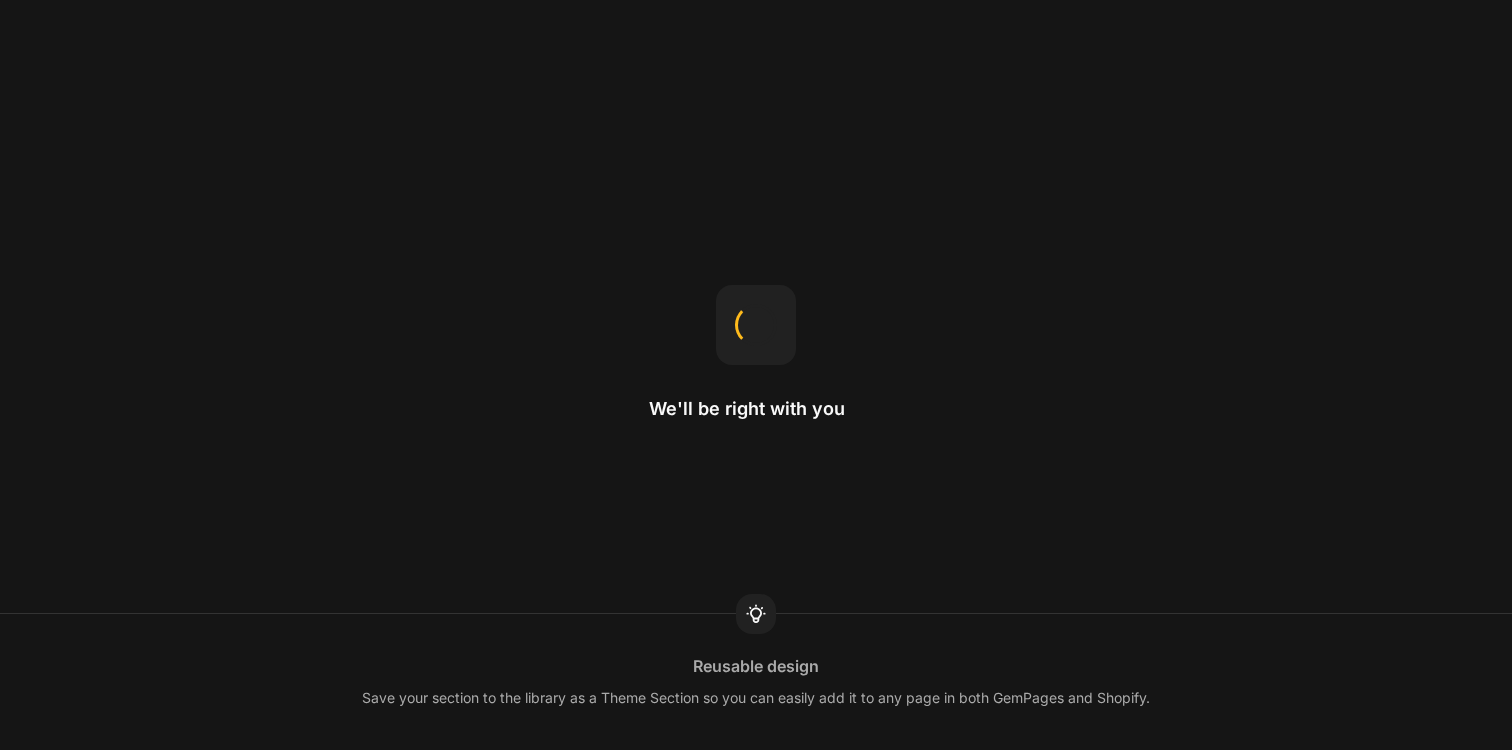 scroll, scrollTop: 0, scrollLeft: 0, axis: both 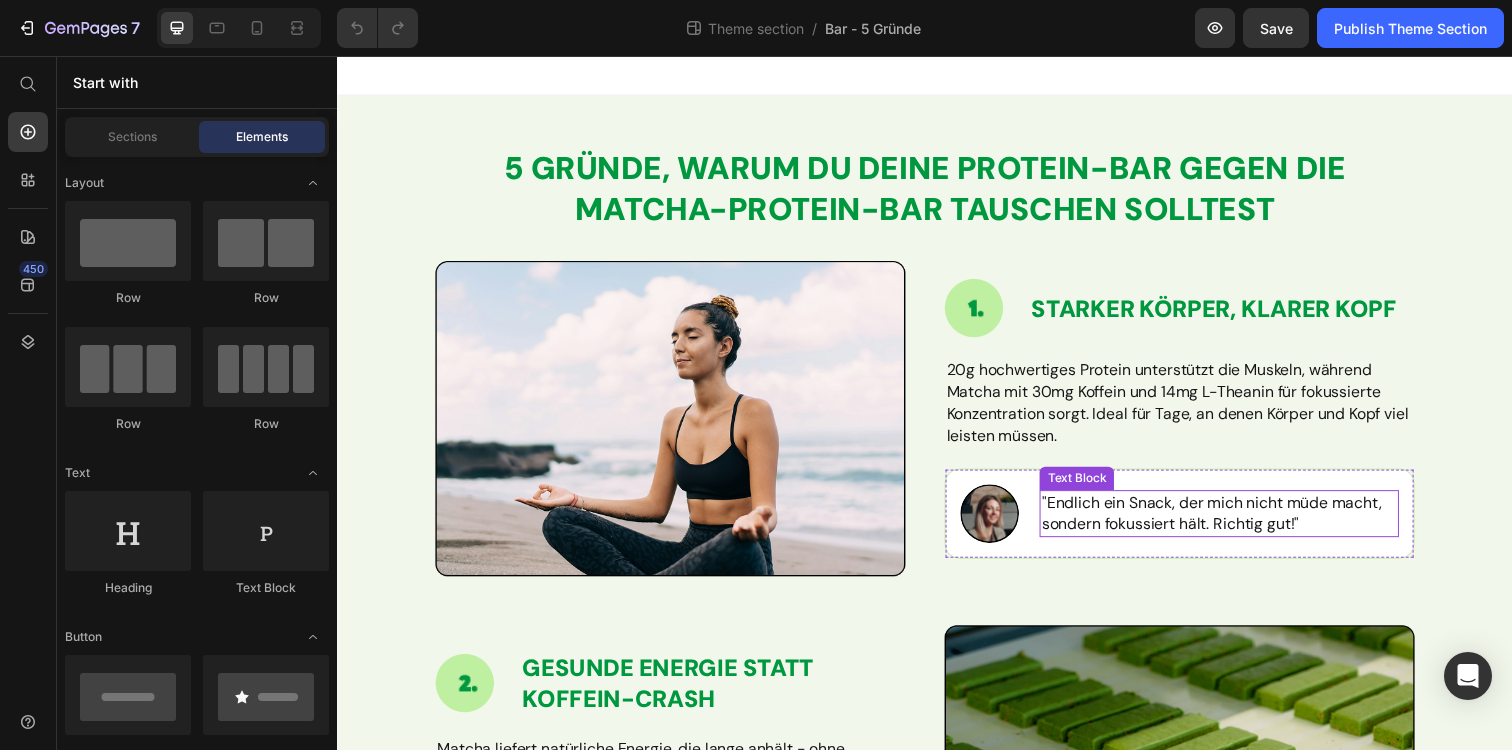 click on ""Endlich ein Snack, der mich nicht müde macht, sondern fokussiert hält. Richtig gut!"" at bounding box center [1237, 523] 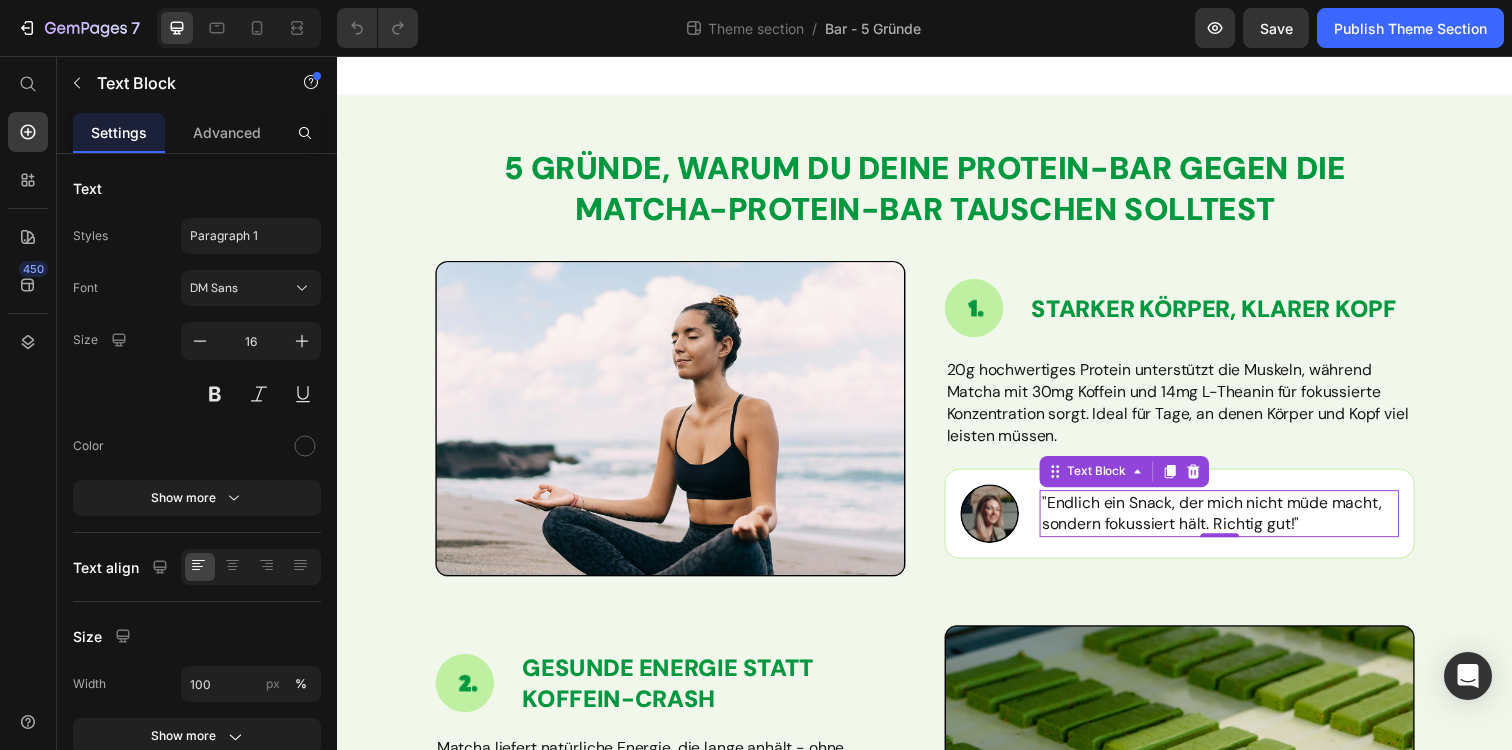 click on ""Endlich ein Snack, der mich nicht müde macht, sondern fokussiert hält. Richtig gut!"" at bounding box center [1237, 523] 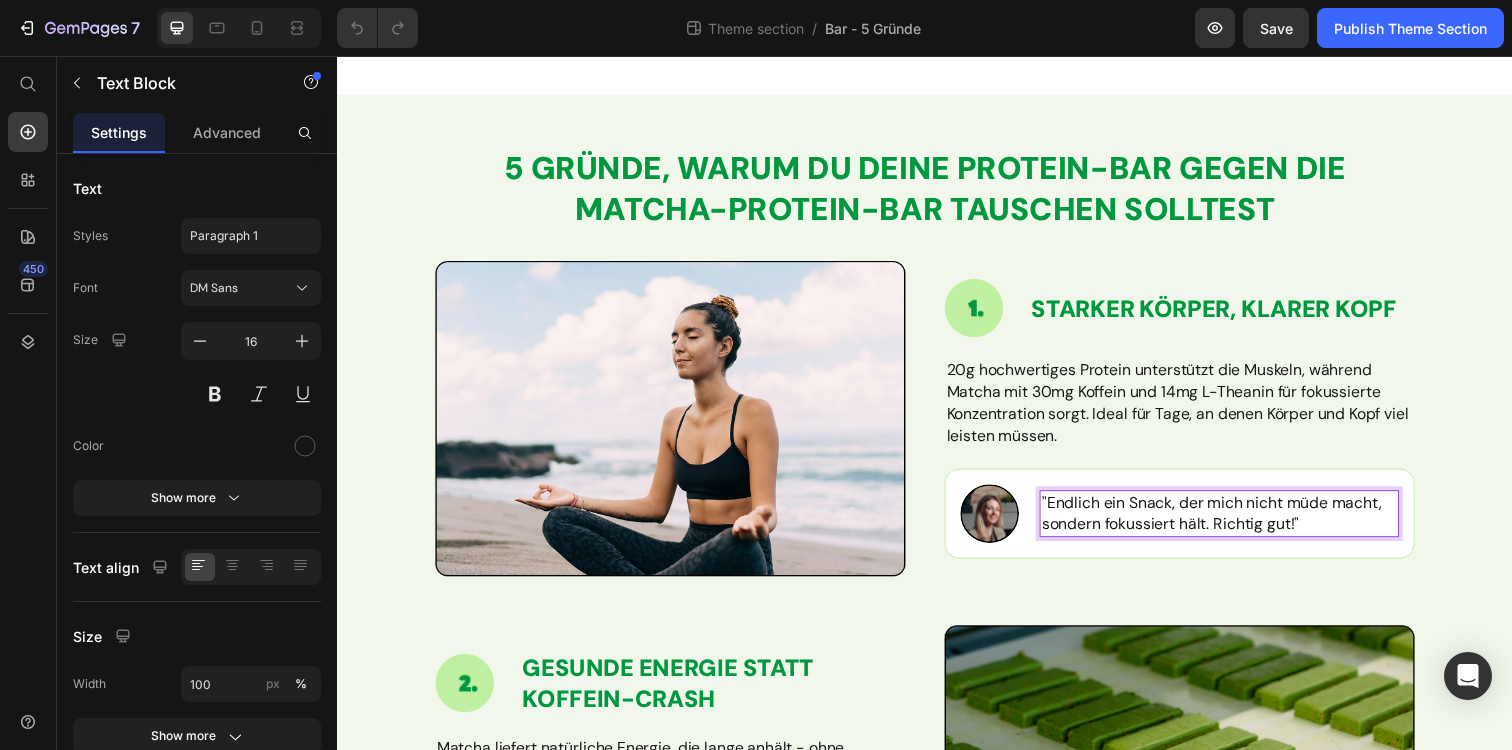 click on ""Endlich ein Snack, der mich nicht müde macht, sondern fokussiert hält. Richtig gut!"" at bounding box center [1237, 523] 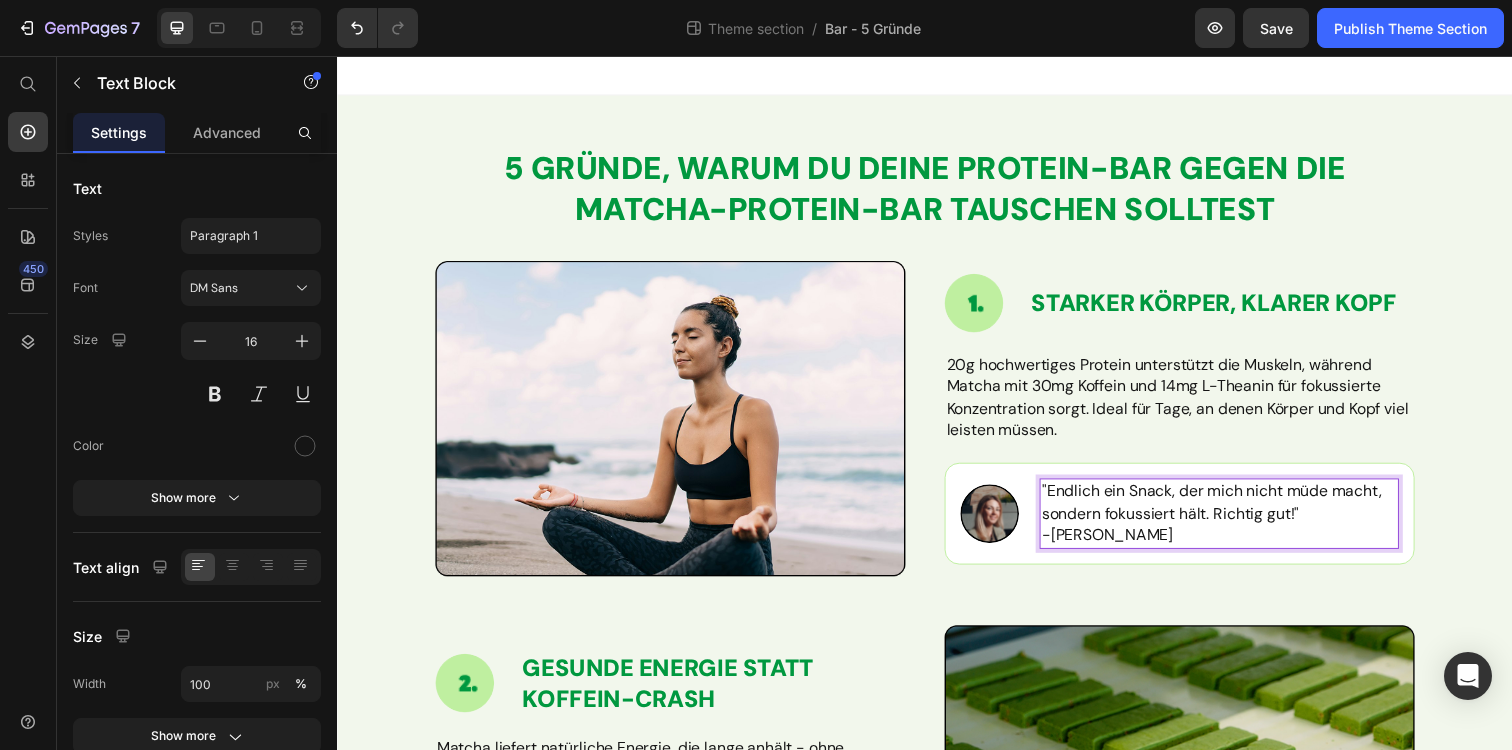 click on "-Lea" at bounding box center (1237, 545) 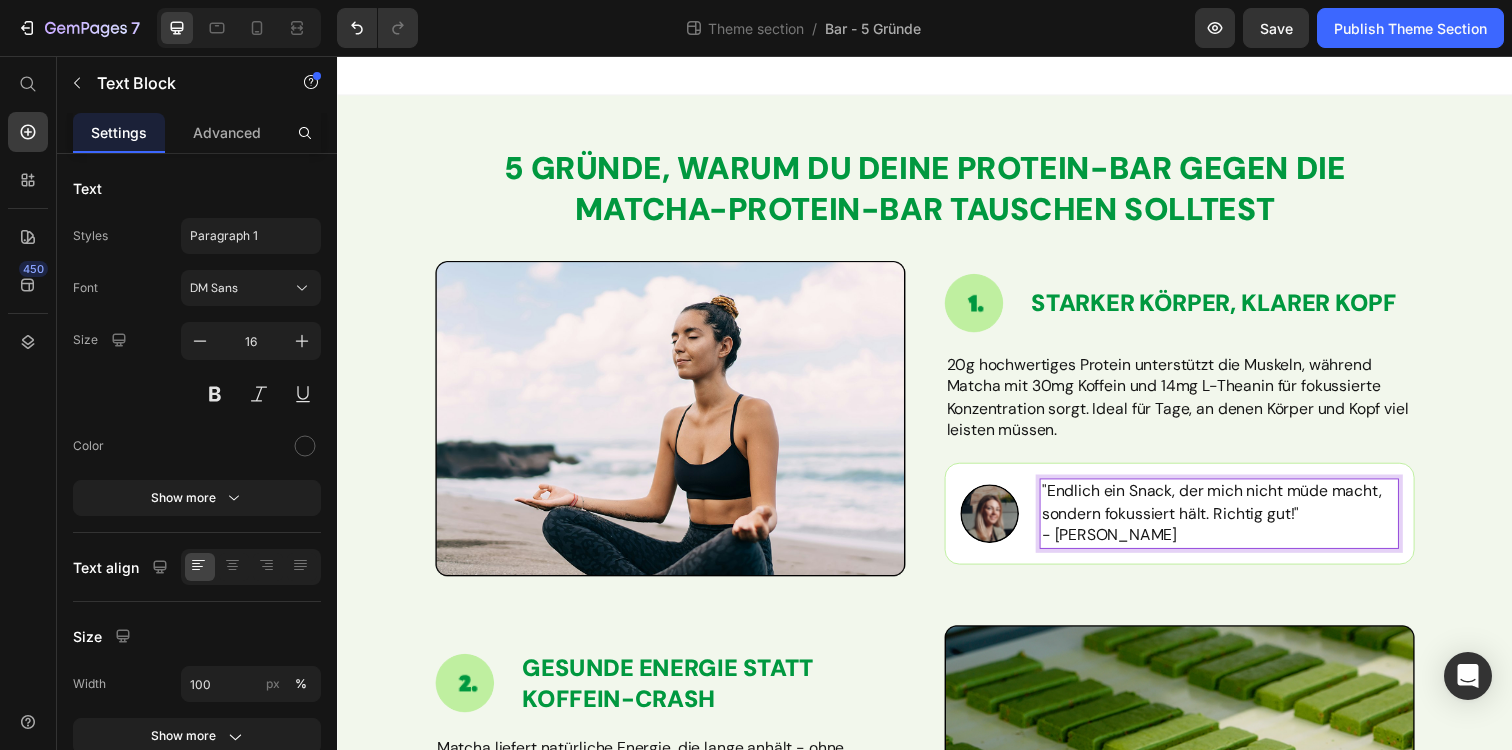 click on "- Lea" at bounding box center (1237, 545) 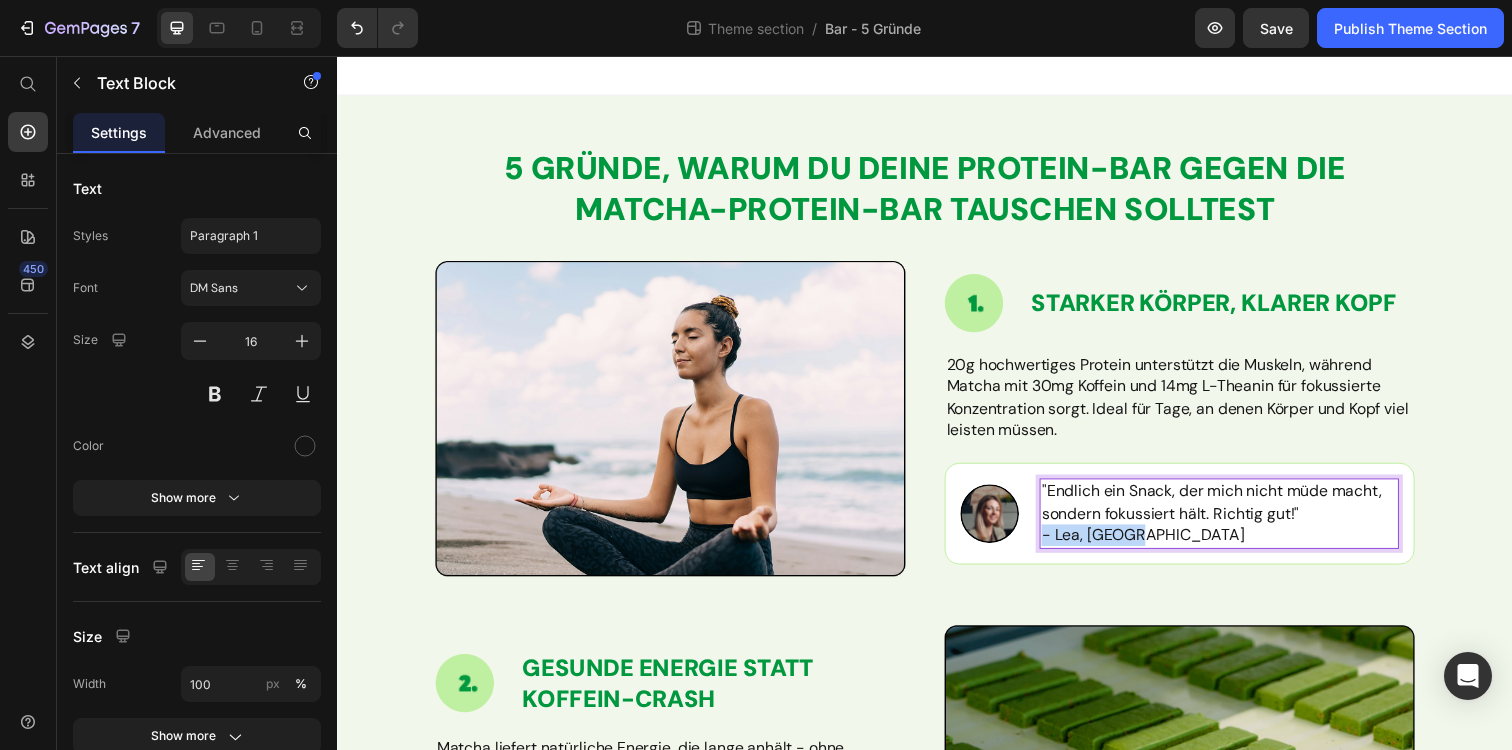 drag, startPoint x: 1147, startPoint y: 544, endPoint x: 1031, endPoint y: 544, distance: 116 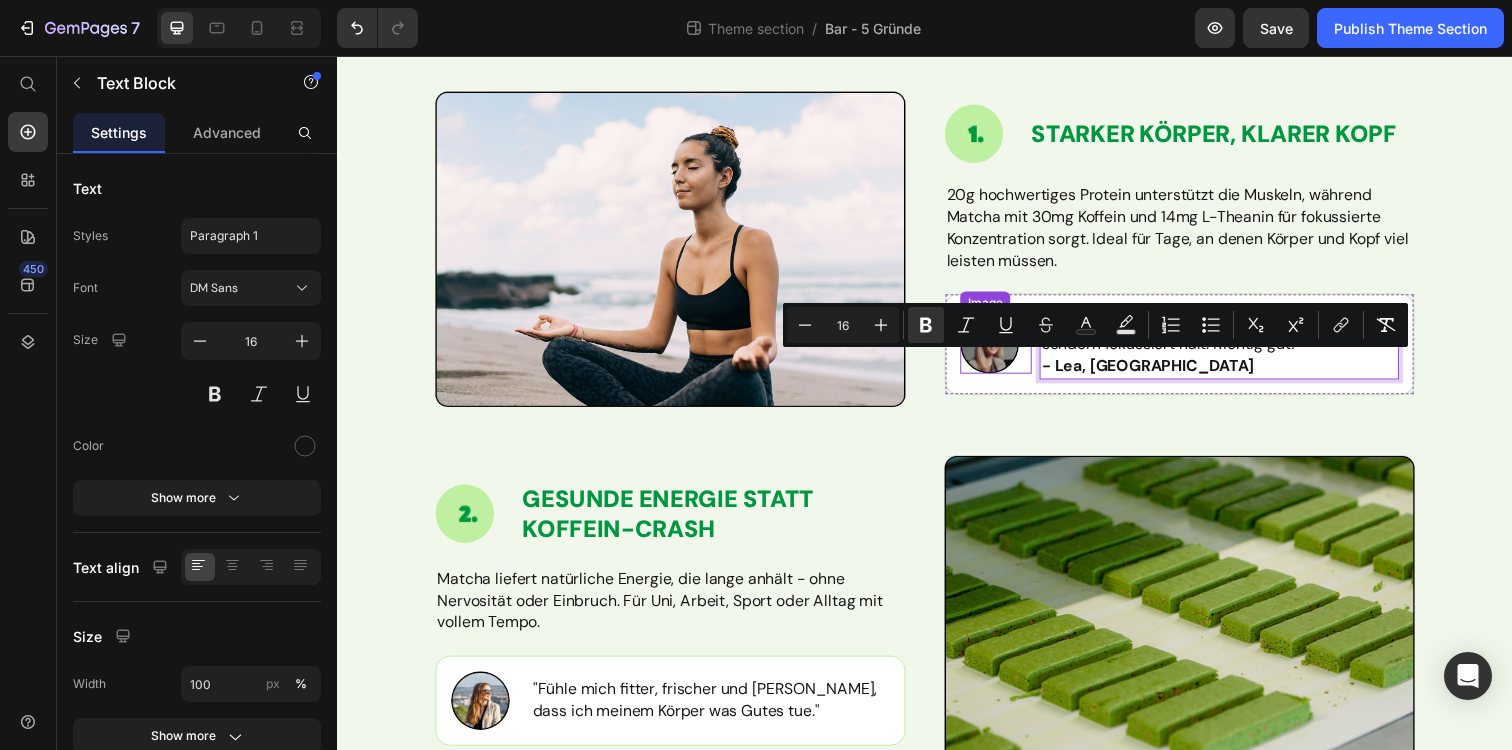 scroll, scrollTop: 383, scrollLeft: 0, axis: vertical 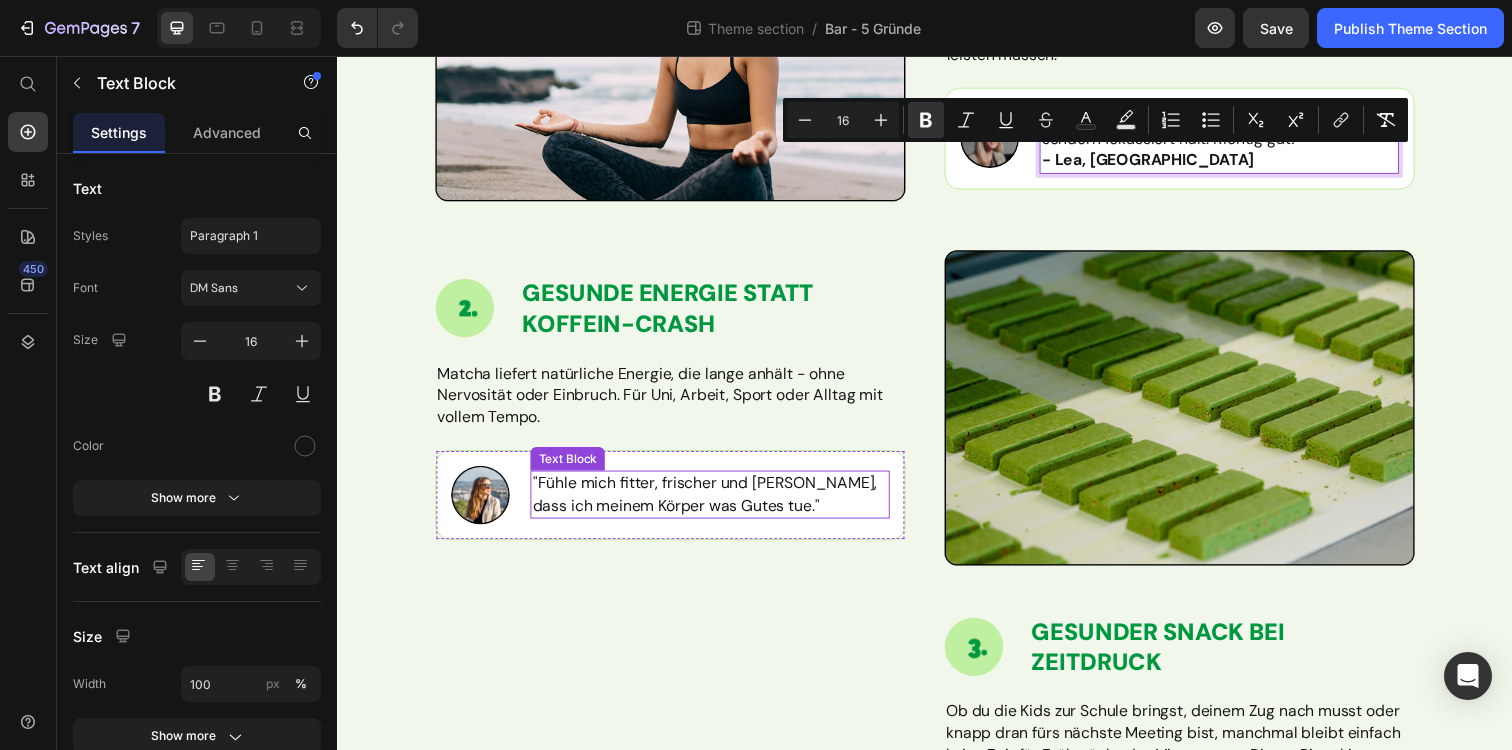 click on ""Fühle mich fitter, frischer und weiss, dass ich meinem Körper was Gutes tue."" at bounding box center (717, 503) 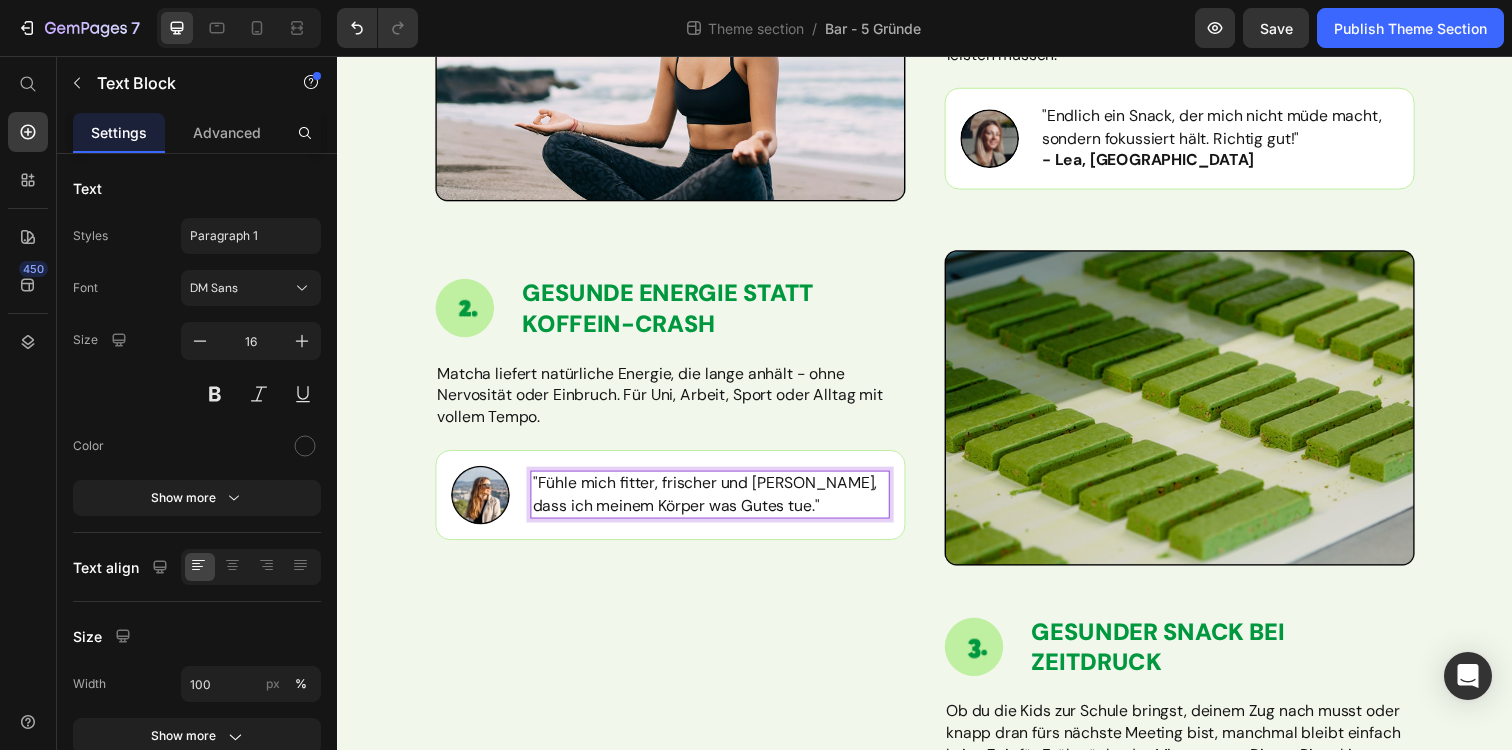 click on ""Fühle mich fitter, frischer und weiss, dass ich meinem Körper was Gutes tue."" at bounding box center [717, 503] 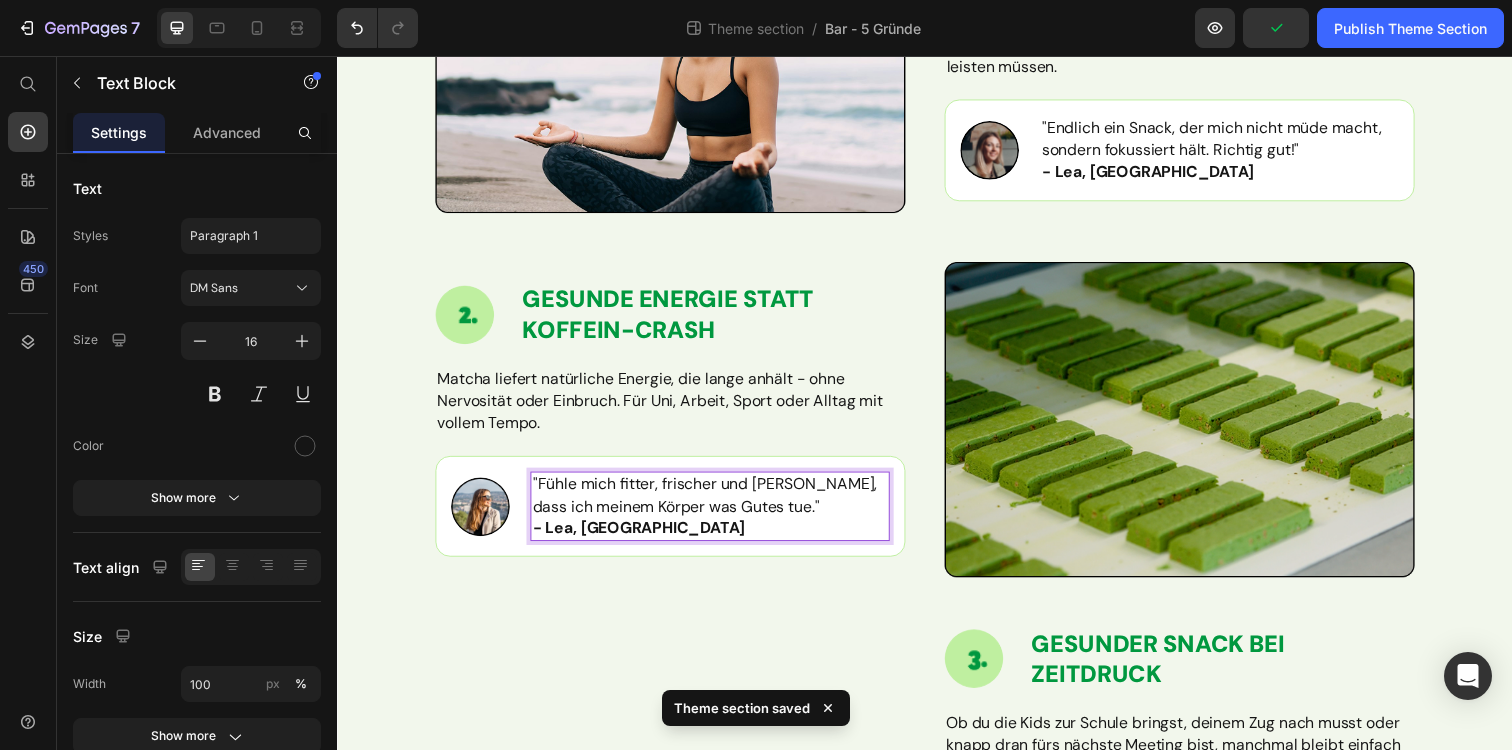click on "- Lea, Zürich" at bounding box center [644, 537] 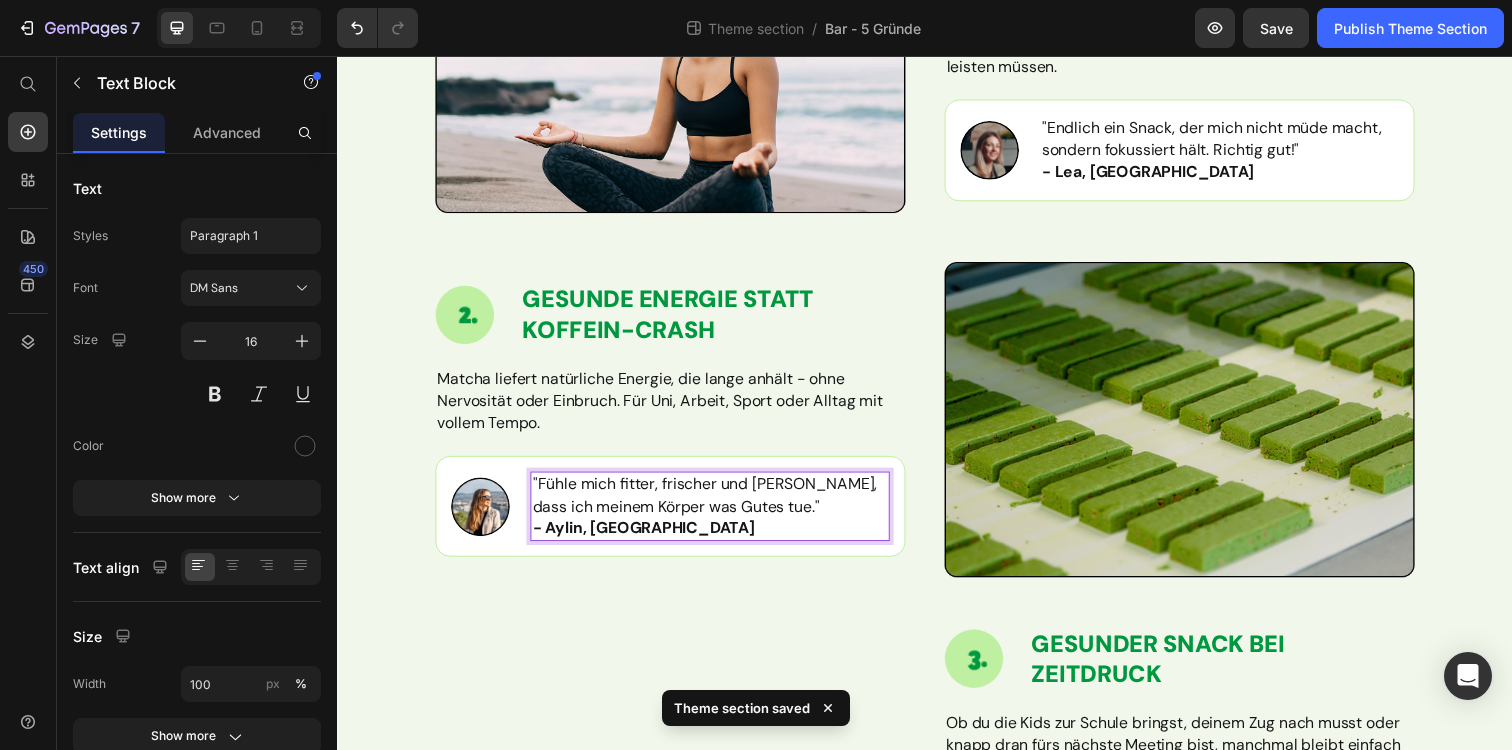 click on "- Aylin, Zürich" at bounding box center (649, 537) 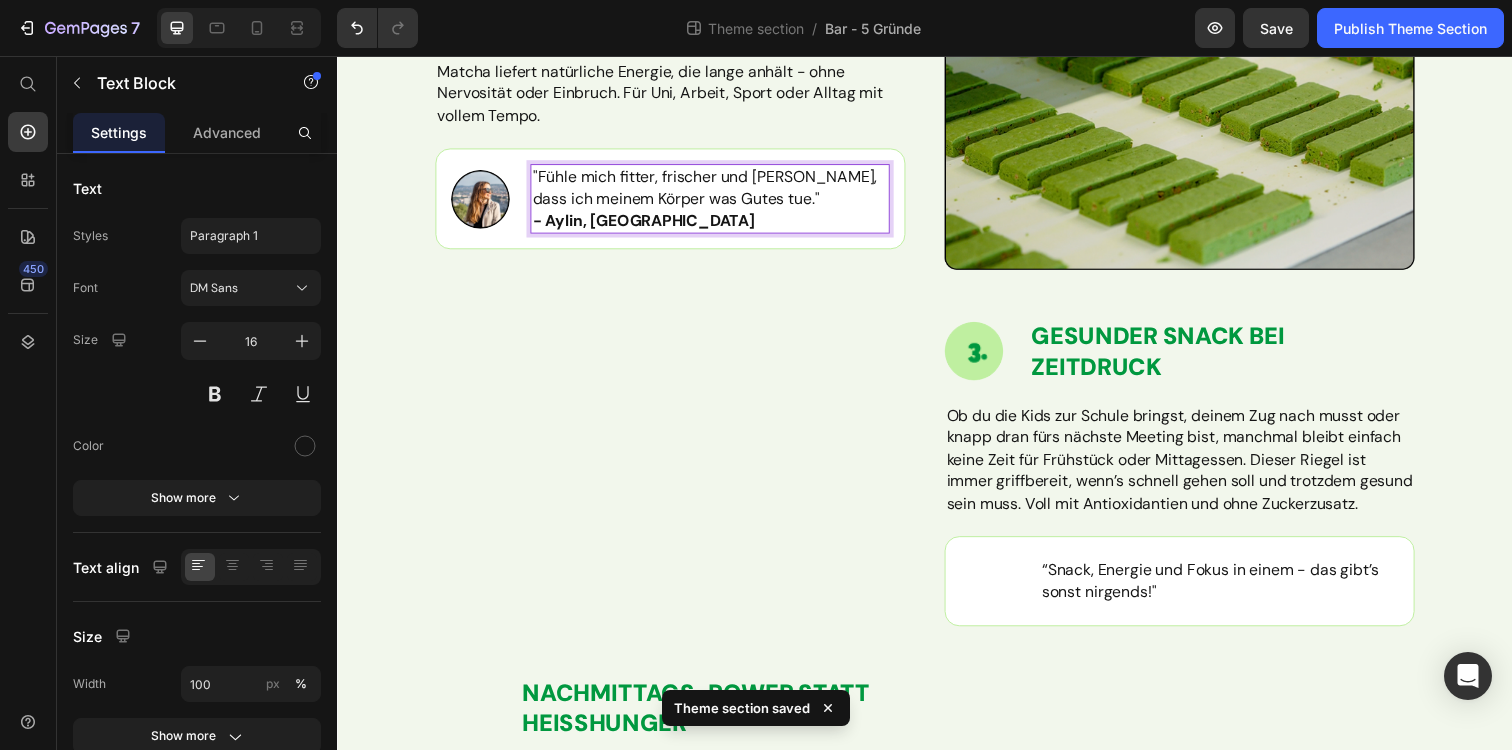 scroll, scrollTop: 739, scrollLeft: 0, axis: vertical 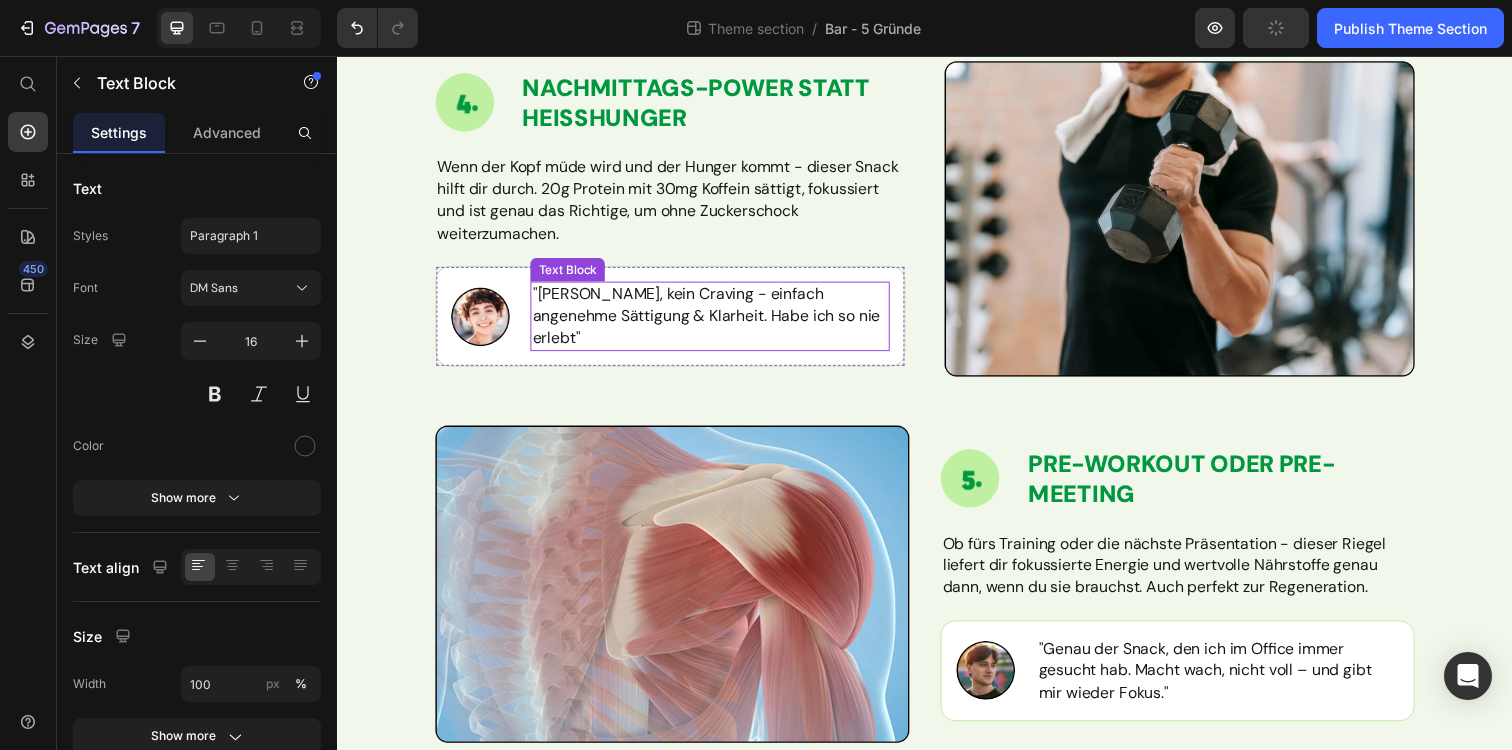click on ""Kein Zittern, kein Craving - einfach angenehme Sättigung & Klarheit. Habe ich so nie erlebt"" at bounding box center [717, 321] 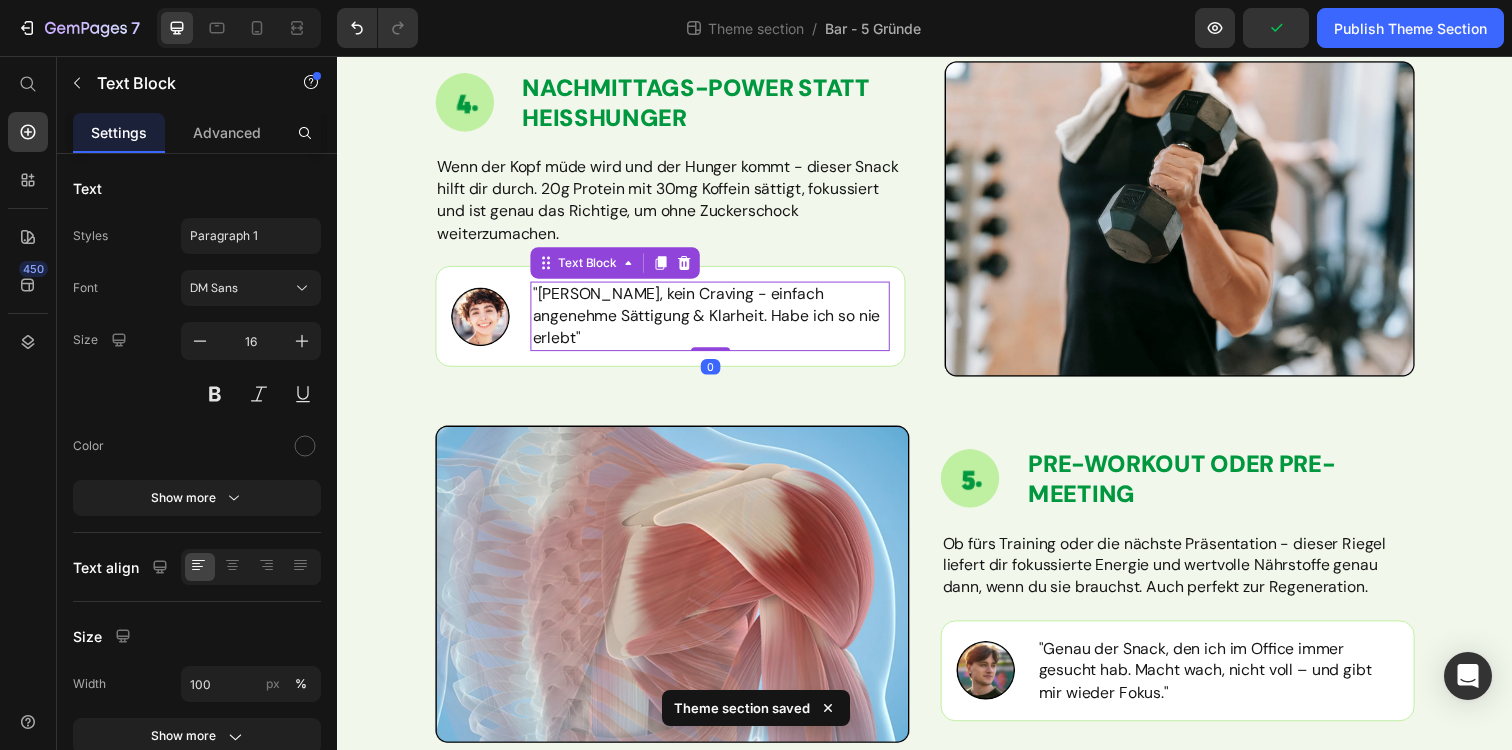 click on ""Kein Zittern, kein Craving - einfach angenehme Sättigung & Klarheit. Habe ich so nie erlebt"" at bounding box center (717, 321) 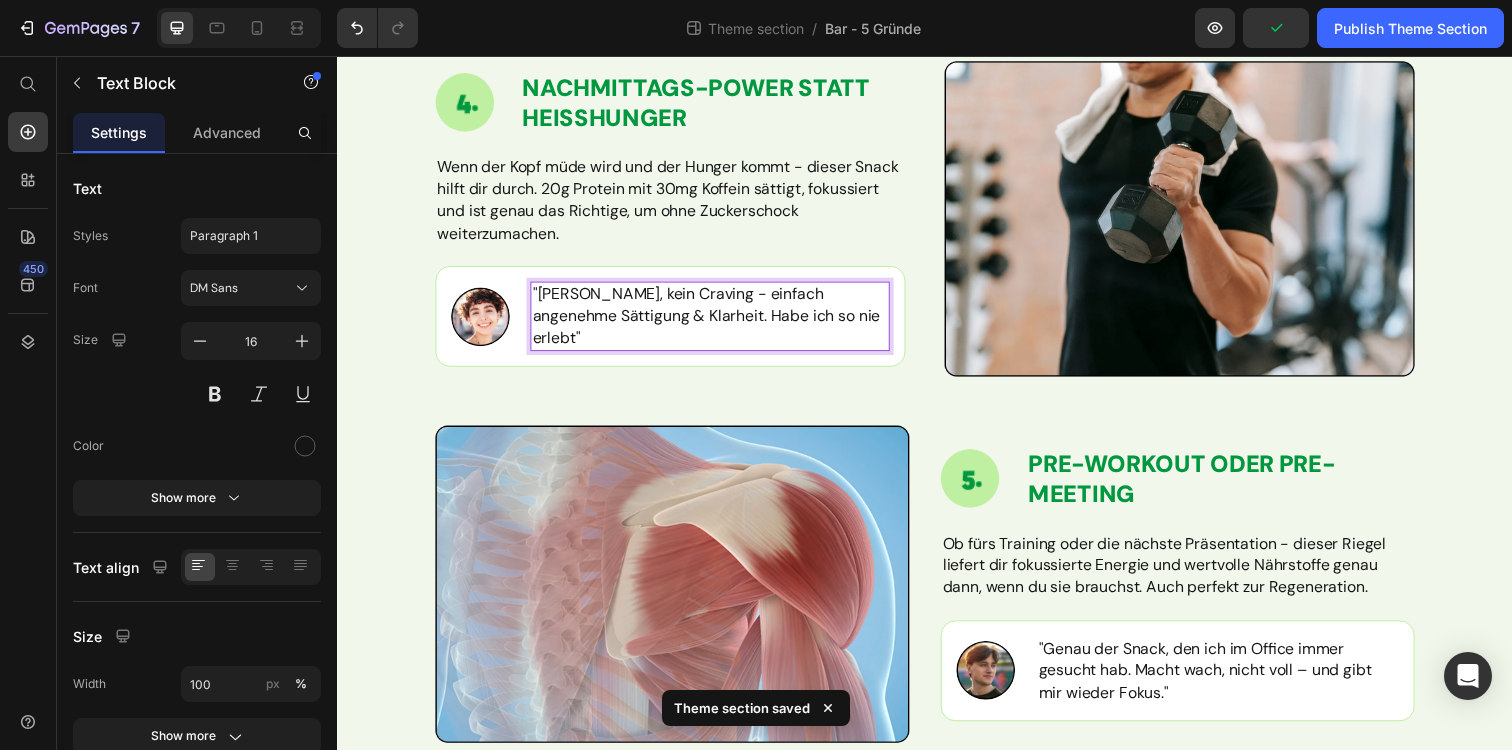 scroll, scrollTop: 1310, scrollLeft: 0, axis: vertical 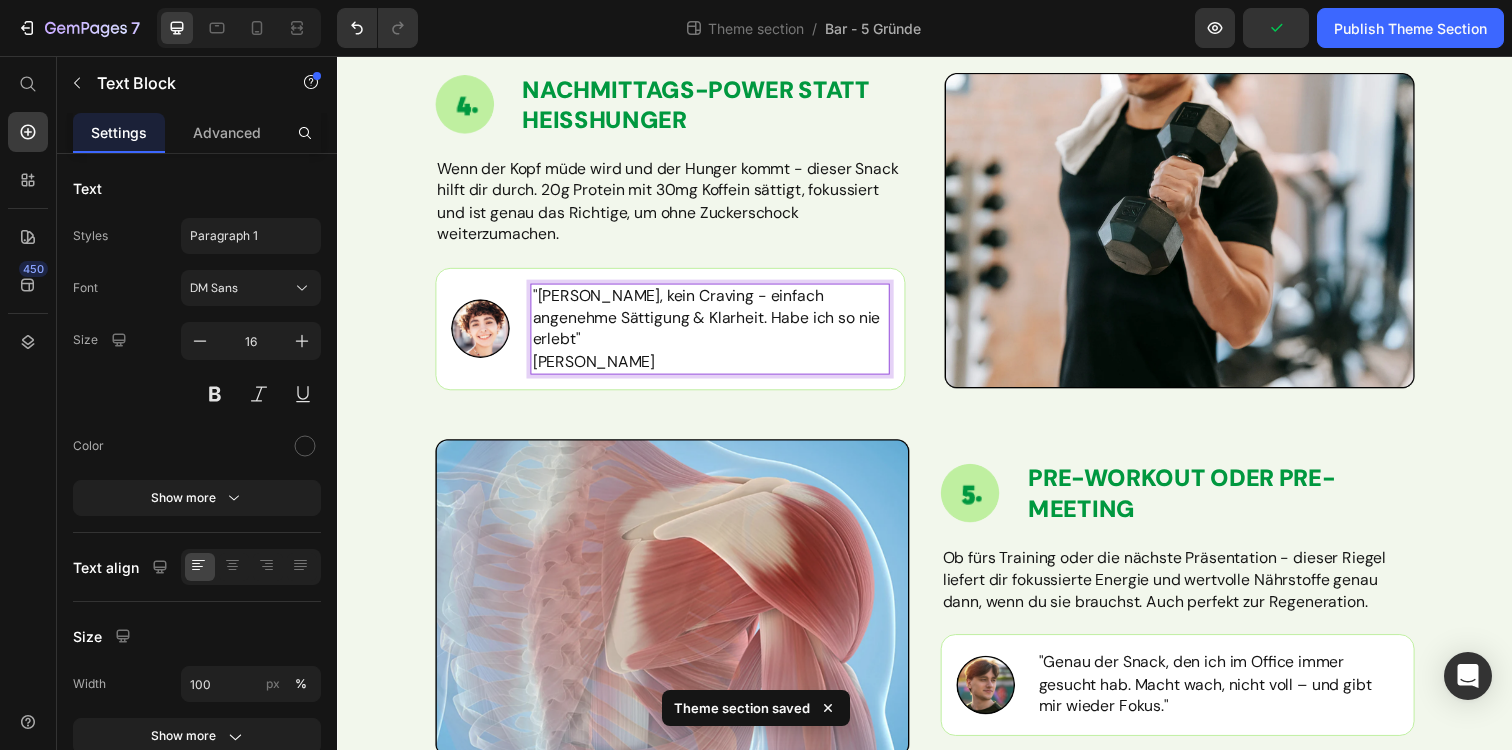 click on "Chiara" at bounding box center (717, 368) 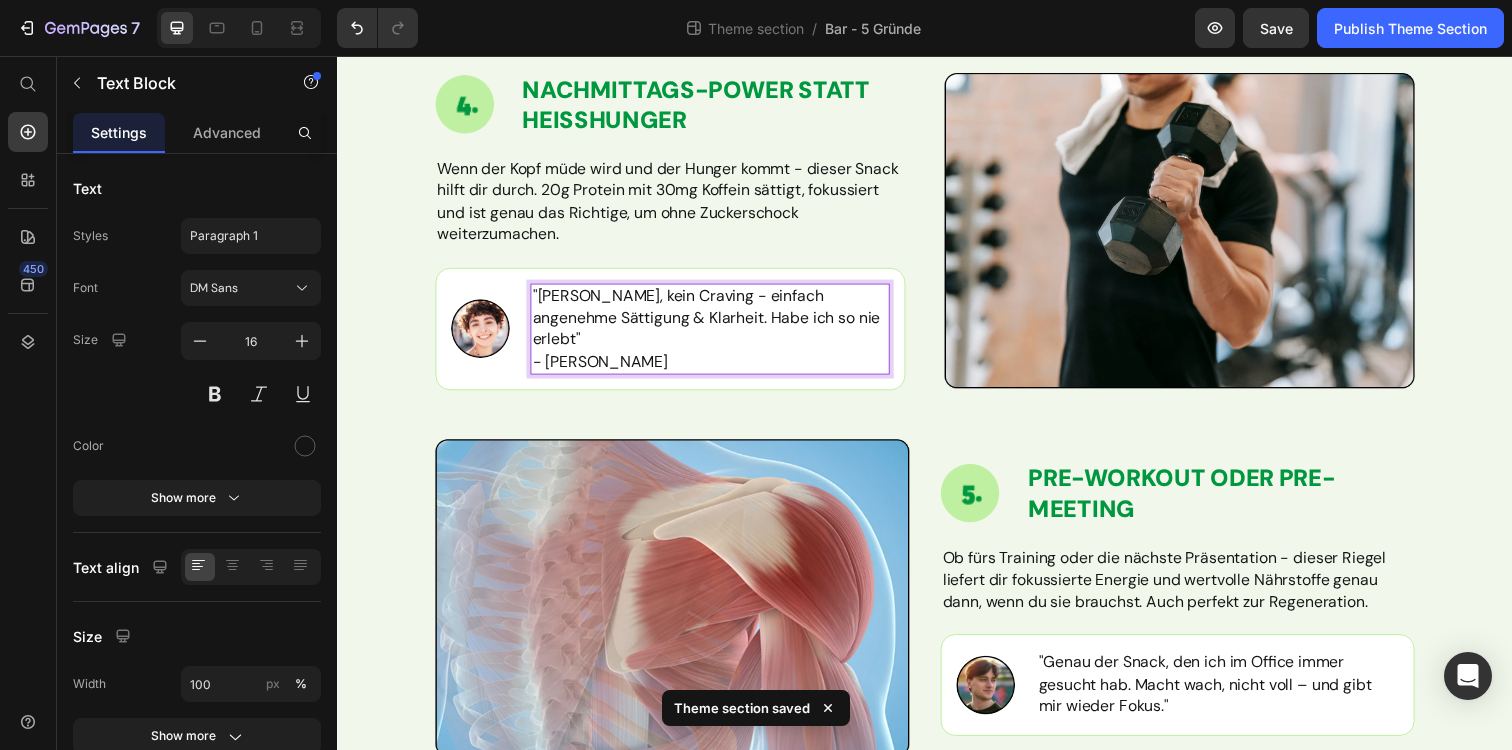 click on "- Chiara" at bounding box center (717, 368) 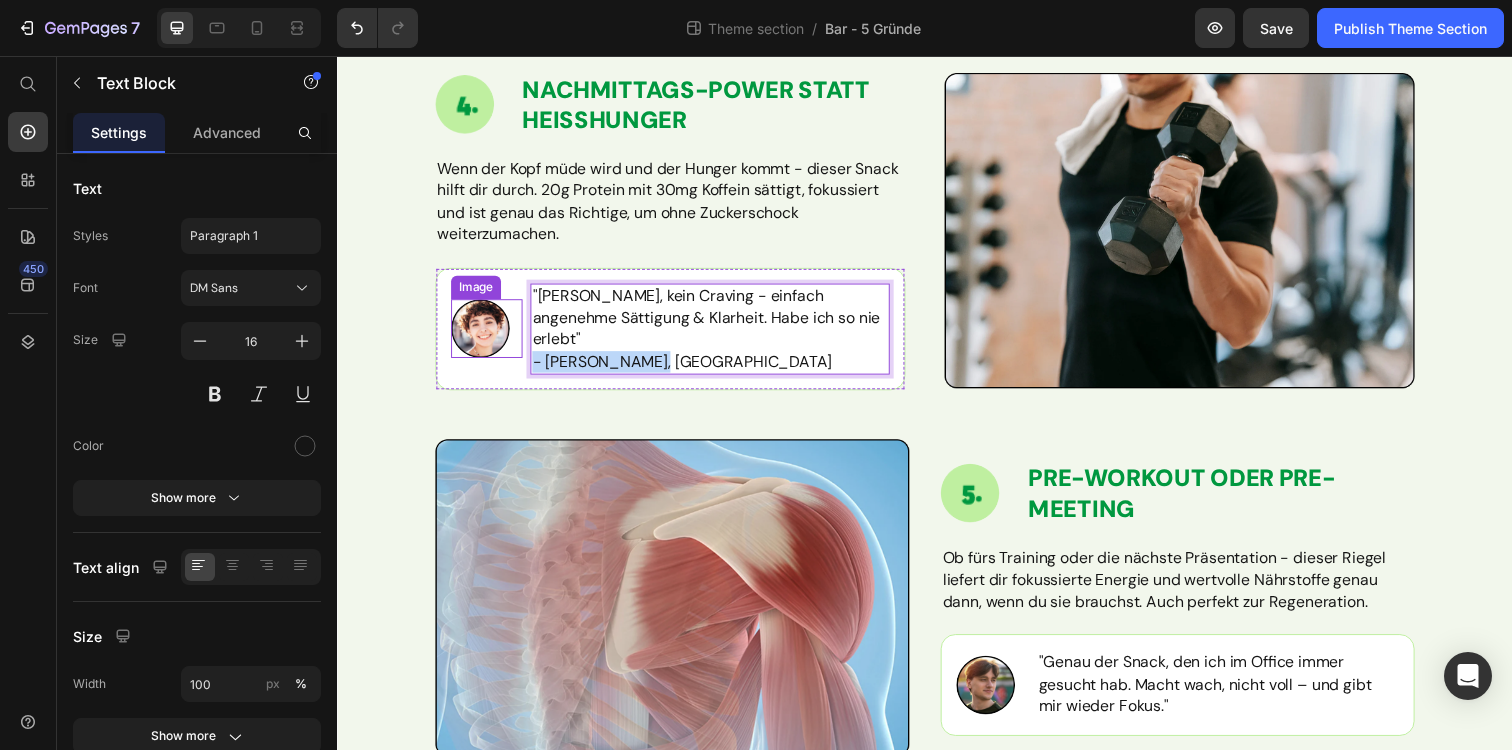 drag, startPoint x: 656, startPoint y: 369, endPoint x: 524, endPoint y: 369, distance: 132 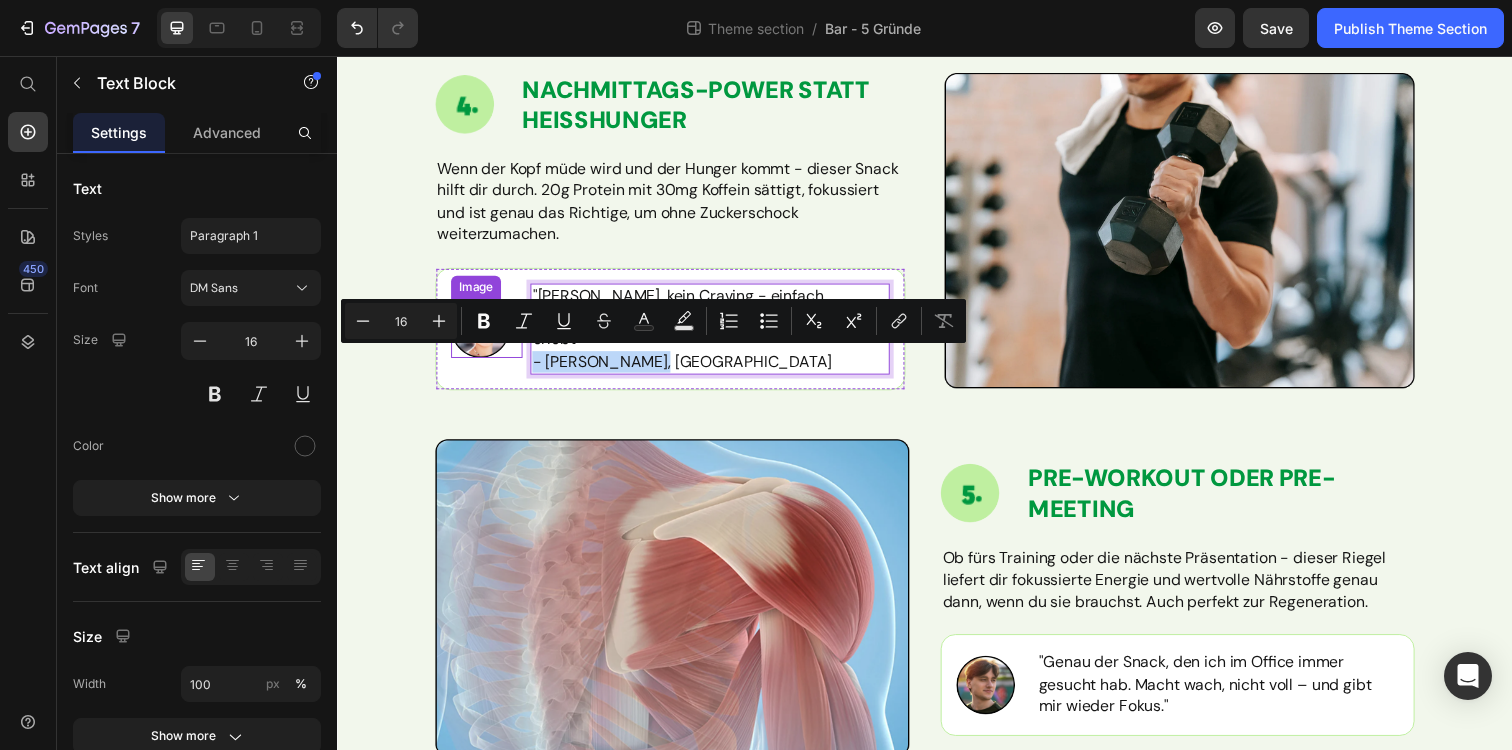 click on "Image "Kein Zittern, kein Craving - einfach angenehme Sättigung & Klarheit. Habe ich so nie erlebt" - Chiara, Lugano Text Block   0 Row" at bounding box center [677, 335] 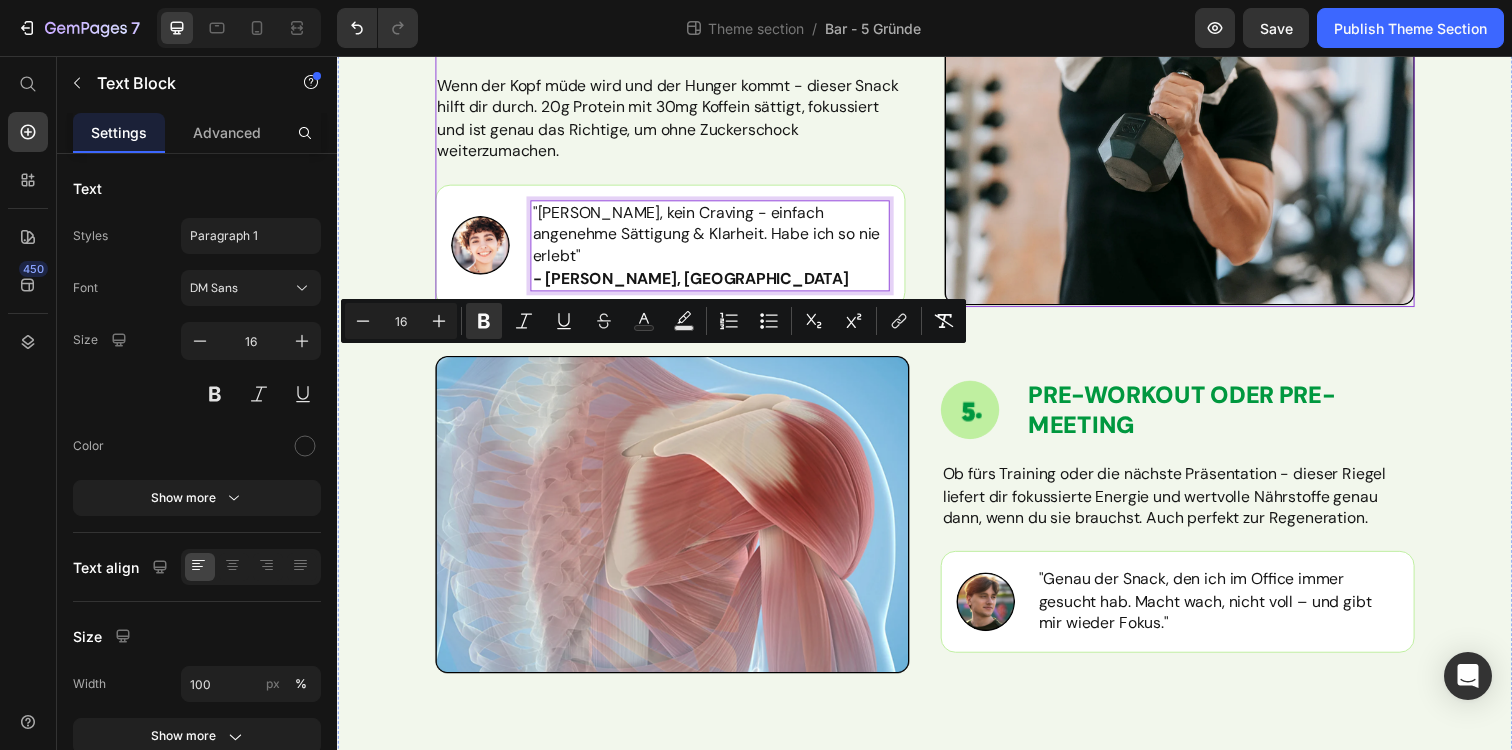 scroll, scrollTop: 1408, scrollLeft: 0, axis: vertical 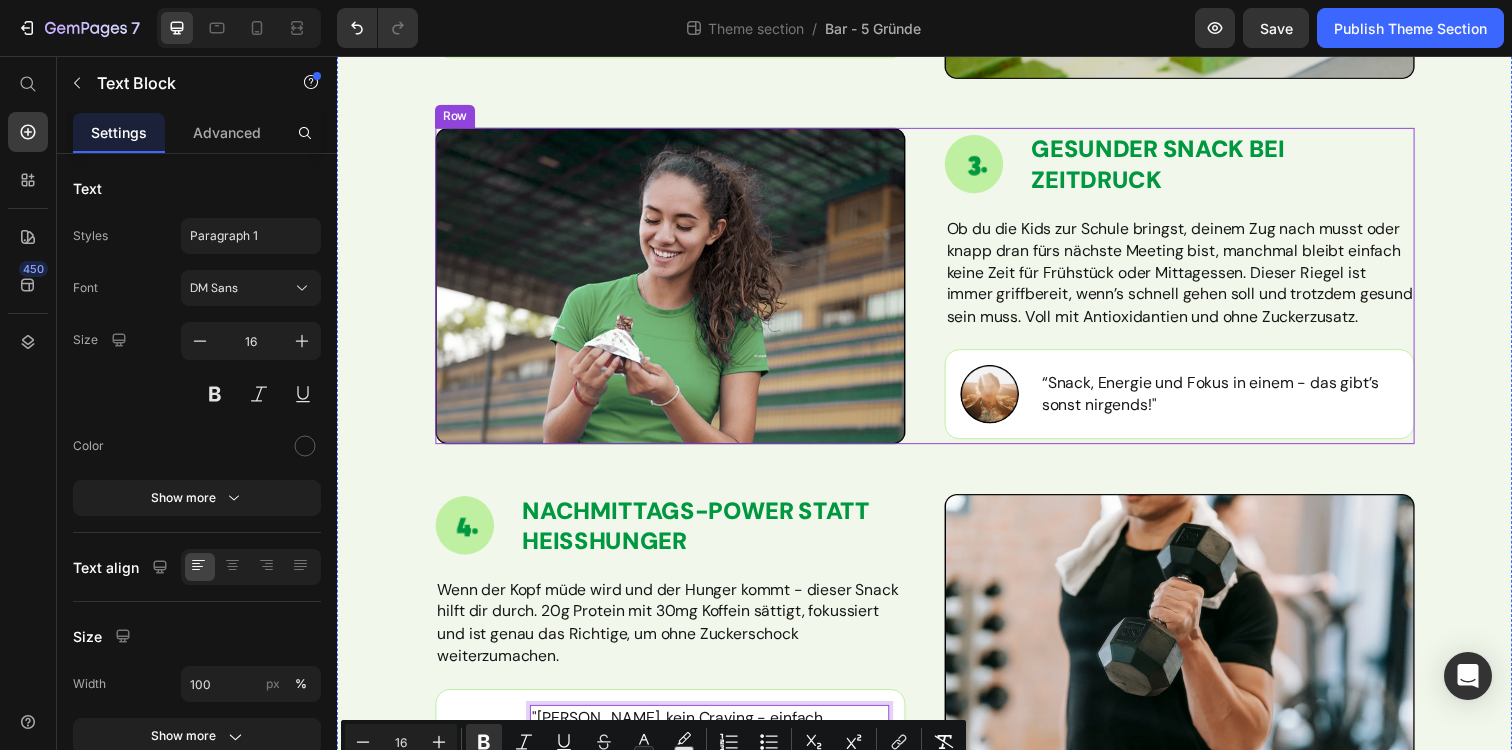 click at bounding box center (1009, 401) 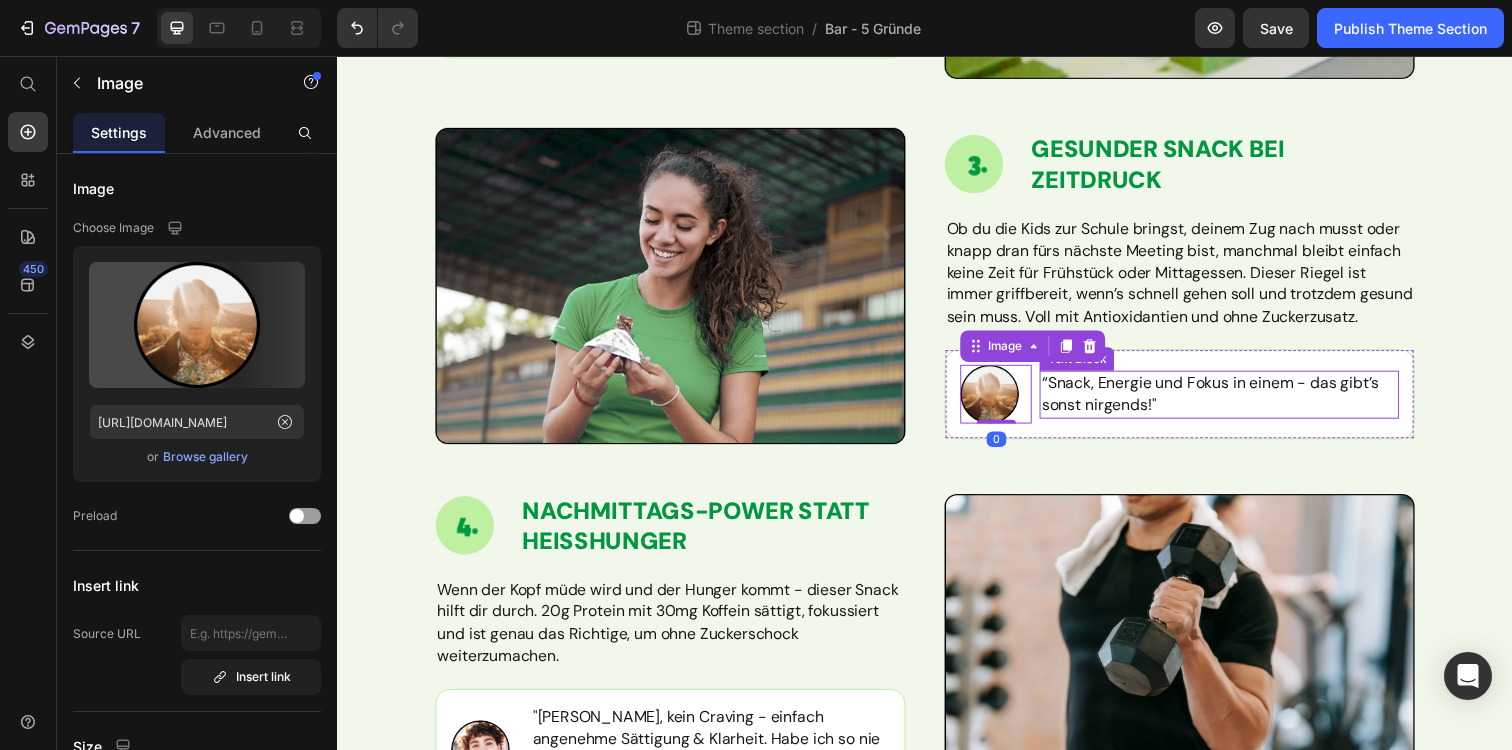click on "“Snack, Energie und Fokus in einem - das gibt’s sonst nirgends!"" at bounding box center [1237, 401] 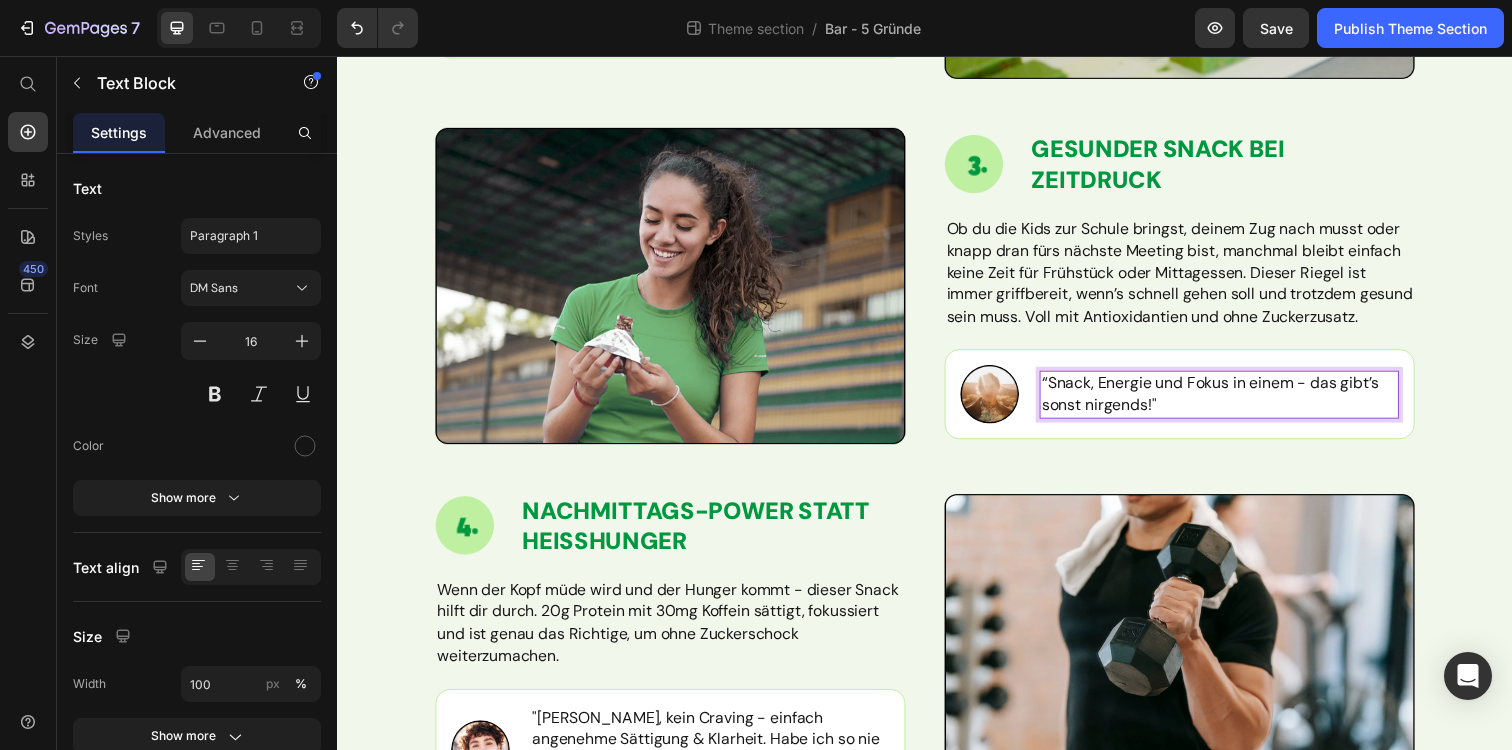 click on "“Snack, Energie und Fokus in einem - das gibt’s sonst nirgends!"" at bounding box center (1237, 401) 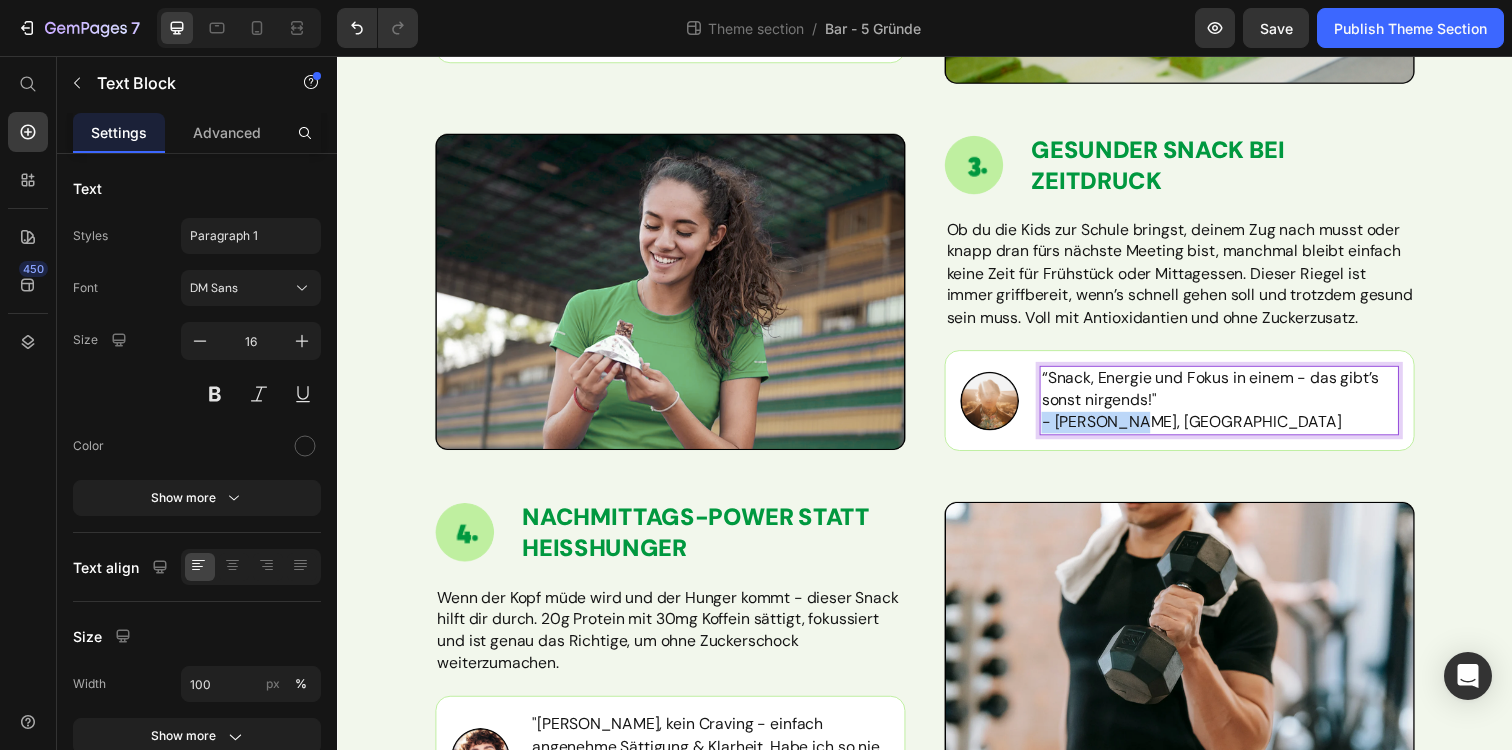 drag, startPoint x: 1160, startPoint y: 451, endPoint x: 1036, endPoint y: 451, distance: 124 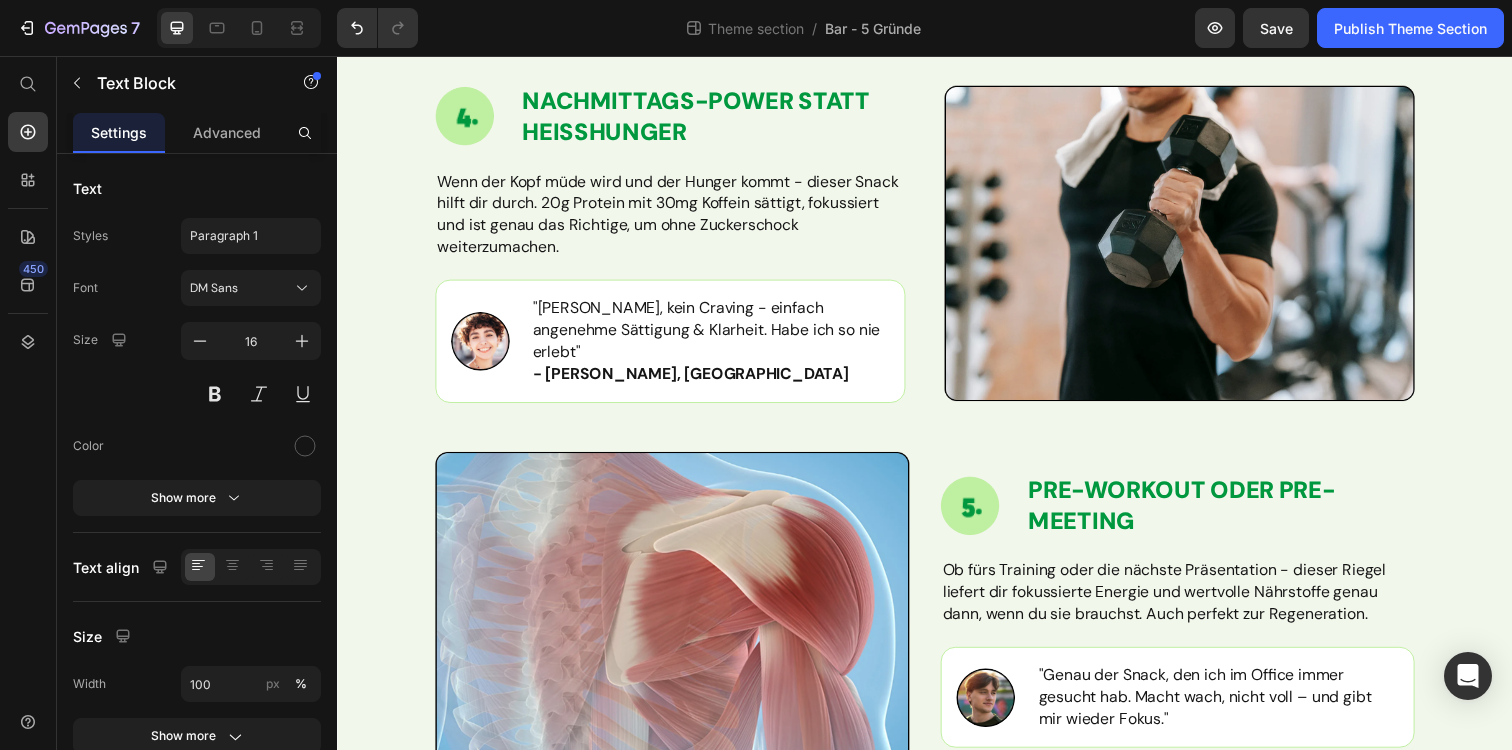 scroll, scrollTop: 1419, scrollLeft: 0, axis: vertical 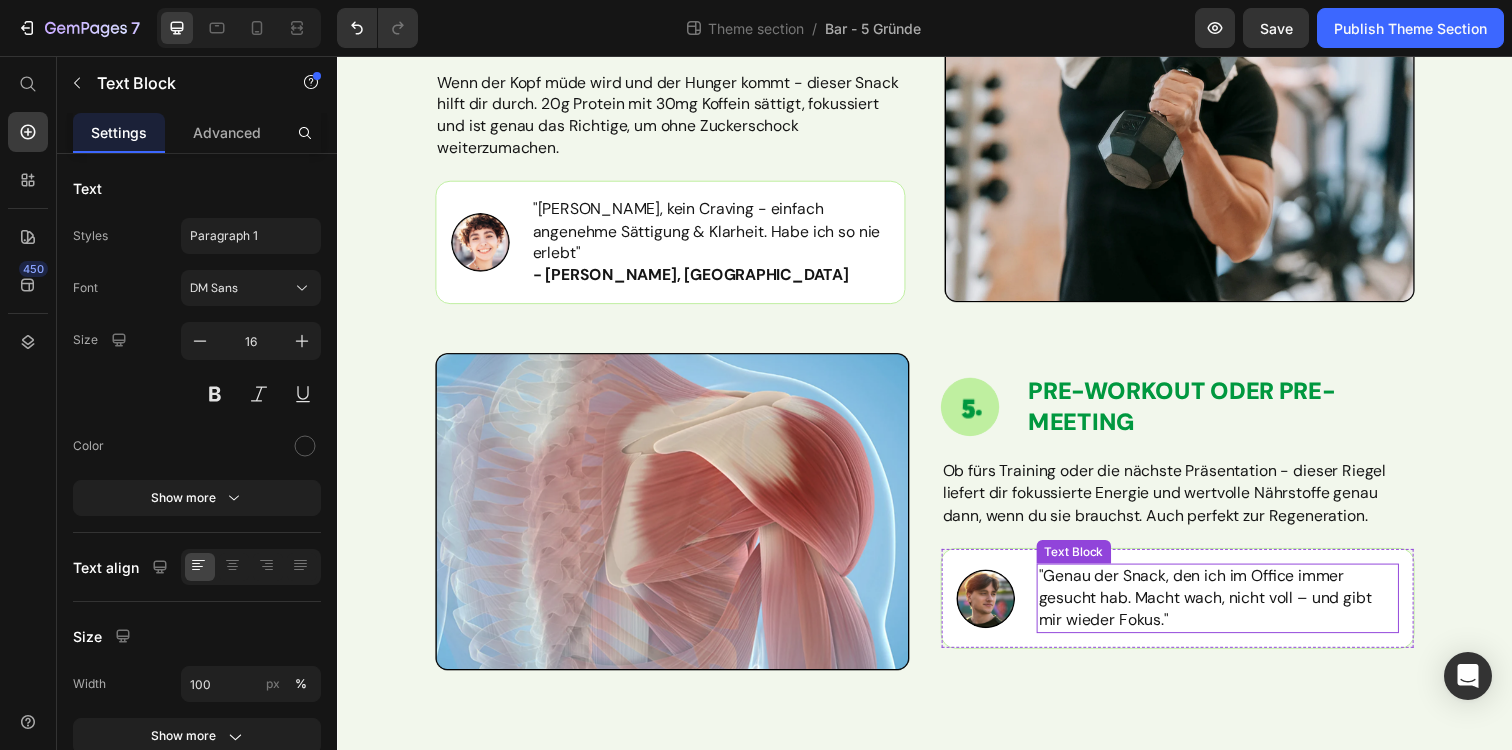 click on ""Genau der Snack, den ich im Office immer gesucht hab. Macht wach, nicht voll – und gibt mir wieder Fokus."" at bounding box center [1236, 609] 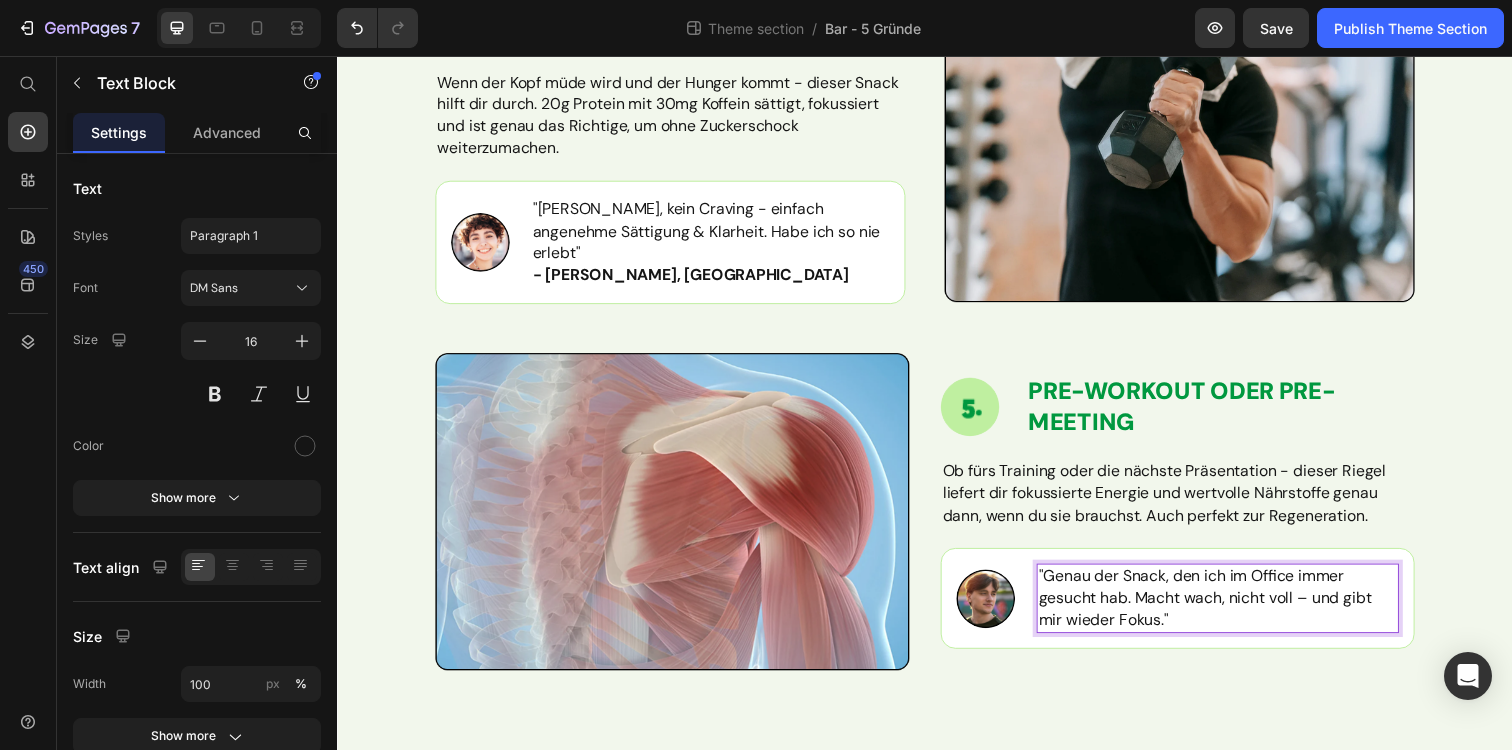 click on ""Genau der Snack, den ich im Office immer gesucht hab. Macht wach, nicht voll – und gibt mir wieder Fokus."" at bounding box center (1236, 609) 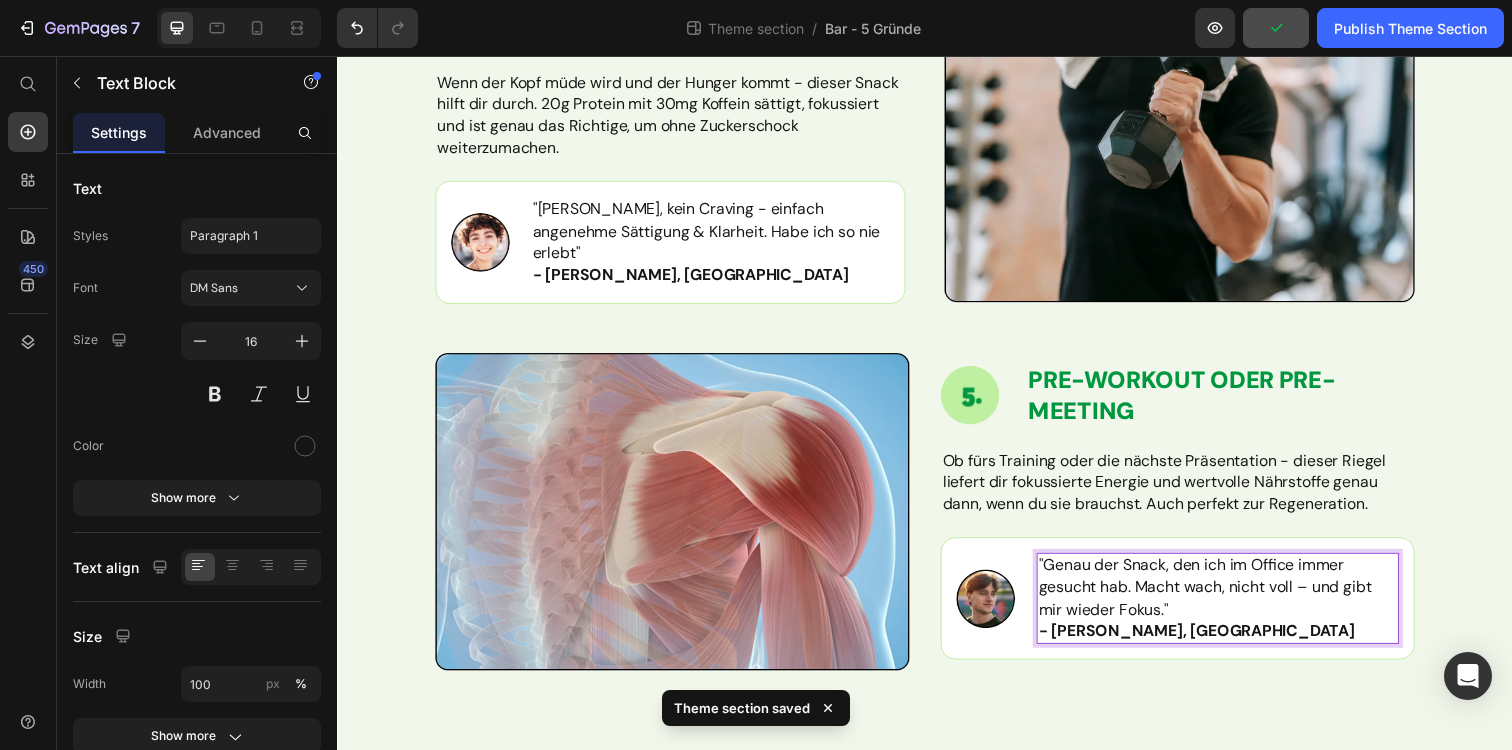 click on "- Luca, Bern" at bounding box center [1214, 642] 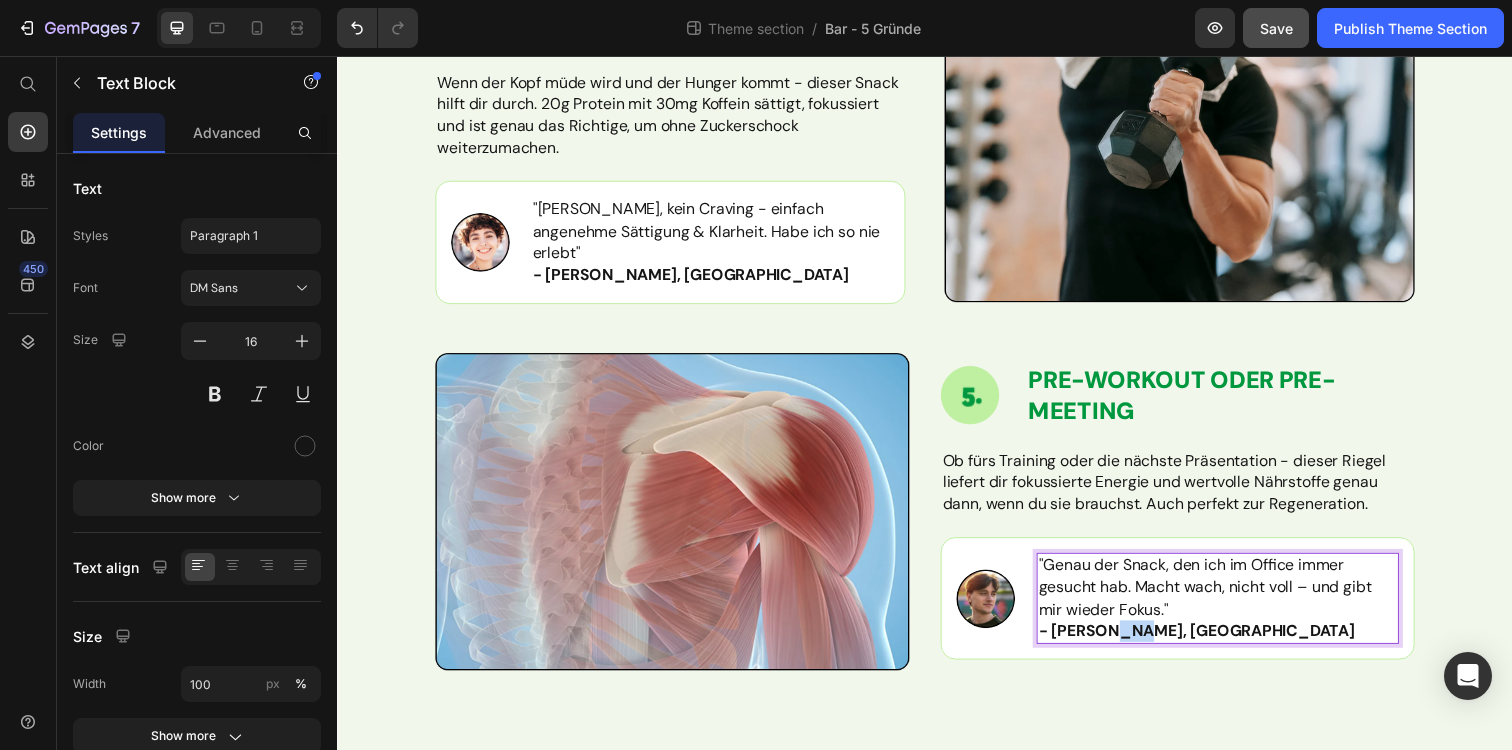 drag, startPoint x: 1120, startPoint y: 657, endPoint x: 1149, endPoint y: 657, distance: 29 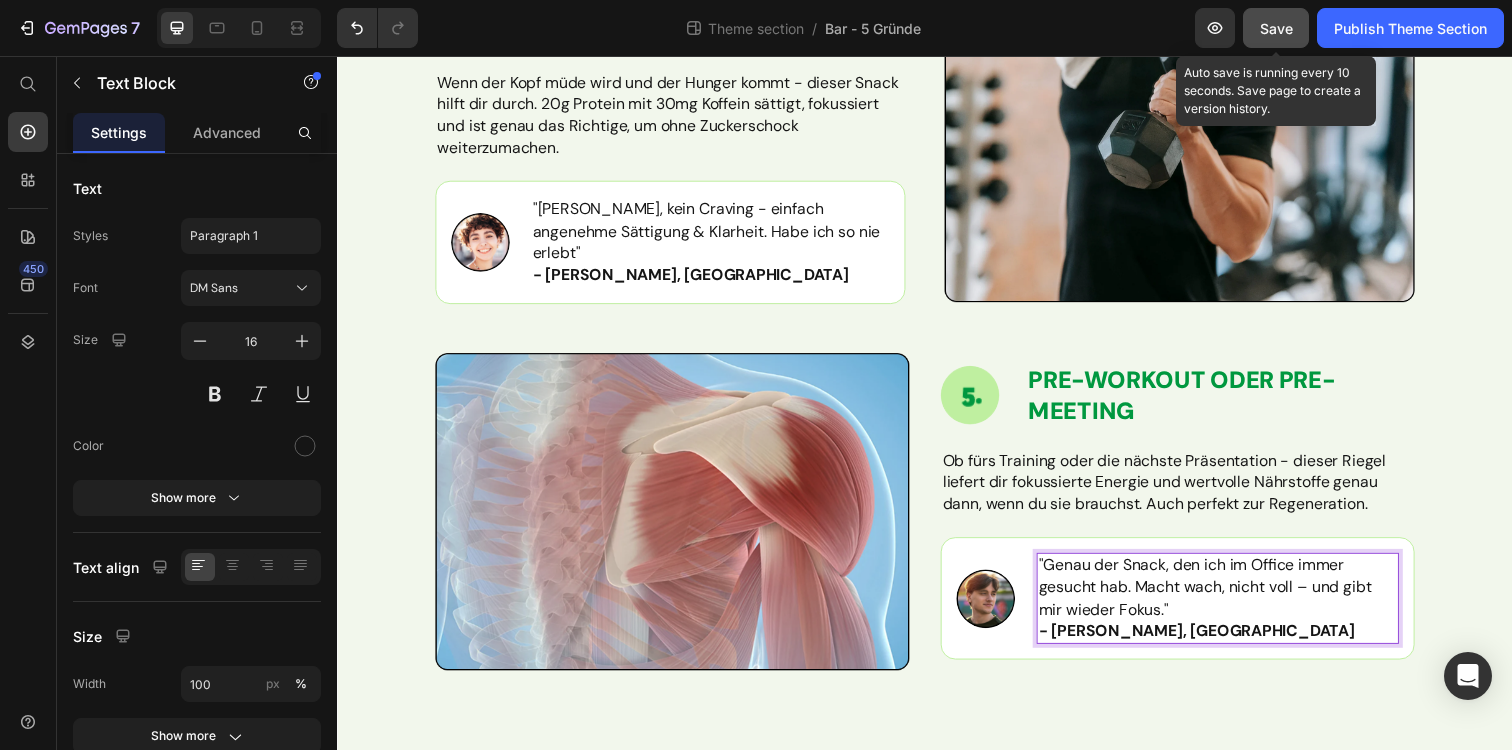 click on "Save" at bounding box center [1276, 28] 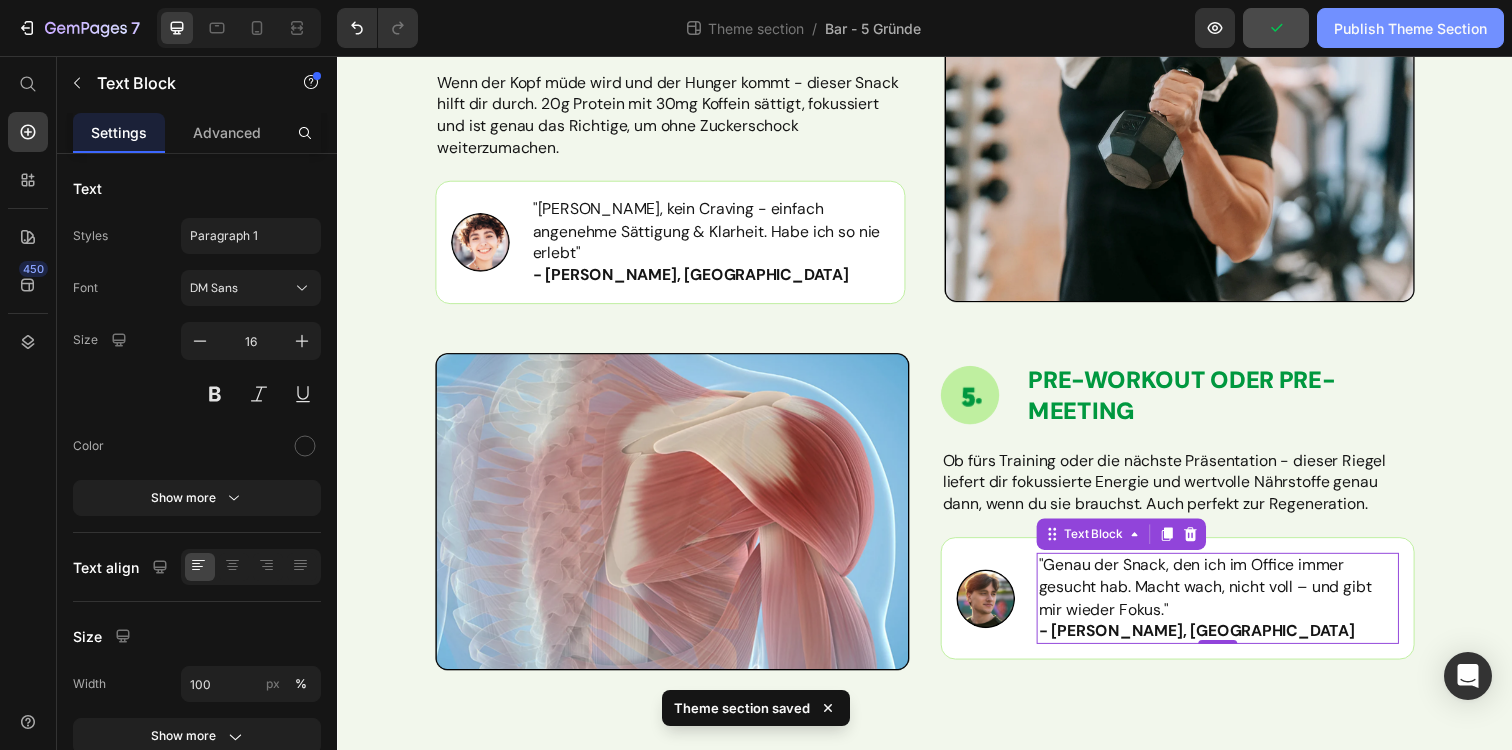 click on "Publish Theme Section" at bounding box center (1410, 28) 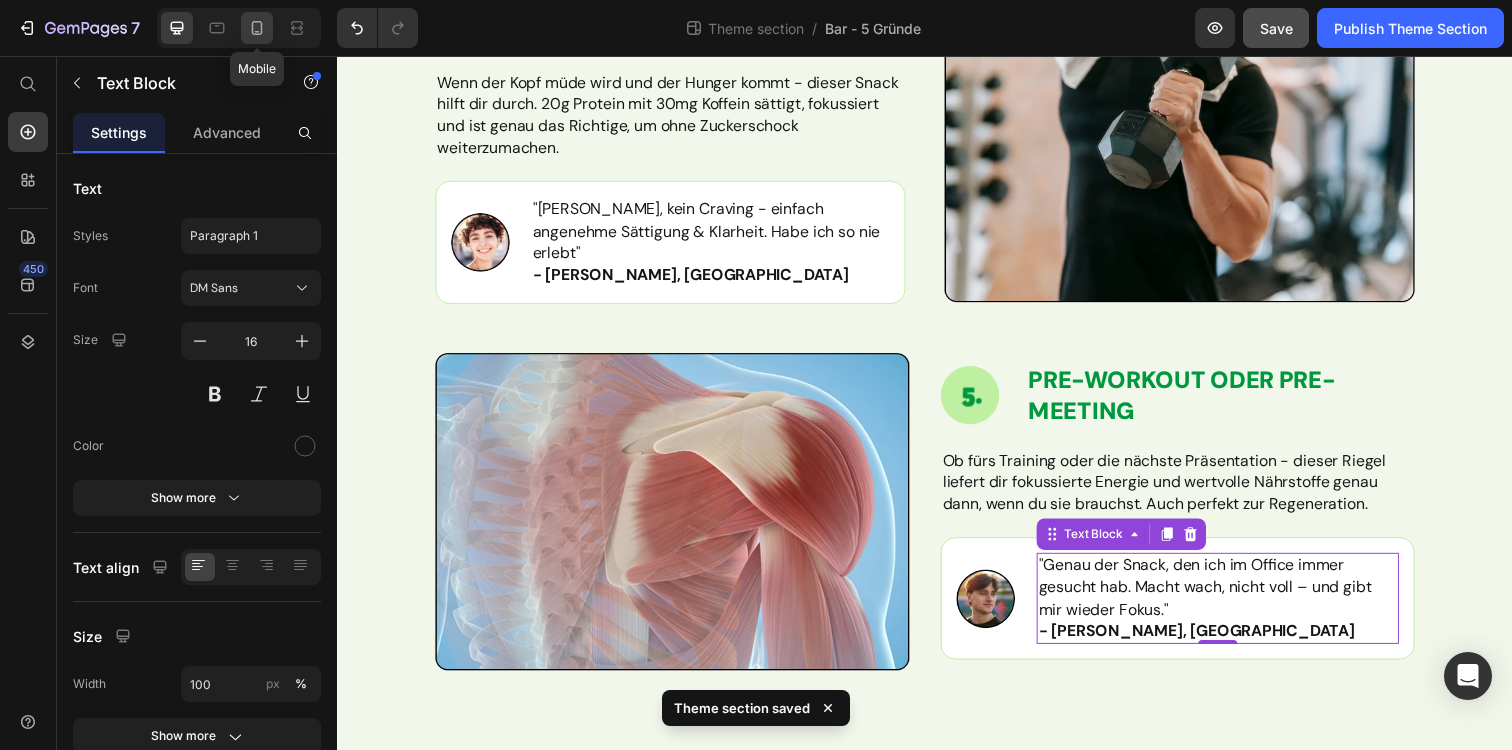 click 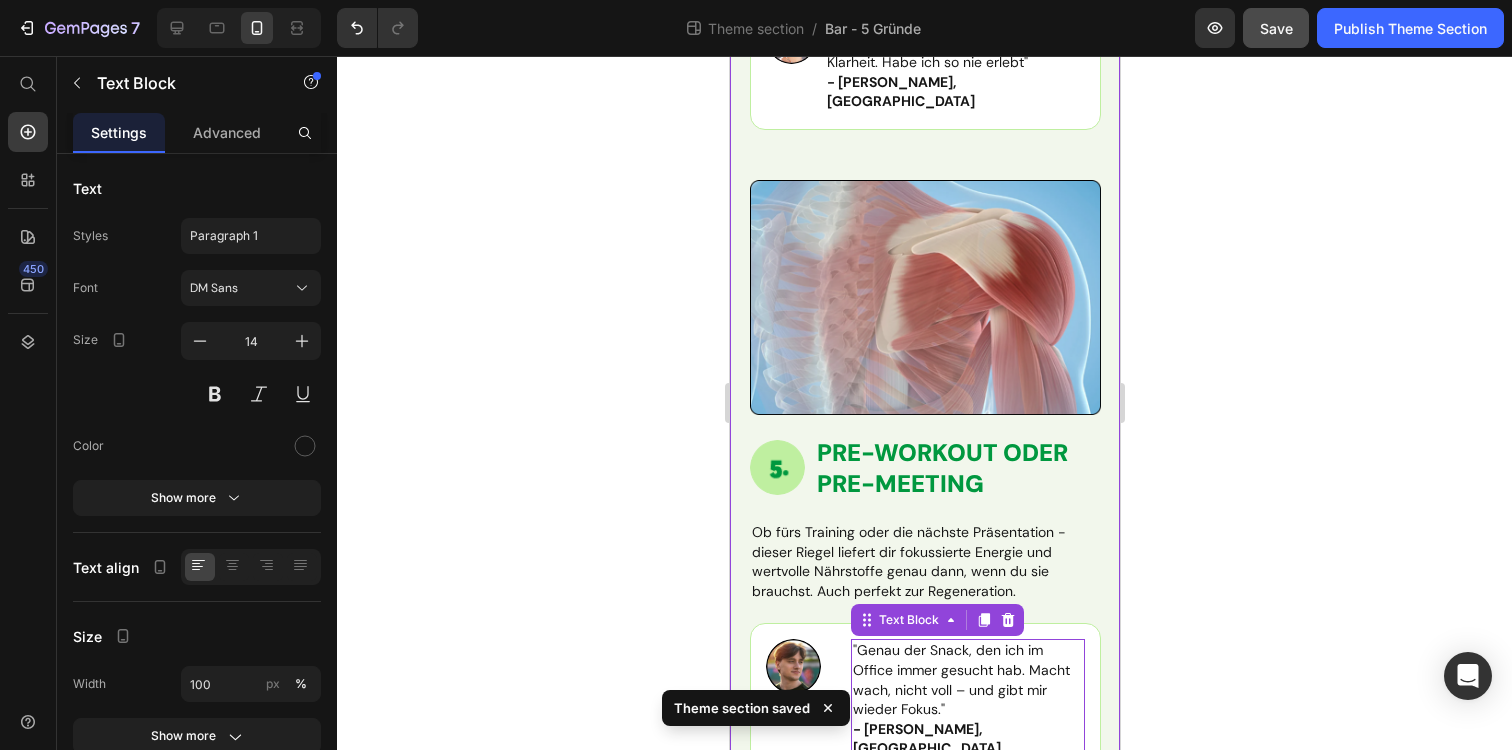 scroll, scrollTop: 2651, scrollLeft: 0, axis: vertical 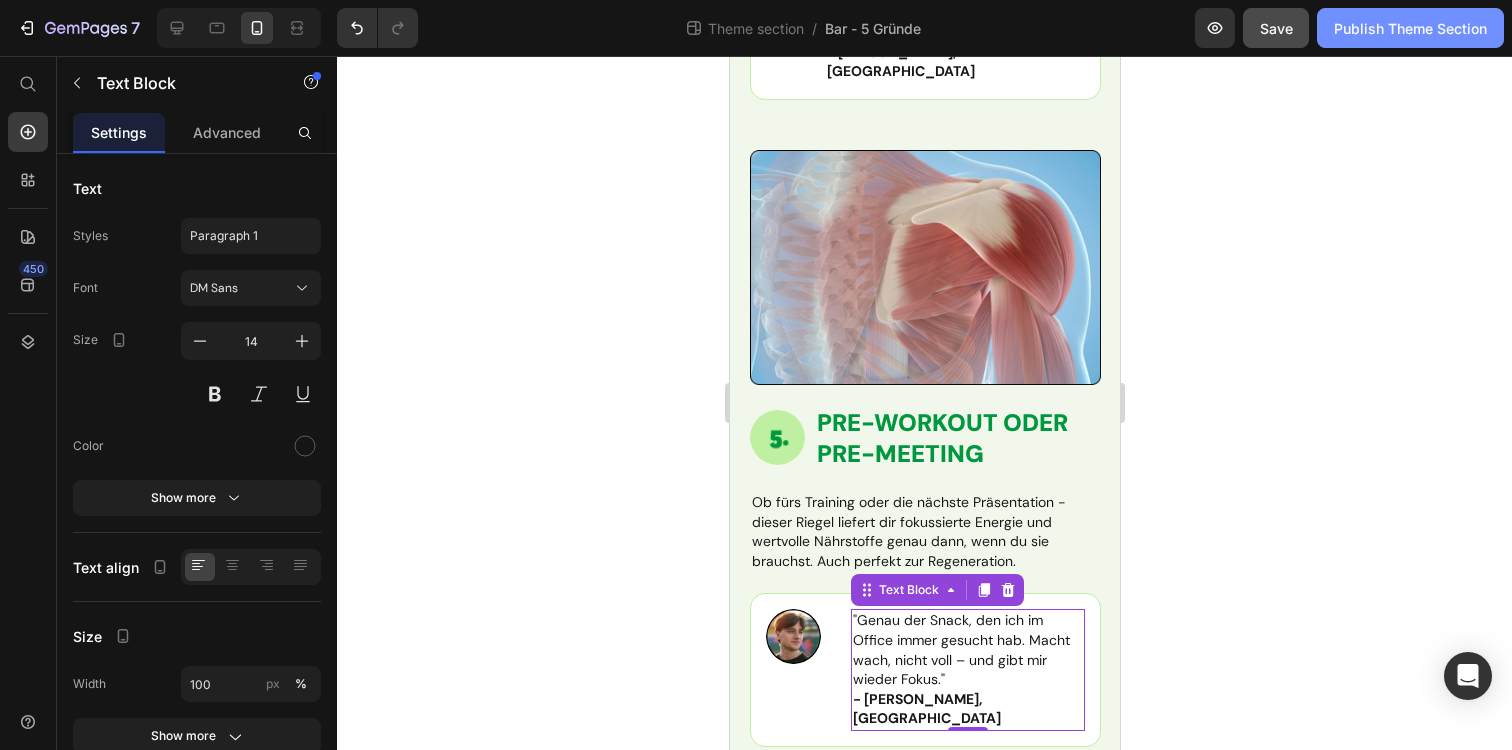 click on "Publish Theme Section" at bounding box center (1410, 28) 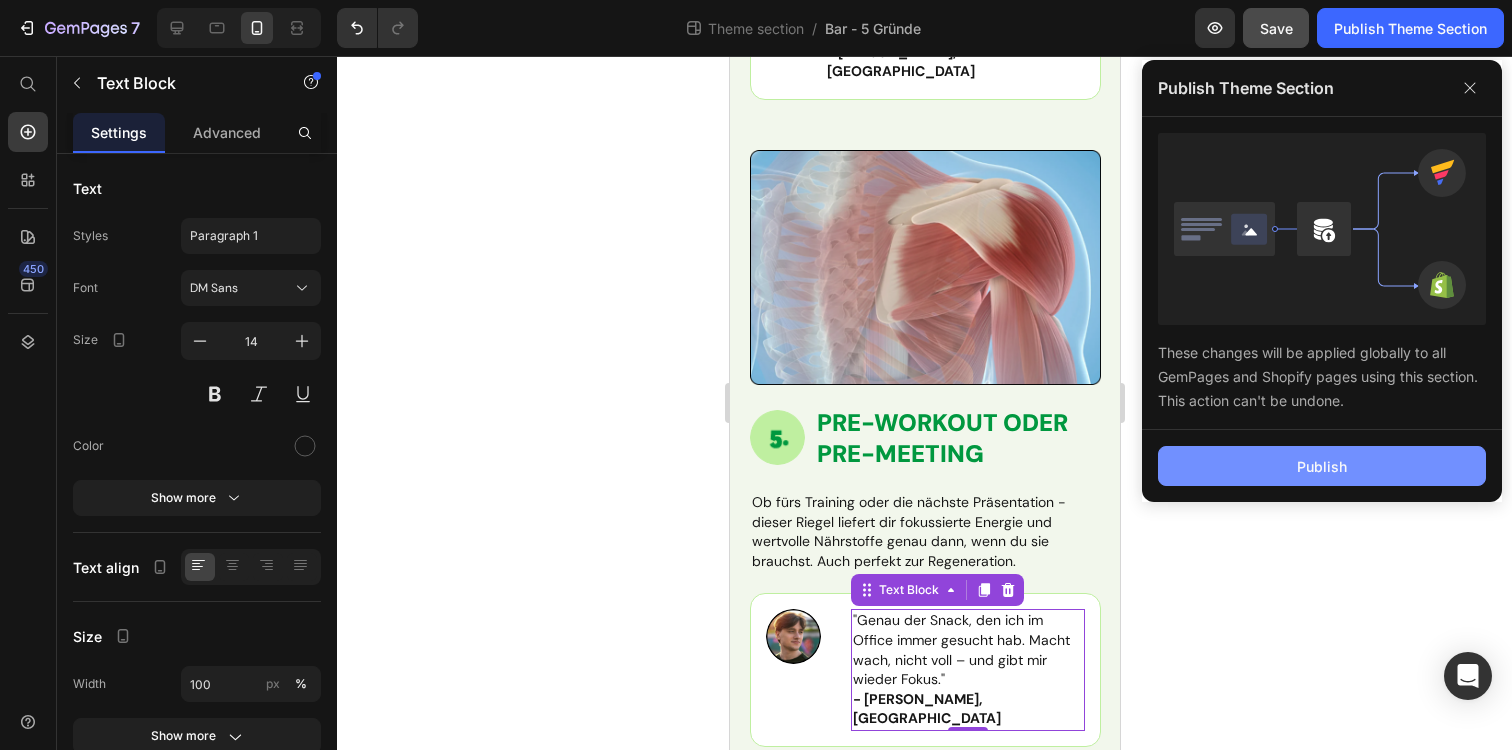 click on "Publish" at bounding box center [1322, 466] 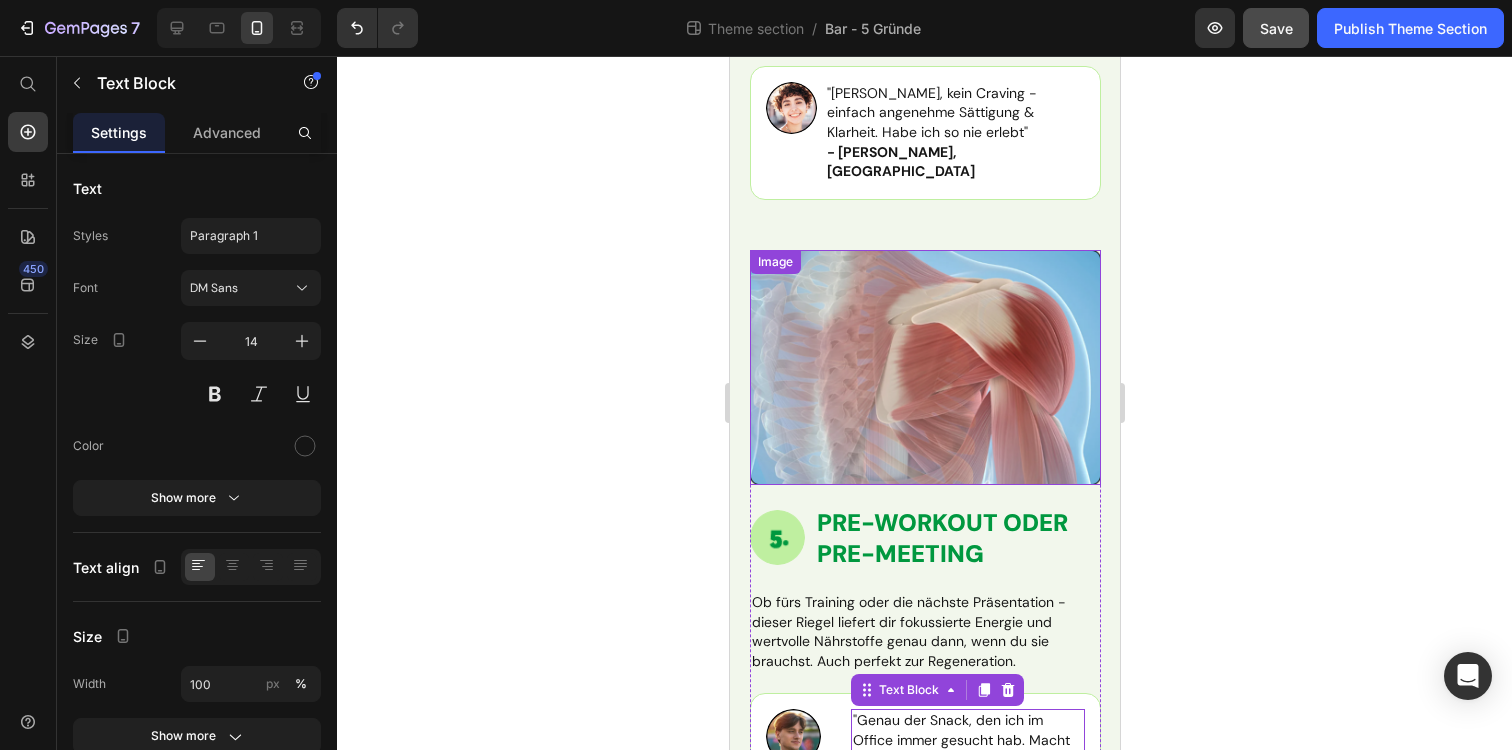 scroll, scrollTop: 2523, scrollLeft: 0, axis: vertical 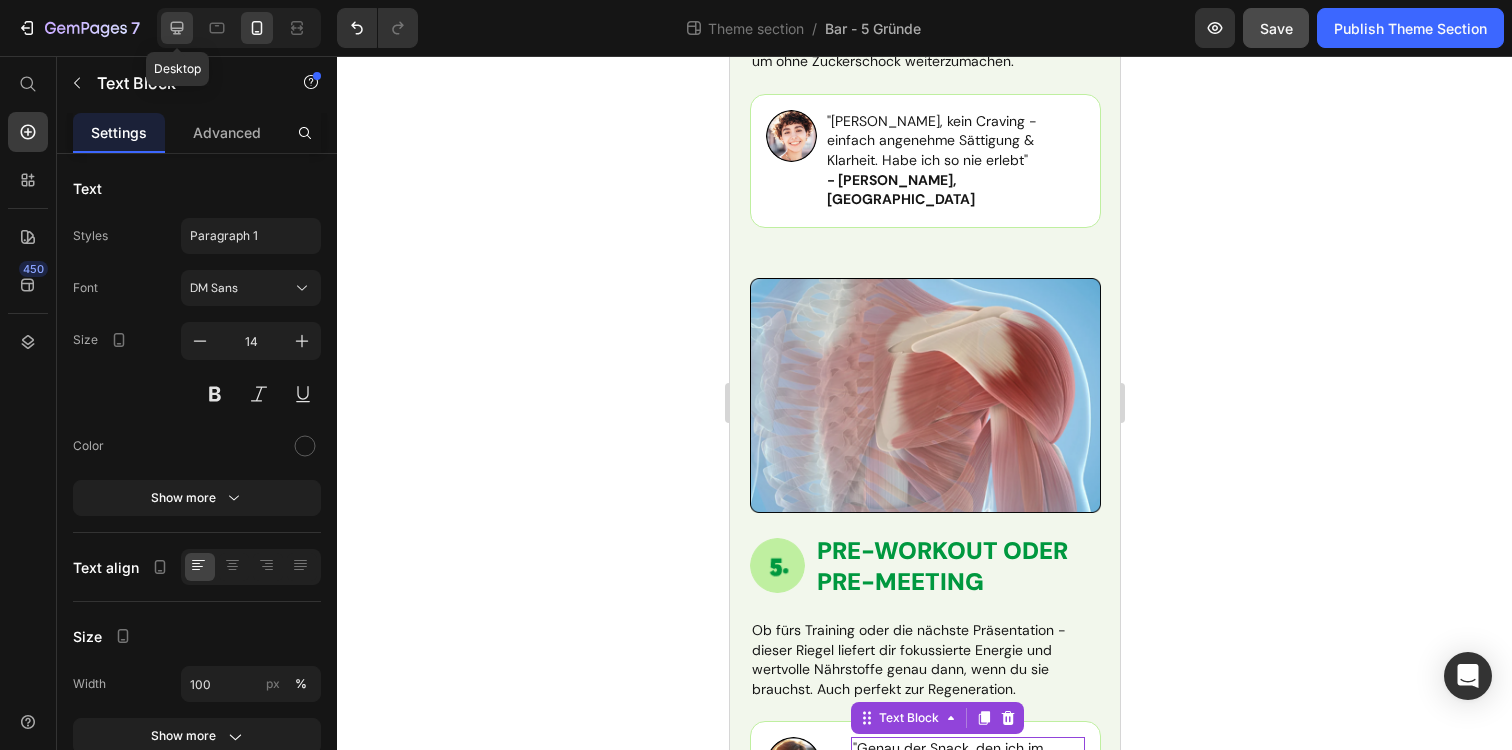 click 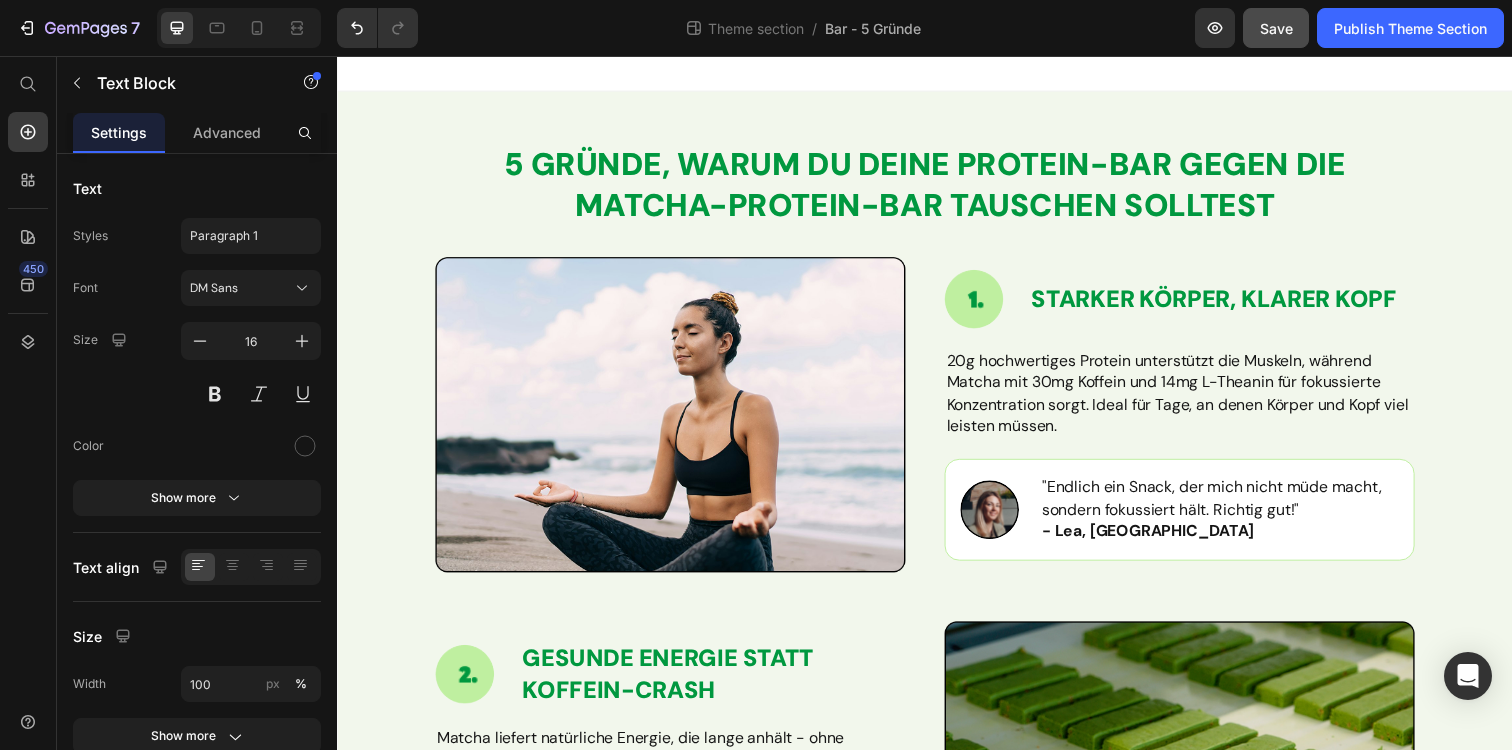 scroll, scrollTop: 0, scrollLeft: 0, axis: both 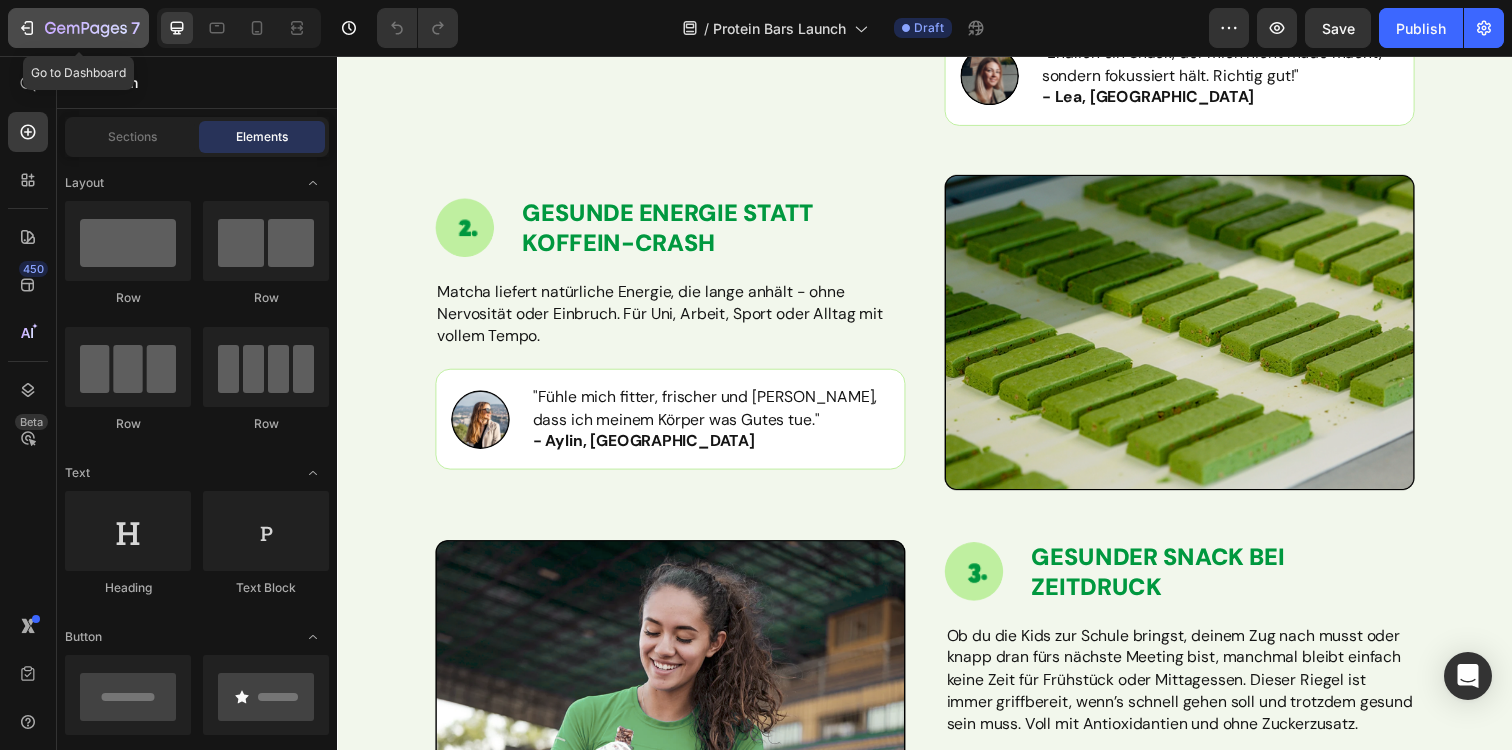 click on "7" 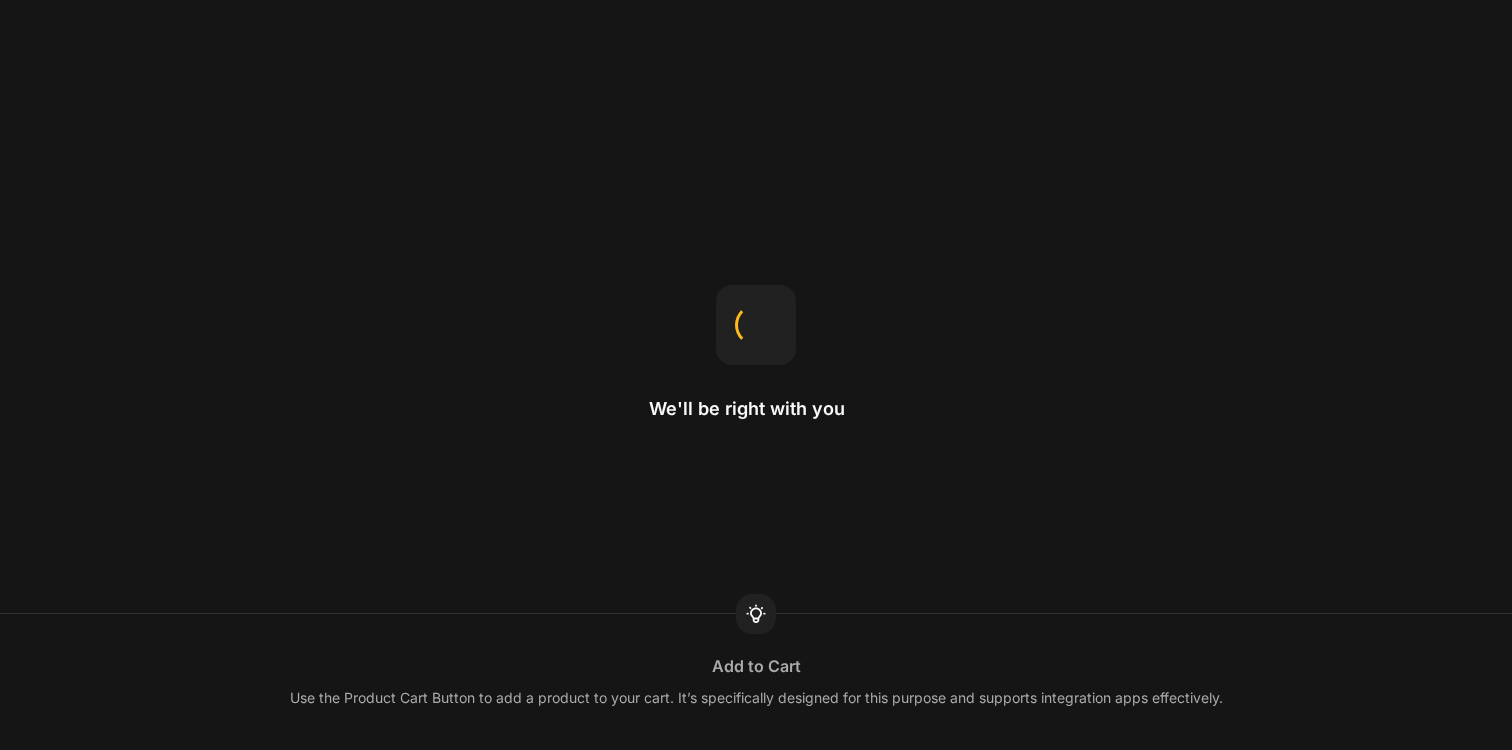 scroll, scrollTop: 0, scrollLeft: 0, axis: both 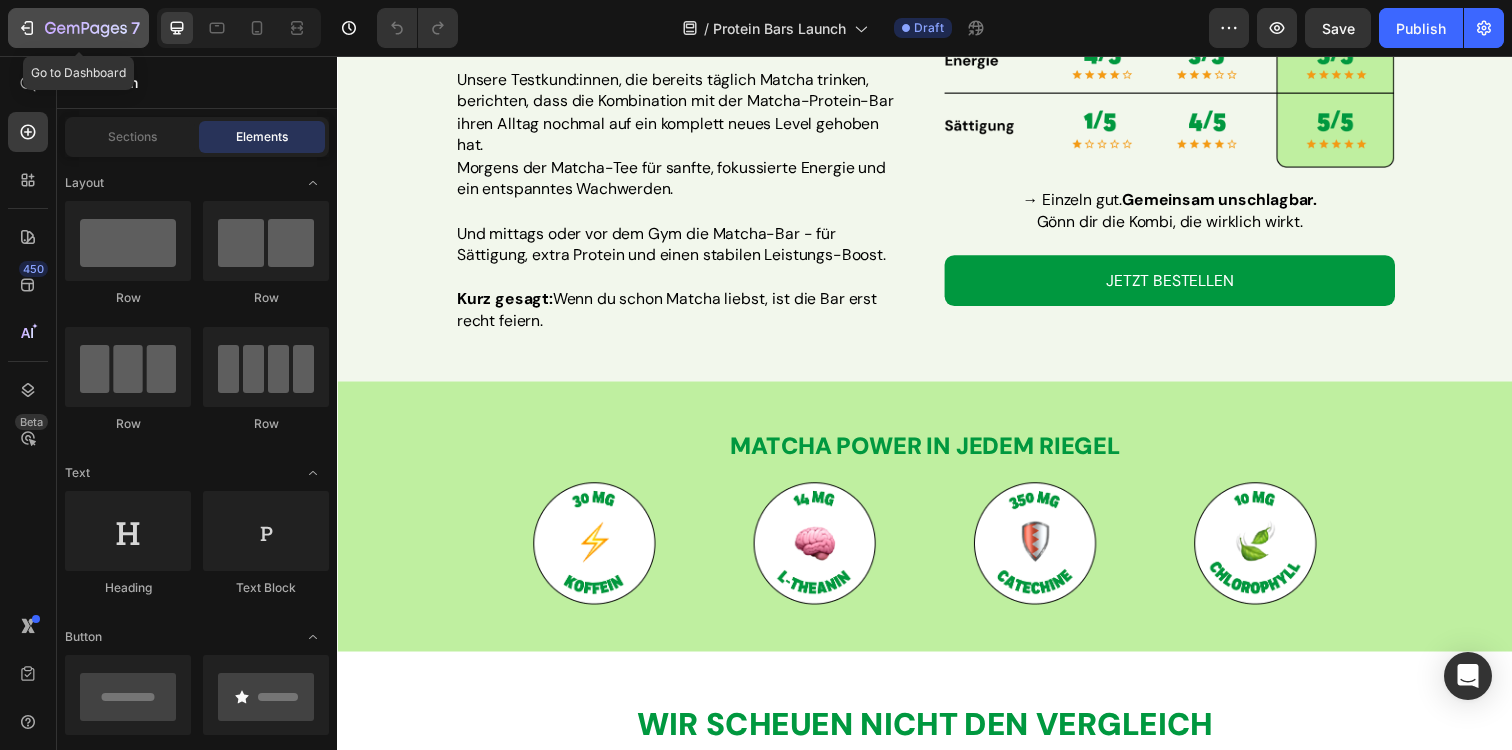 click on "7" 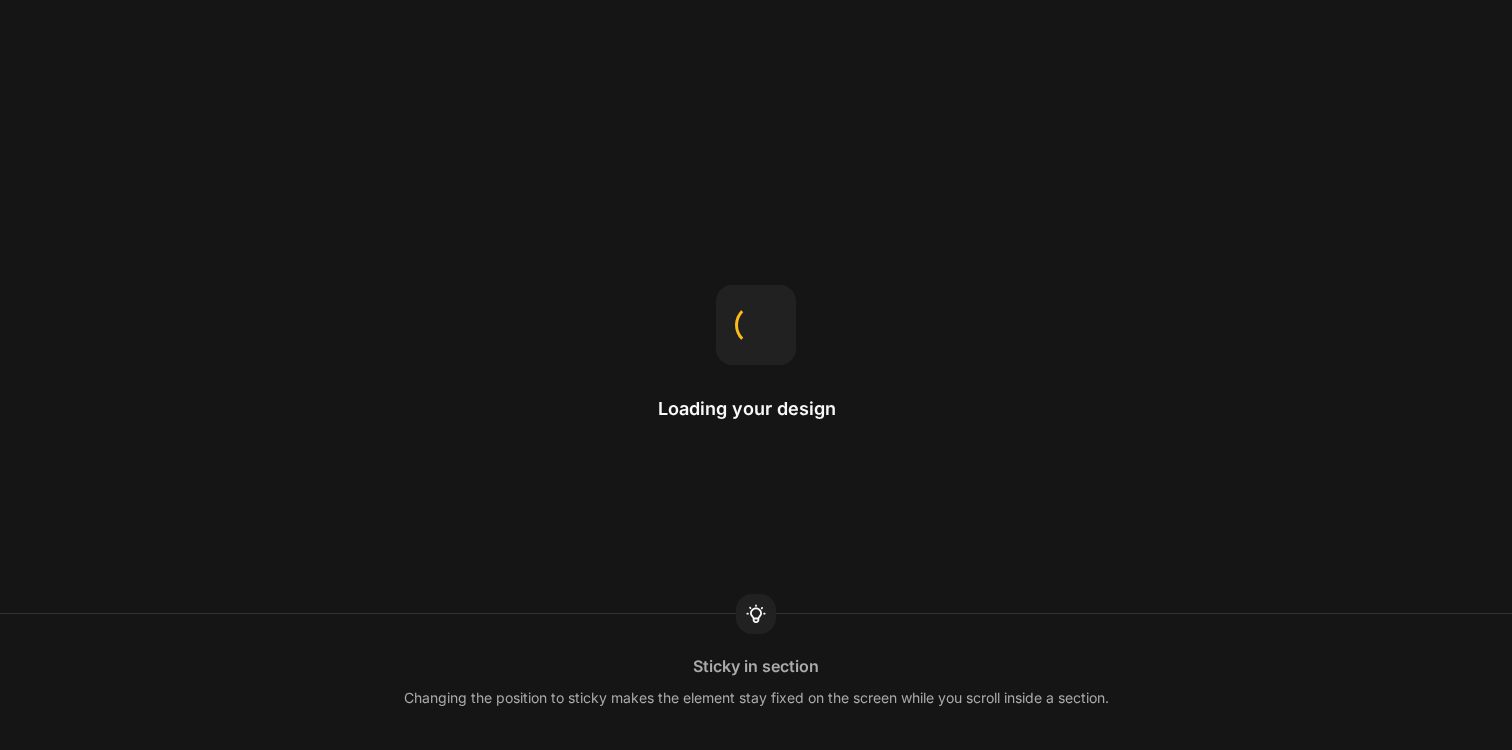 scroll, scrollTop: 0, scrollLeft: 0, axis: both 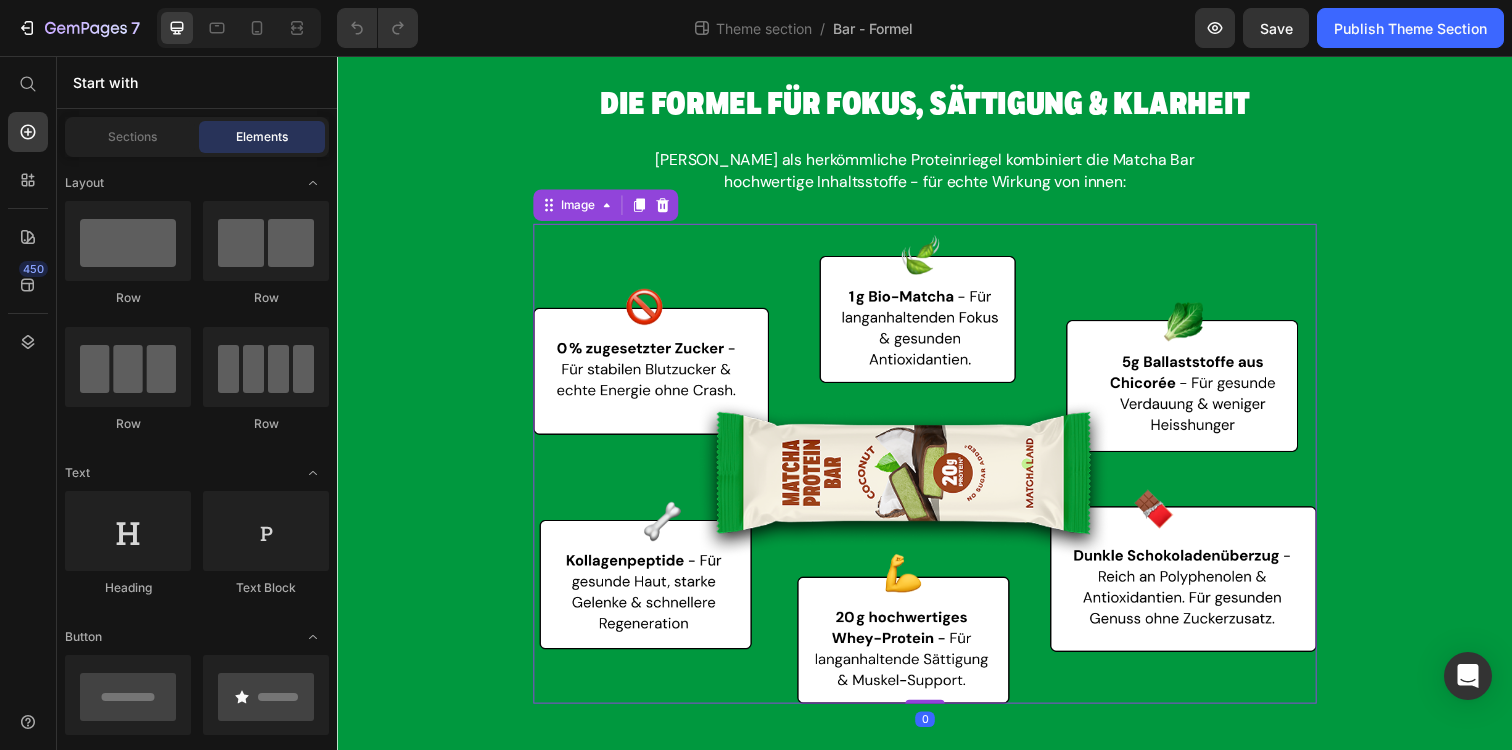 click at bounding box center (937, 472) 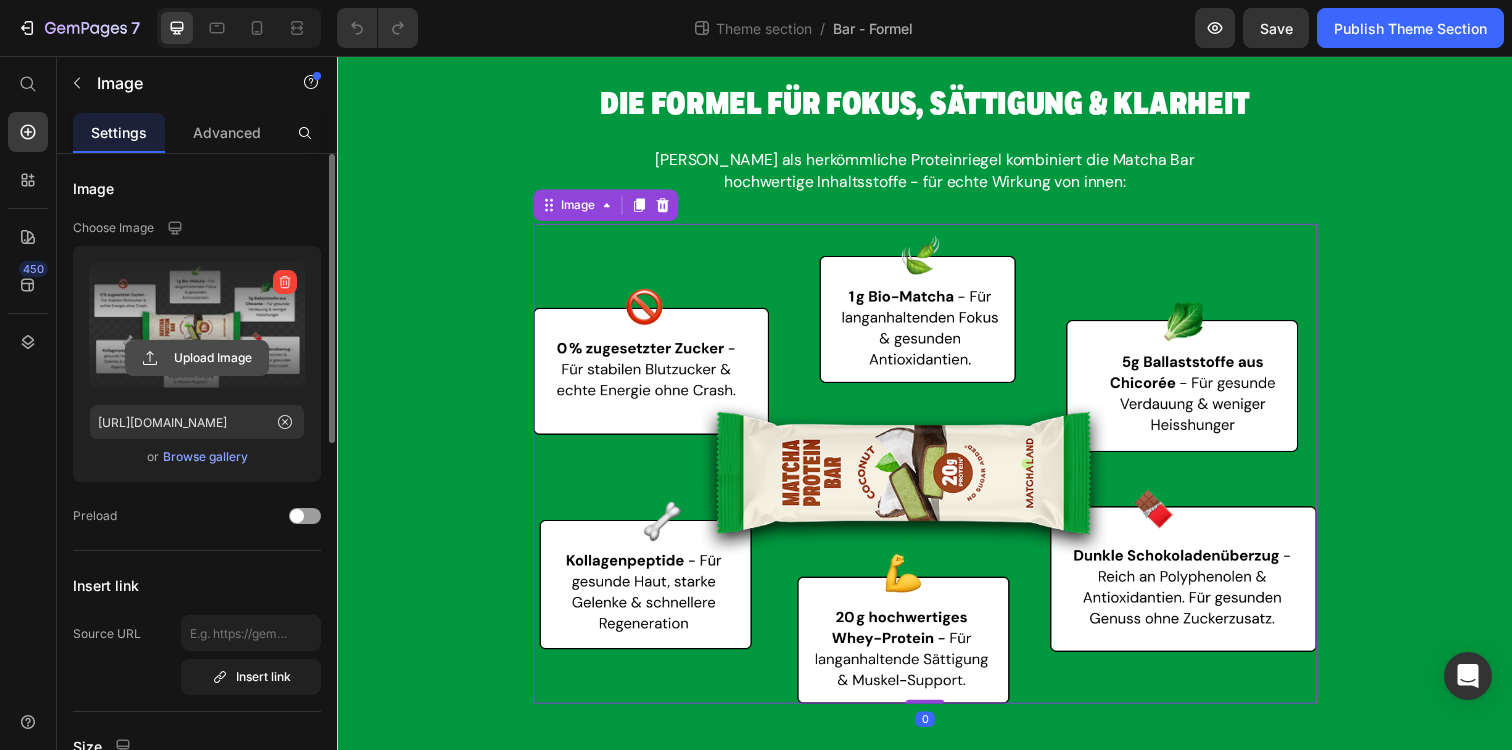 click 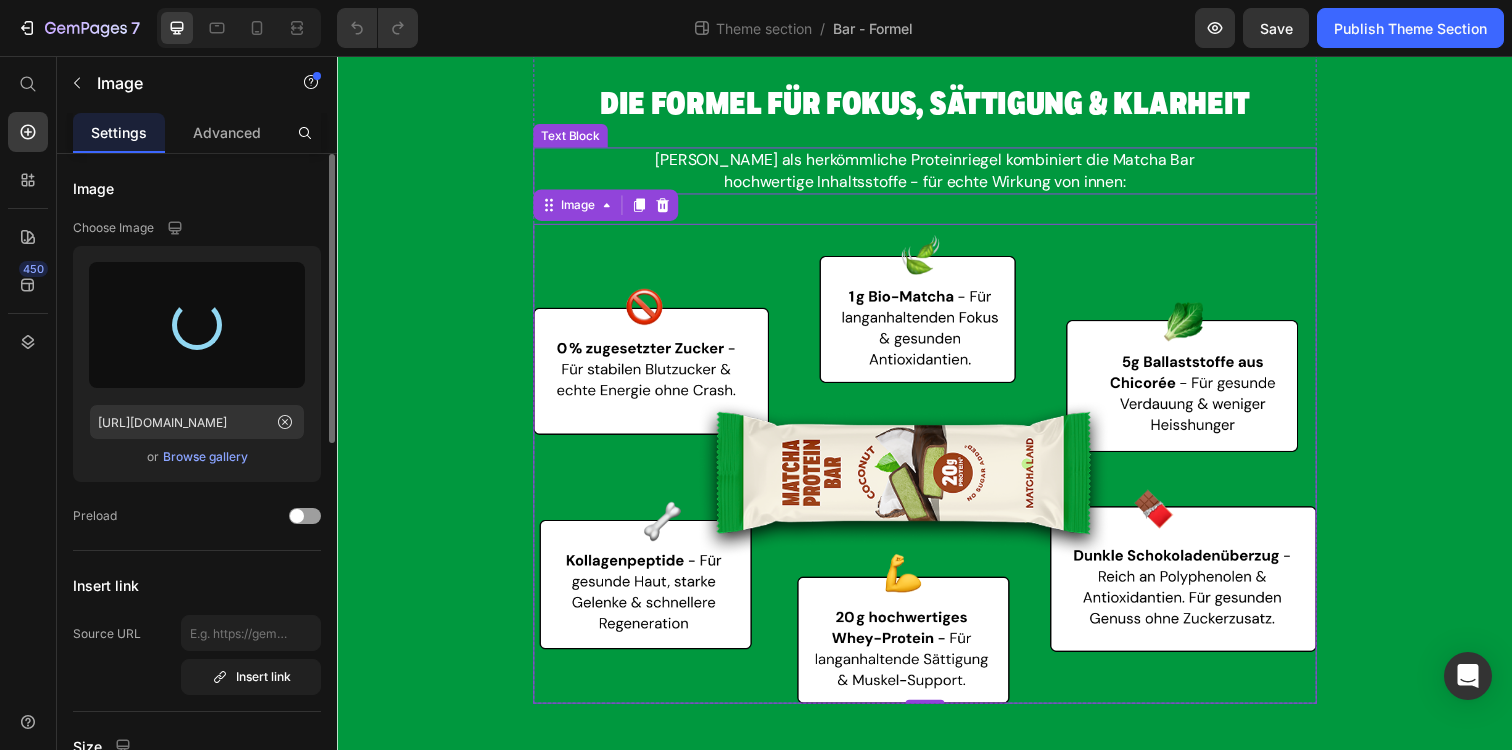 type on "https://cdn.shopify.com/s/files/1/0564/6263/9291/files/gempages_523369365869954112-93f0fb87-1eb3-4cf4-90be-e077292d1344.png" 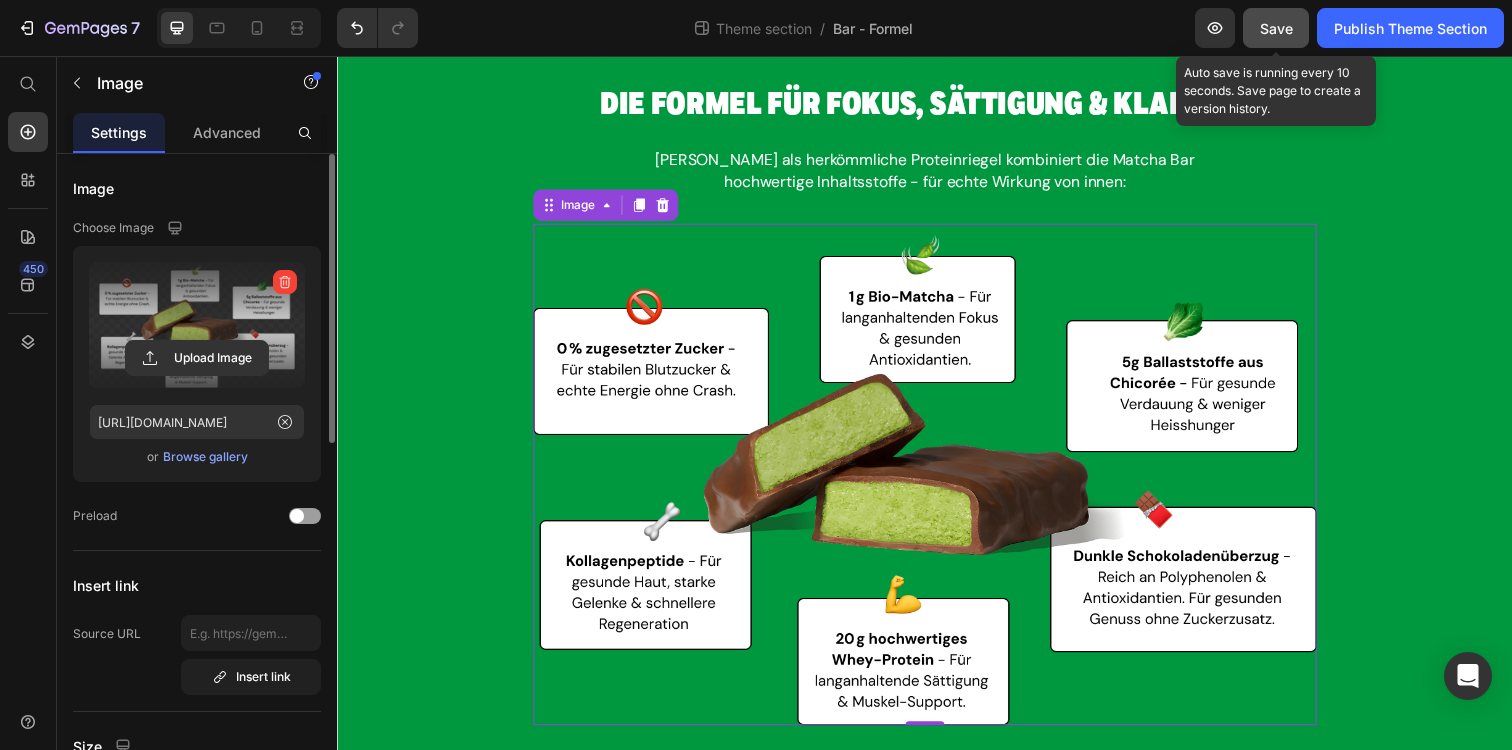 click on "Save" 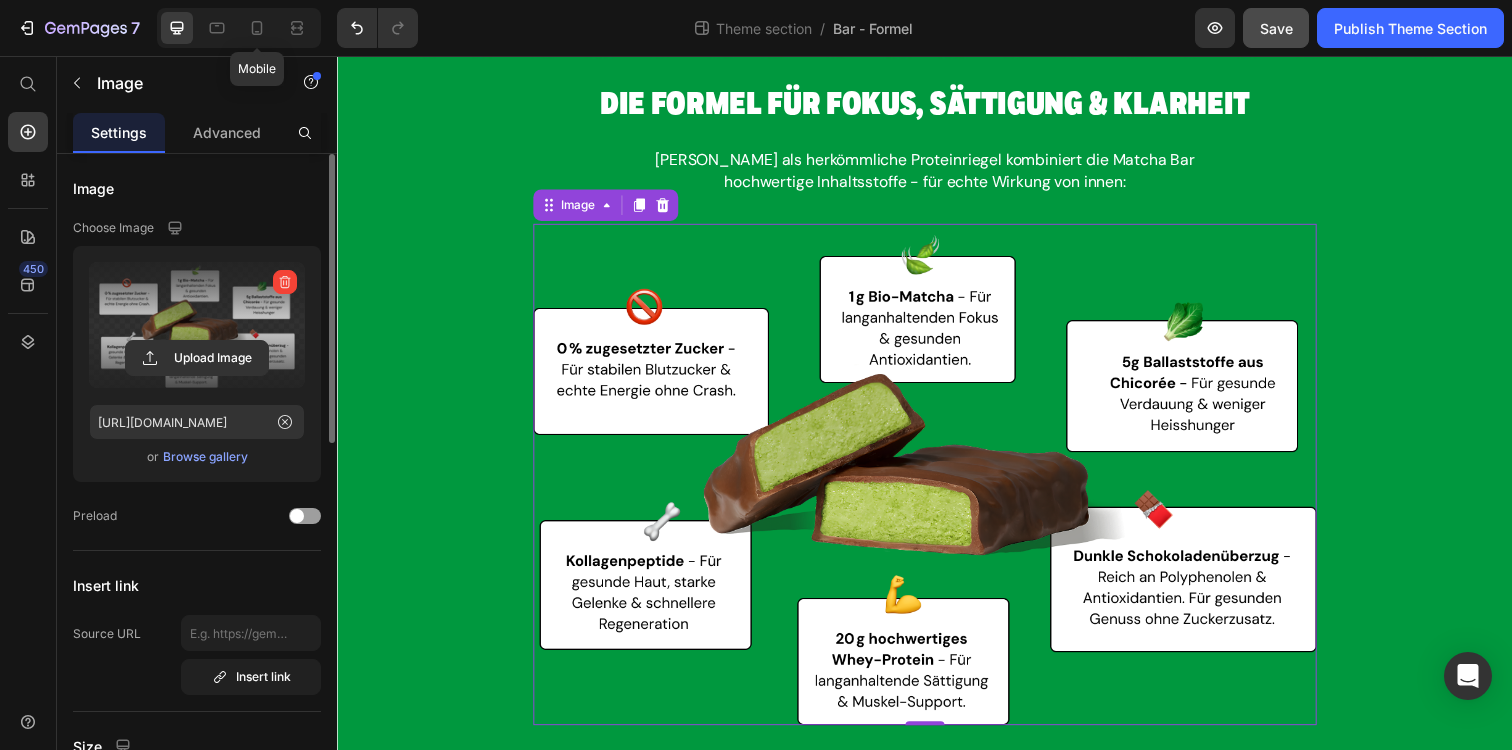 click on "Mobile" at bounding box center [239, 28] 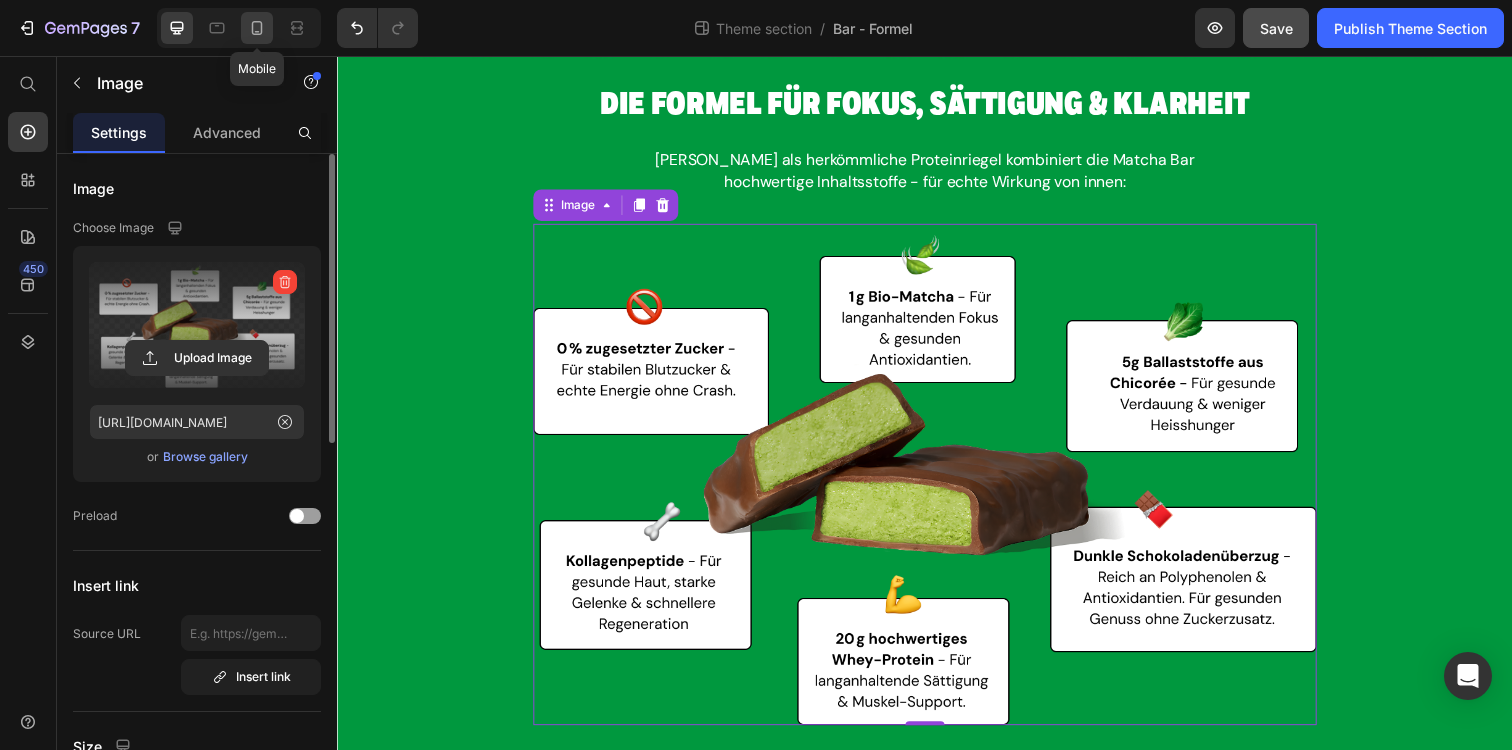 click 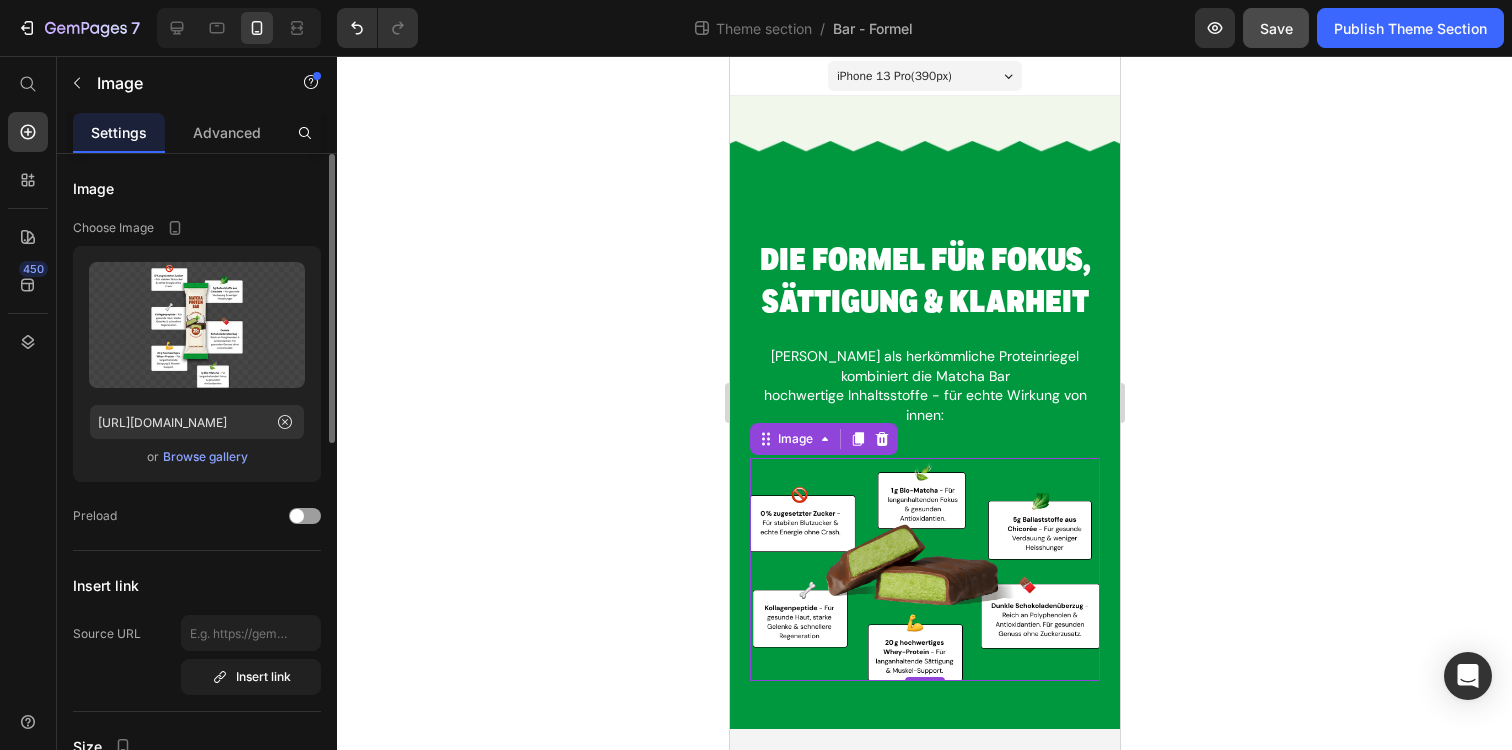 scroll, scrollTop: 240, scrollLeft: 0, axis: vertical 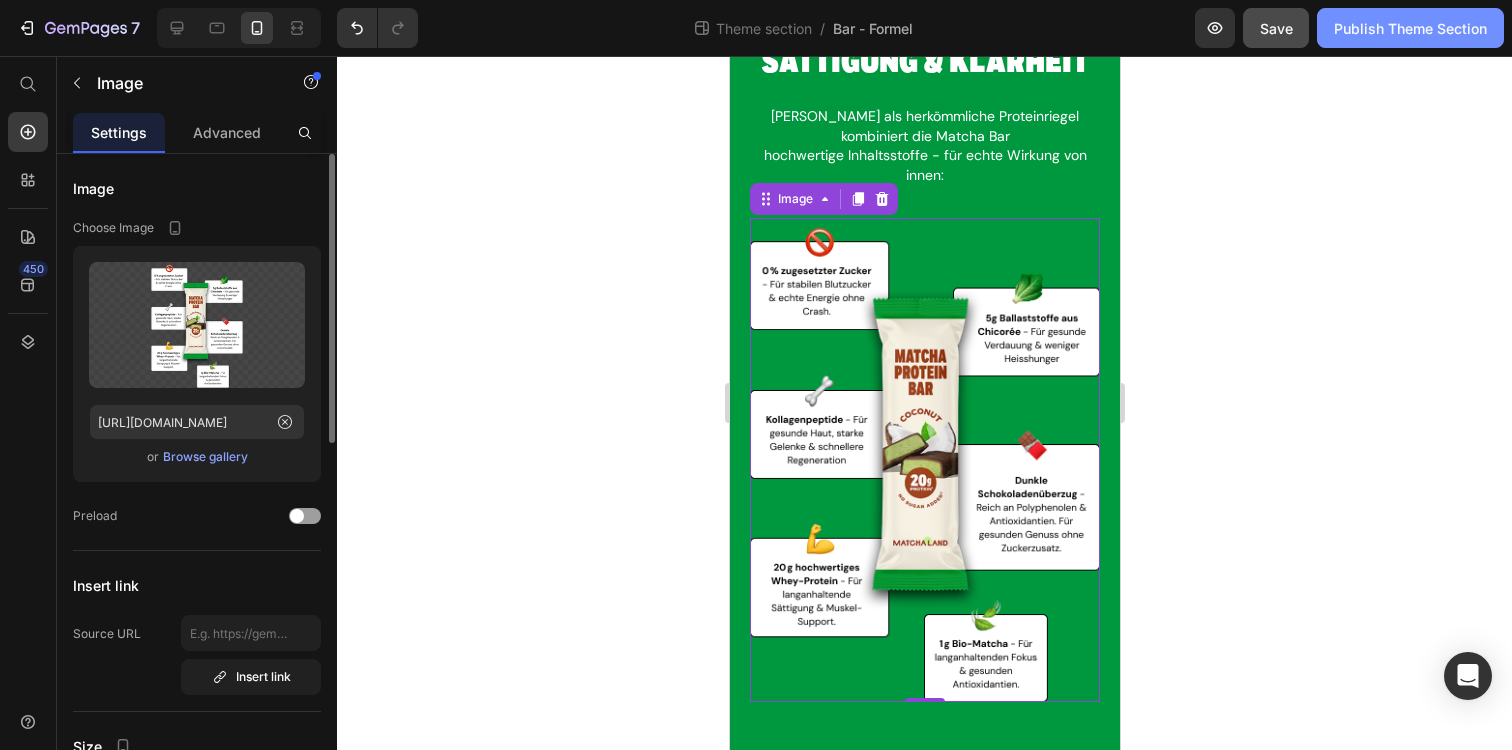 click on "Publish Theme Section" at bounding box center (1410, 28) 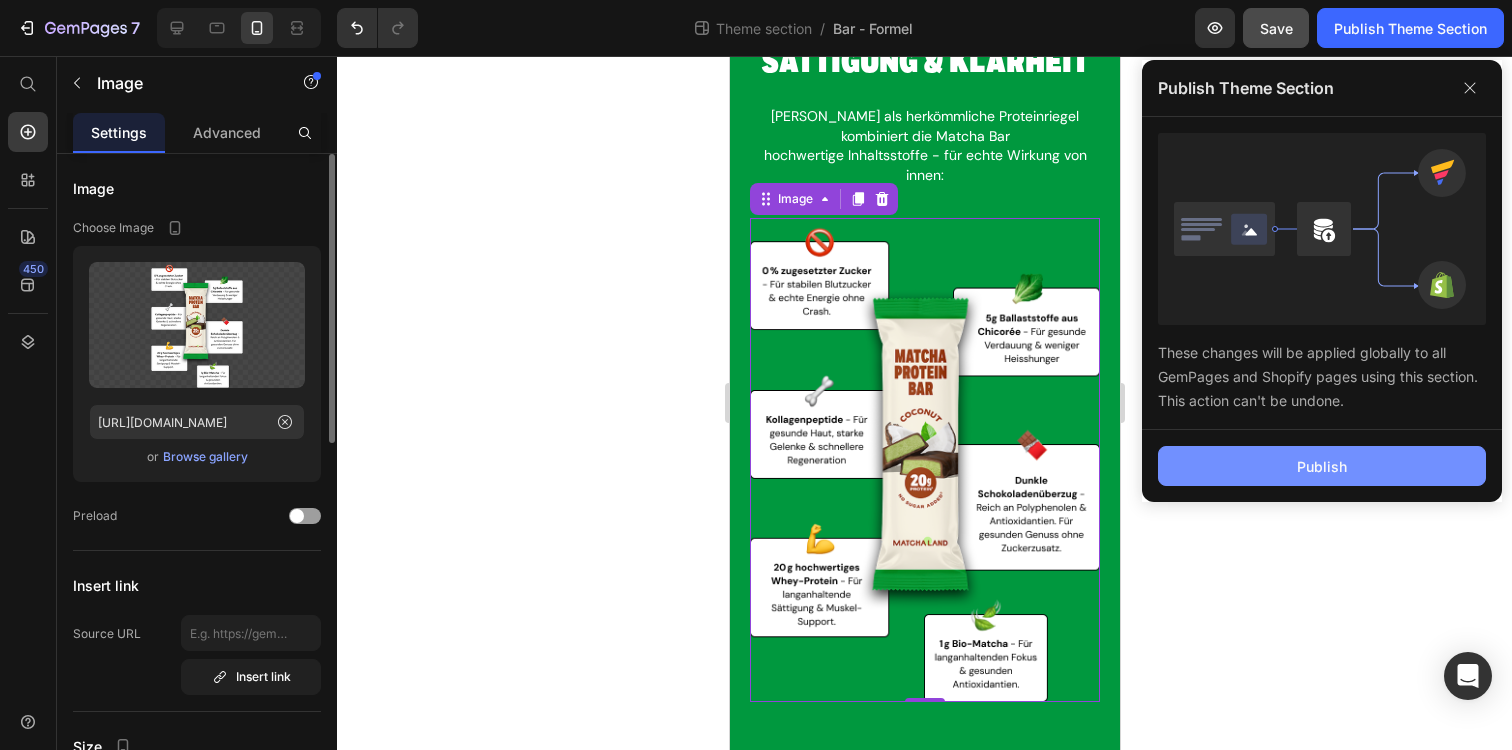 click on "Publish" 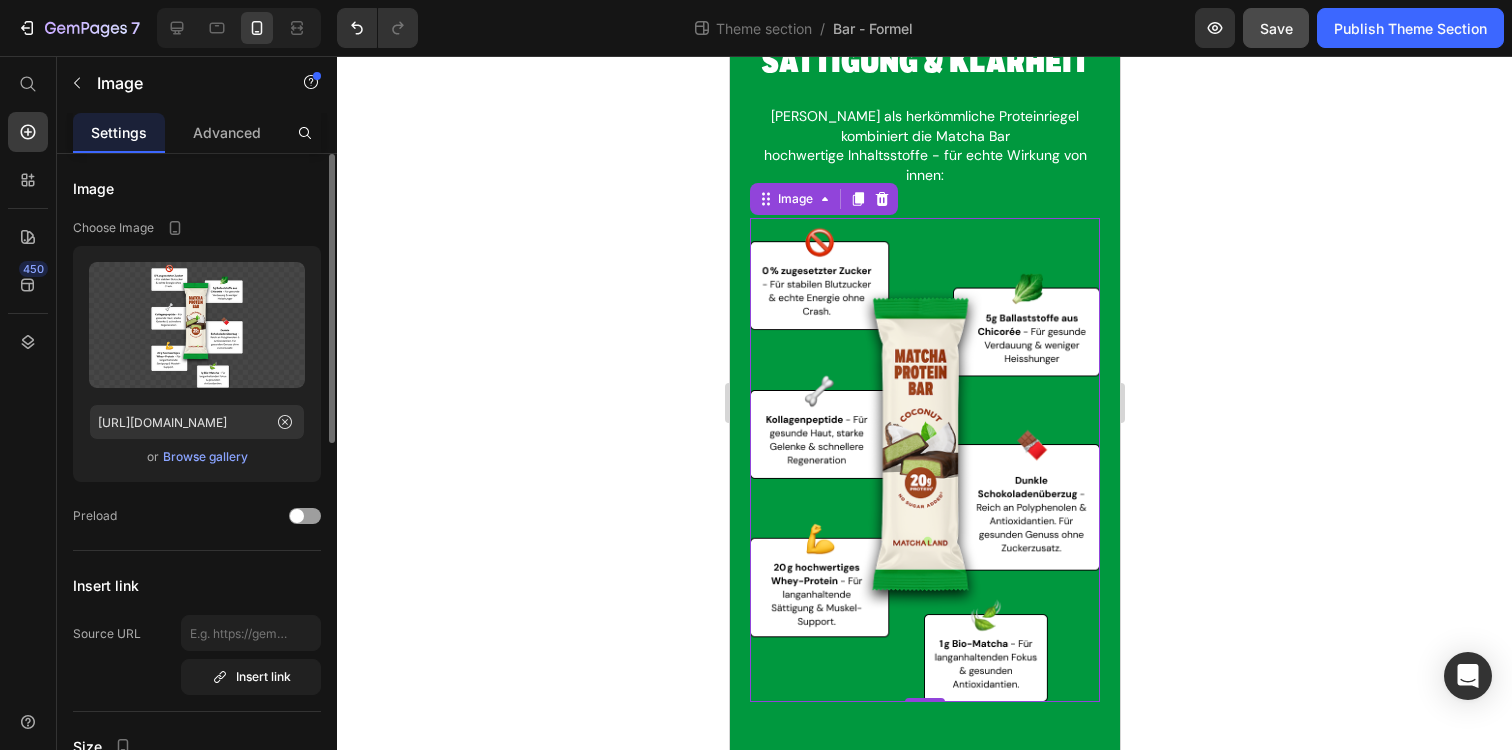 scroll, scrollTop: 120, scrollLeft: 0, axis: vertical 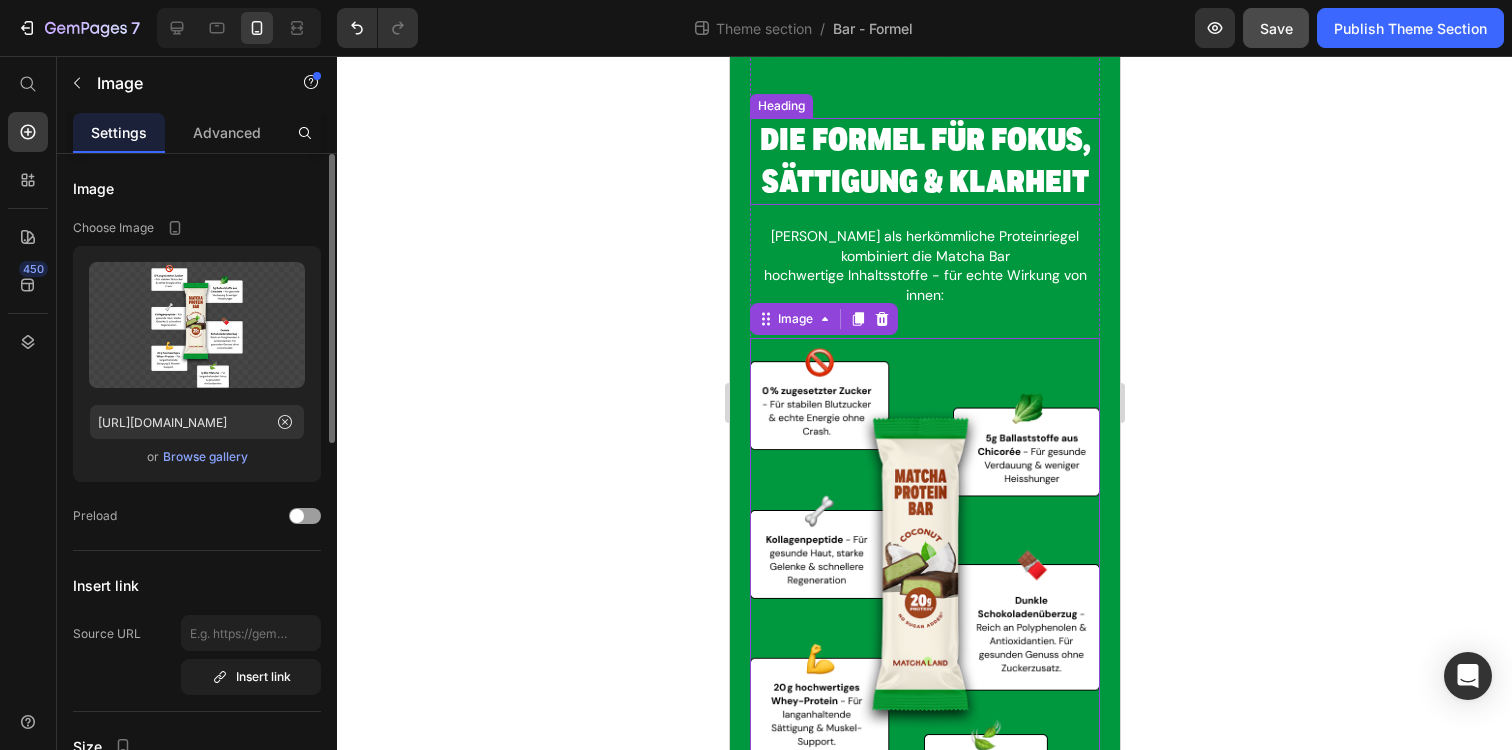 click on "Die Formel für Fokus, Sättigung & Klarheit" at bounding box center [924, 161] 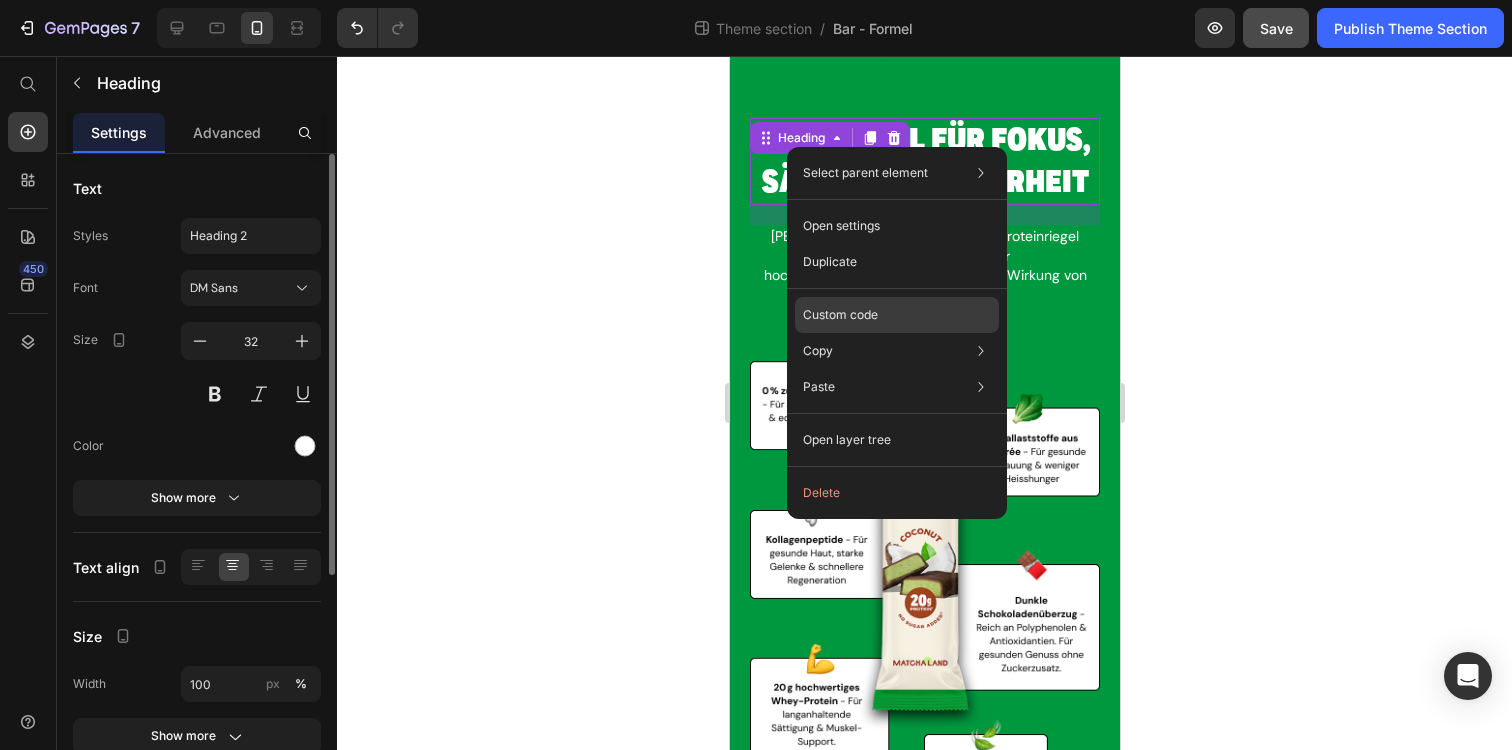 click on "Custom code" 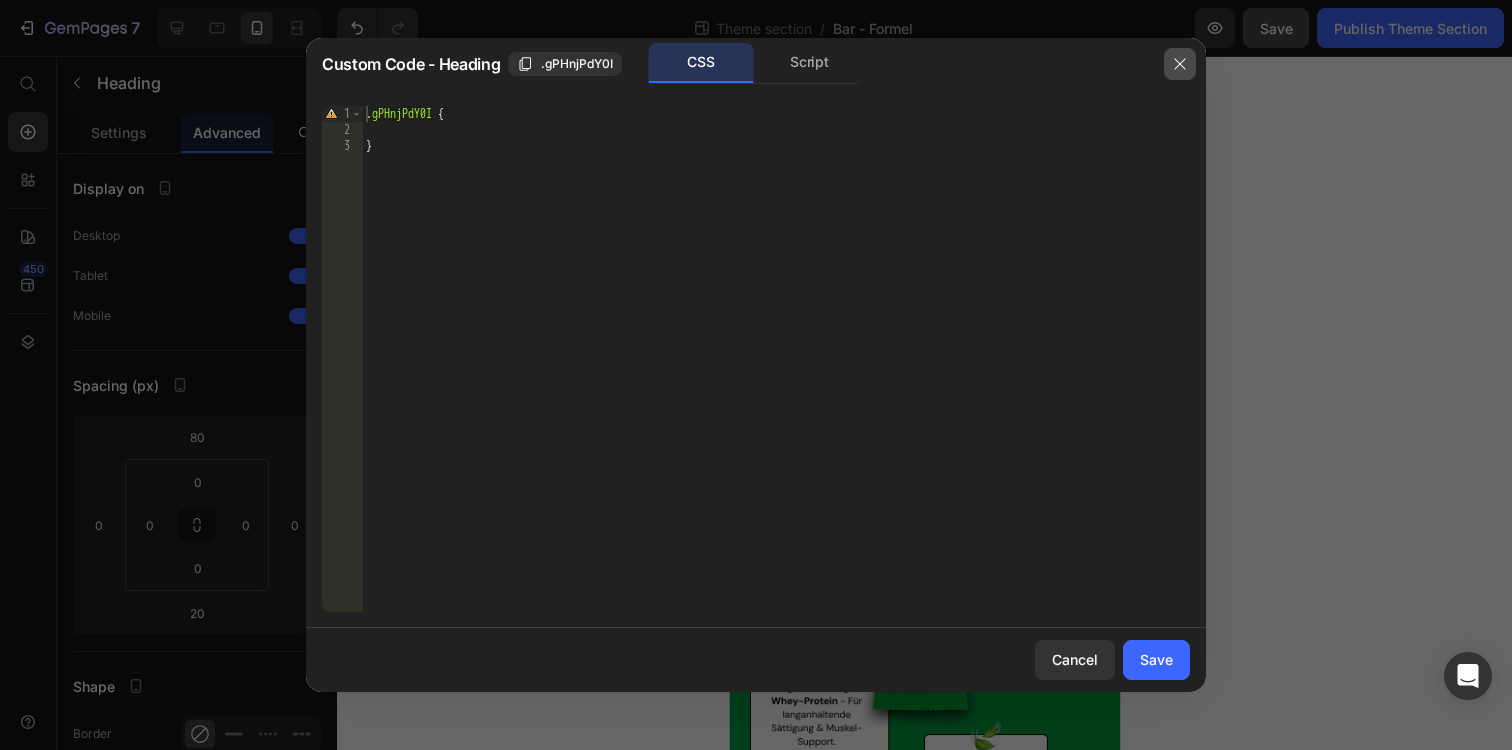 click 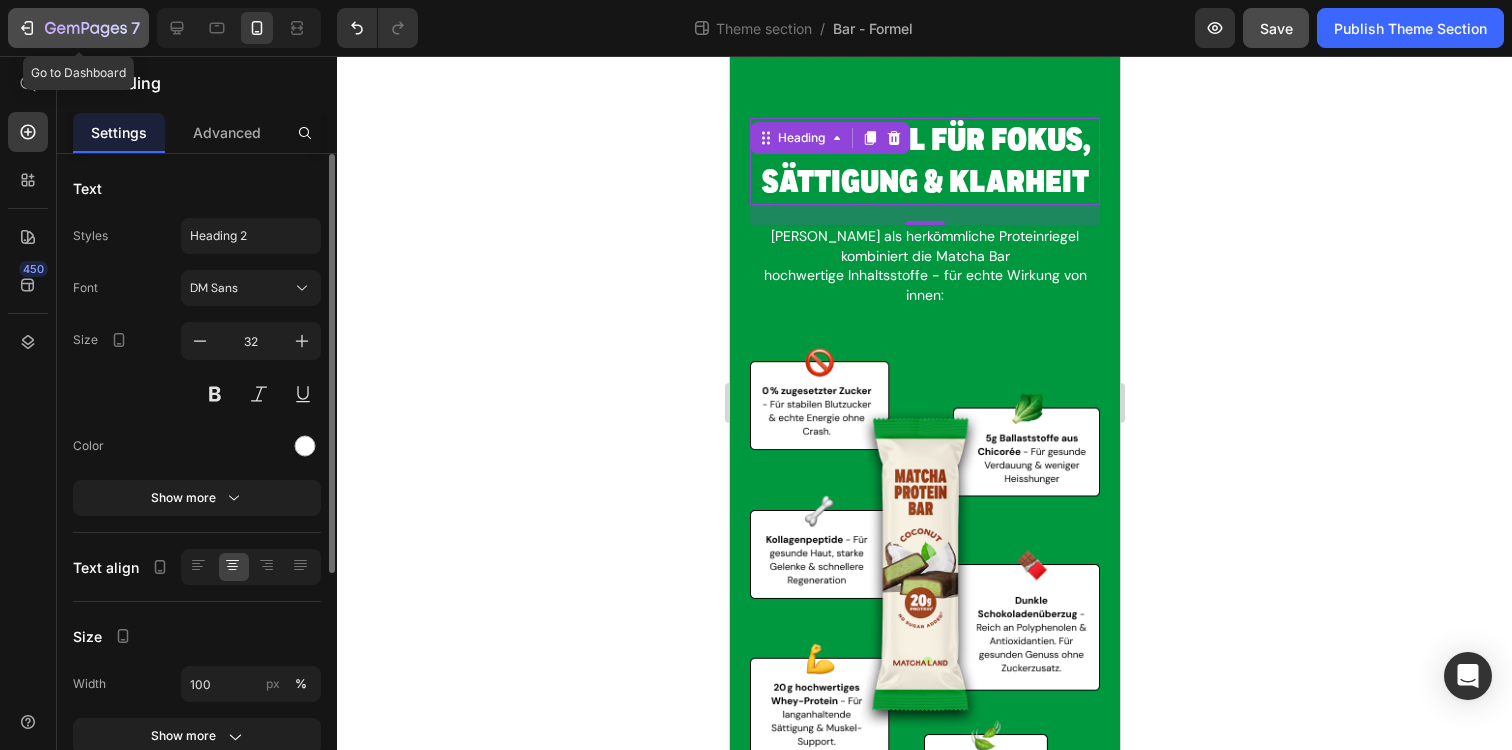 click 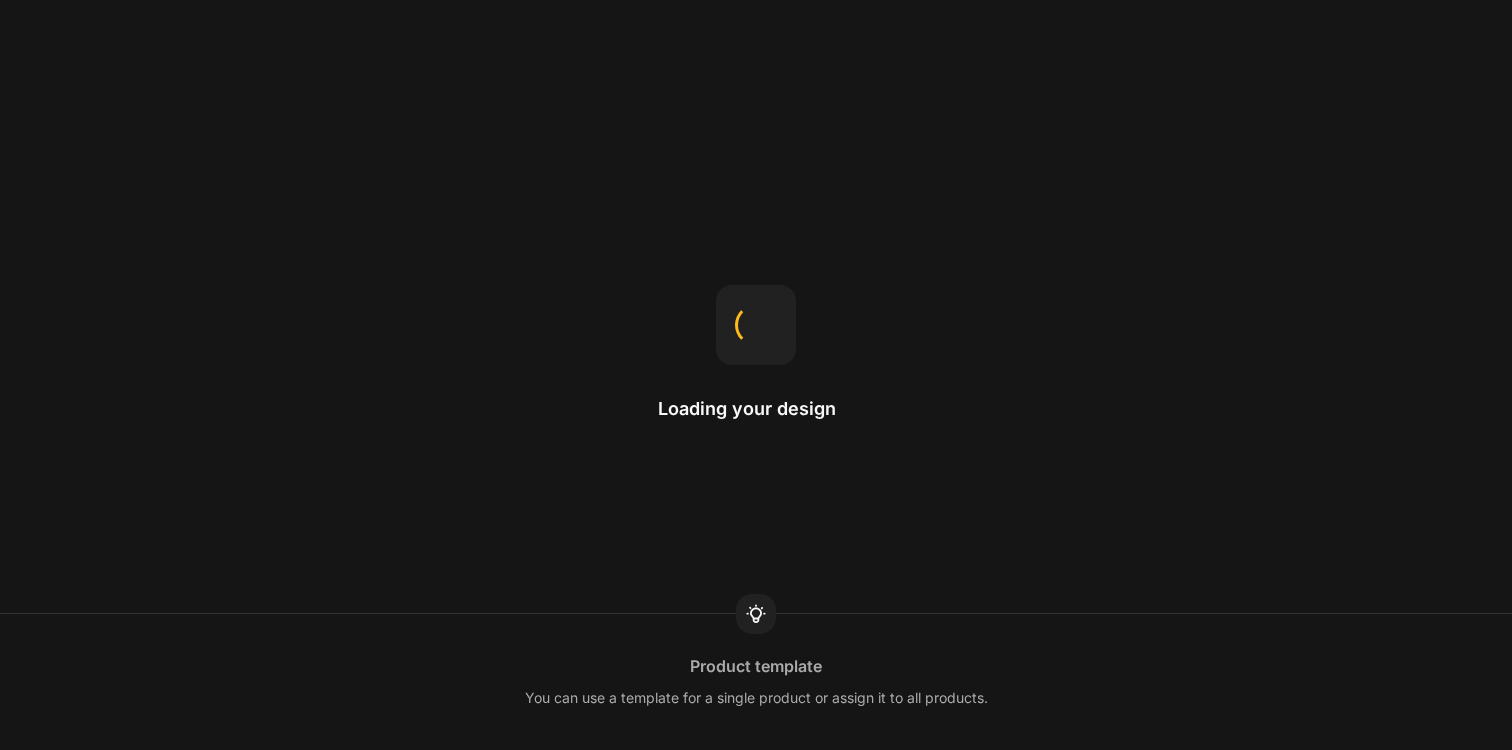 scroll, scrollTop: 0, scrollLeft: 0, axis: both 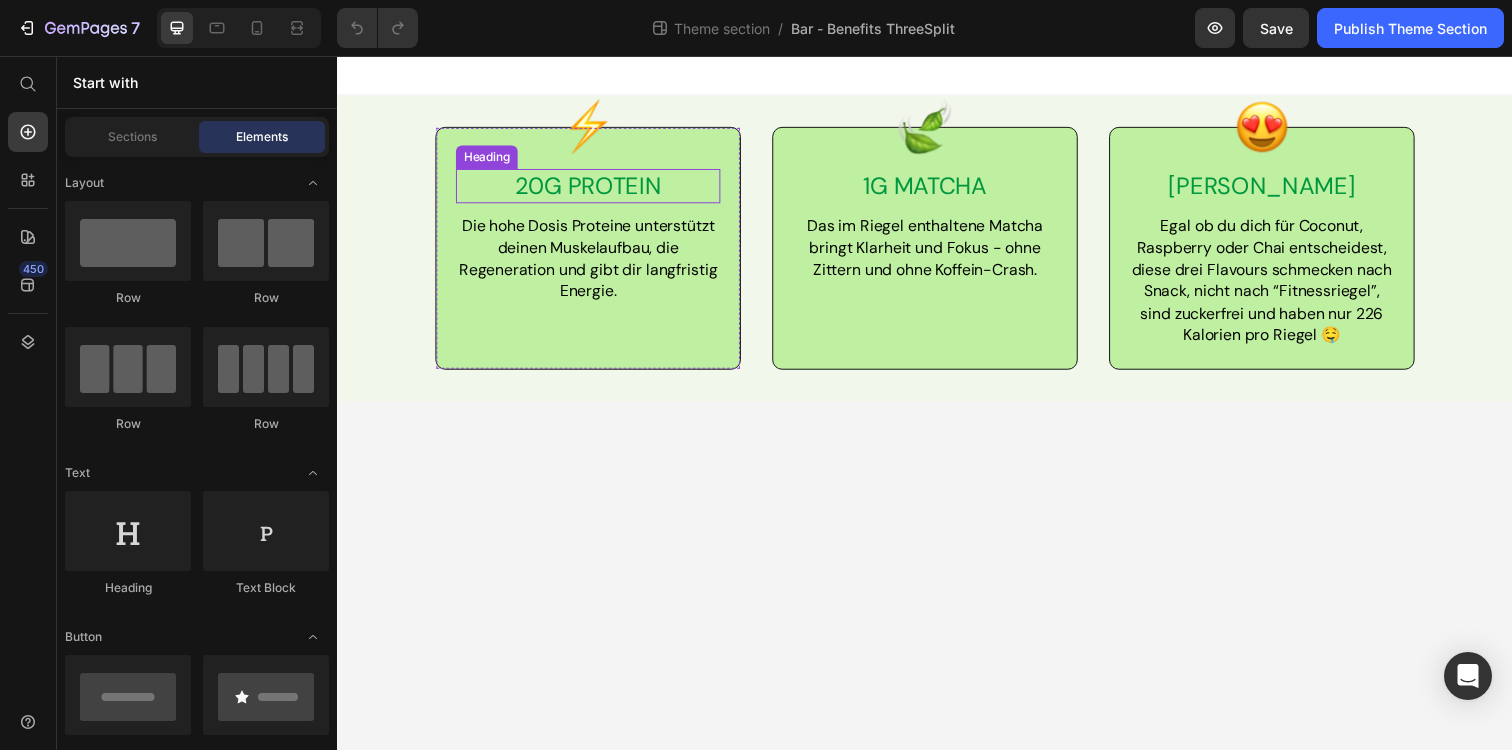 click on "20g PROTEIN" at bounding box center [593, 188] 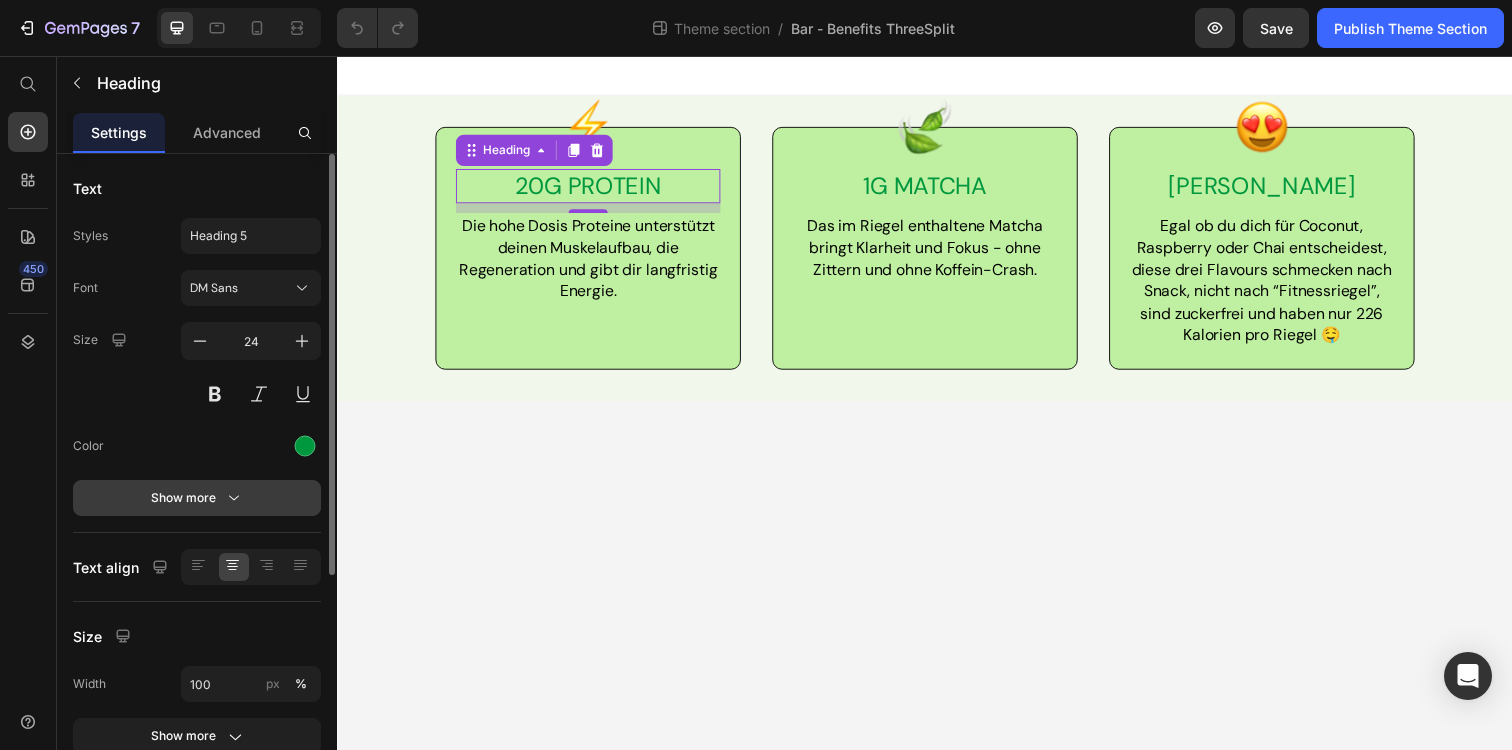 click 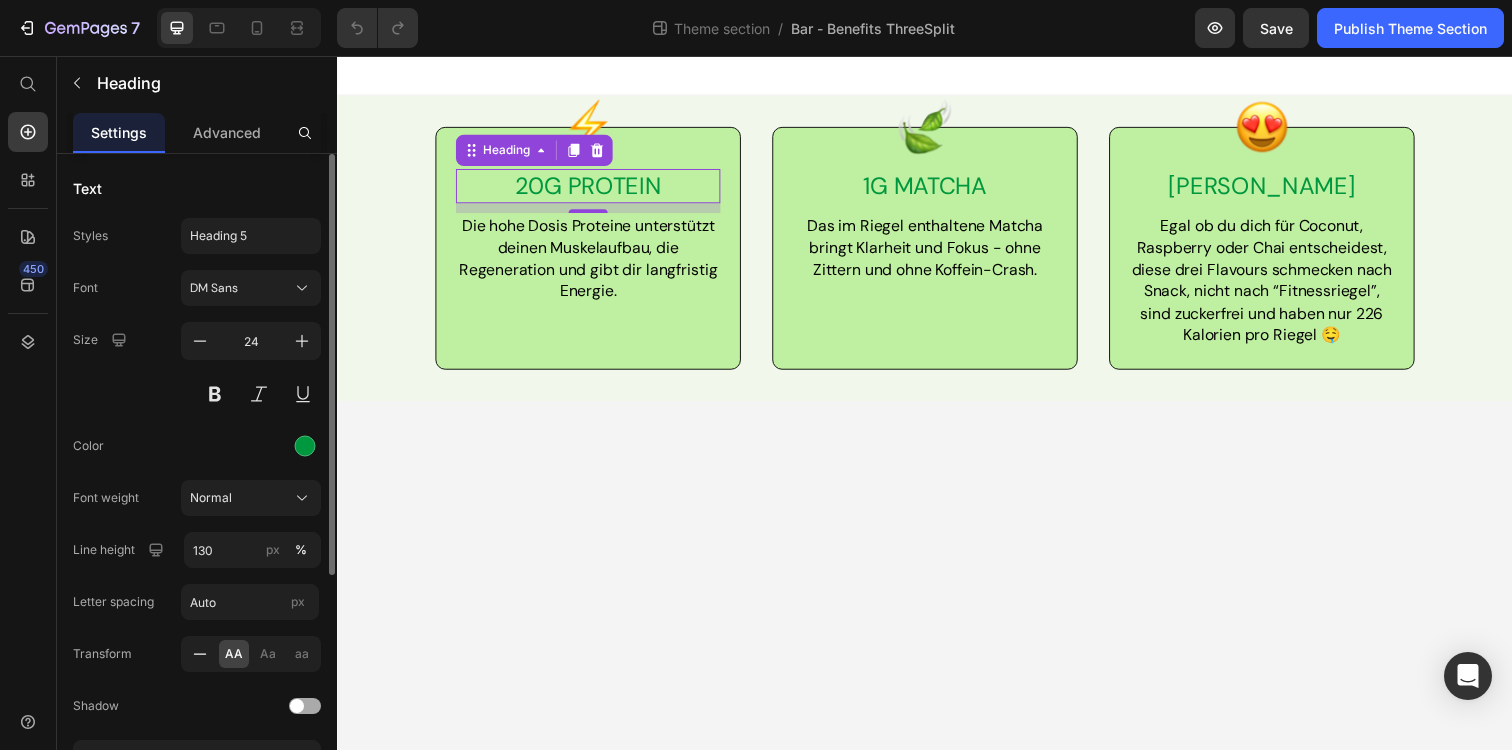 click 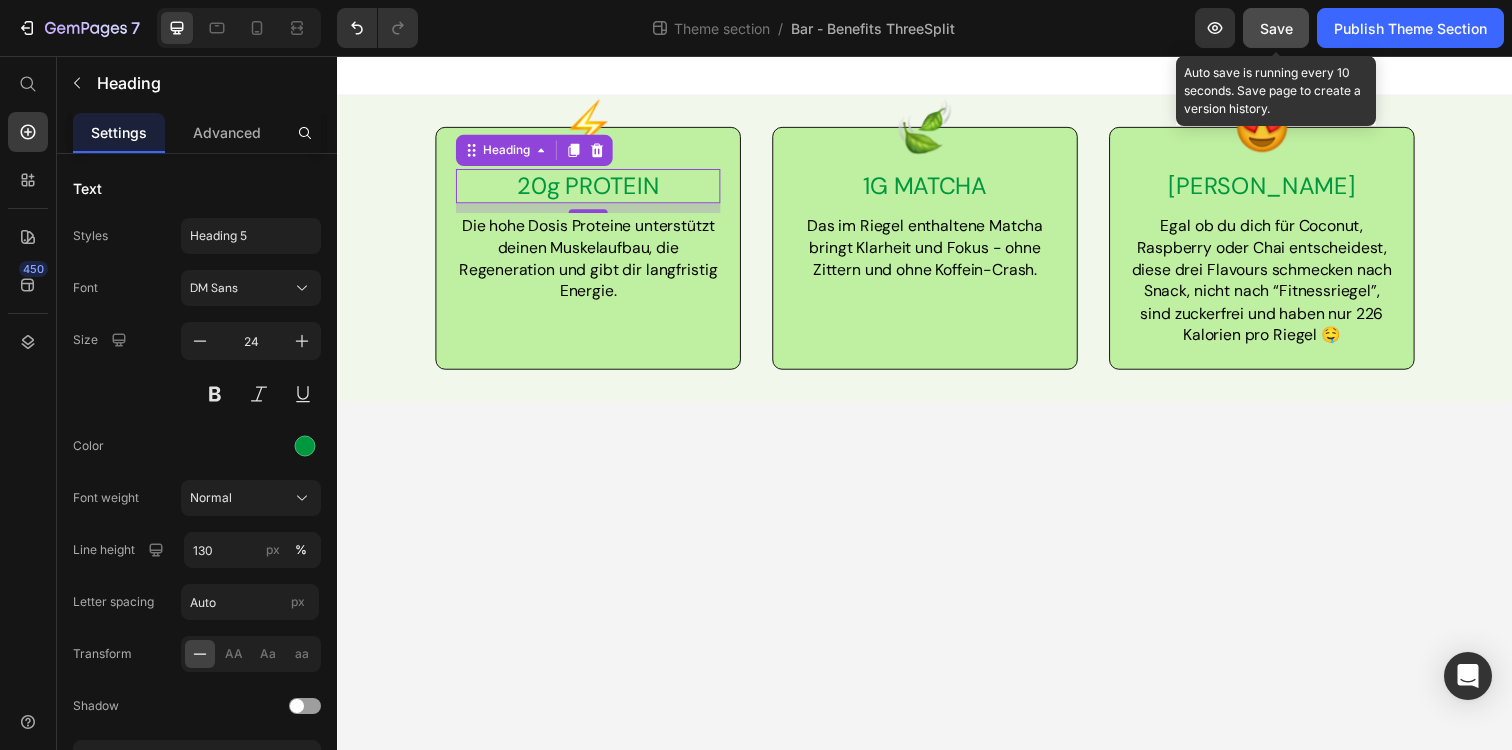 click on "Save" at bounding box center [1276, 28] 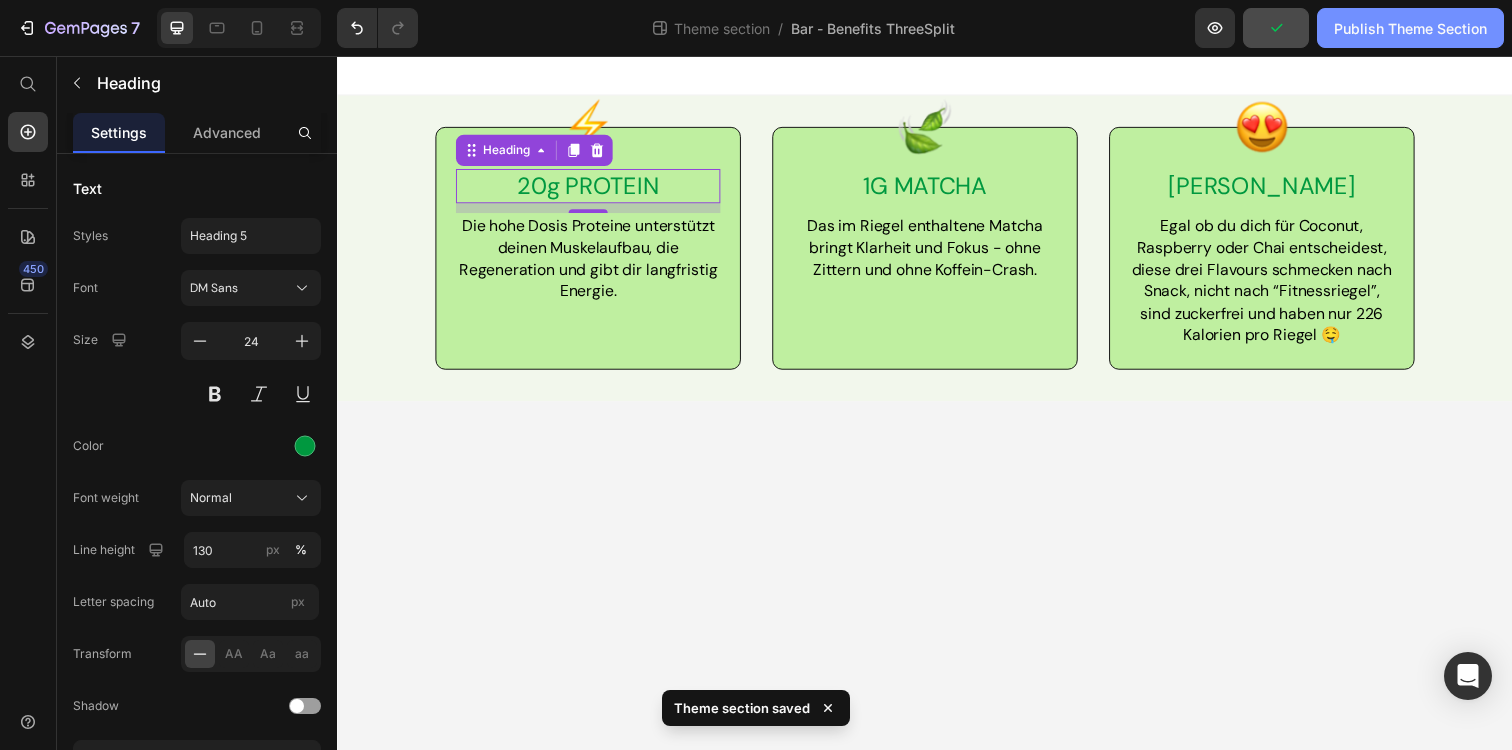 click on "Publish Theme Section" at bounding box center [1410, 28] 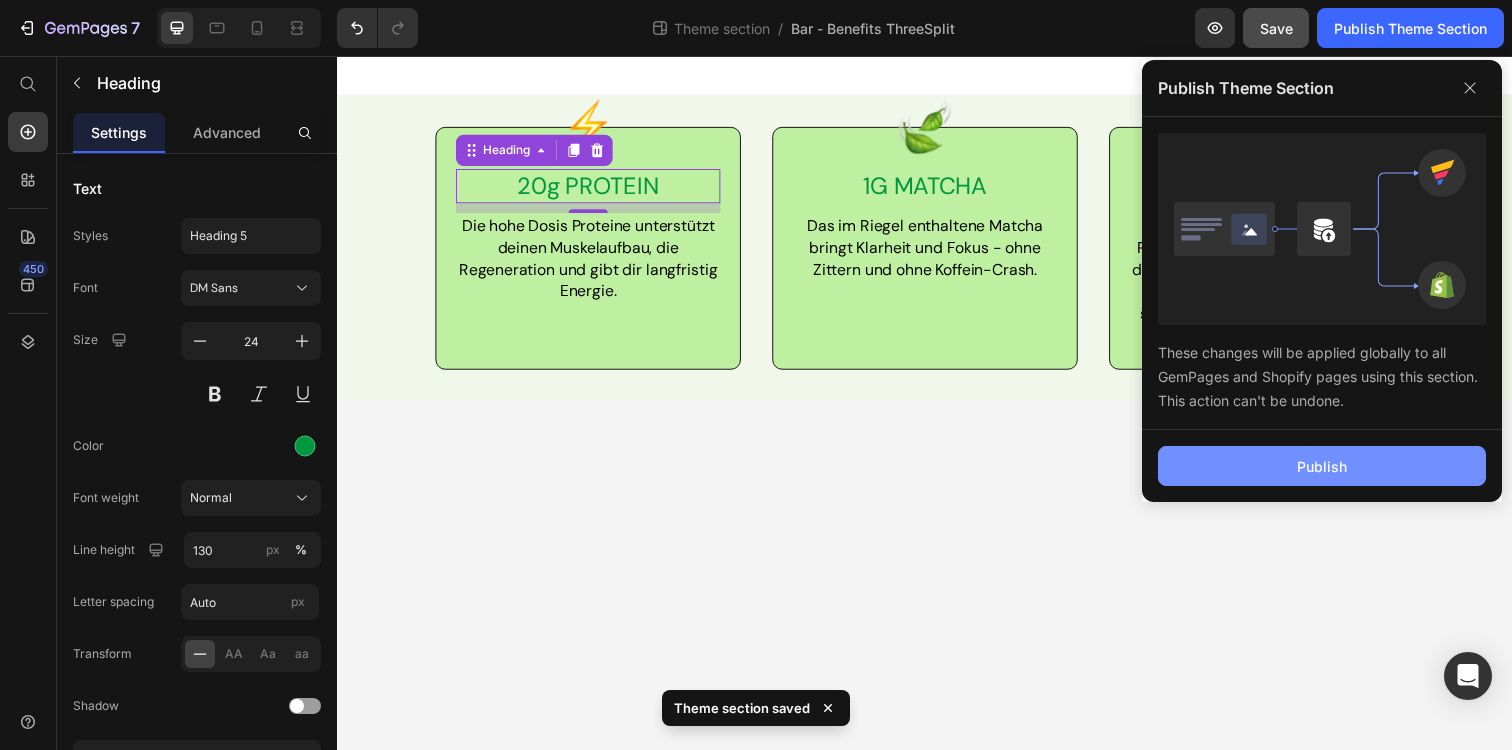 click on "Publish" 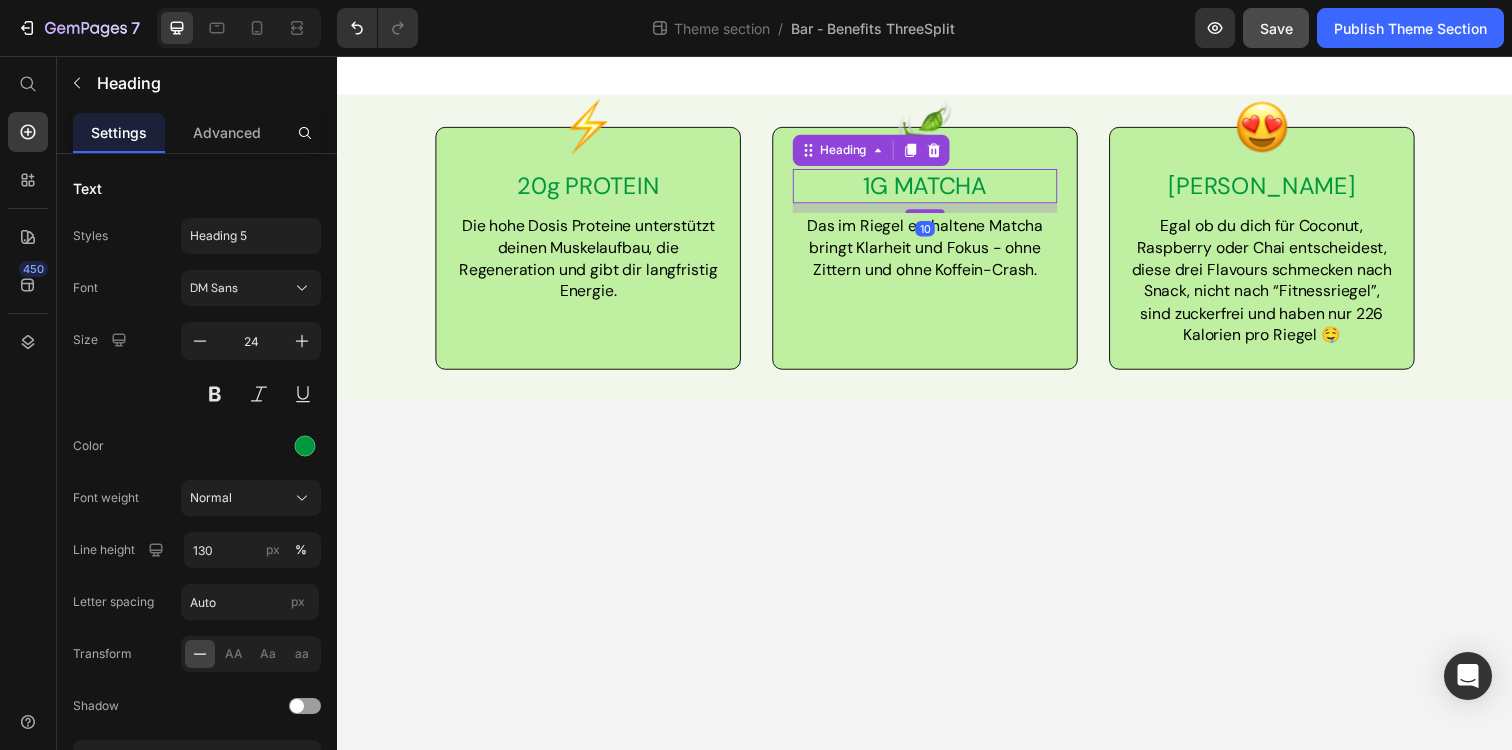 click on "1g MATCHA" at bounding box center (937, 188) 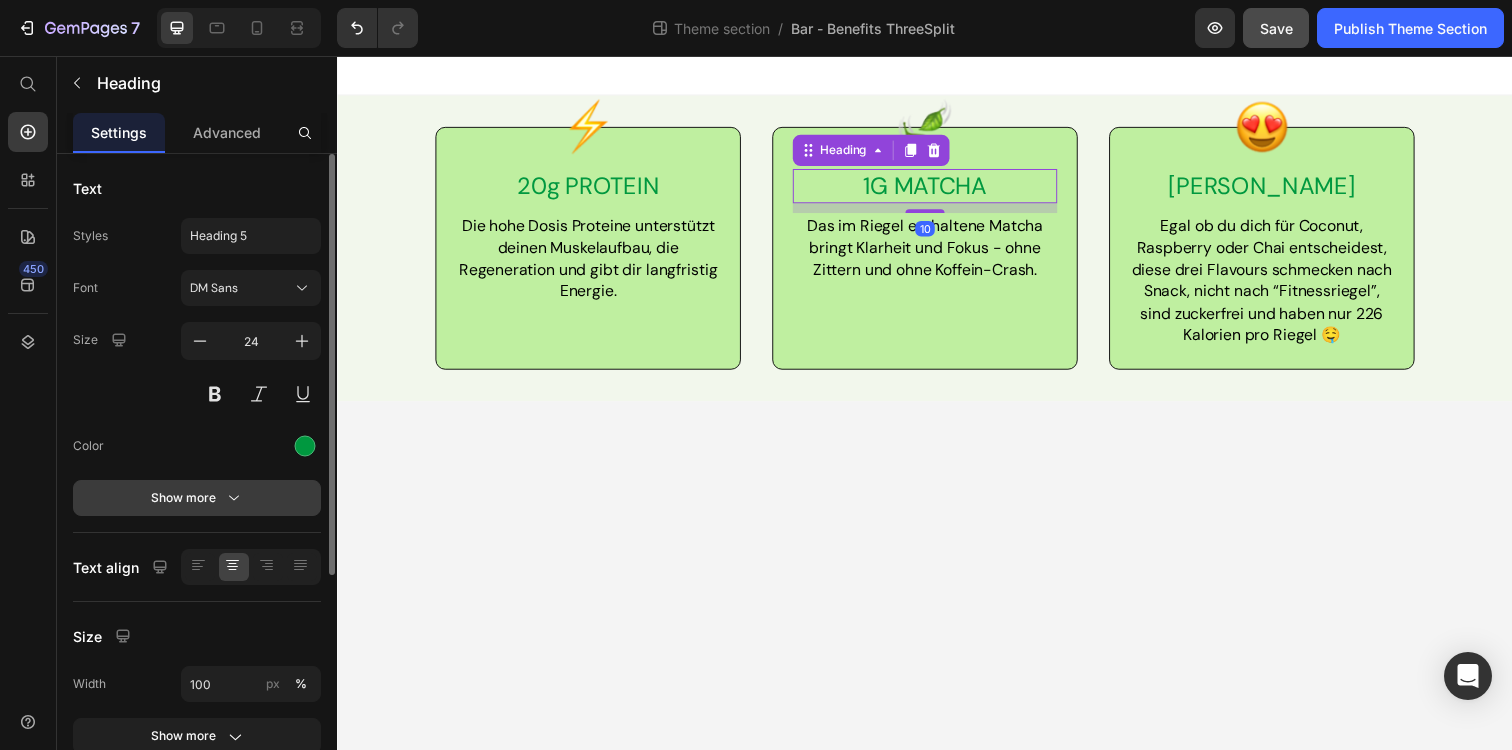 click on "Show more" at bounding box center (197, 498) 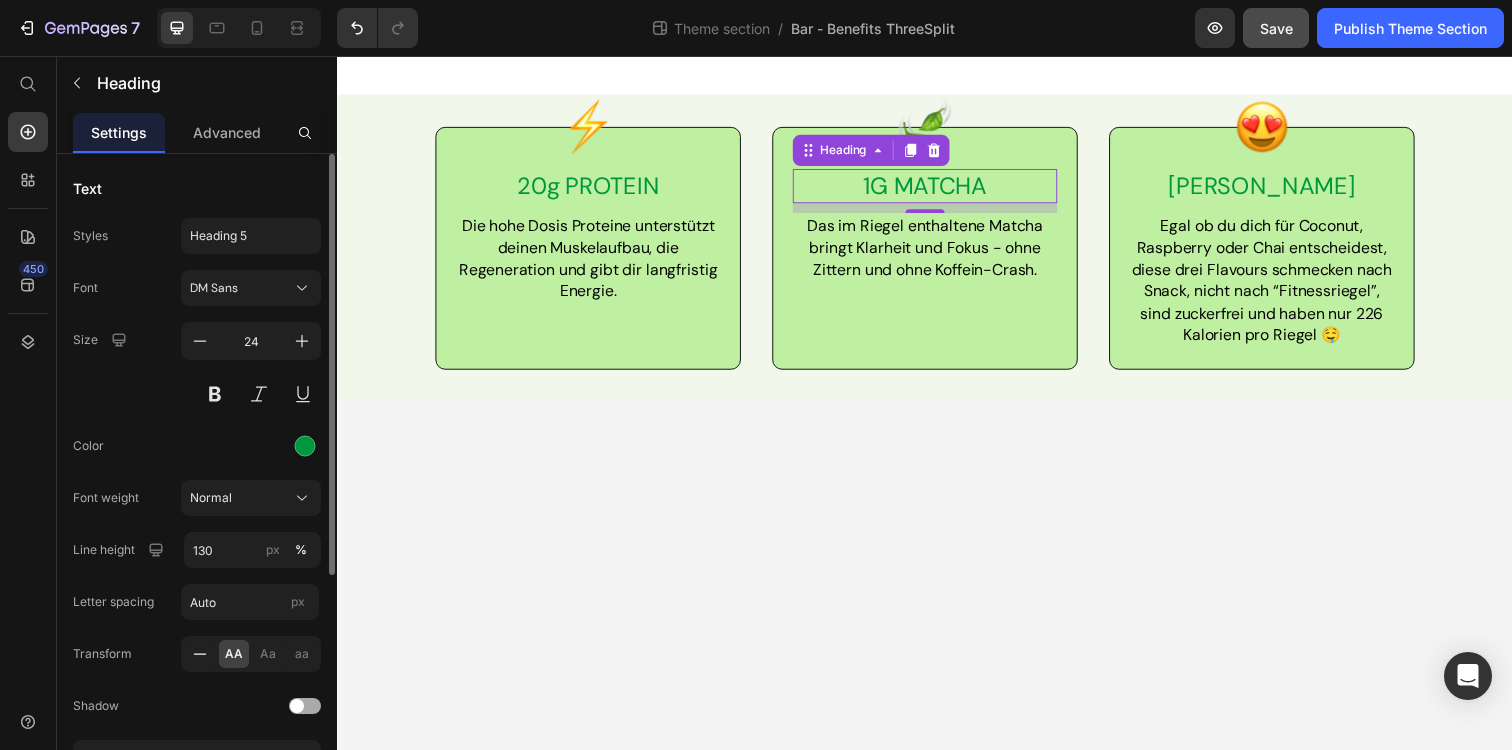 click 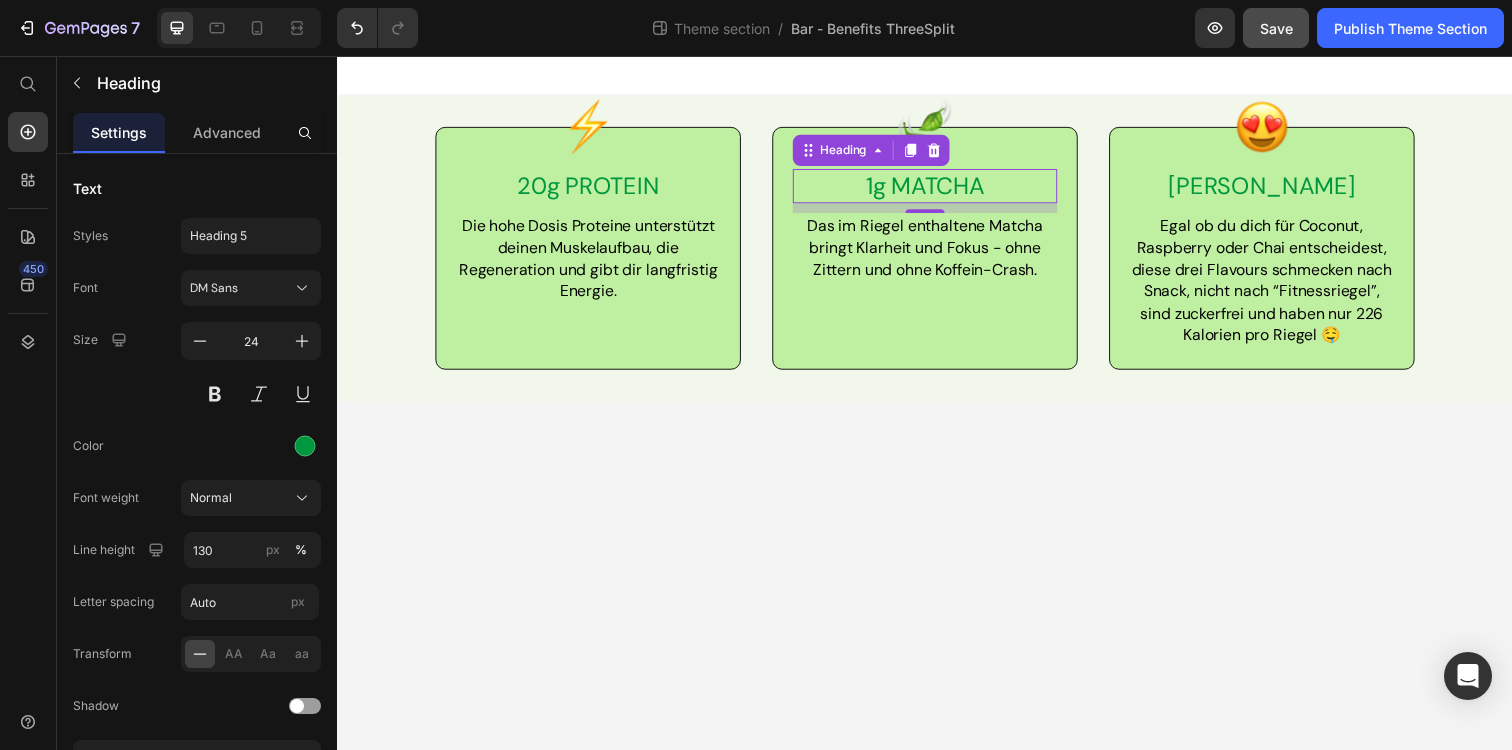 click on "Save" at bounding box center (1276, 28) 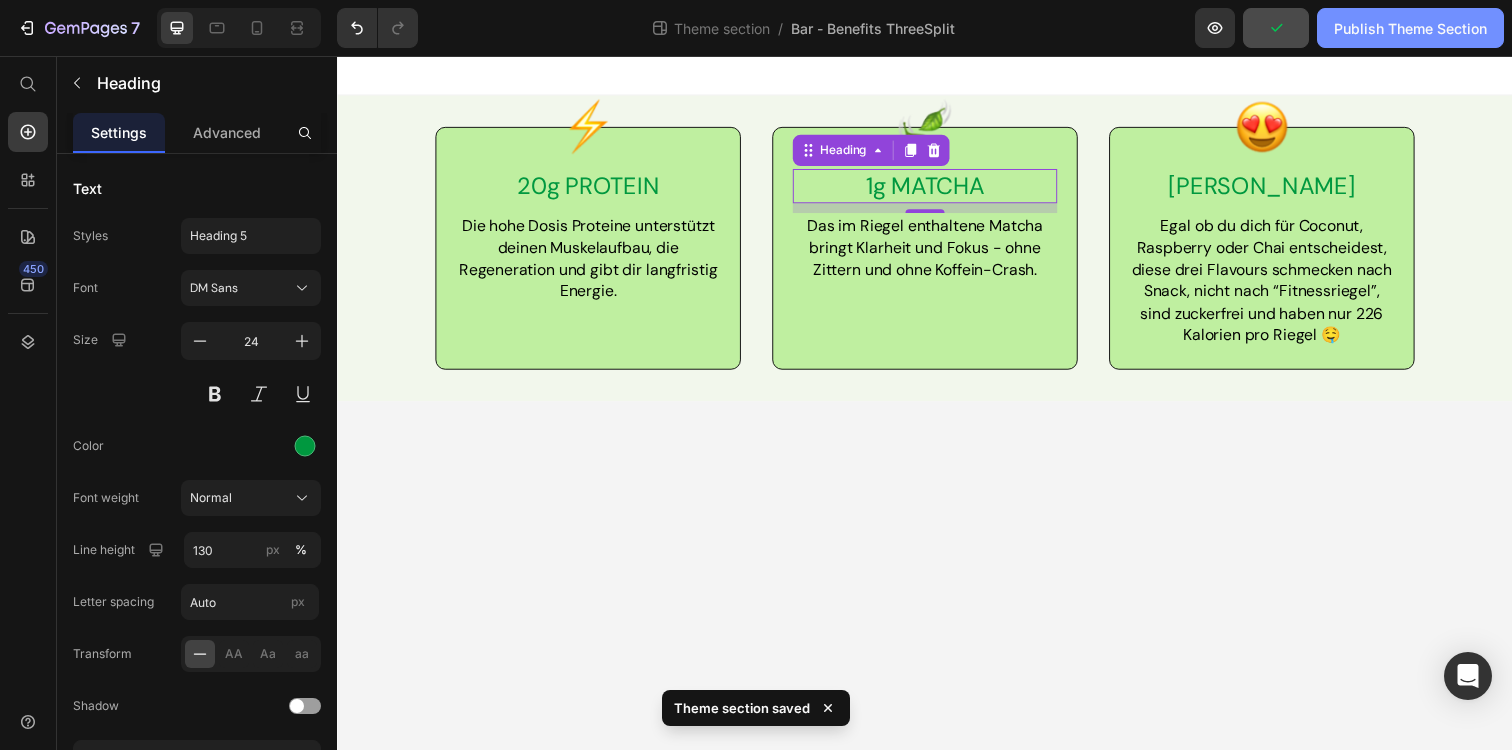 click on "Publish Theme Section" at bounding box center [1410, 28] 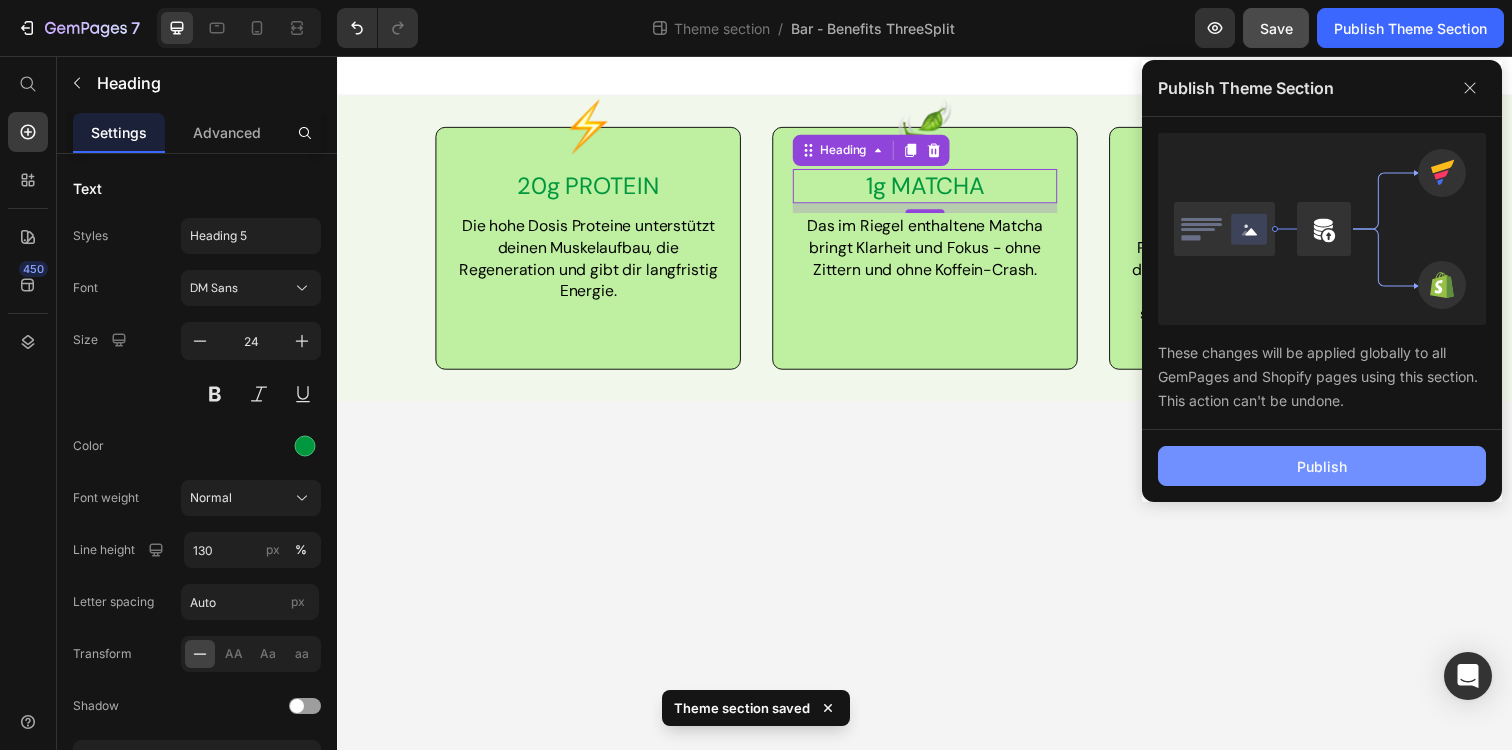 click on "Publish" 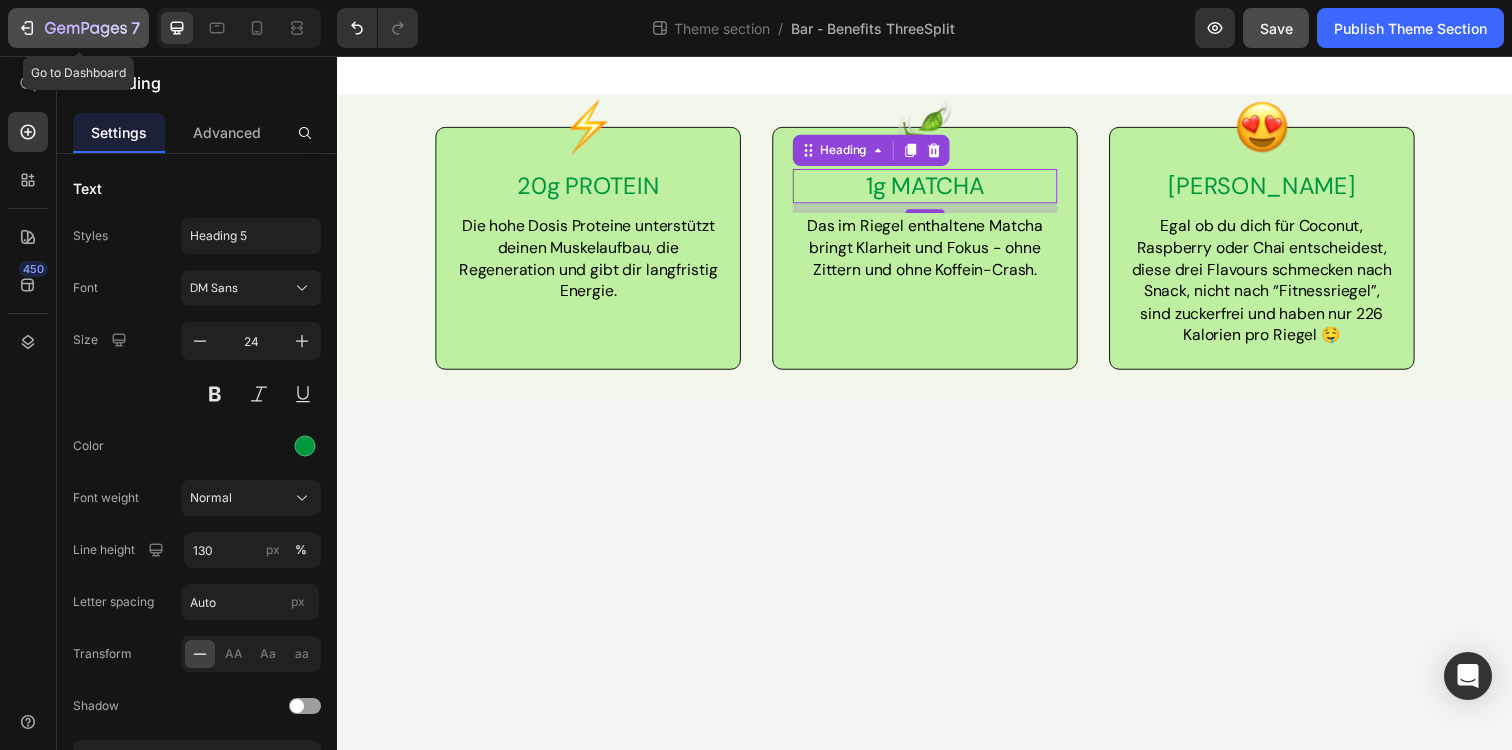 click 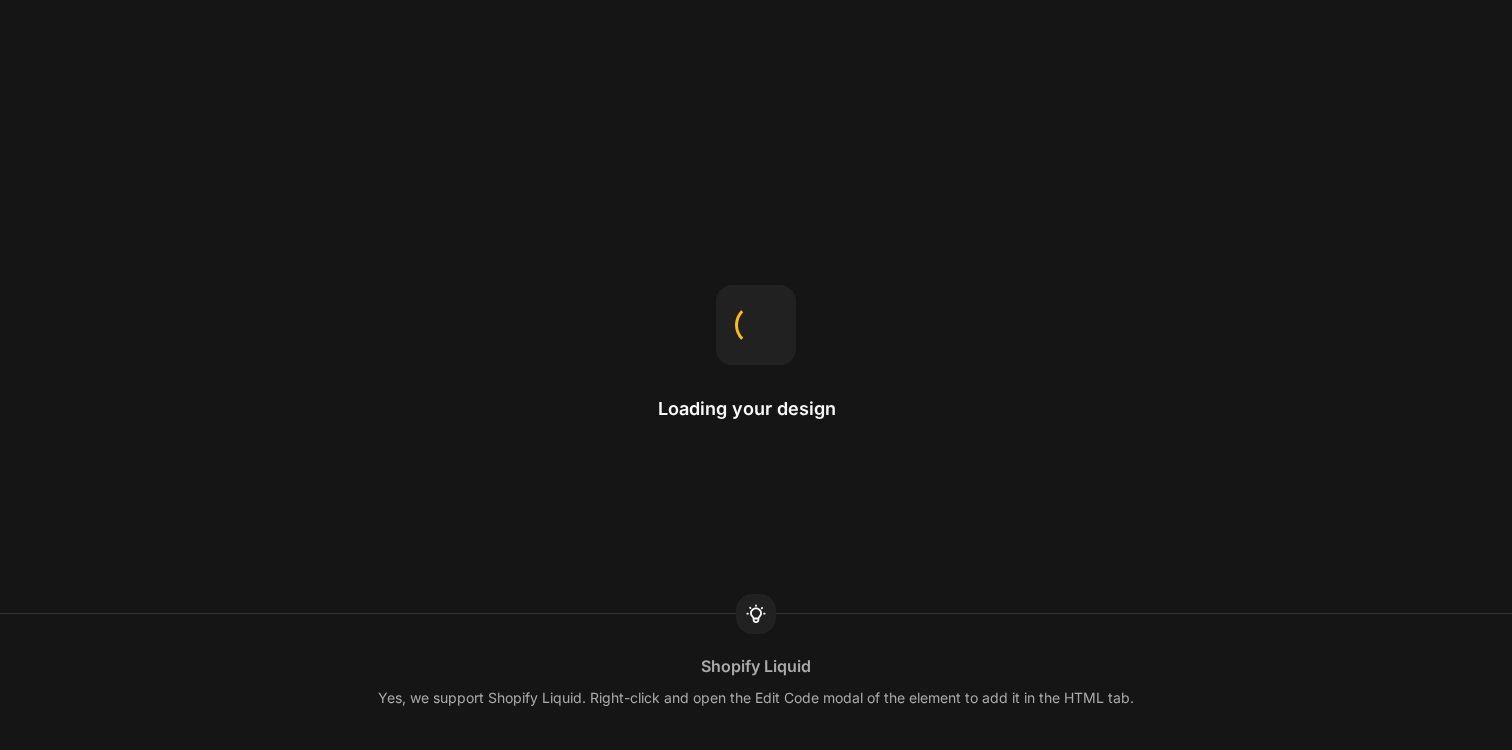 scroll, scrollTop: 0, scrollLeft: 0, axis: both 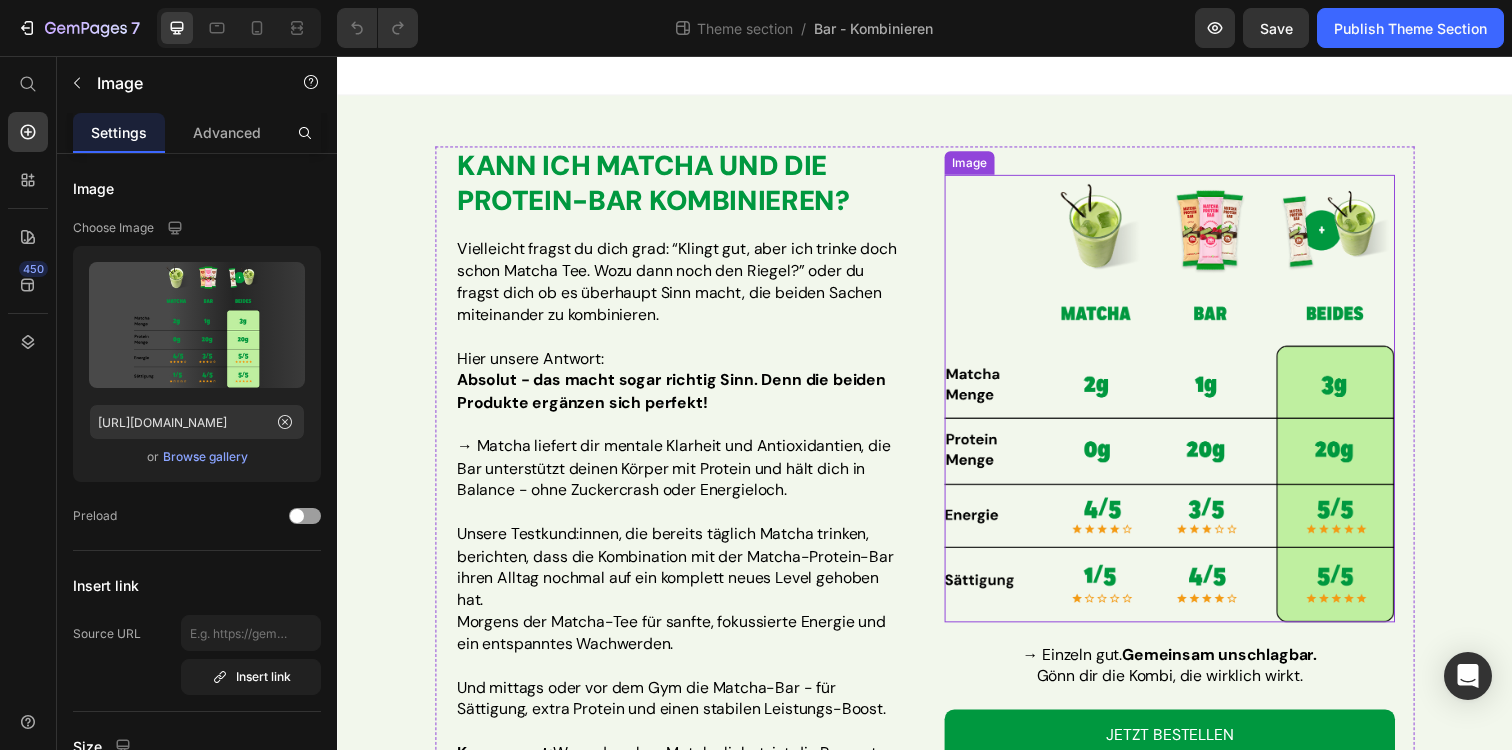 click at bounding box center [1187, 405] 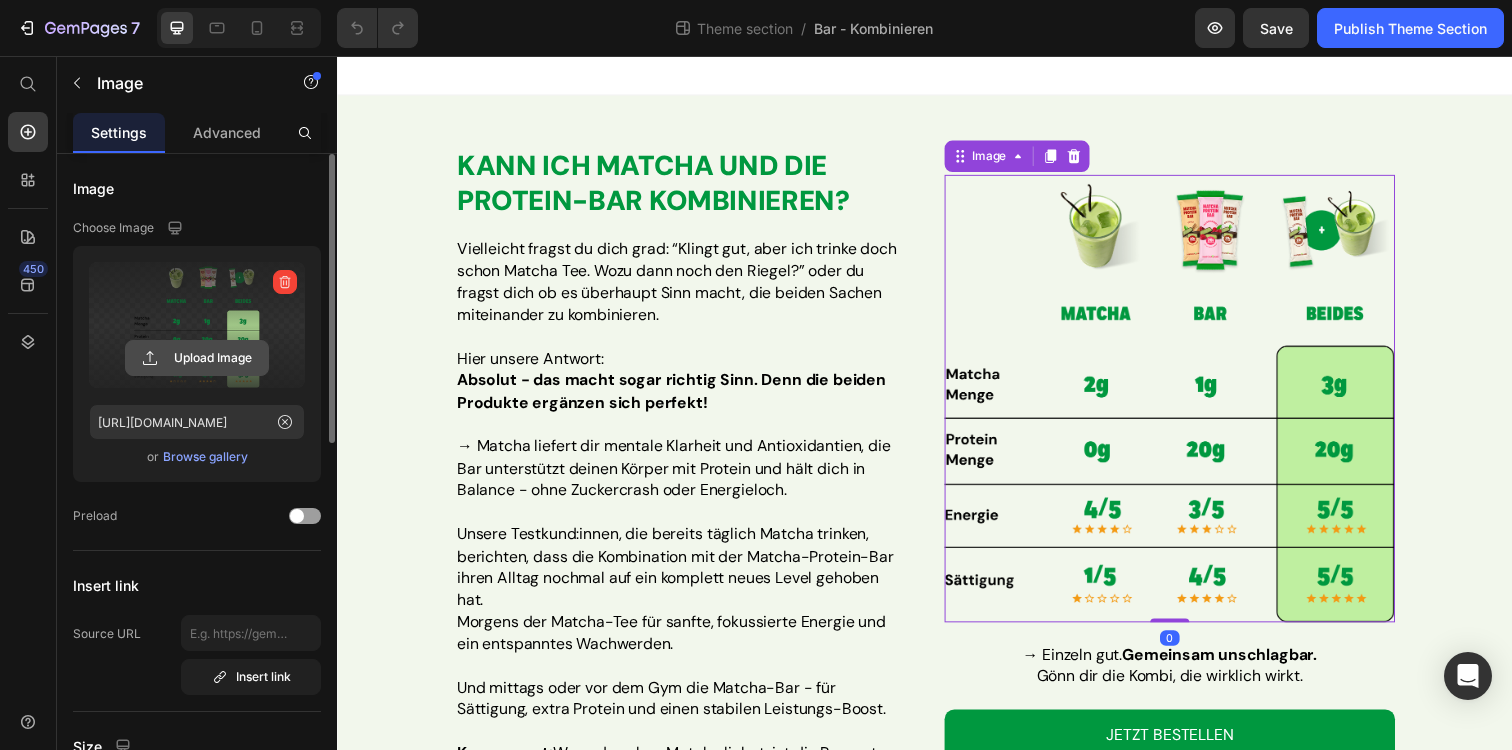 click 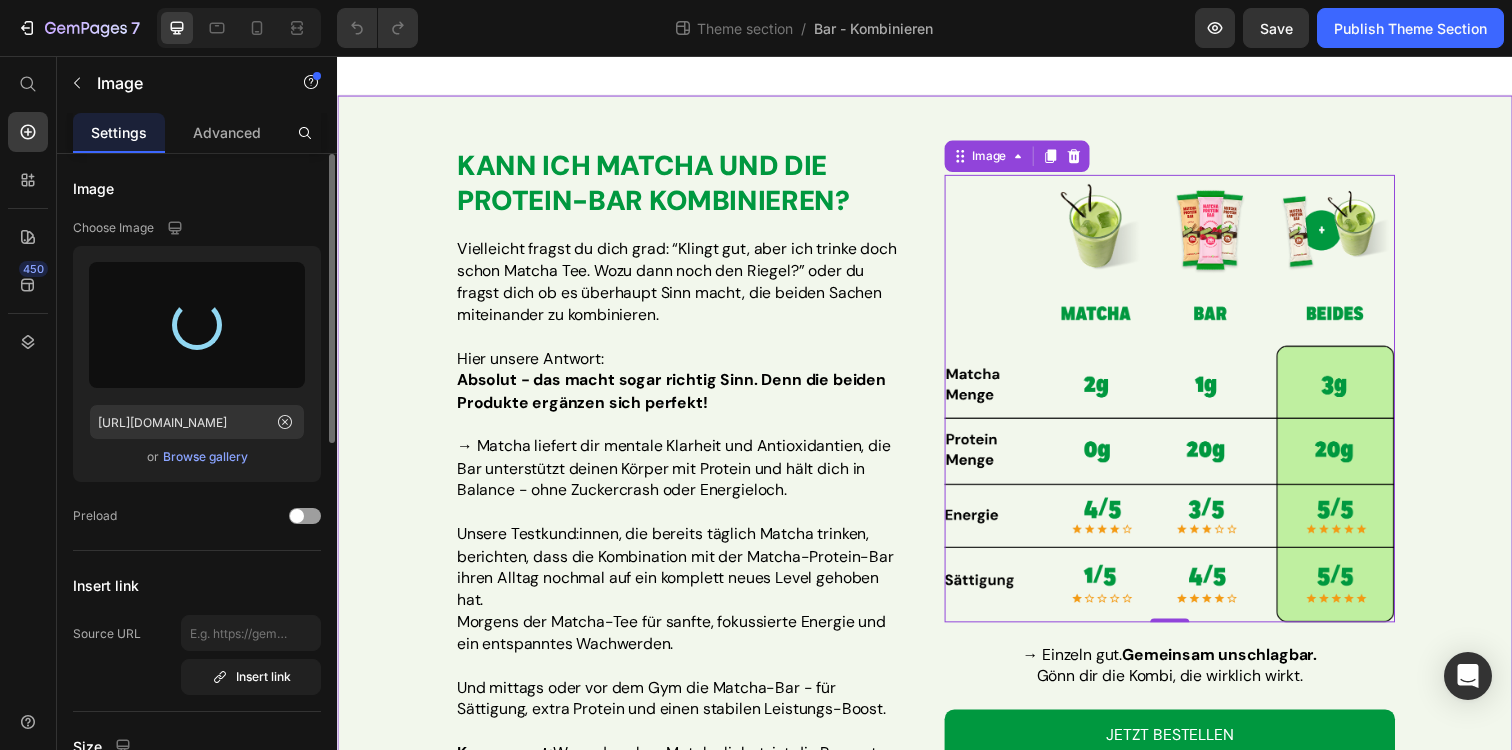 type on "[URL][DOMAIN_NAME]" 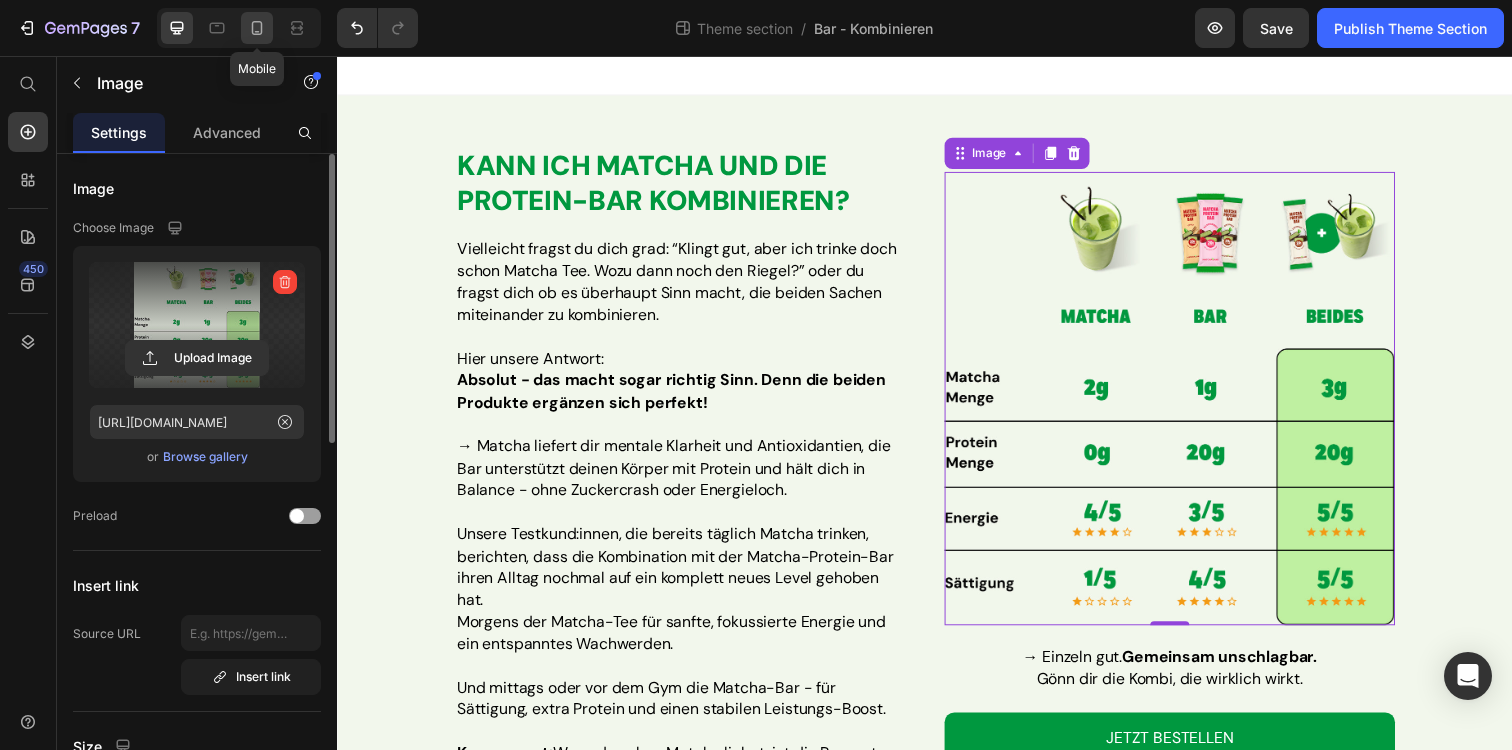 click 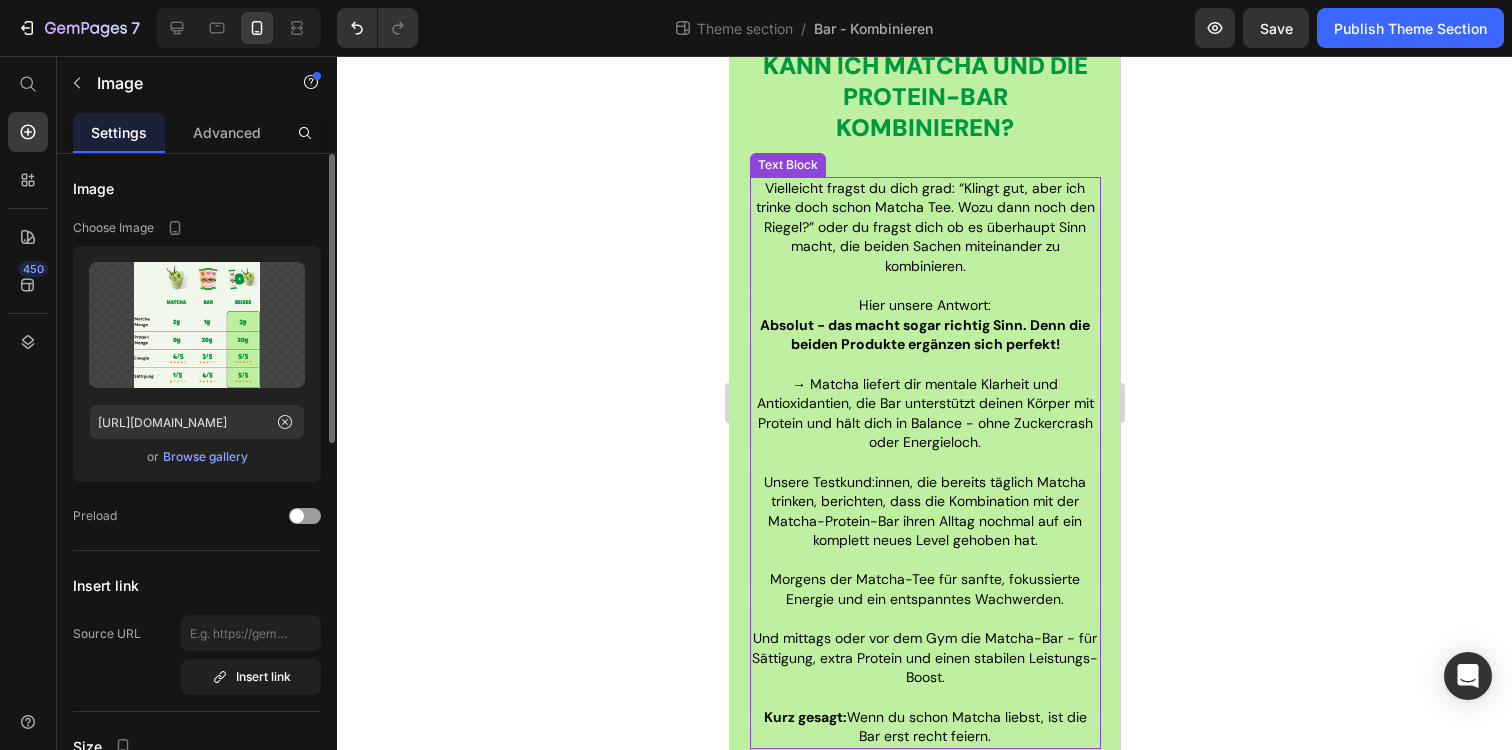 scroll, scrollTop: 0, scrollLeft: 0, axis: both 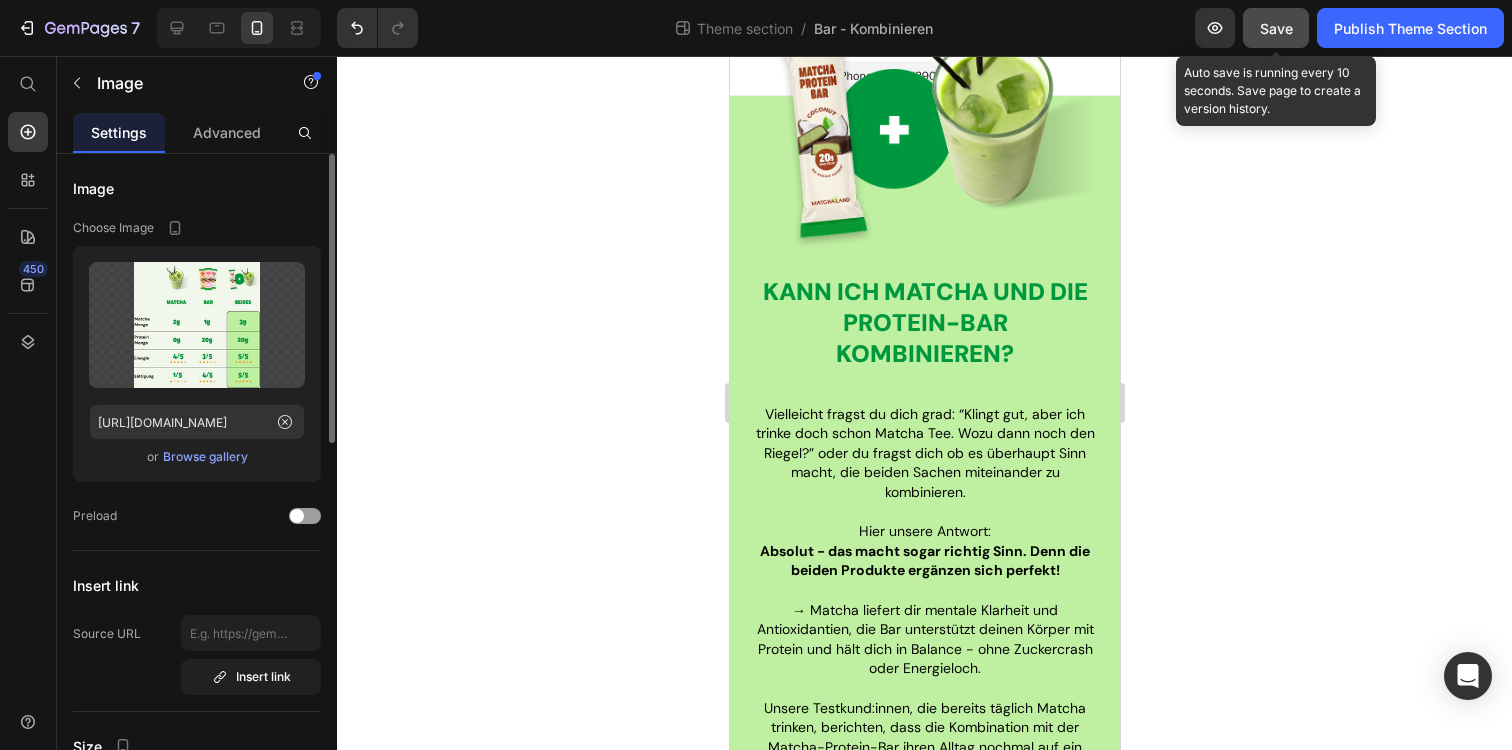 click on "Save" 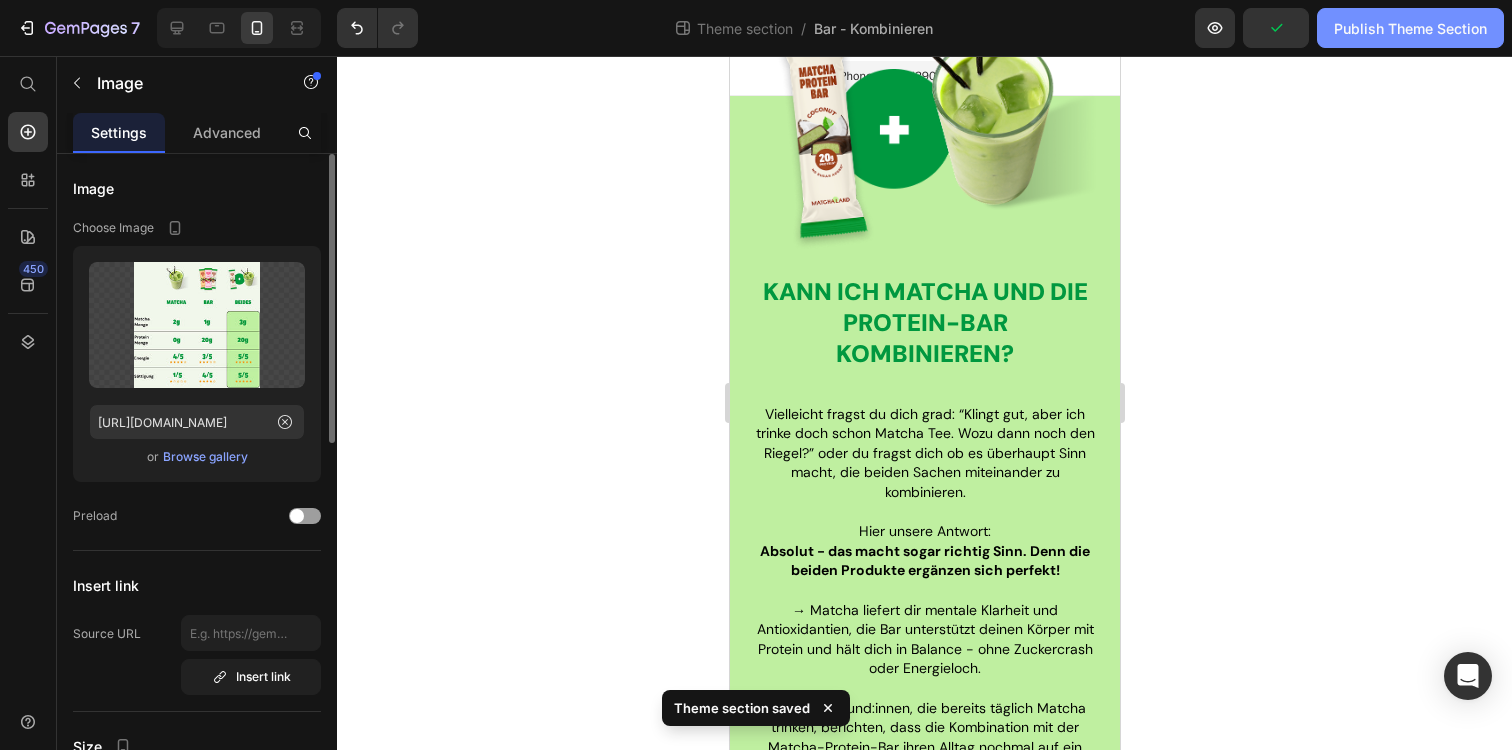 click on "Publish Theme Section" 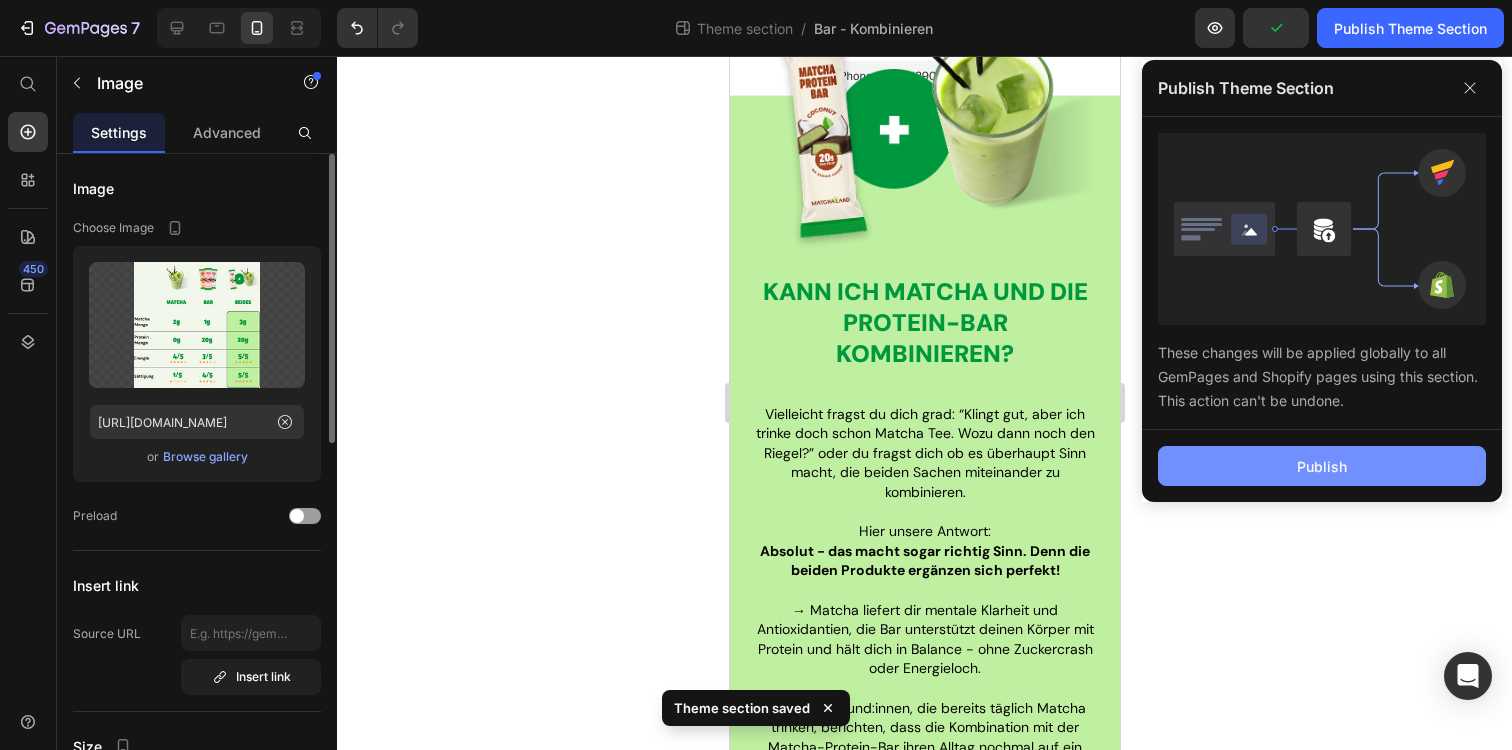 click on "Publish" 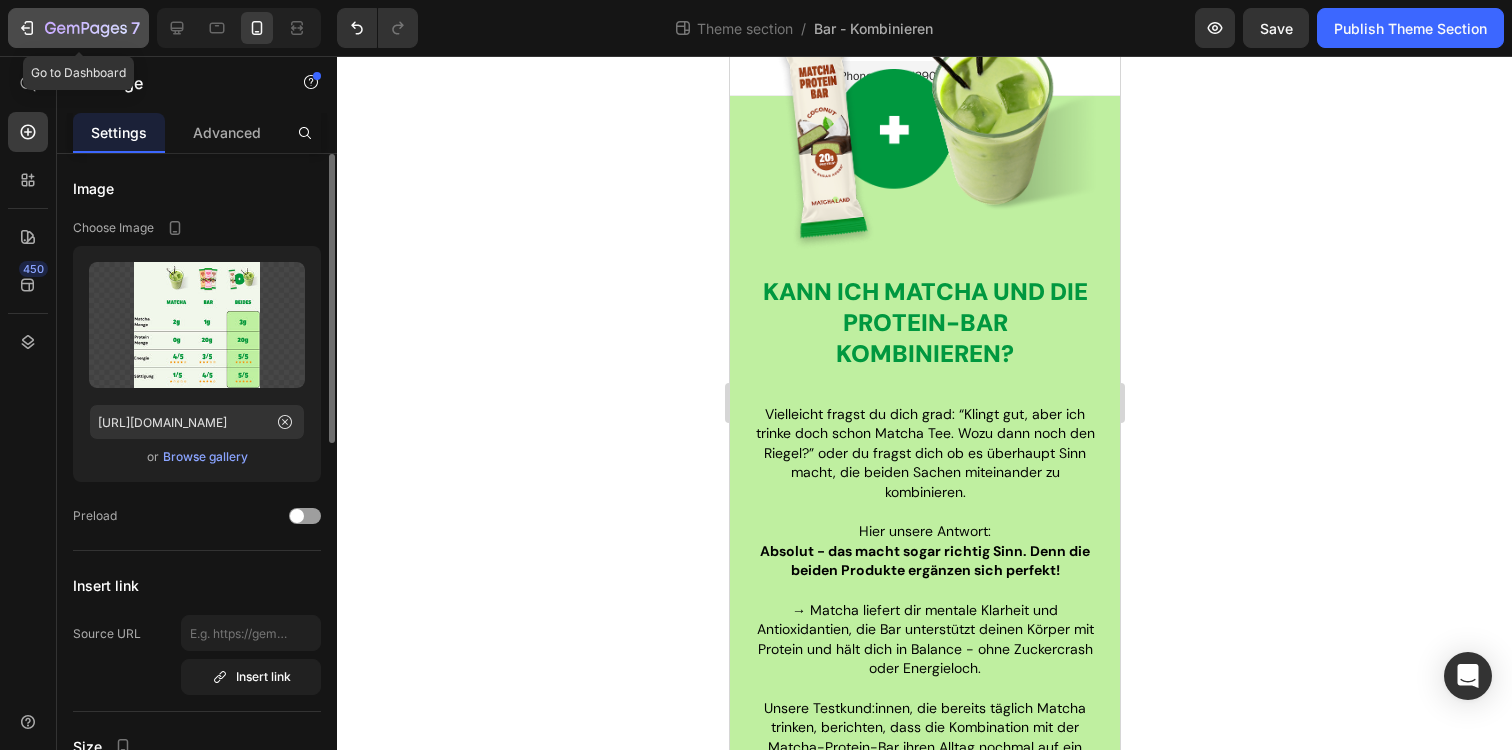 click 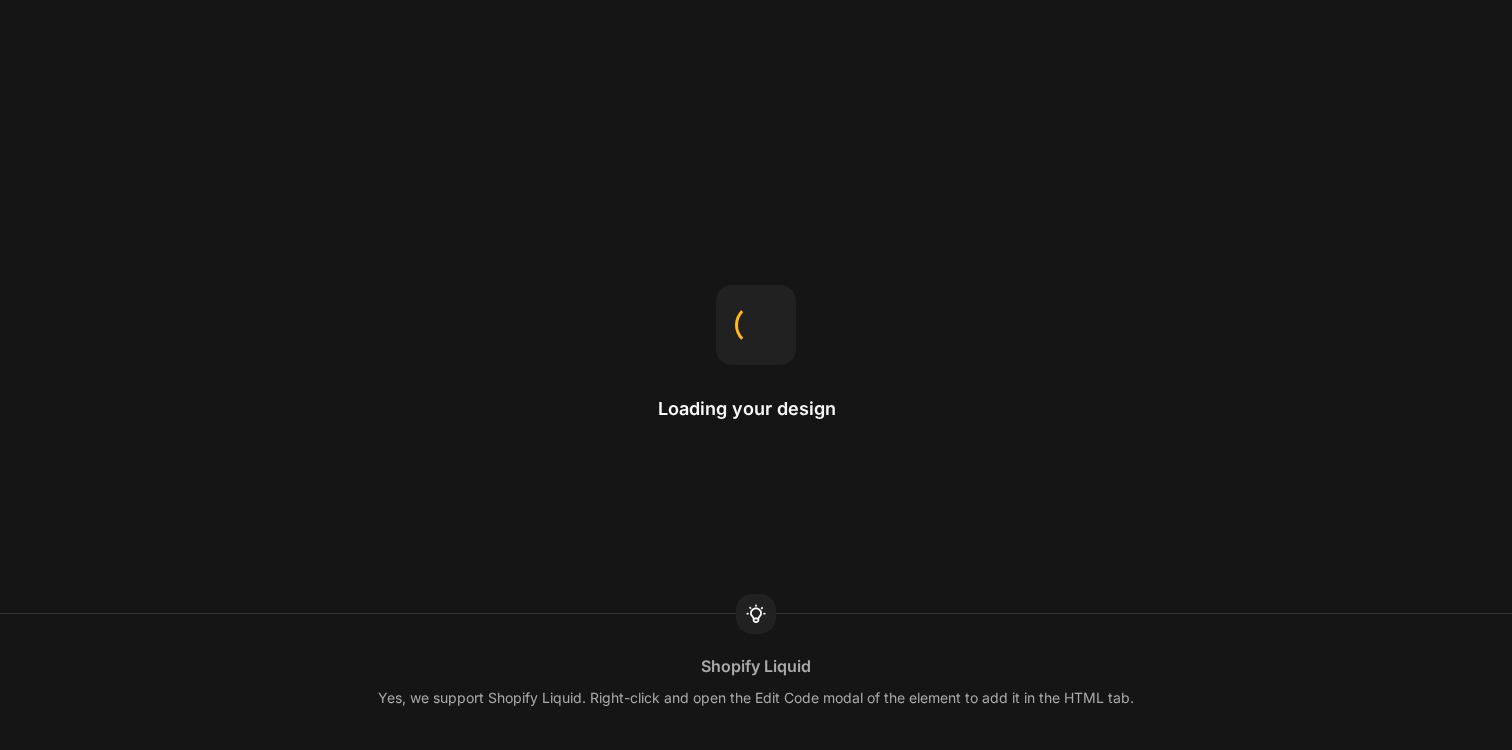 scroll, scrollTop: 0, scrollLeft: 0, axis: both 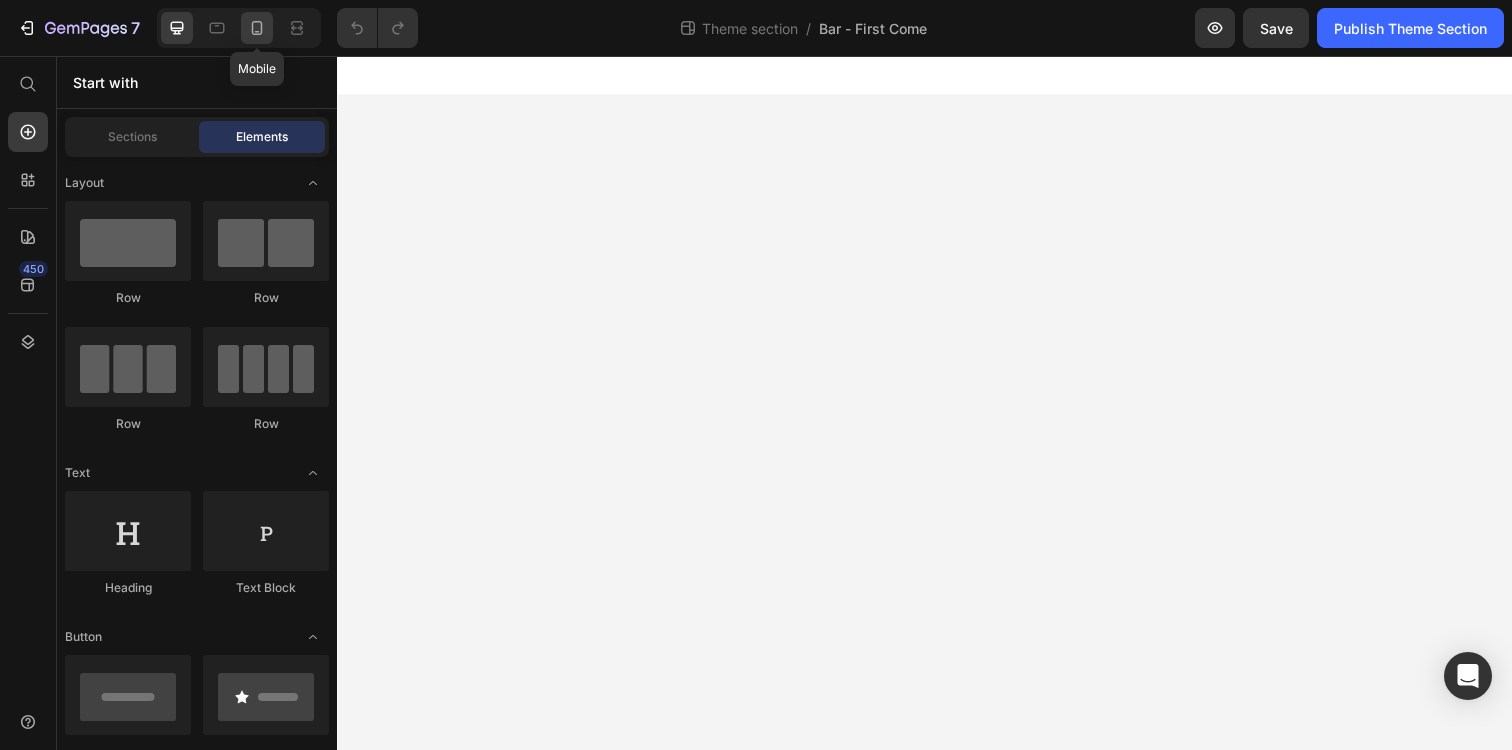 click 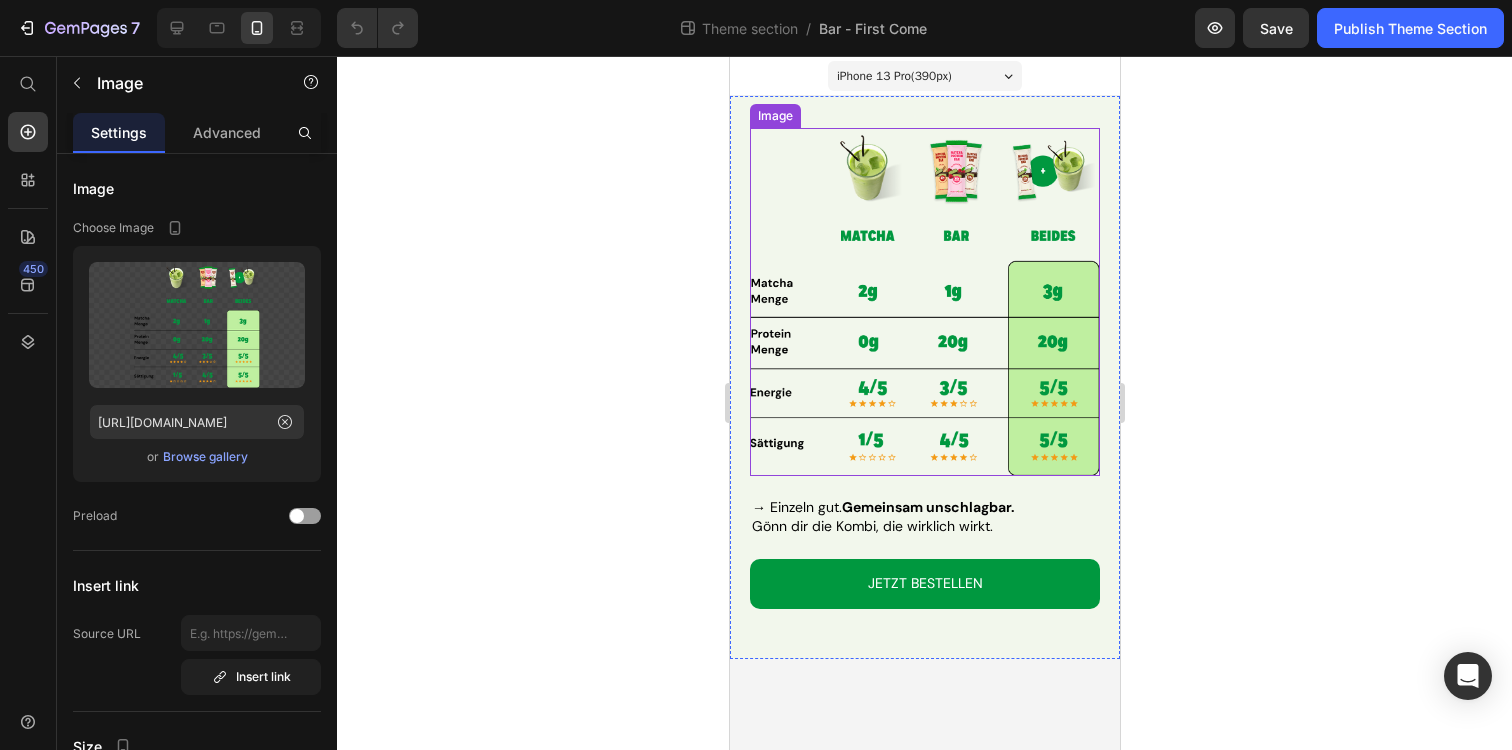 click at bounding box center (924, 302) 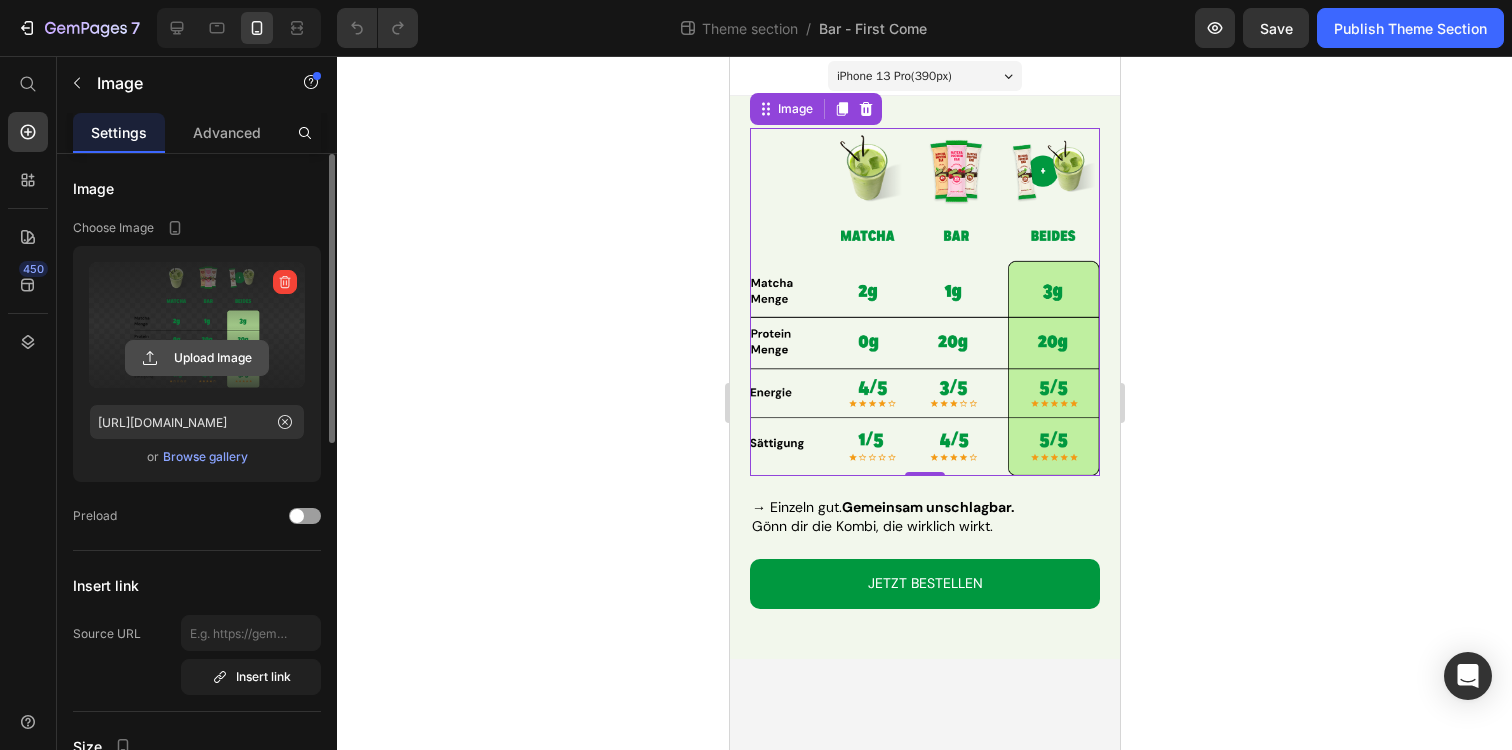 click 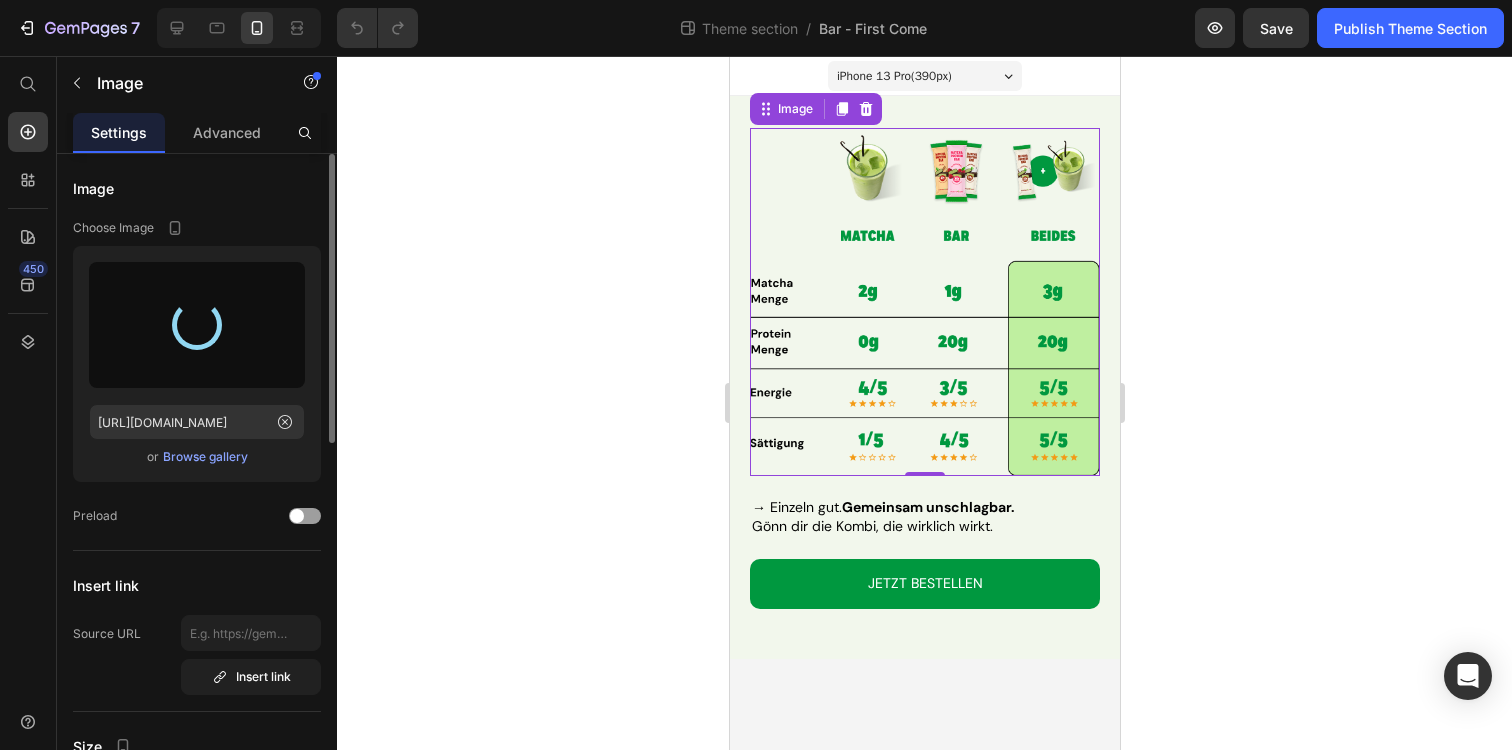 type on "https://cdn.shopify.com/s/files/1/0564/6263/9291/files/gempages_523369365869954112-56bc541e-edae-41fd-88fb-8bb97a5f0a38.jpg" 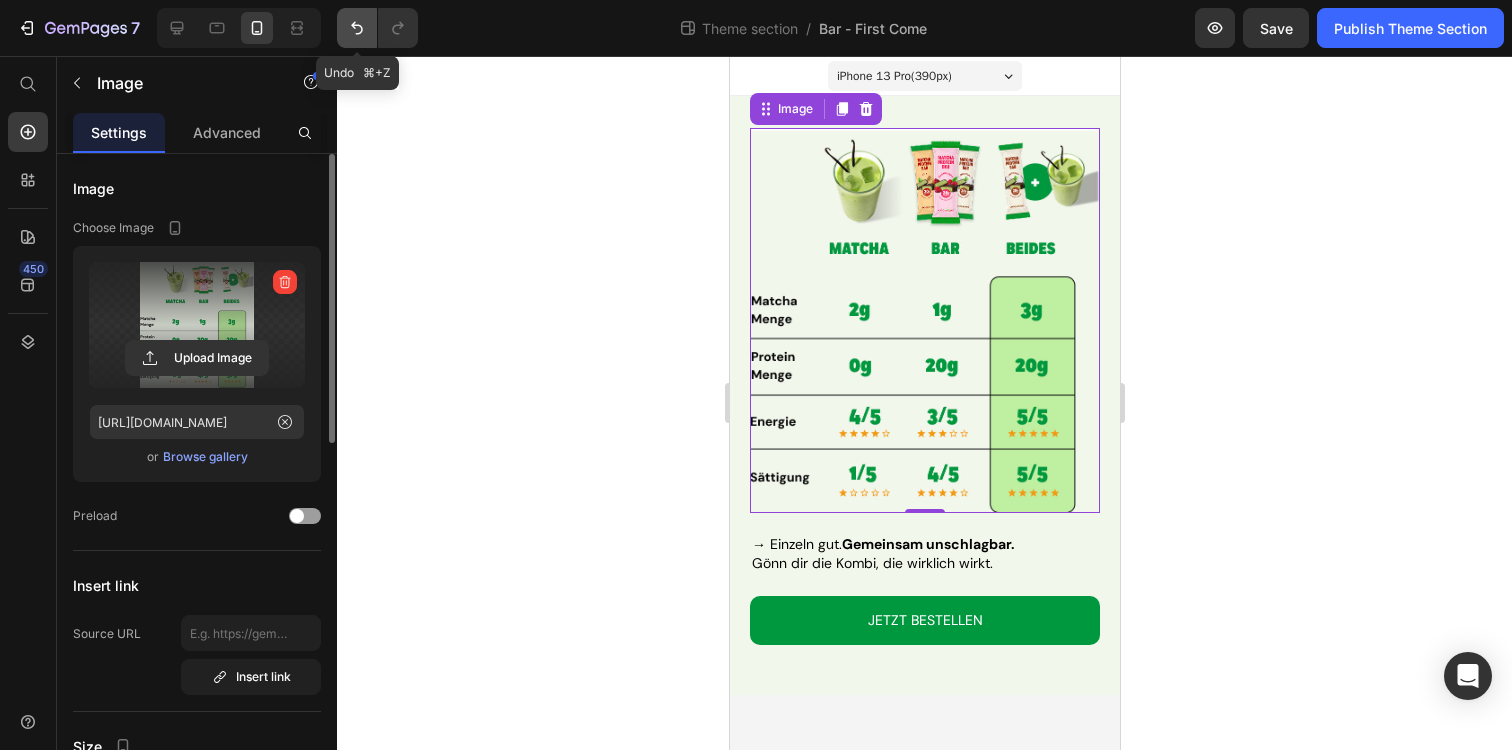 click 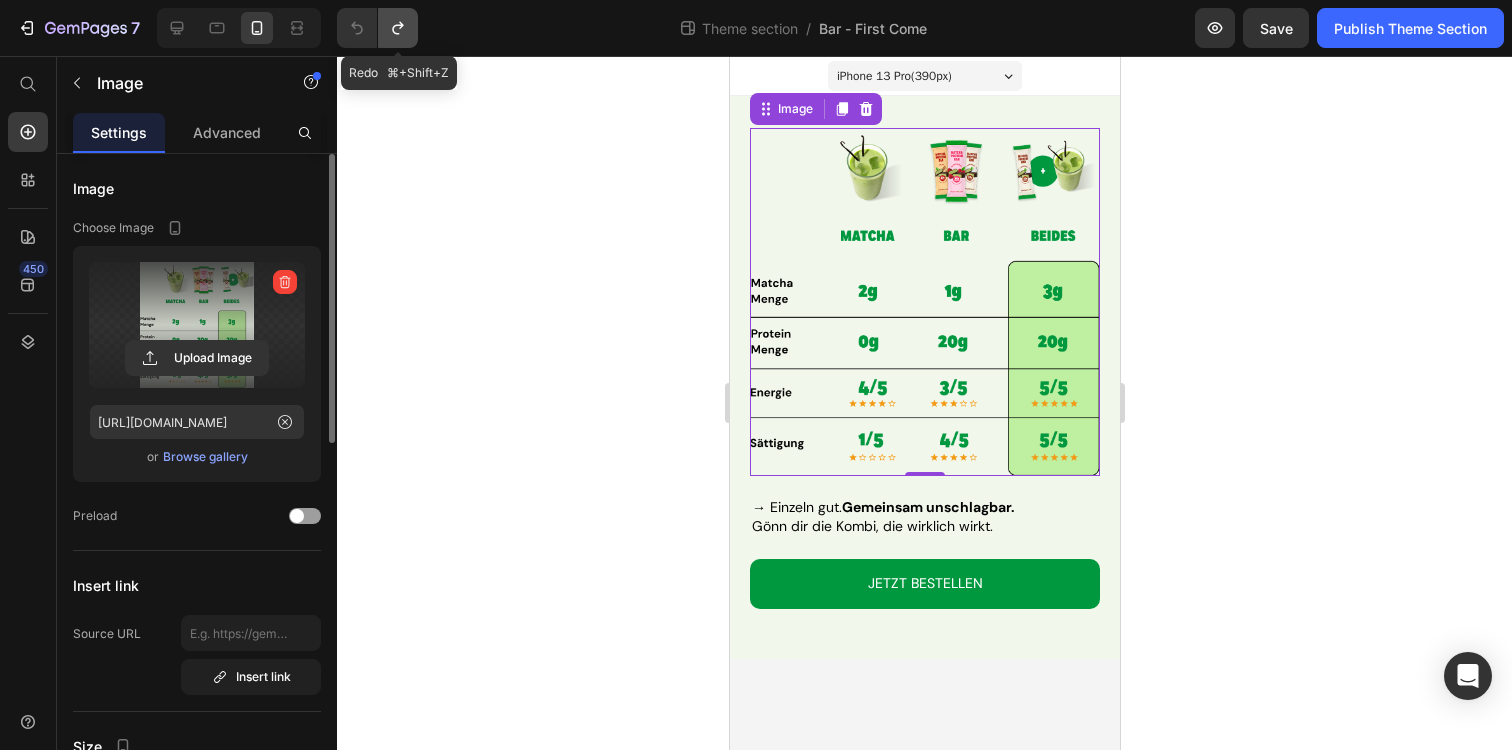 click 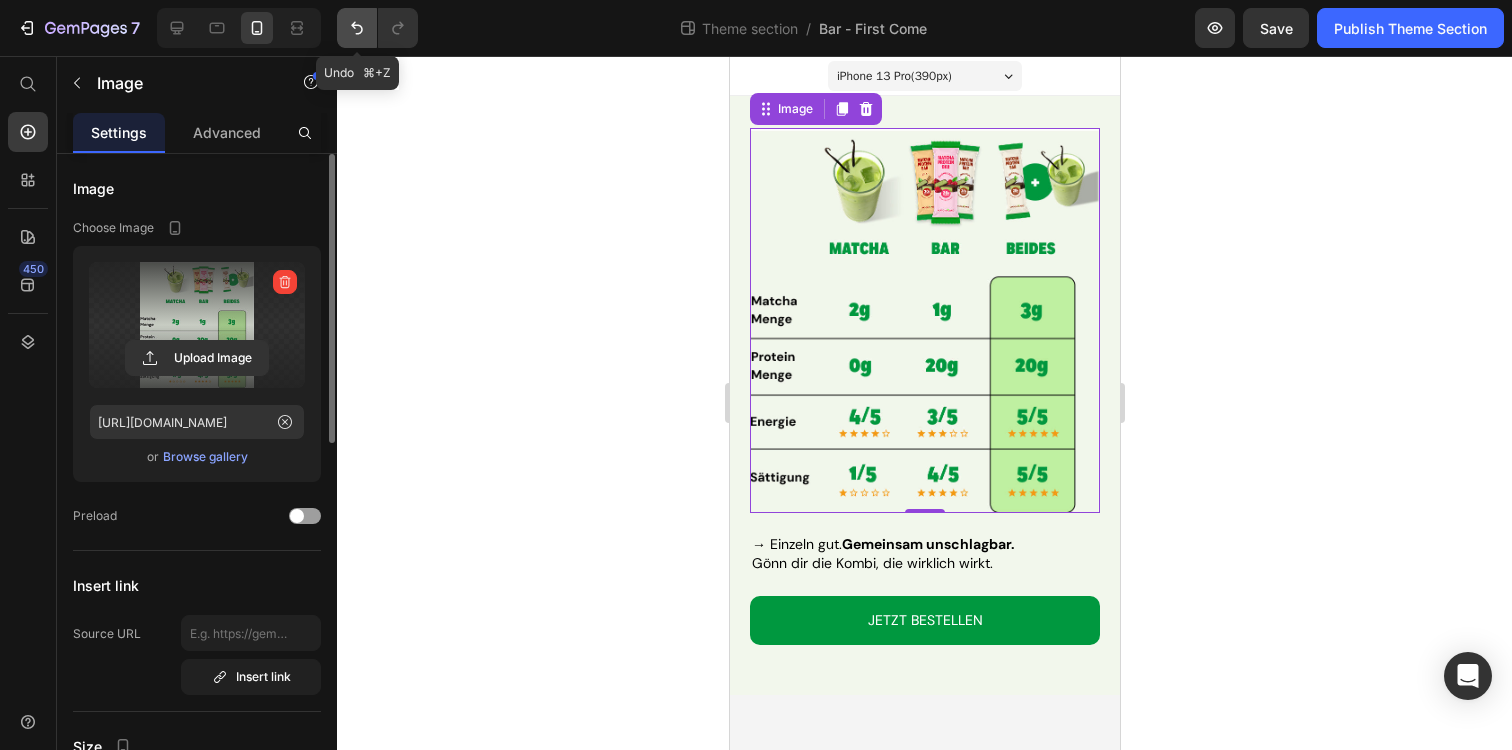 click 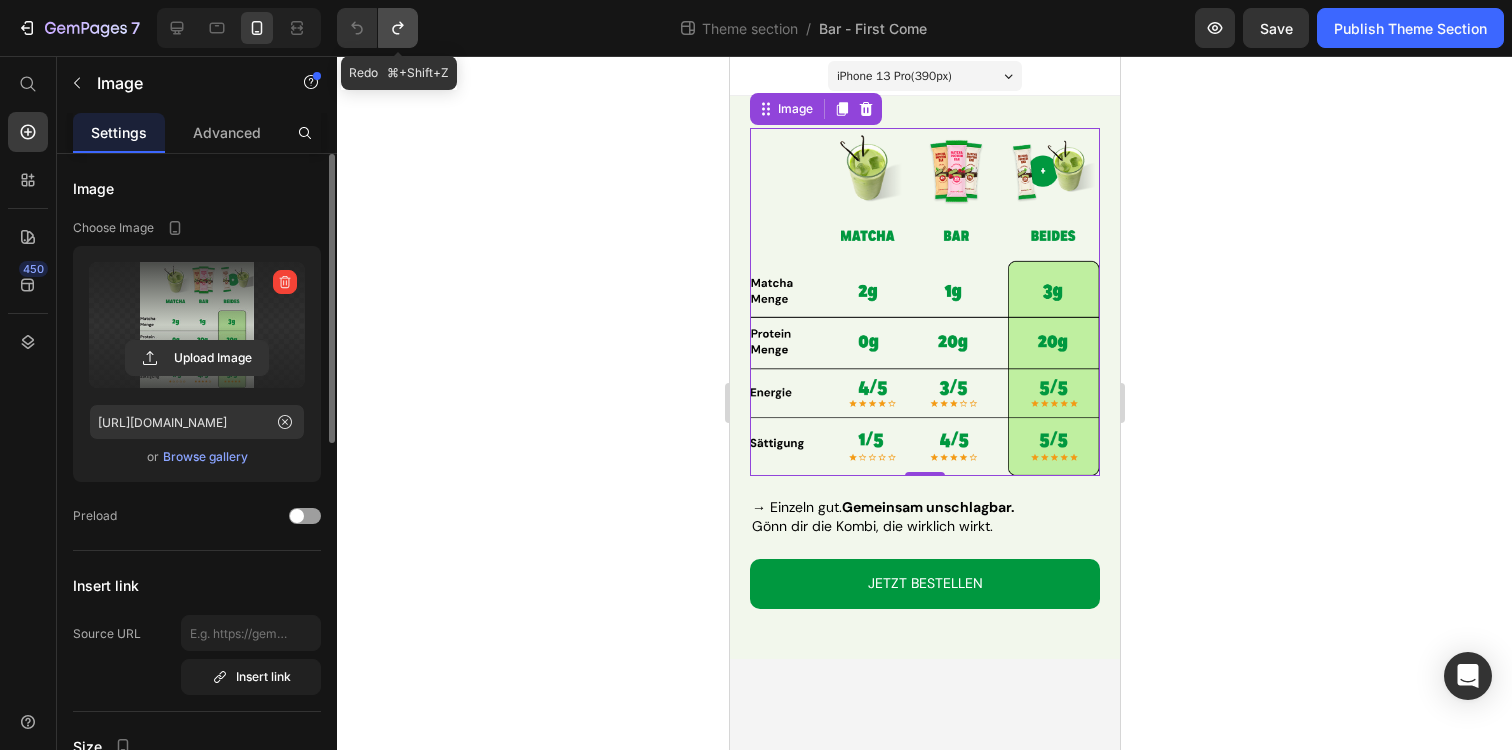 click 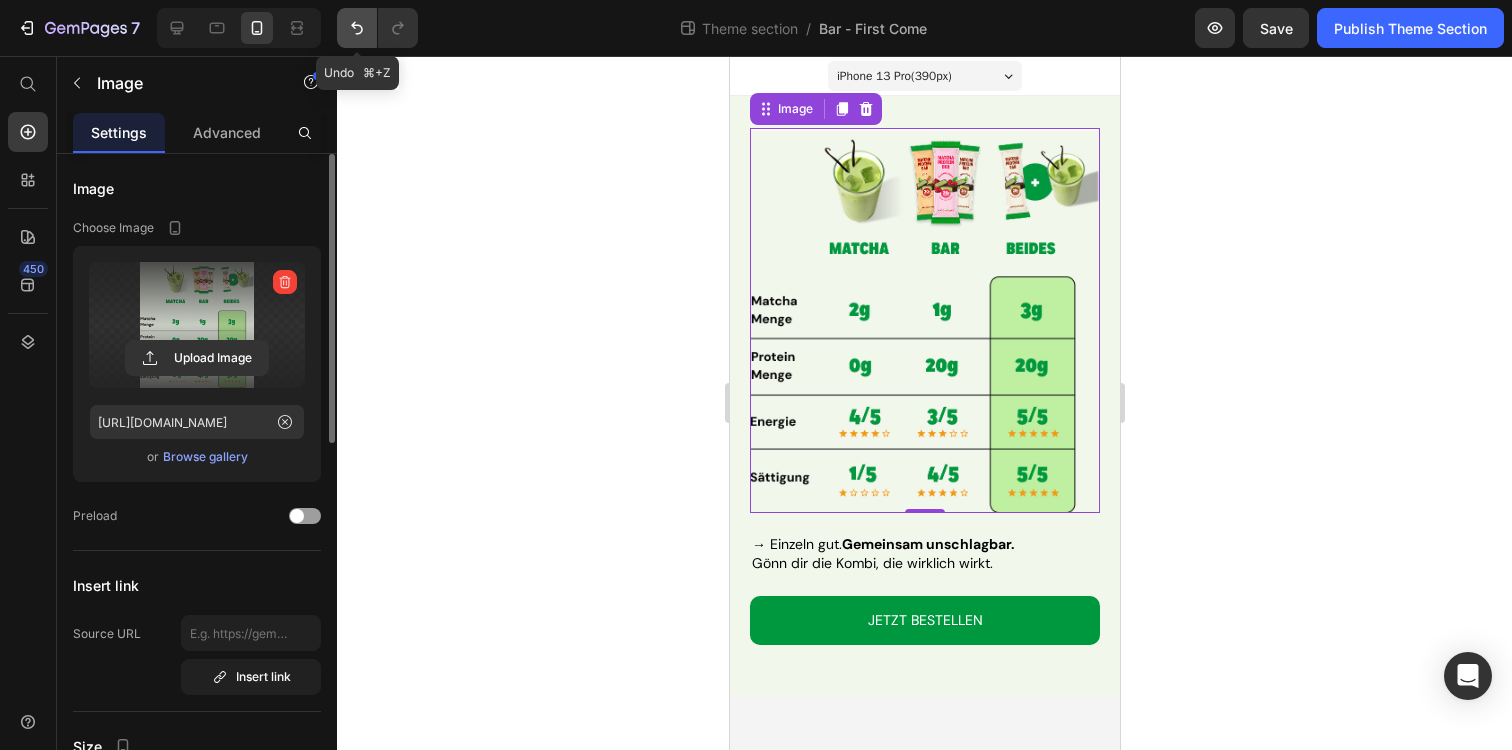 click 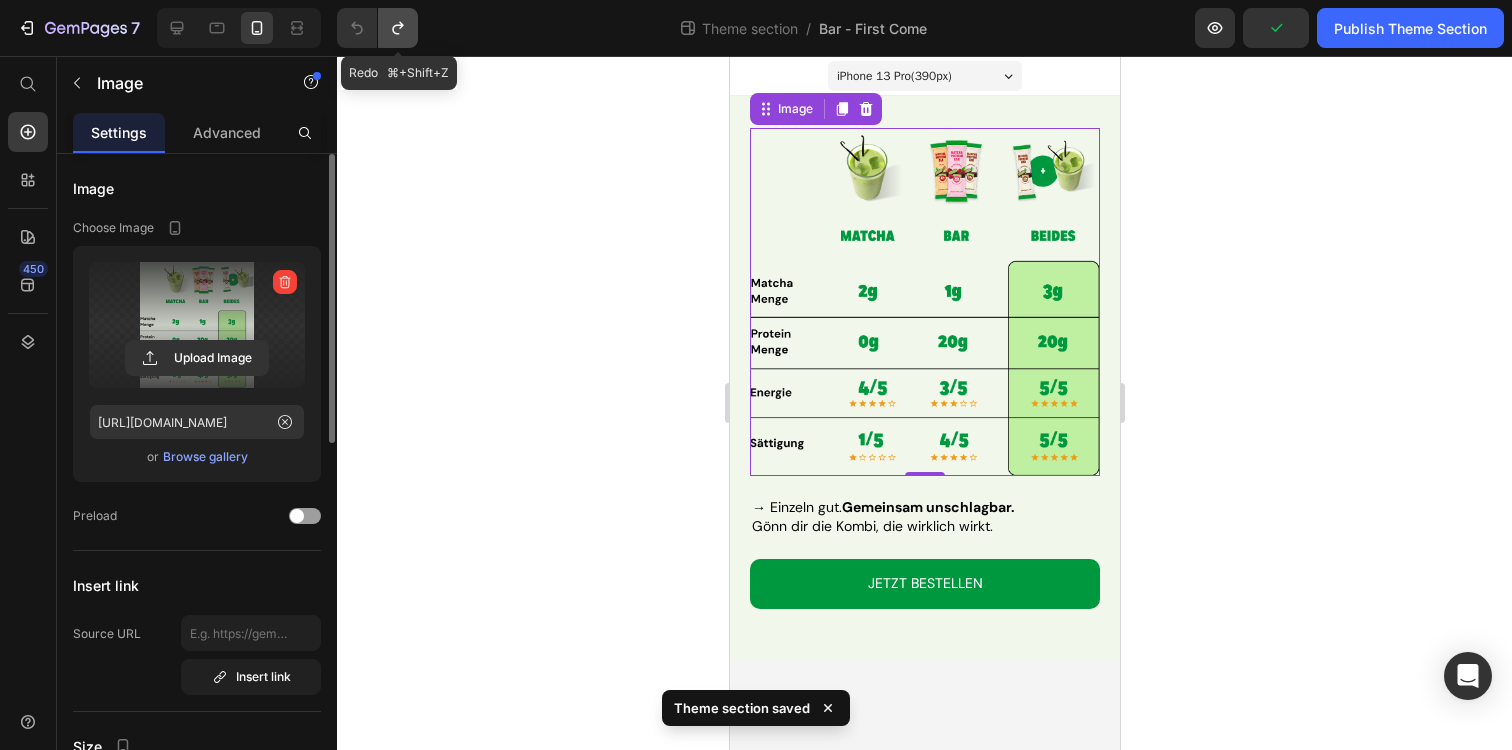 click 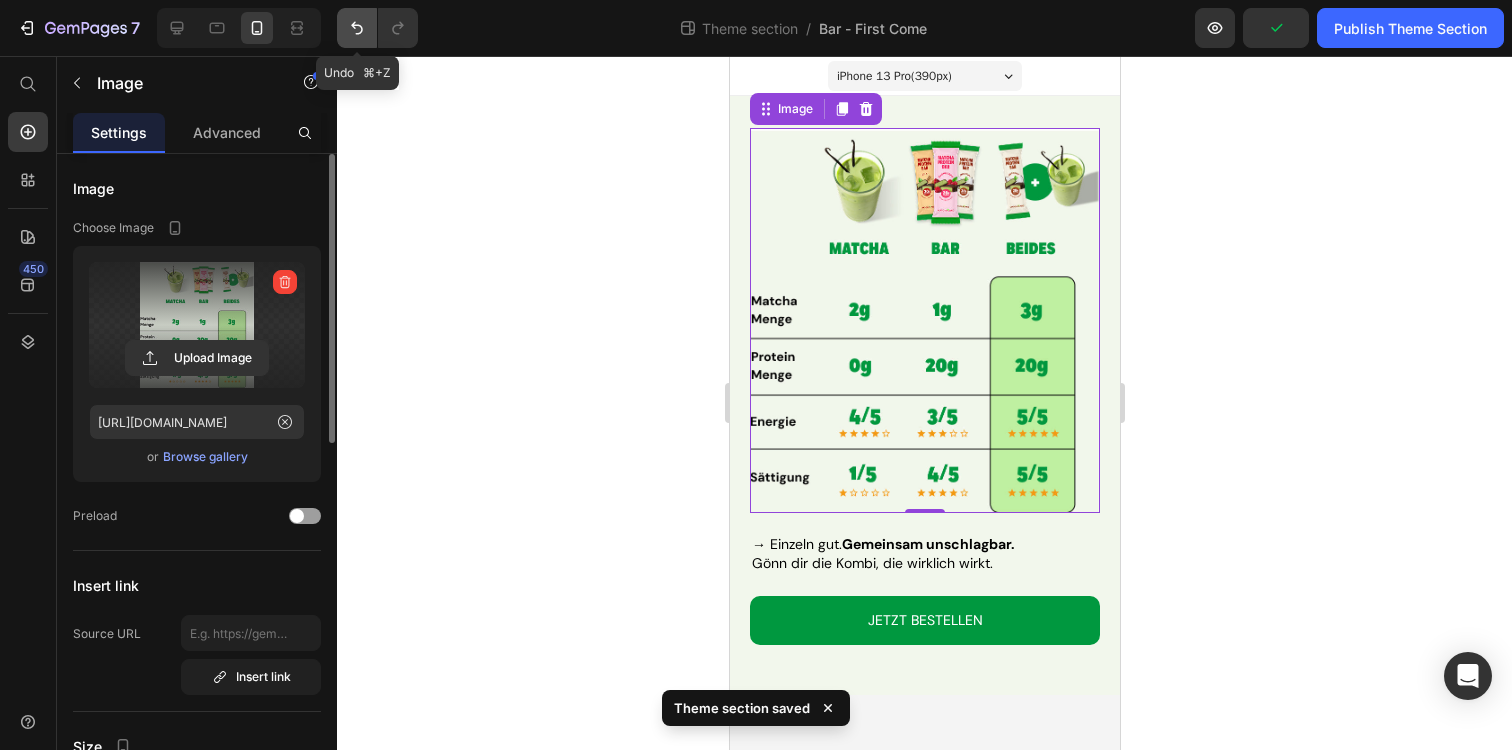 click 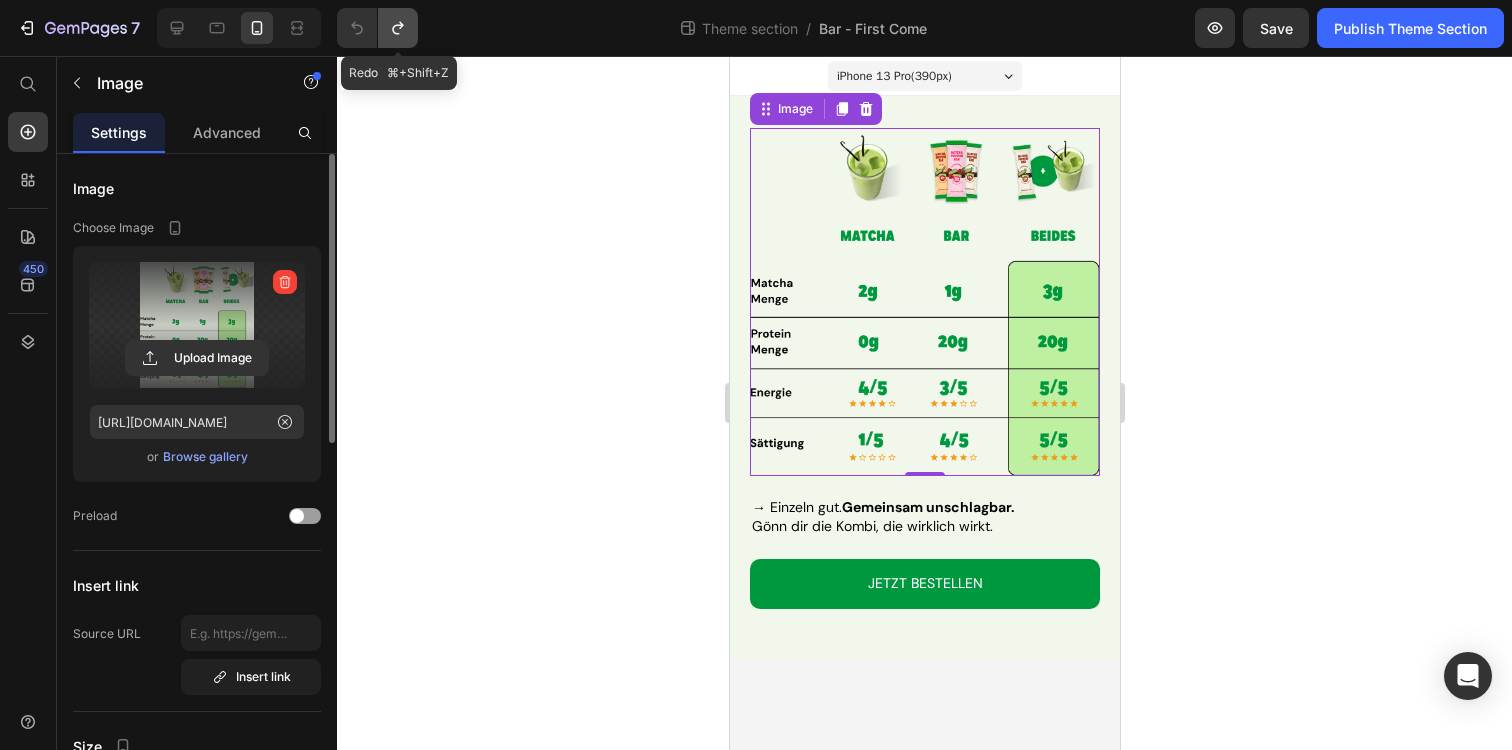 click 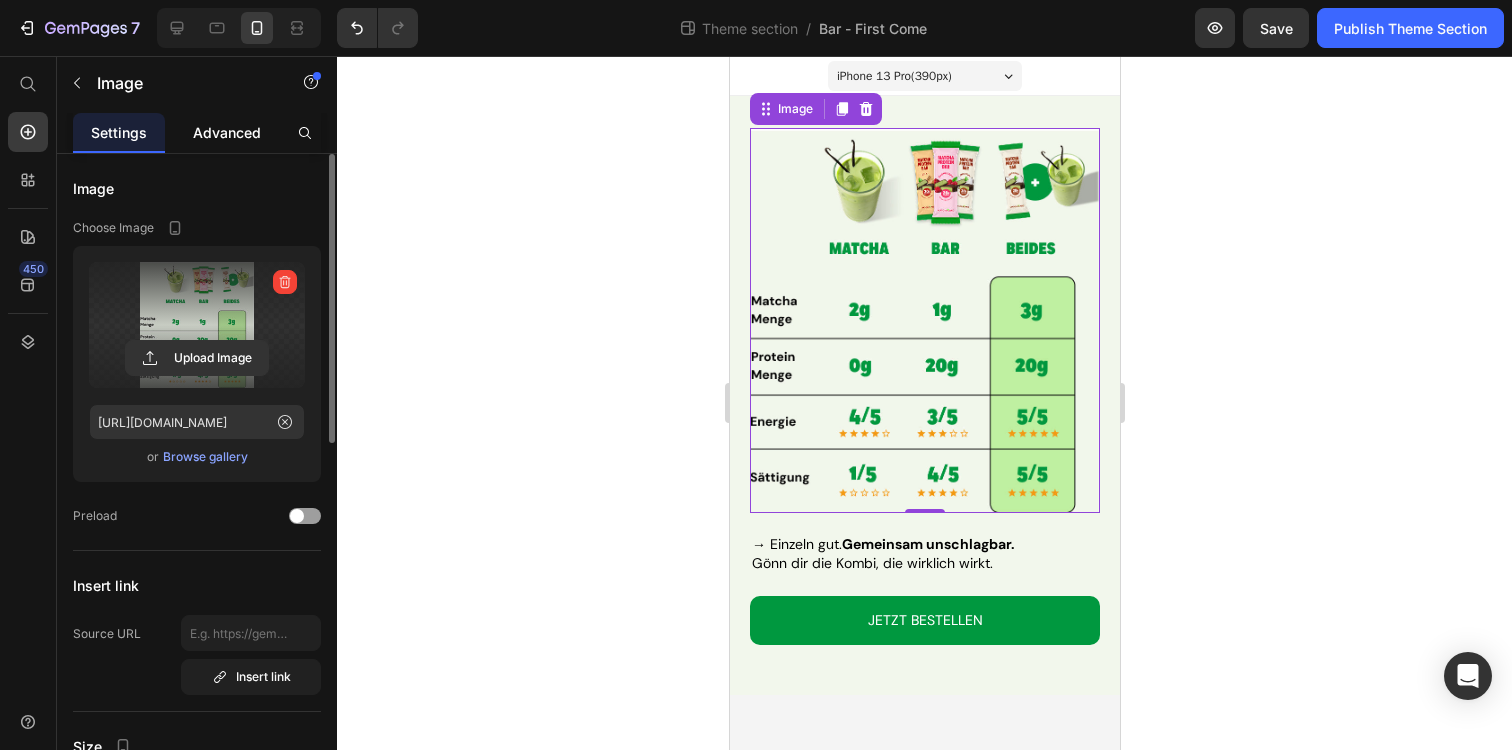 click on "Advanced" at bounding box center [227, 132] 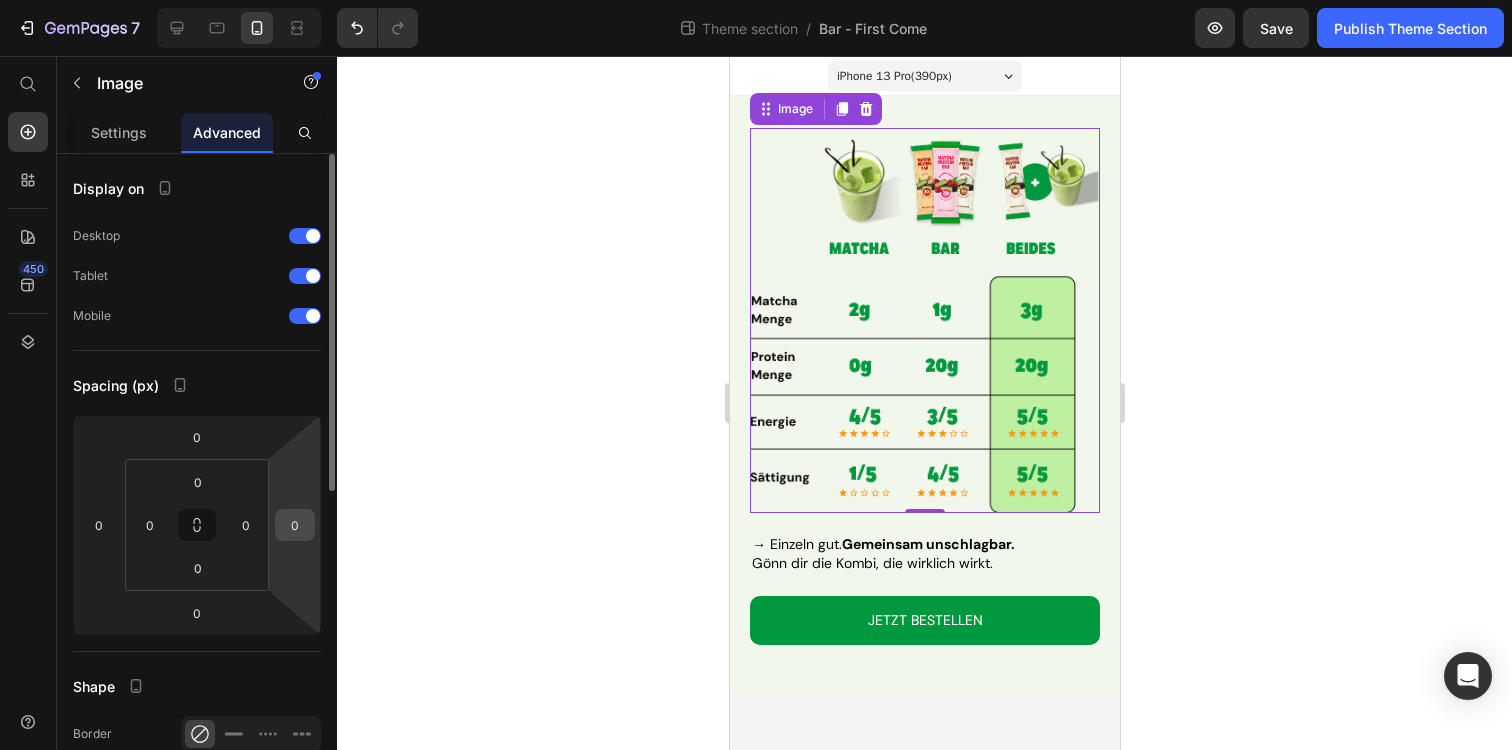 click on "0" at bounding box center [295, 525] 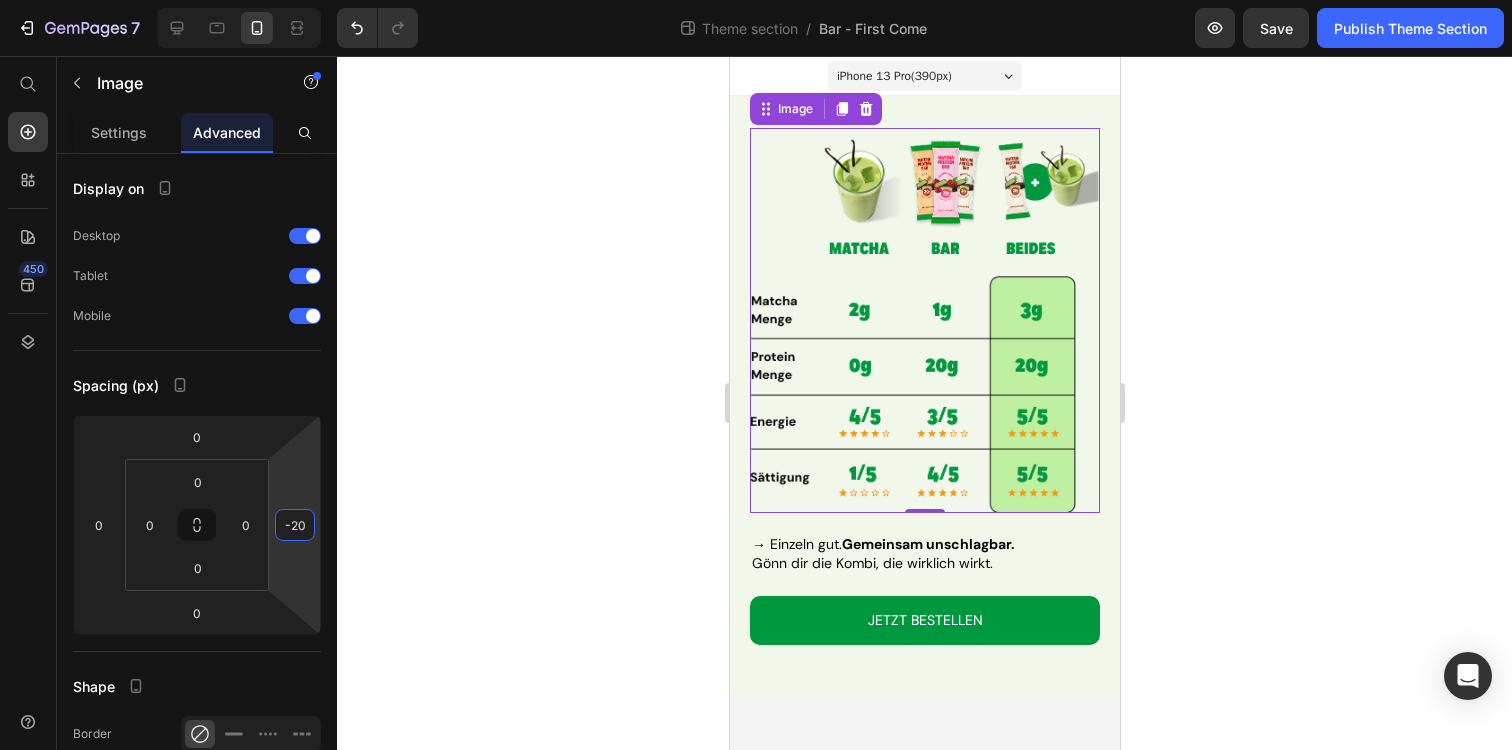 type on "-2" 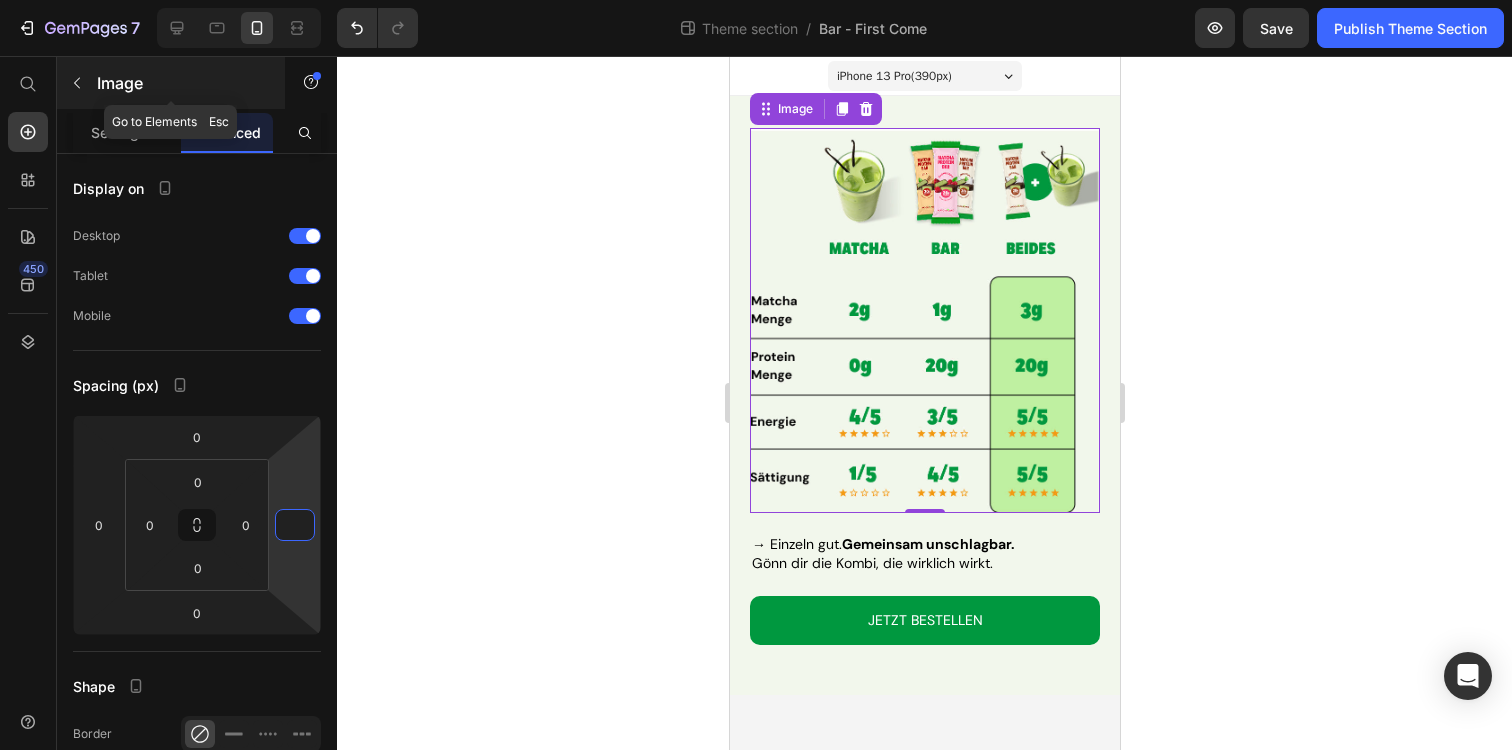type on "0" 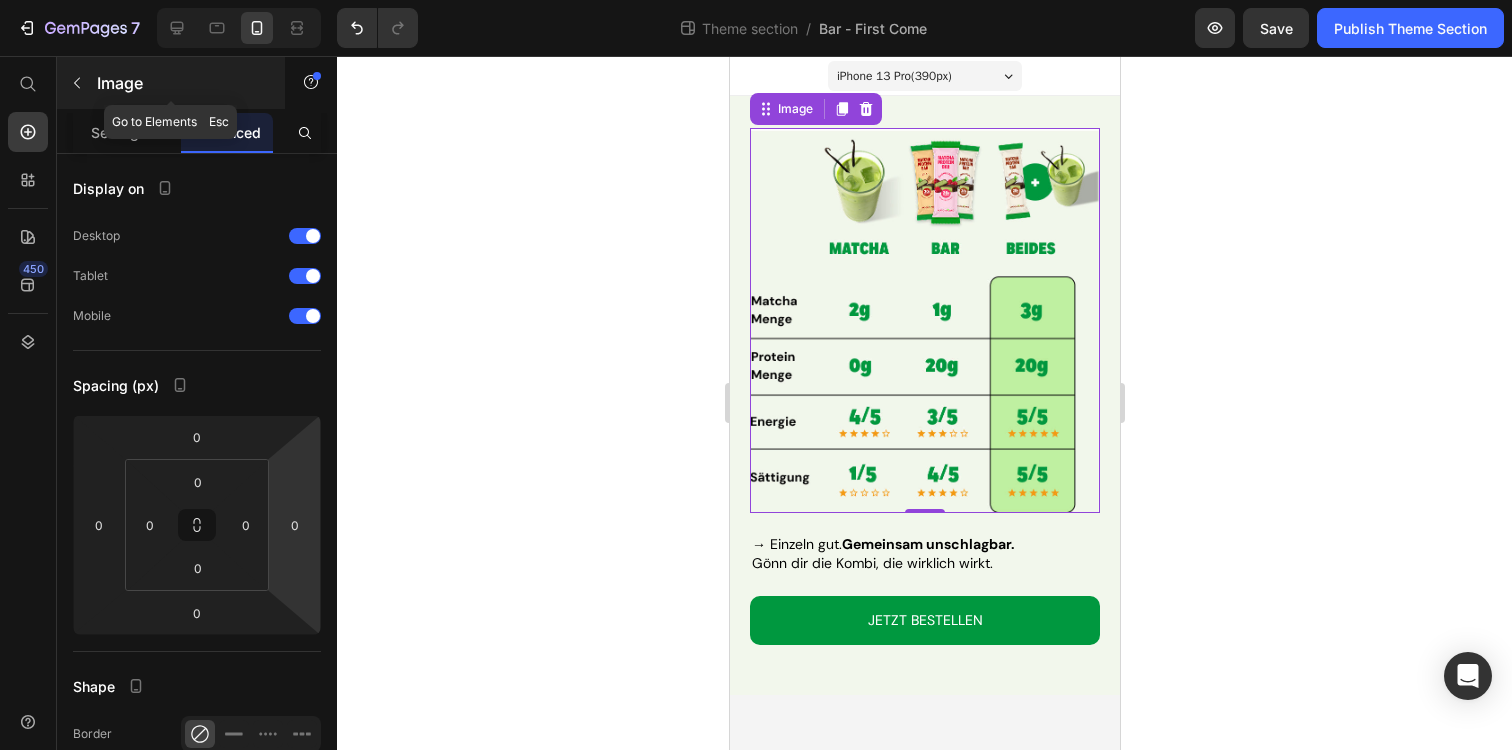 click on "Image" at bounding box center [171, 83] 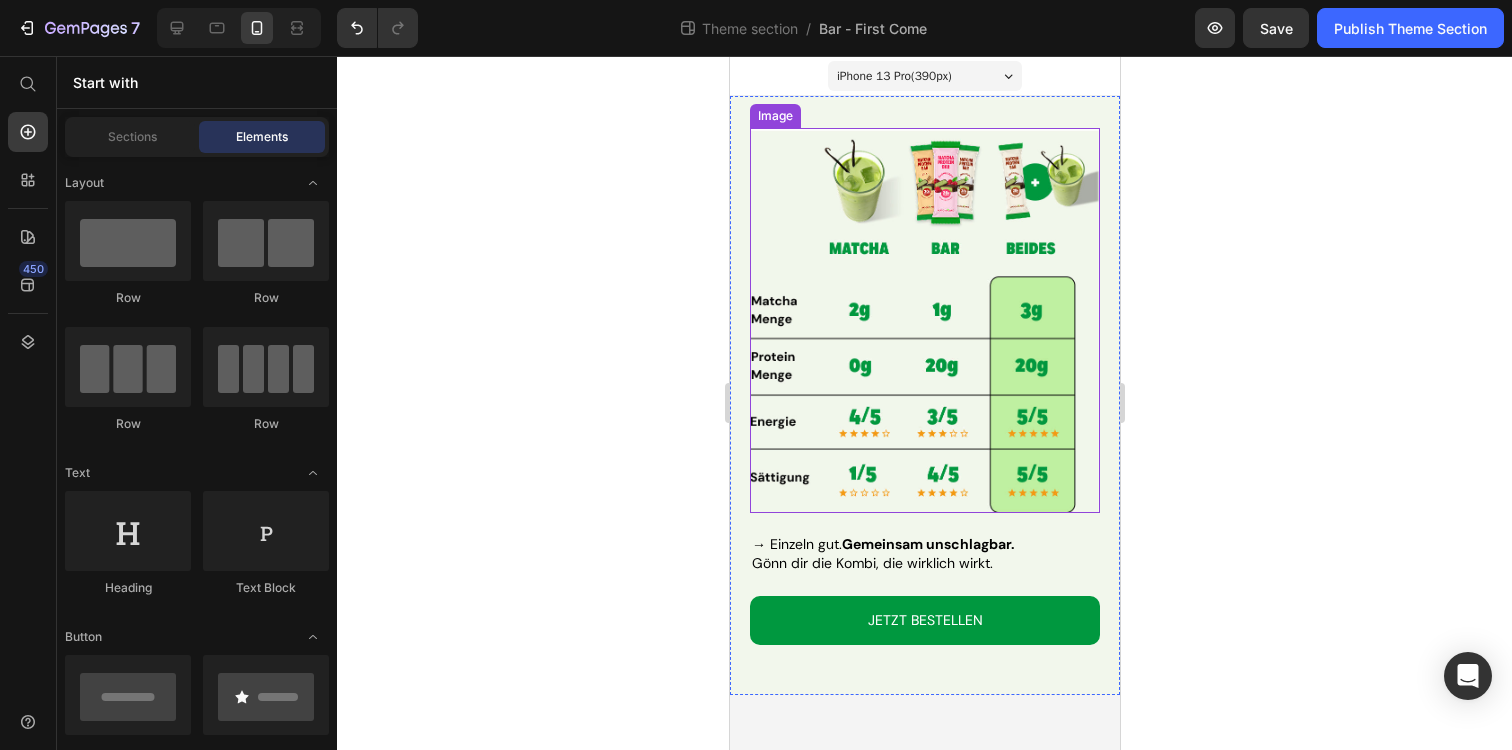 click at bounding box center (924, 320) 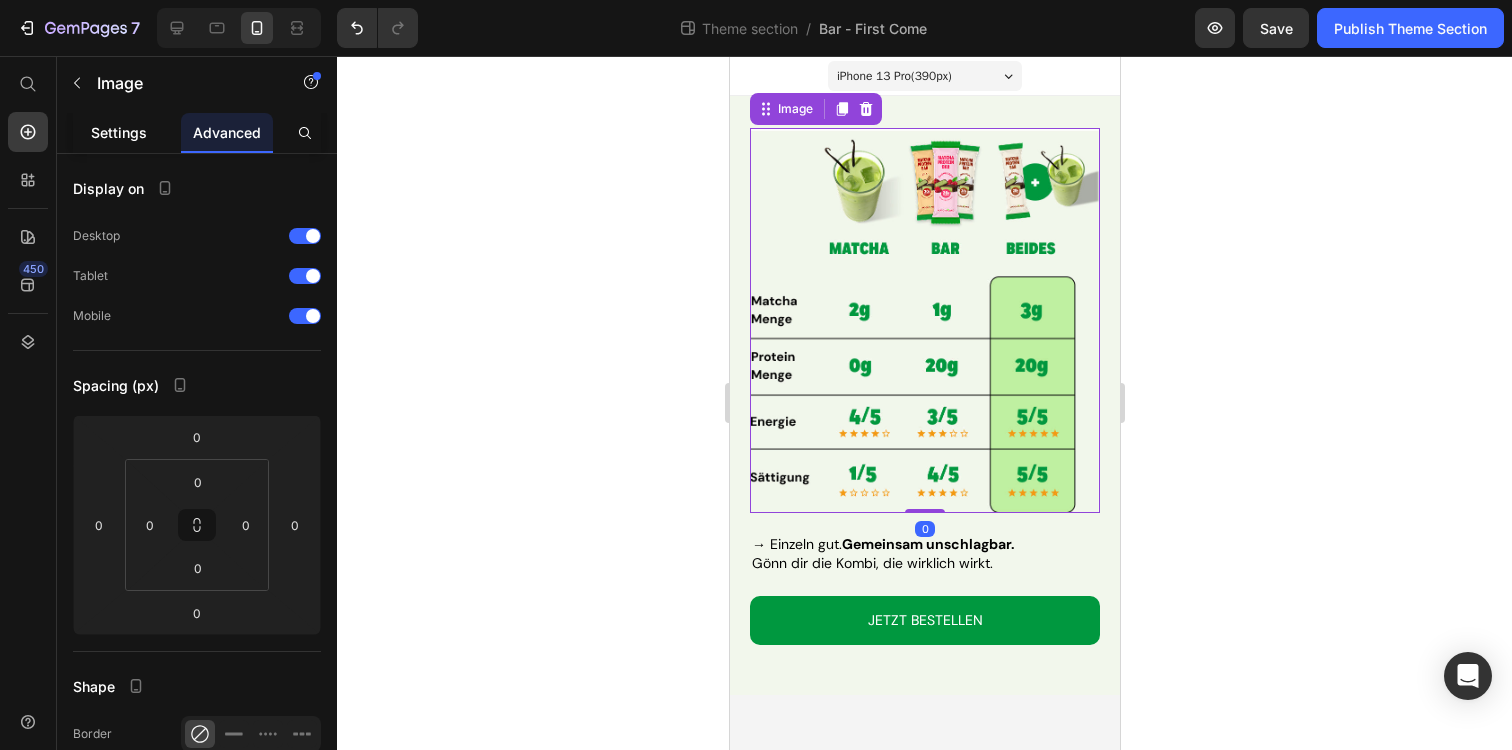 click on "Settings" at bounding box center [119, 132] 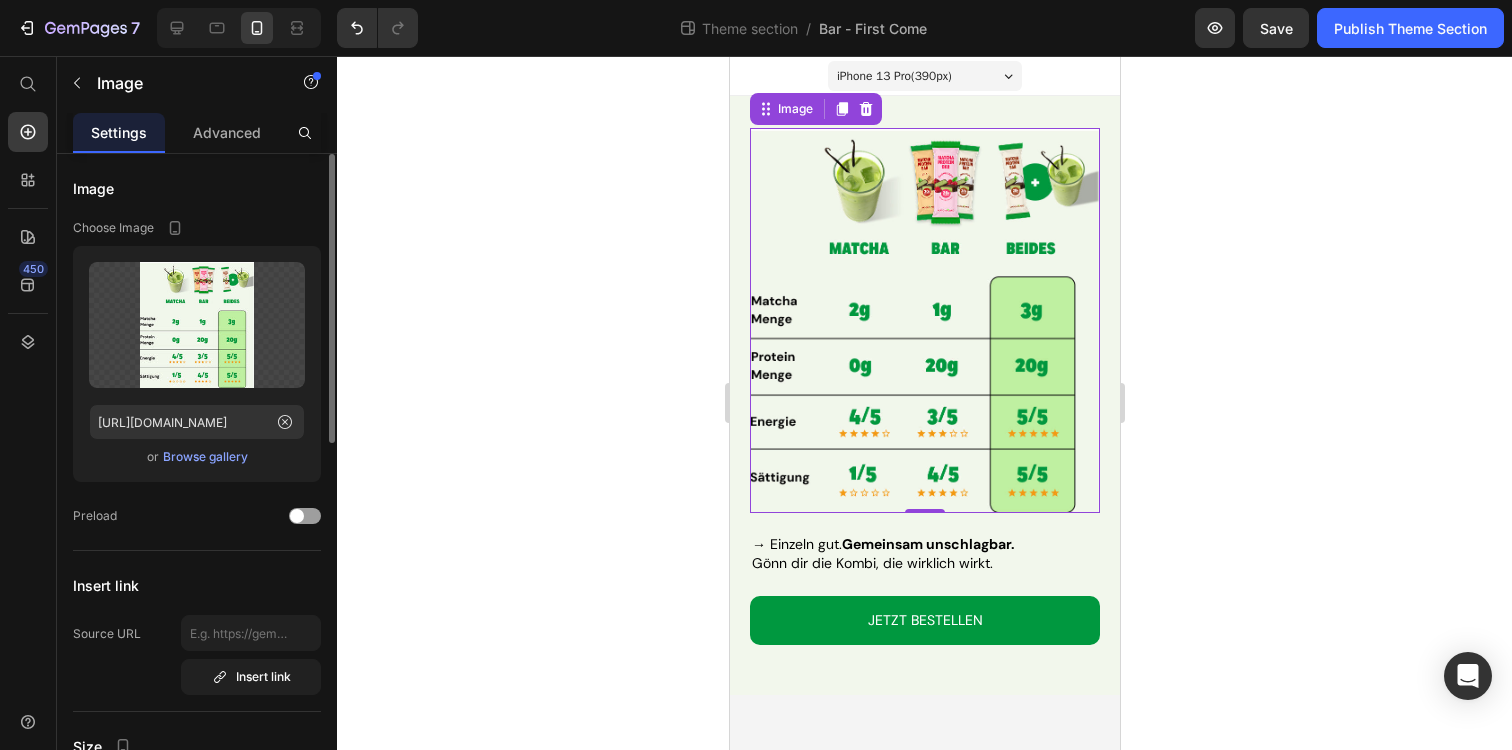click on "Browse gallery" at bounding box center (205, 457) 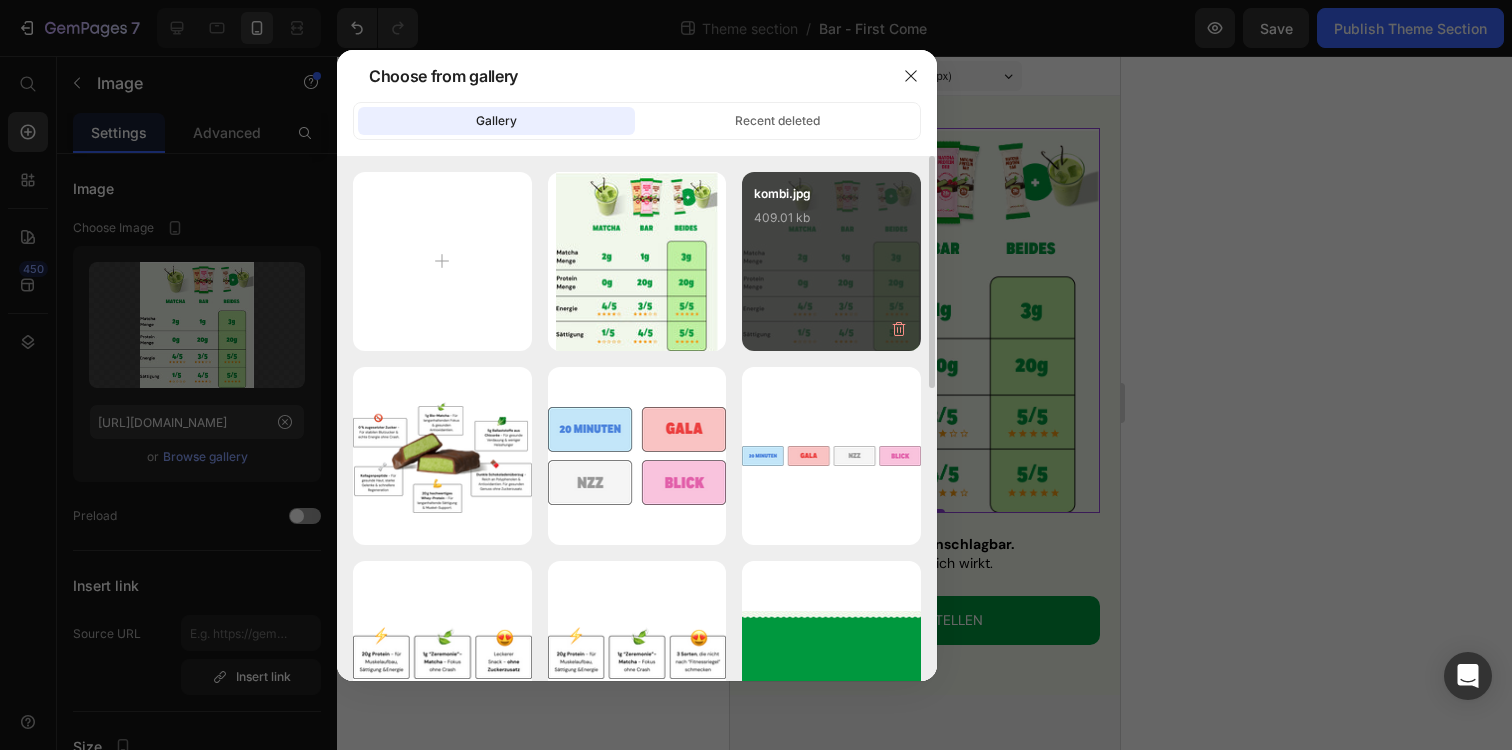 click on "kombi.jpg 409.01 kb" at bounding box center [831, 224] 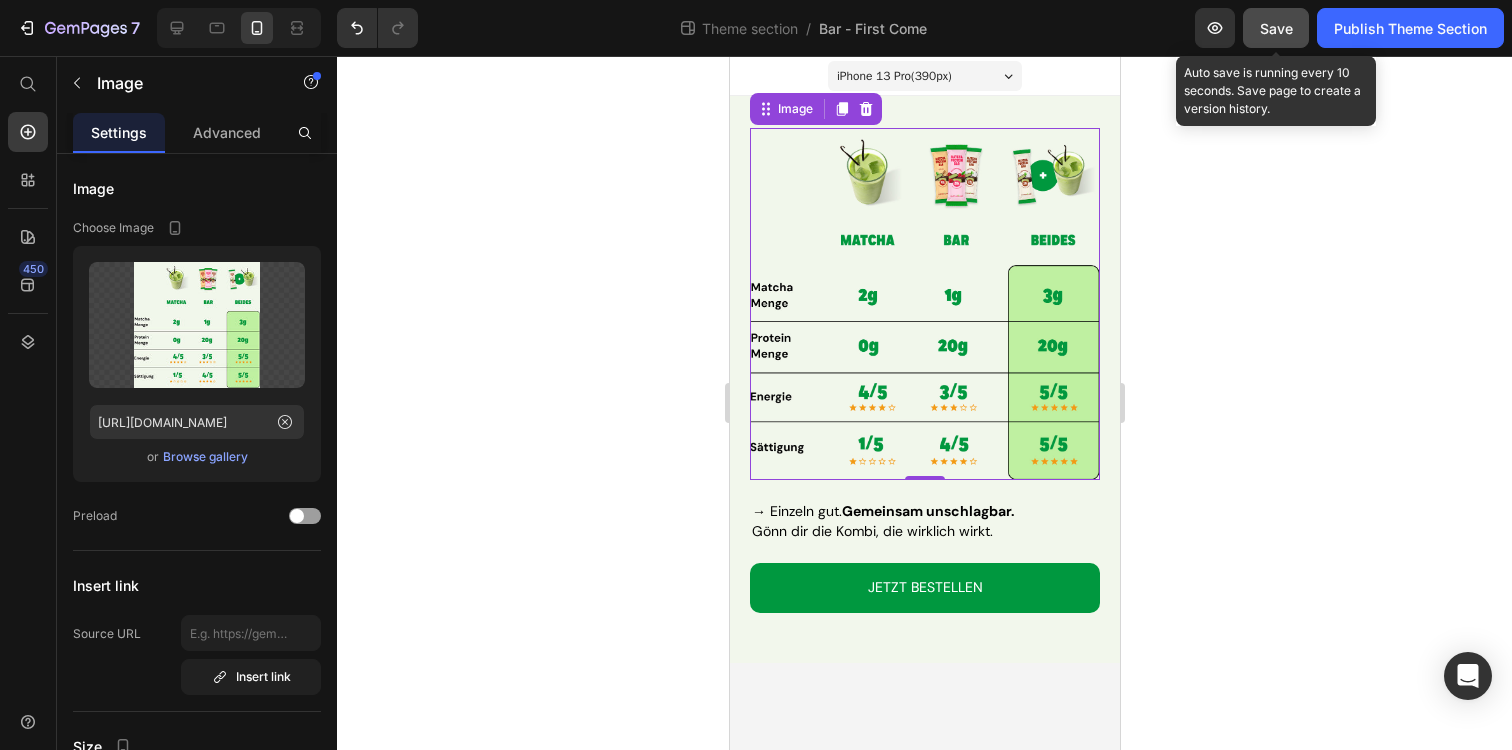 click on "Save" at bounding box center (1276, 28) 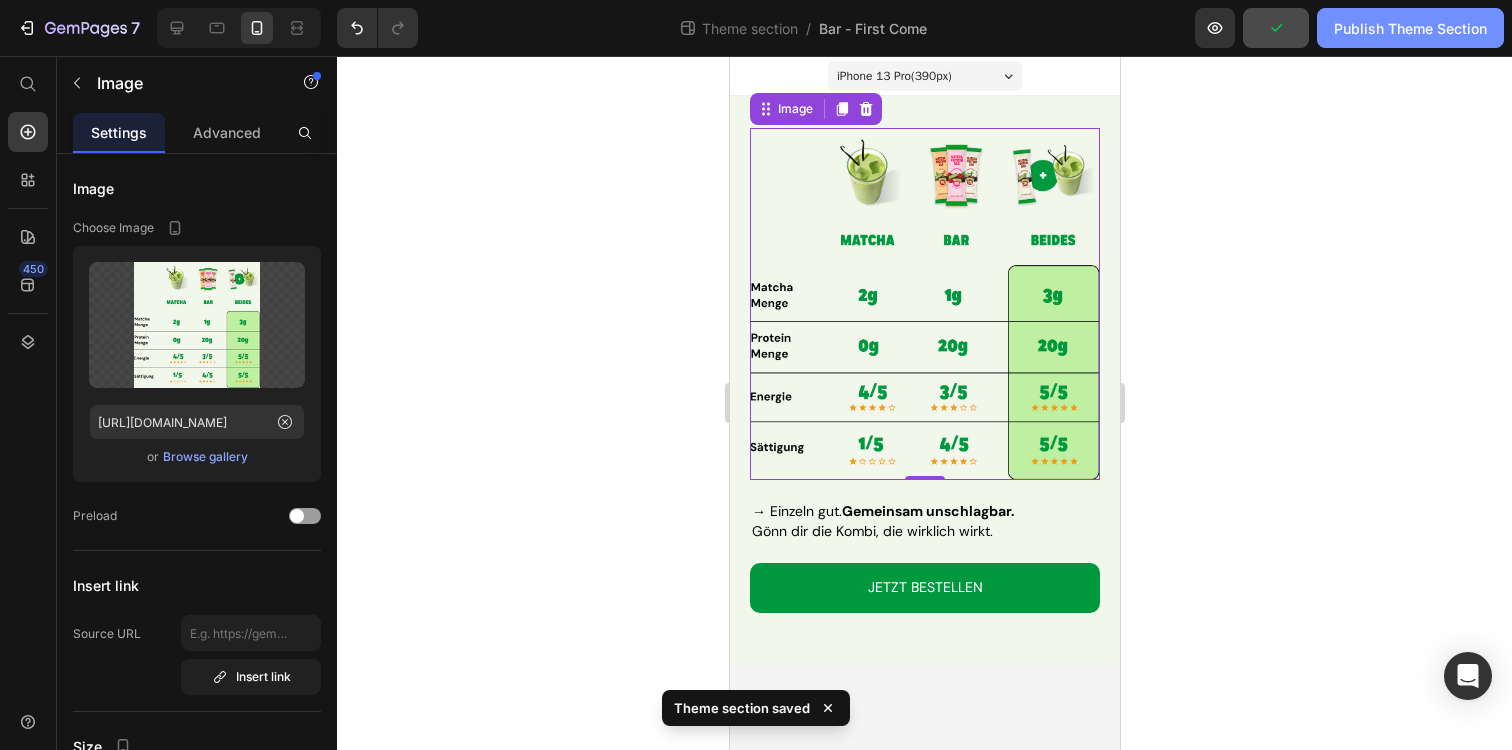 click on "Publish Theme Section" 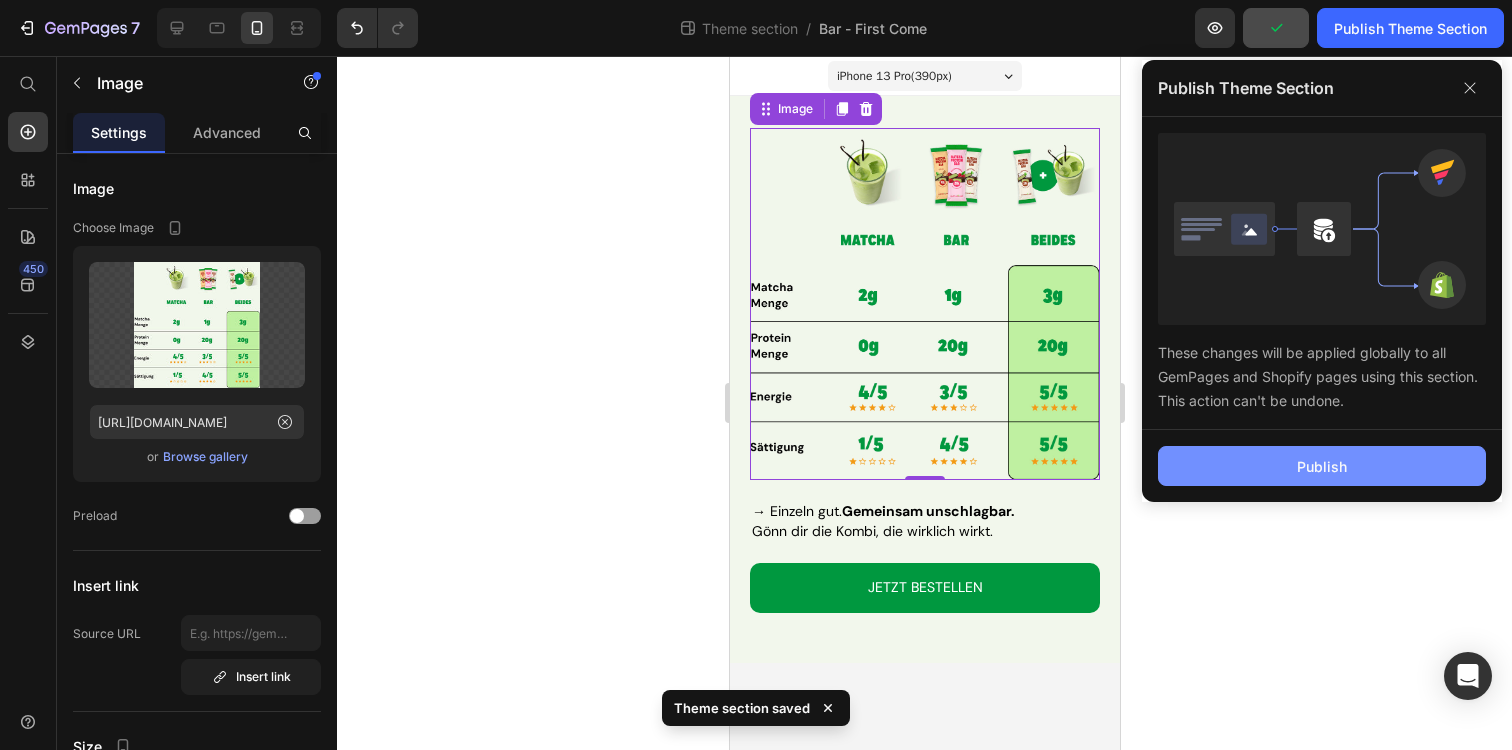 click on "Publish" at bounding box center [1322, 466] 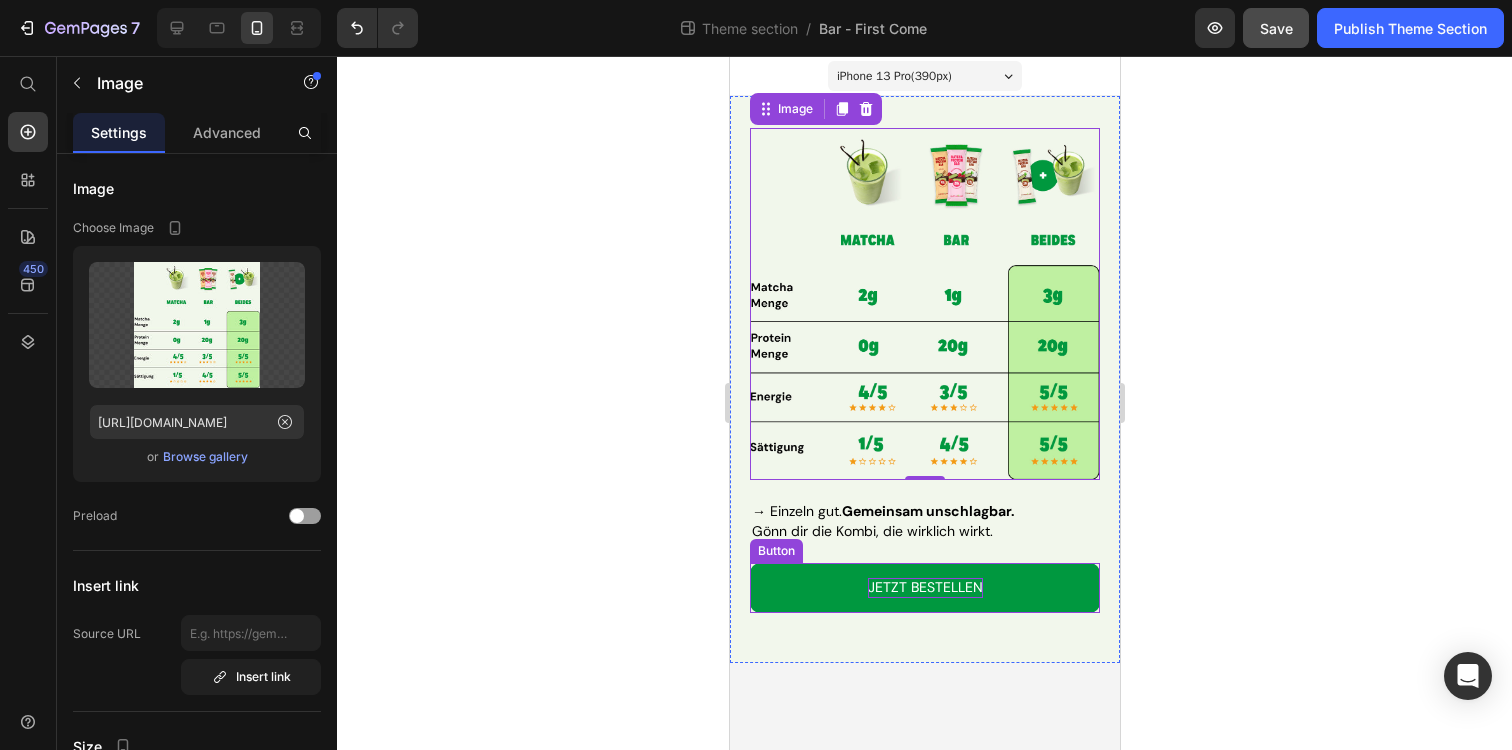 click on "JETZT BESTELLEN" at bounding box center [924, 588] 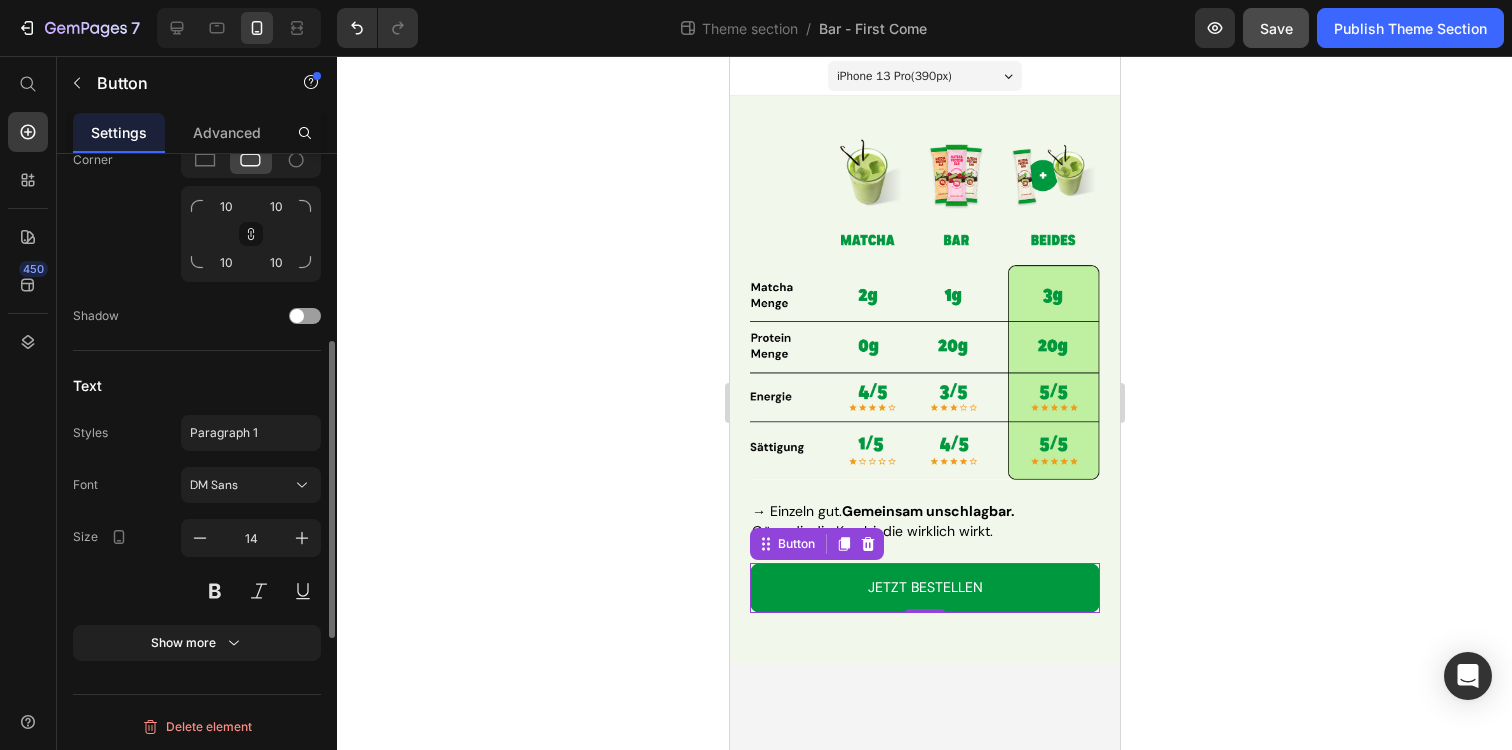 scroll, scrollTop: 779, scrollLeft: 0, axis: vertical 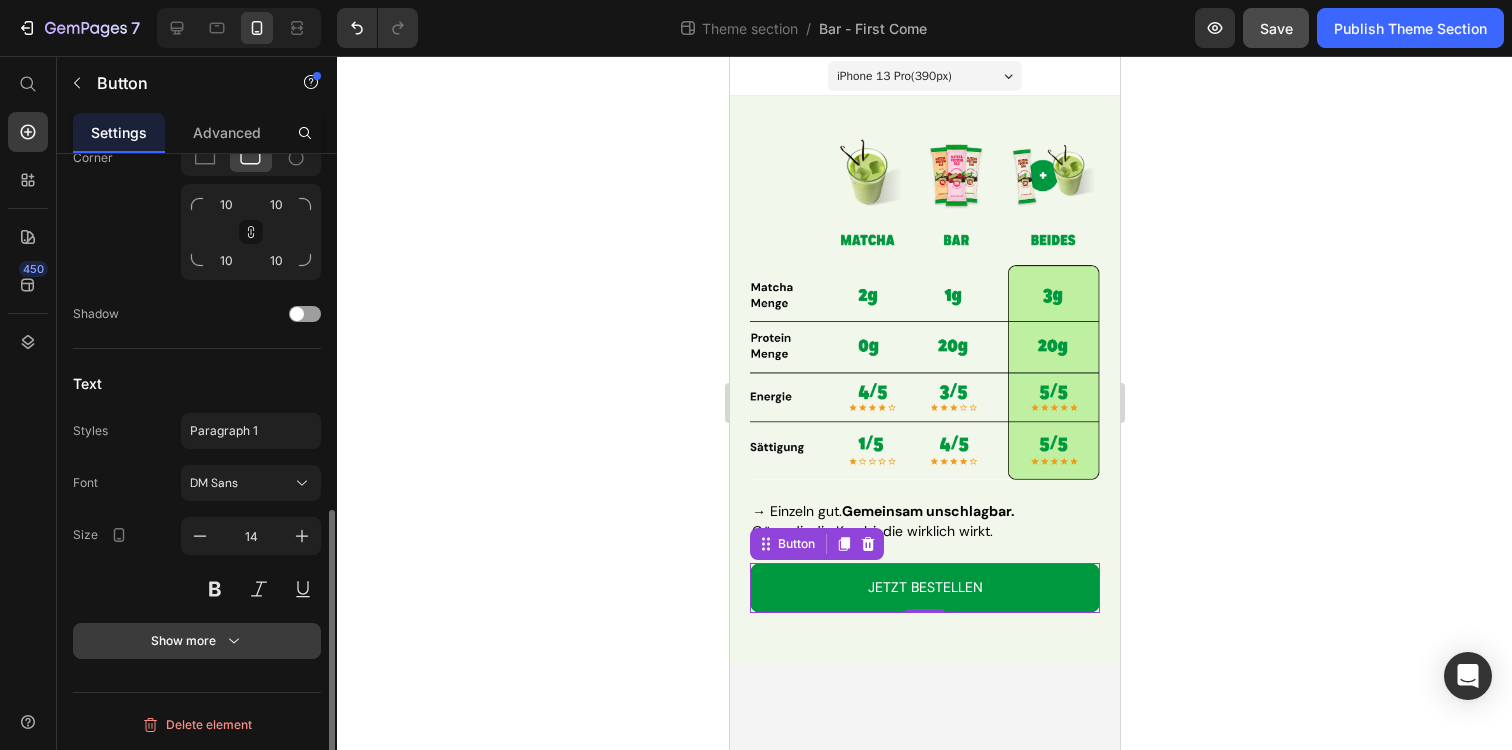 click on "Show more" at bounding box center (197, 641) 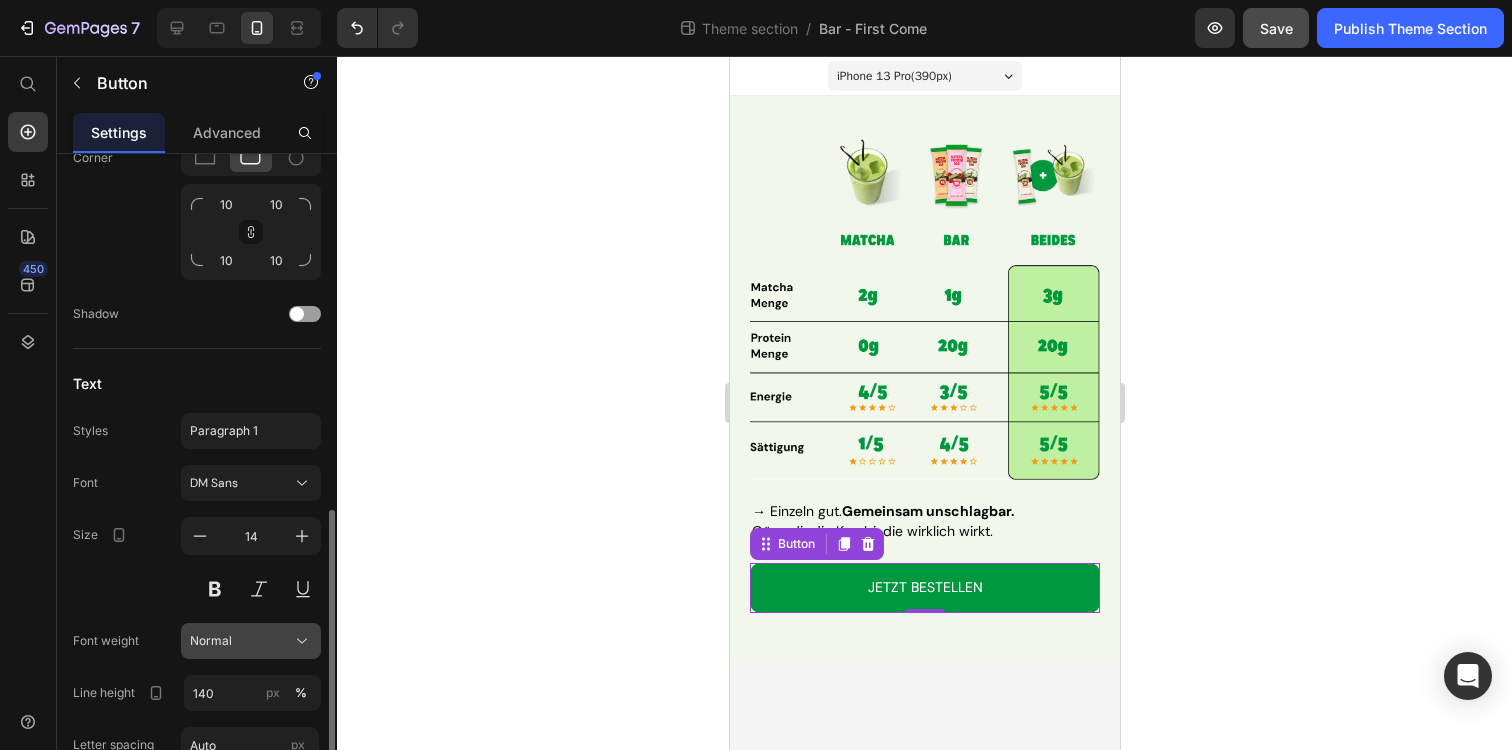 scroll, scrollTop: 987, scrollLeft: 0, axis: vertical 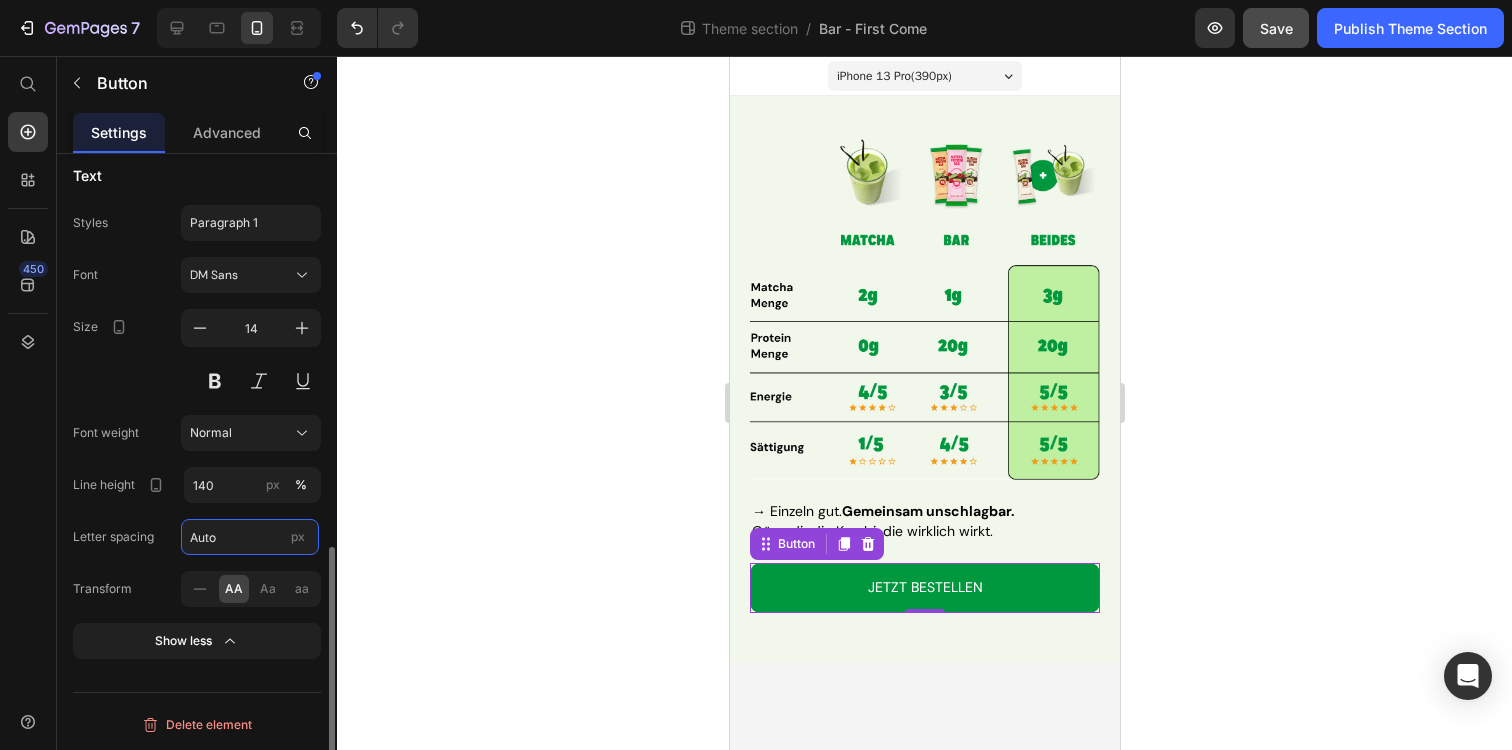 click on "Auto" at bounding box center [250, 537] 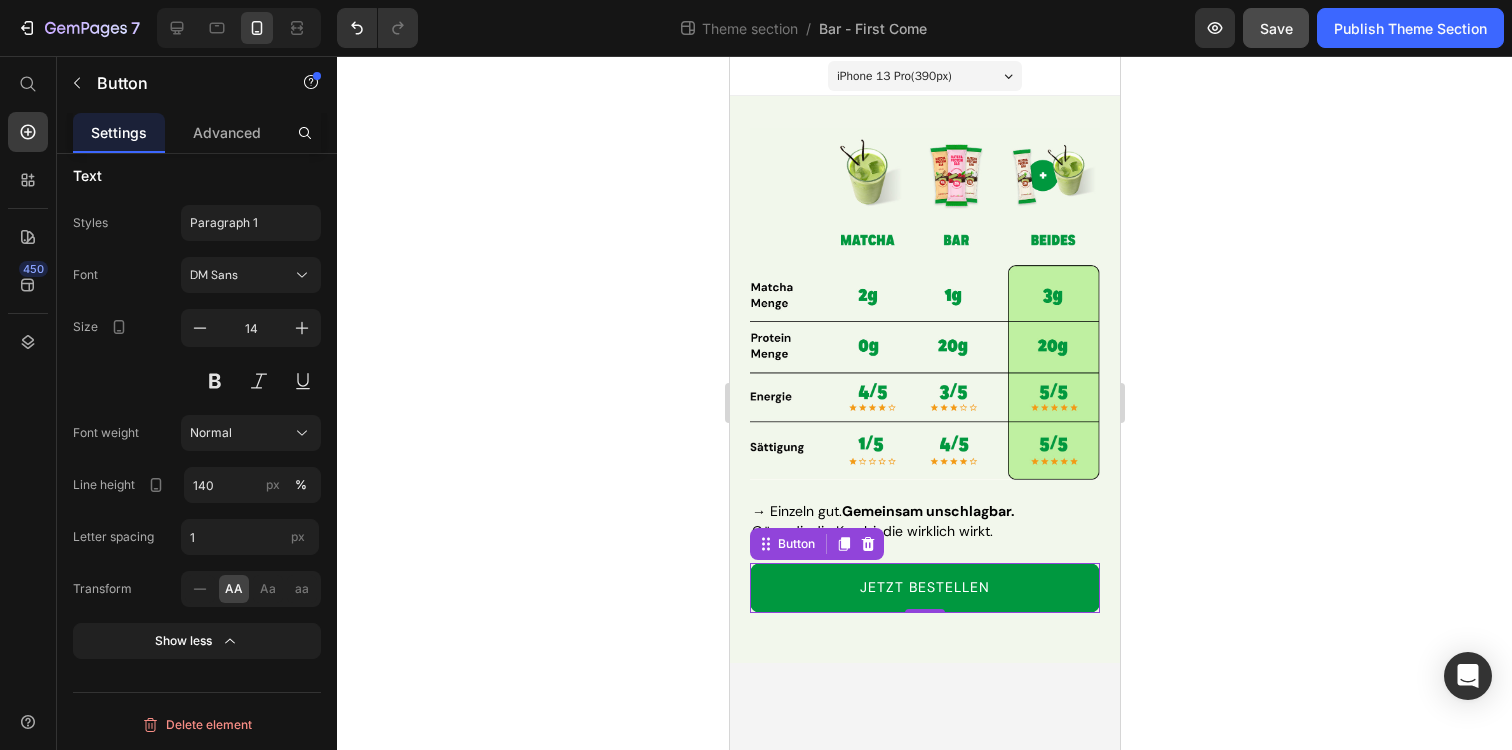 click 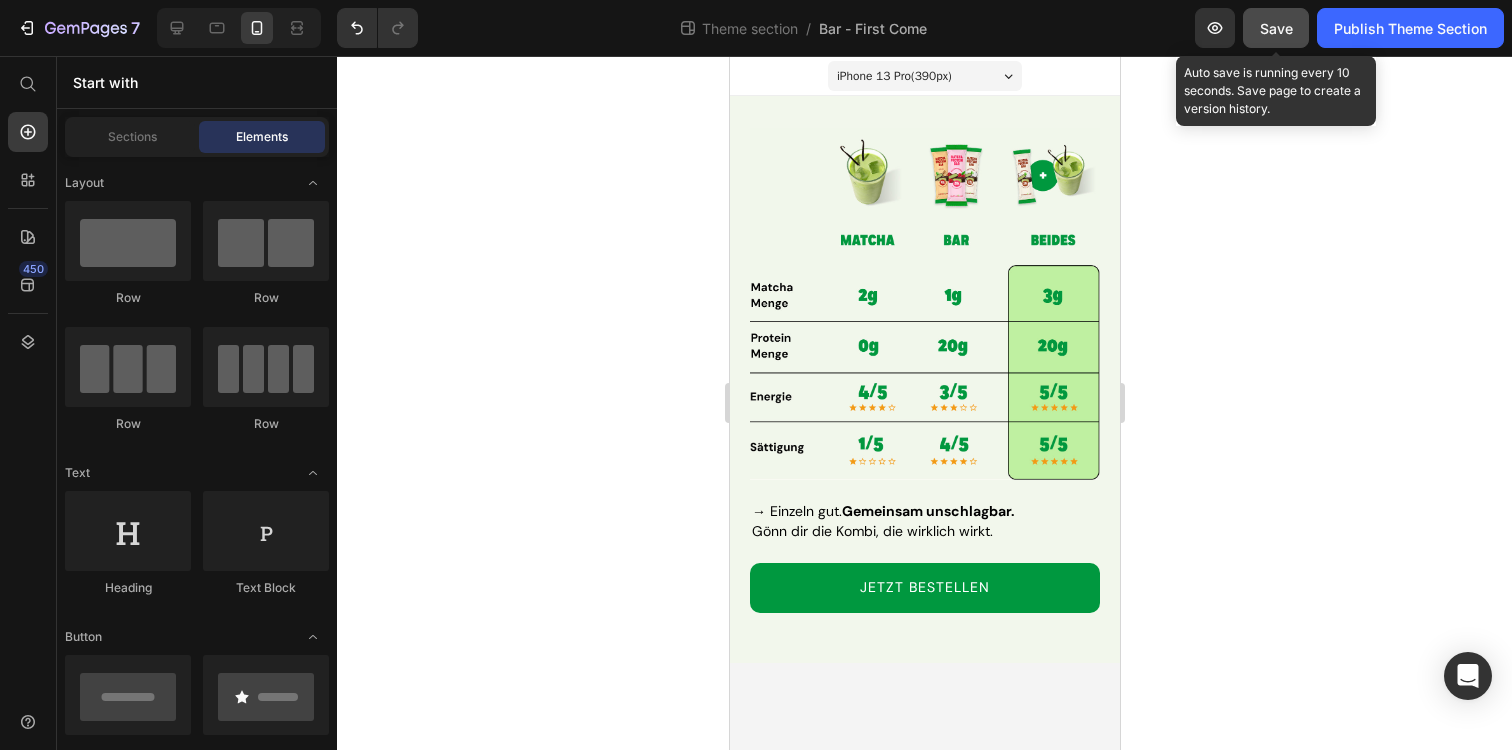 click on "Save" 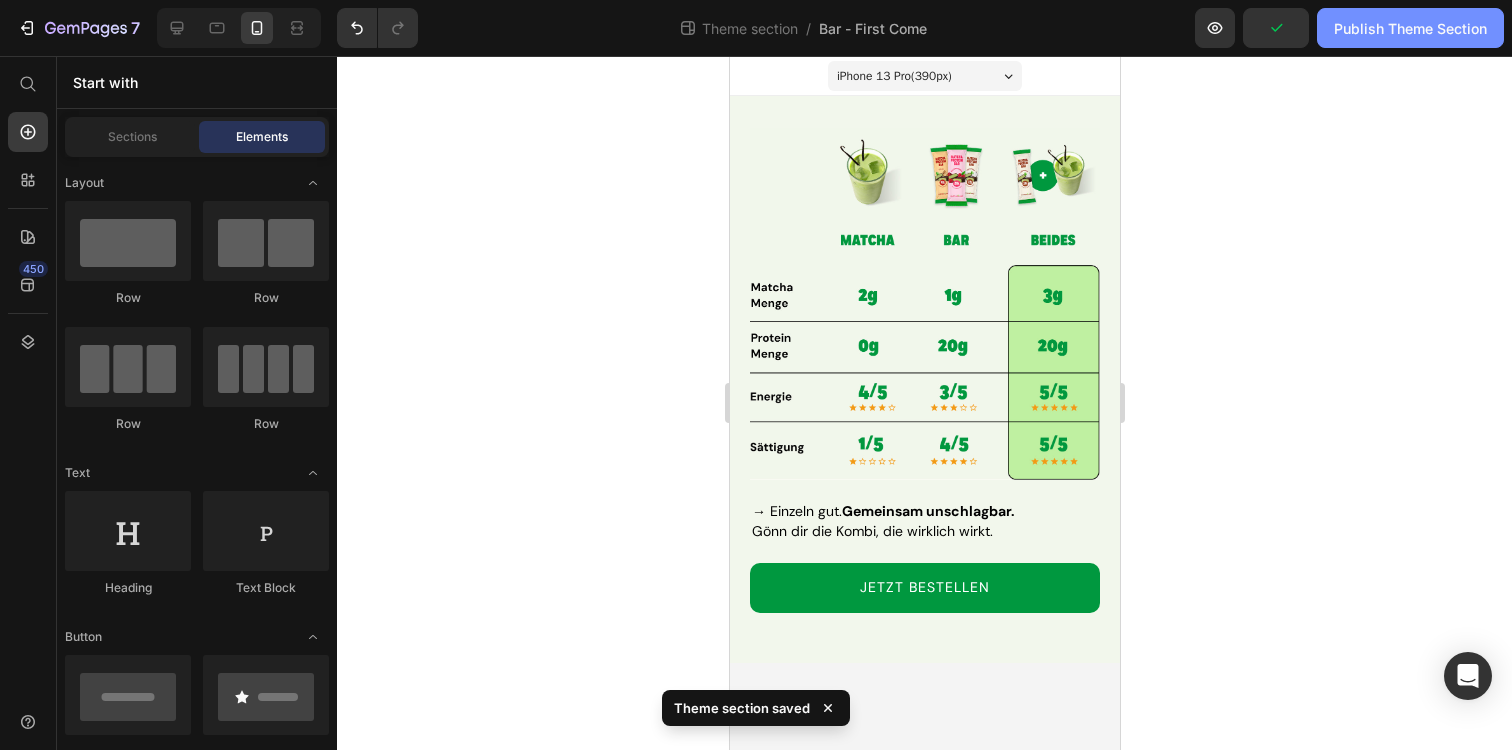 click on "Publish Theme Section" at bounding box center (1410, 28) 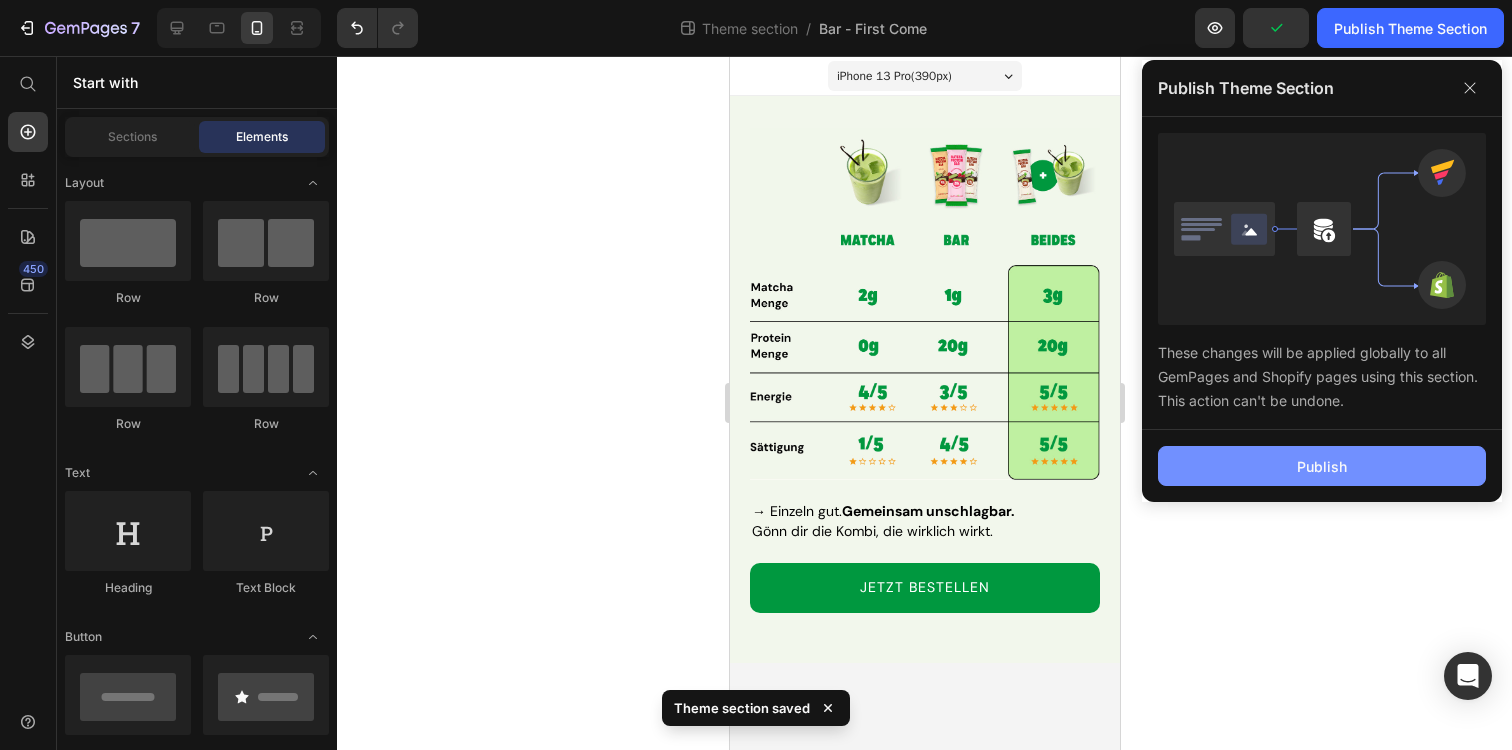 click on "Publish" at bounding box center [1322, 466] 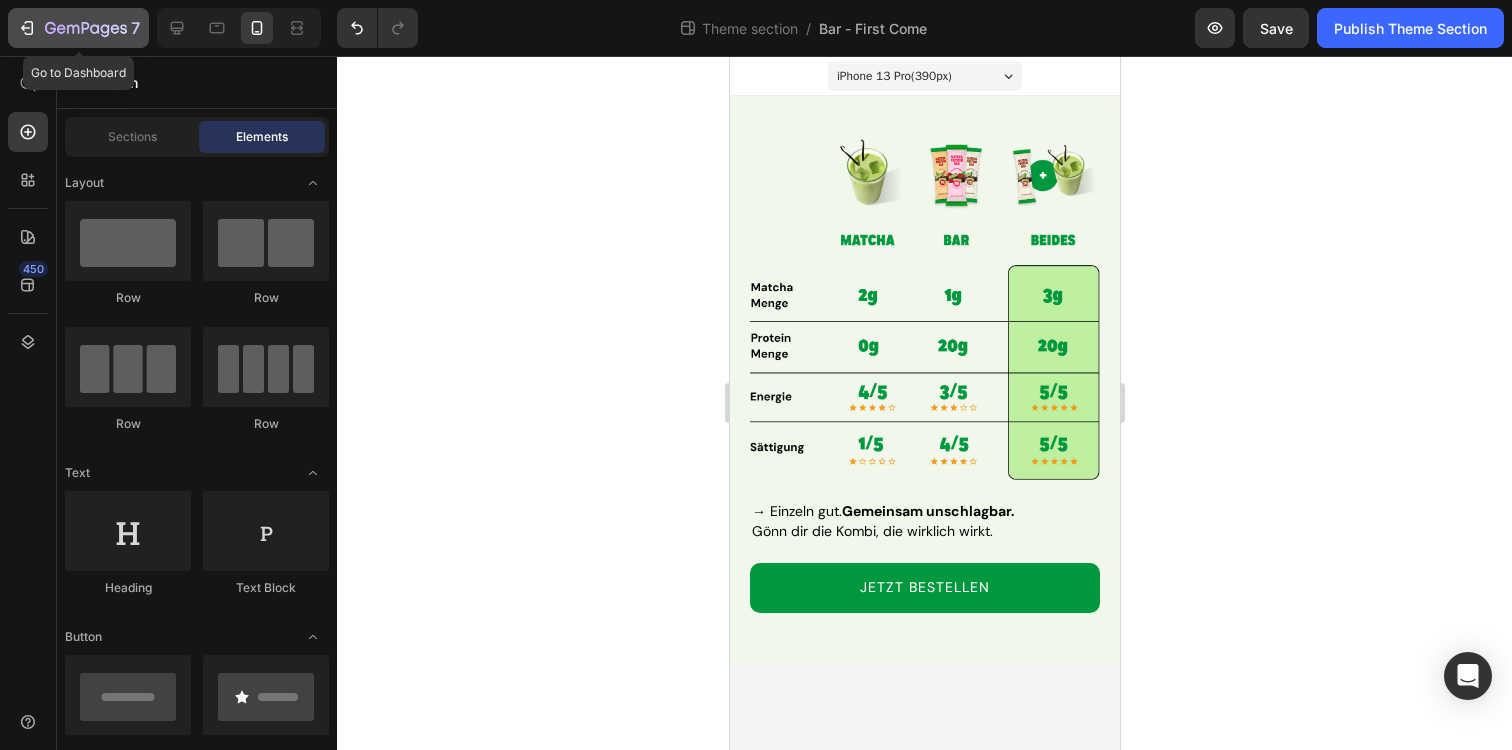 click 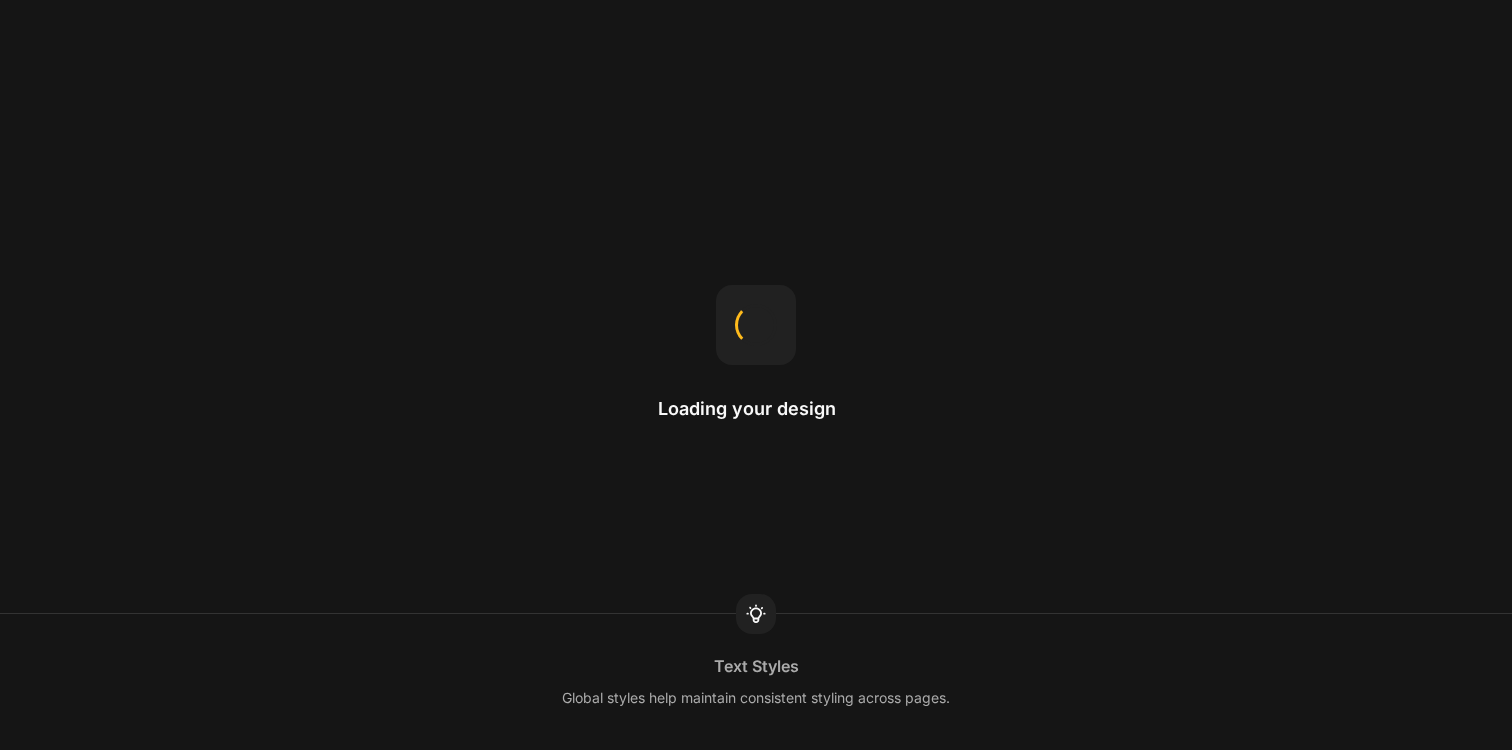 scroll, scrollTop: 0, scrollLeft: 0, axis: both 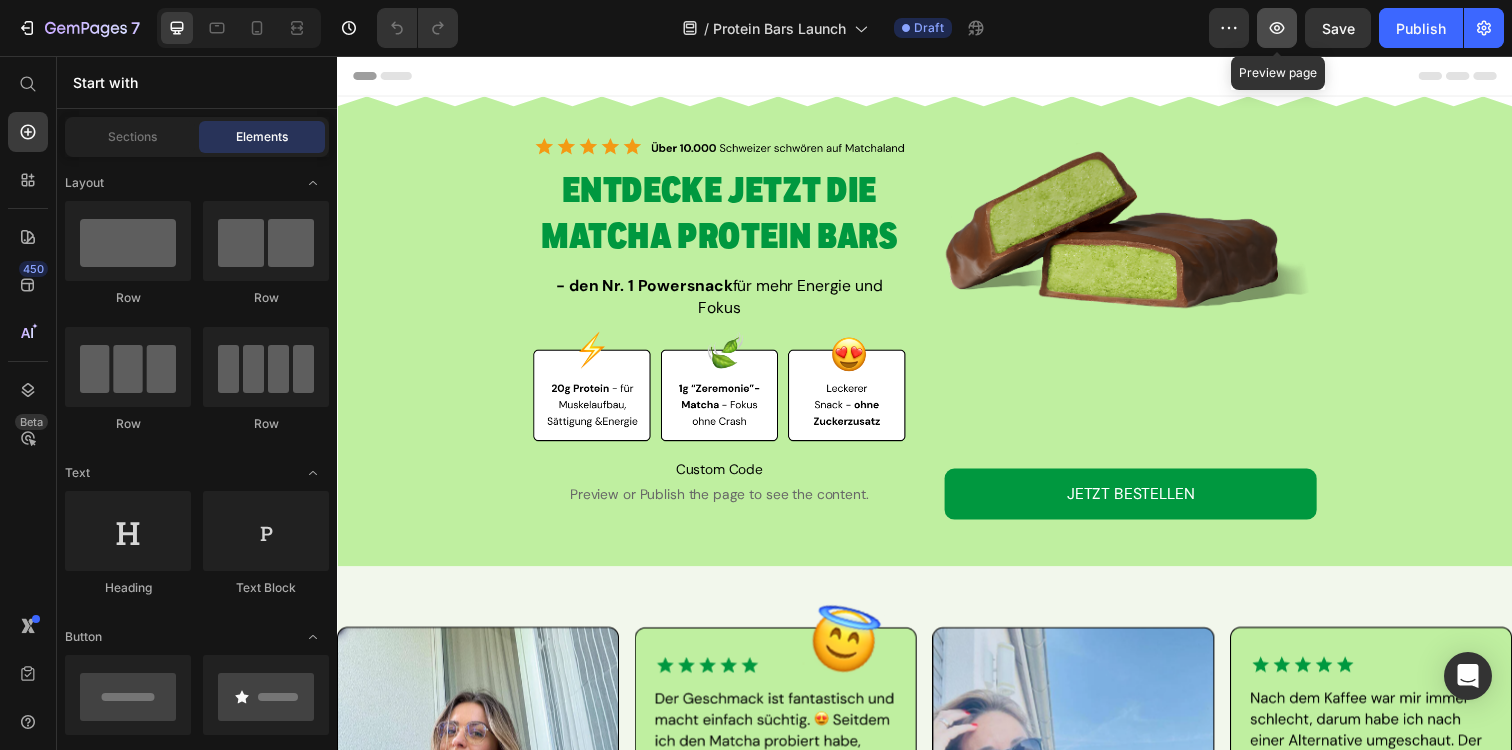 click 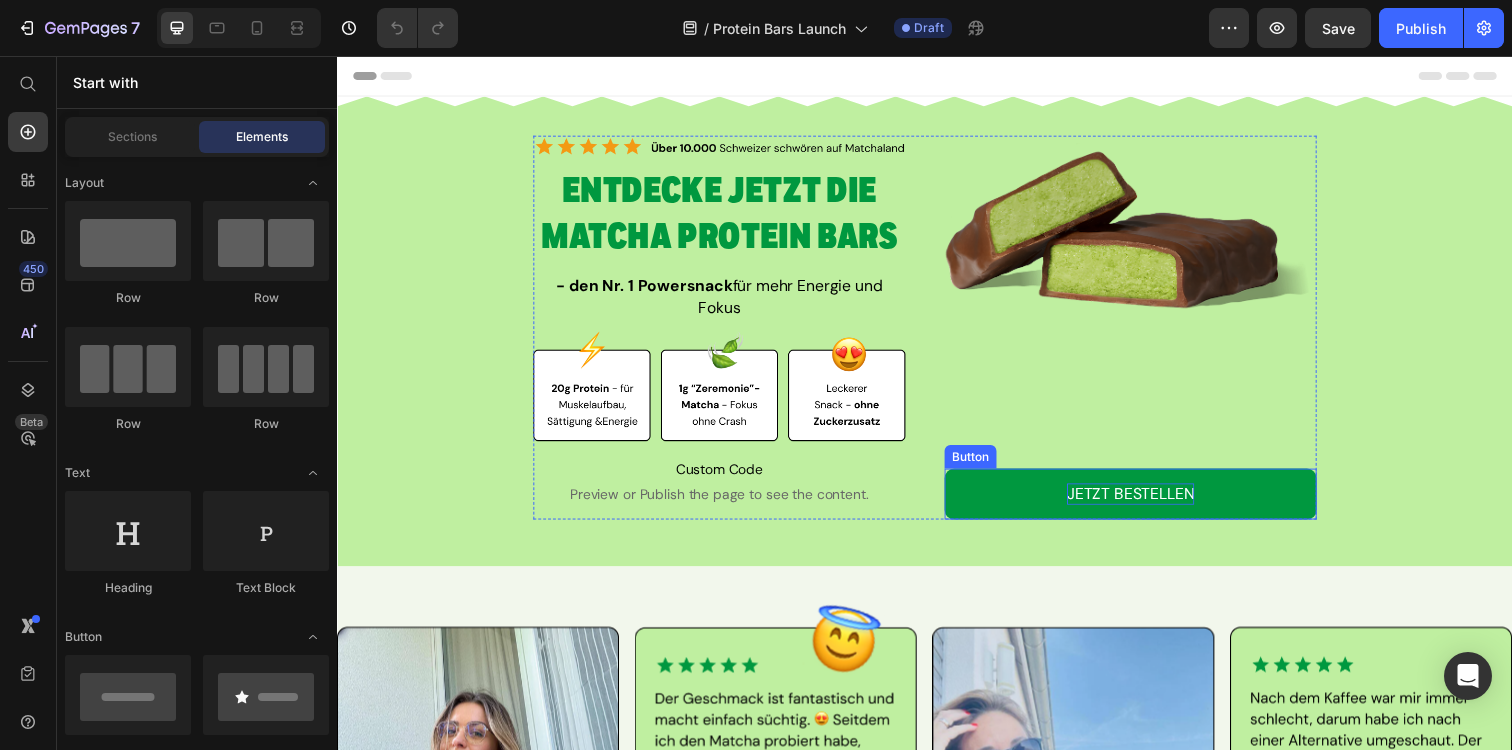 click on "JETZT BESTELLEN" at bounding box center [1147, 503] 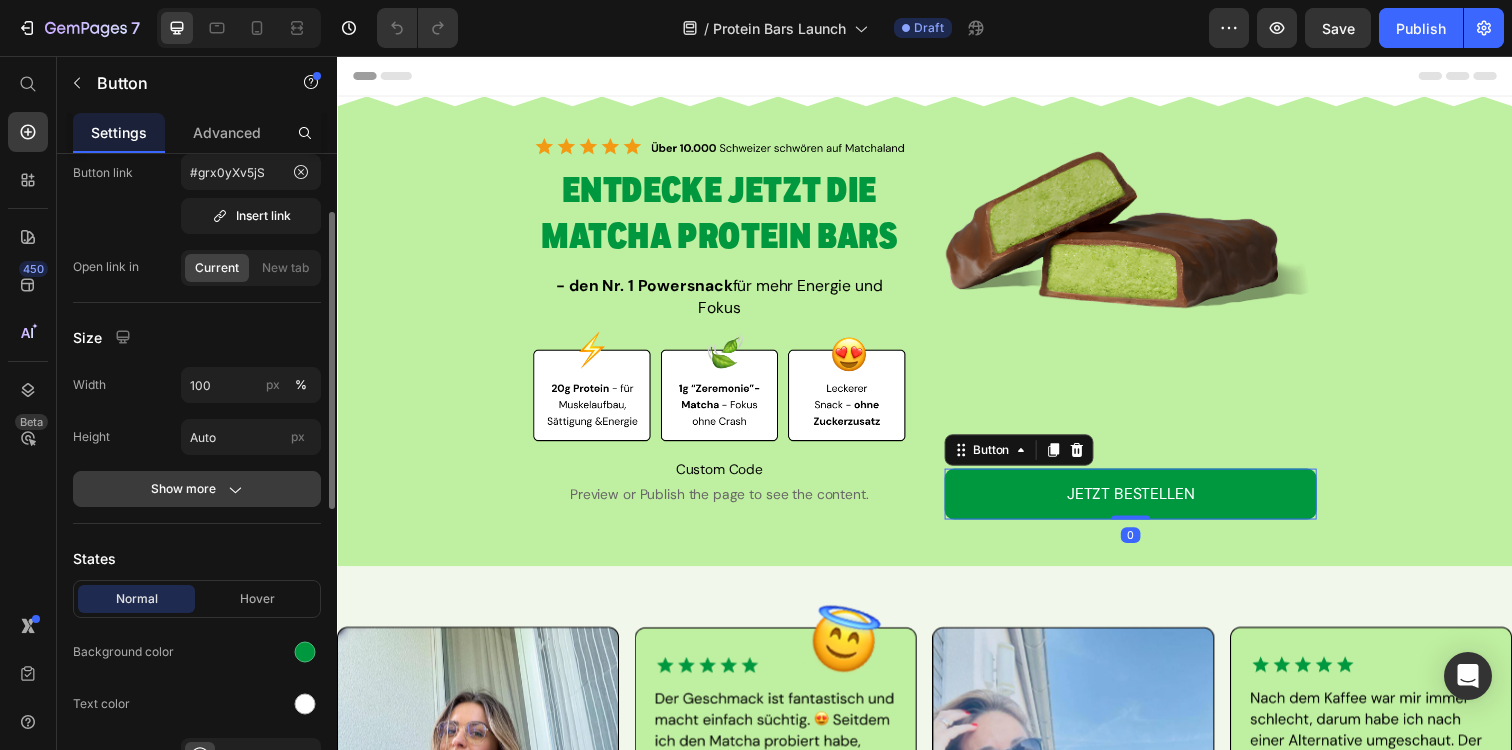 click on "Show more" 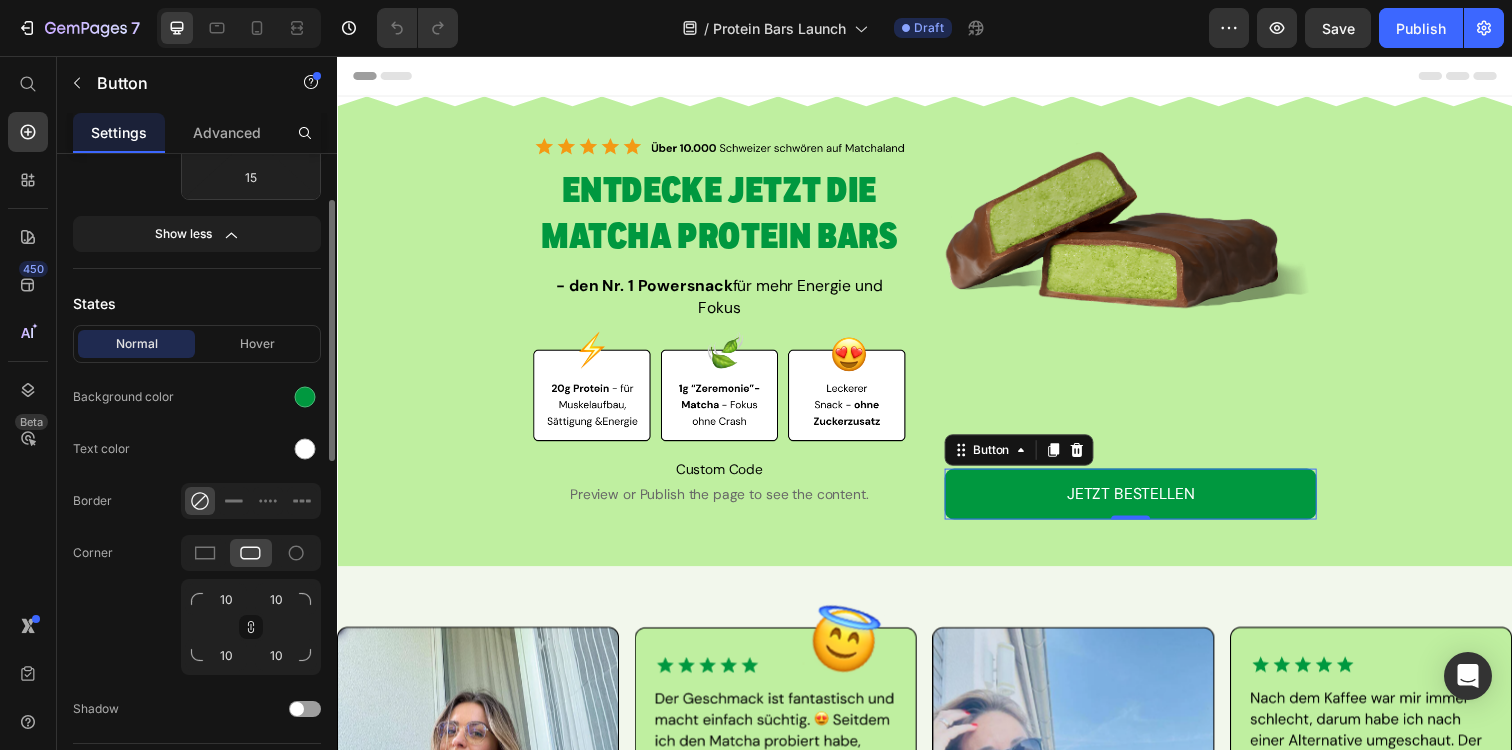 scroll, scrollTop: 701, scrollLeft: 0, axis: vertical 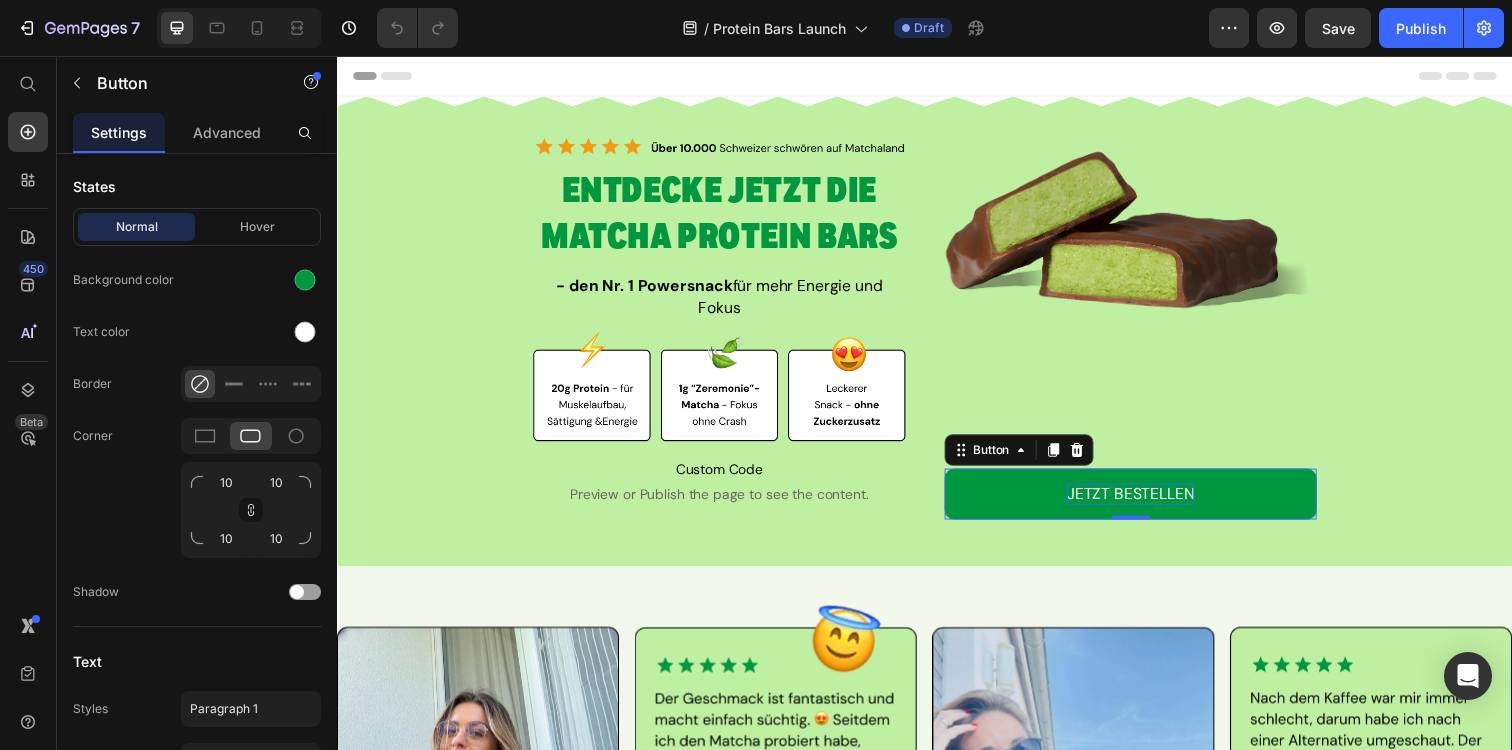 click on "JETZT BESTELLEN" at bounding box center [1147, 503] 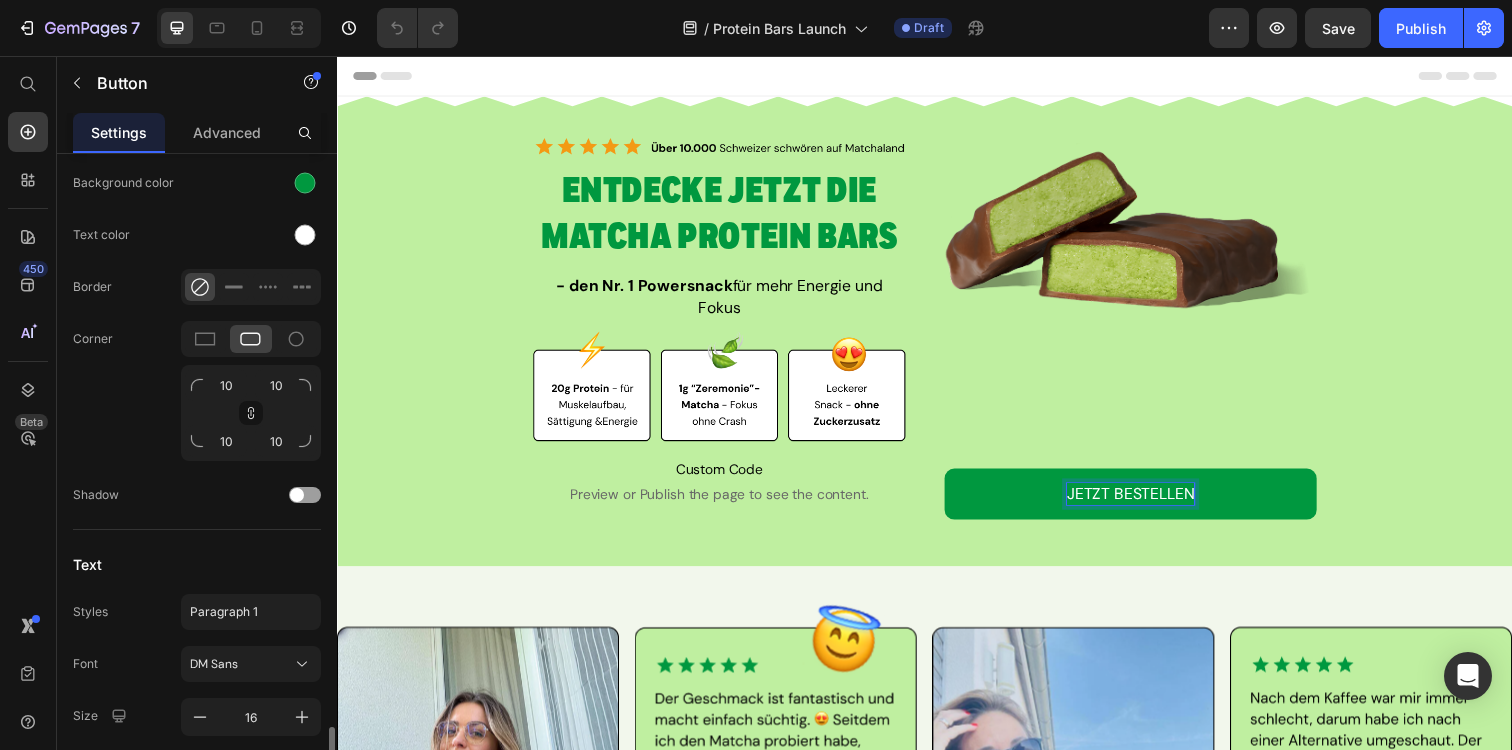 scroll, scrollTop: 979, scrollLeft: 0, axis: vertical 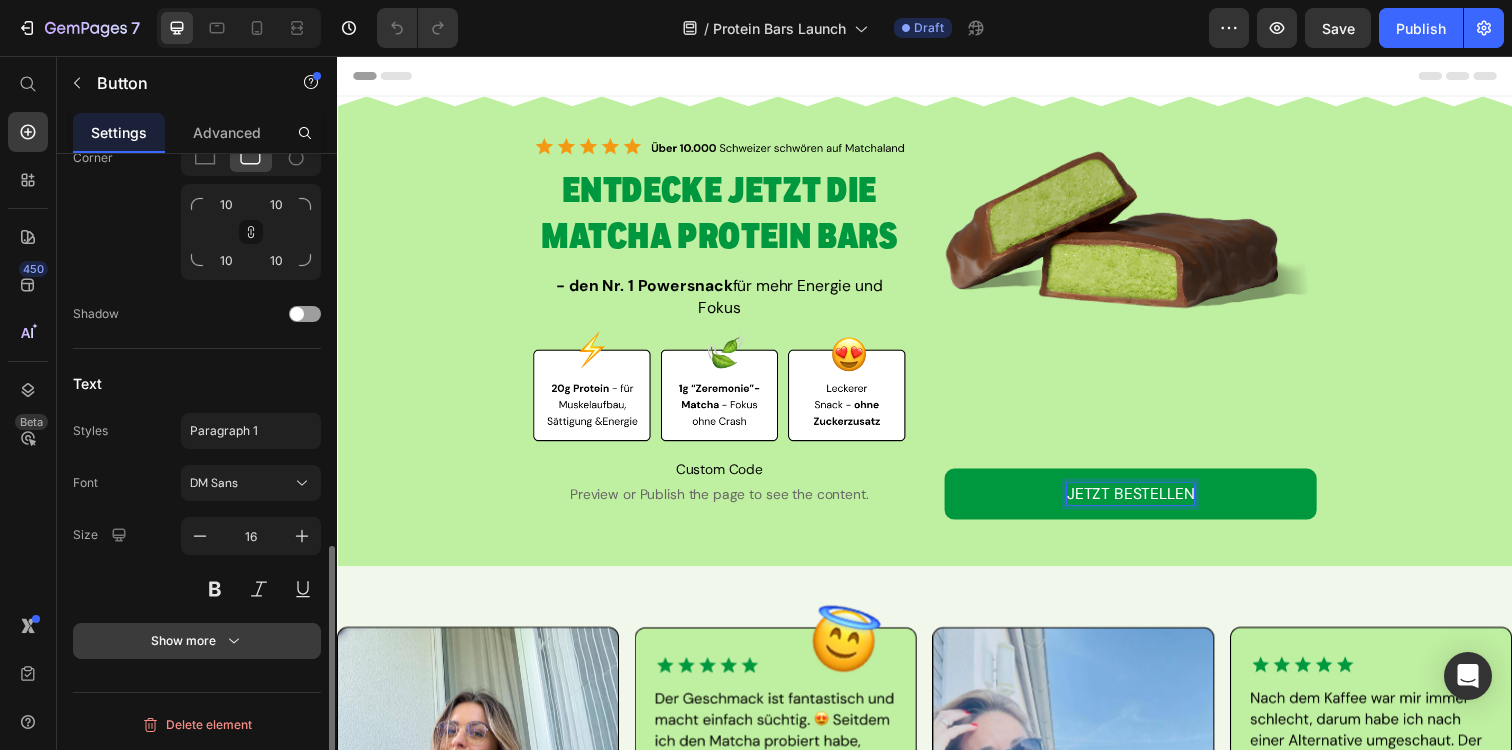click on "Show more" at bounding box center (197, 641) 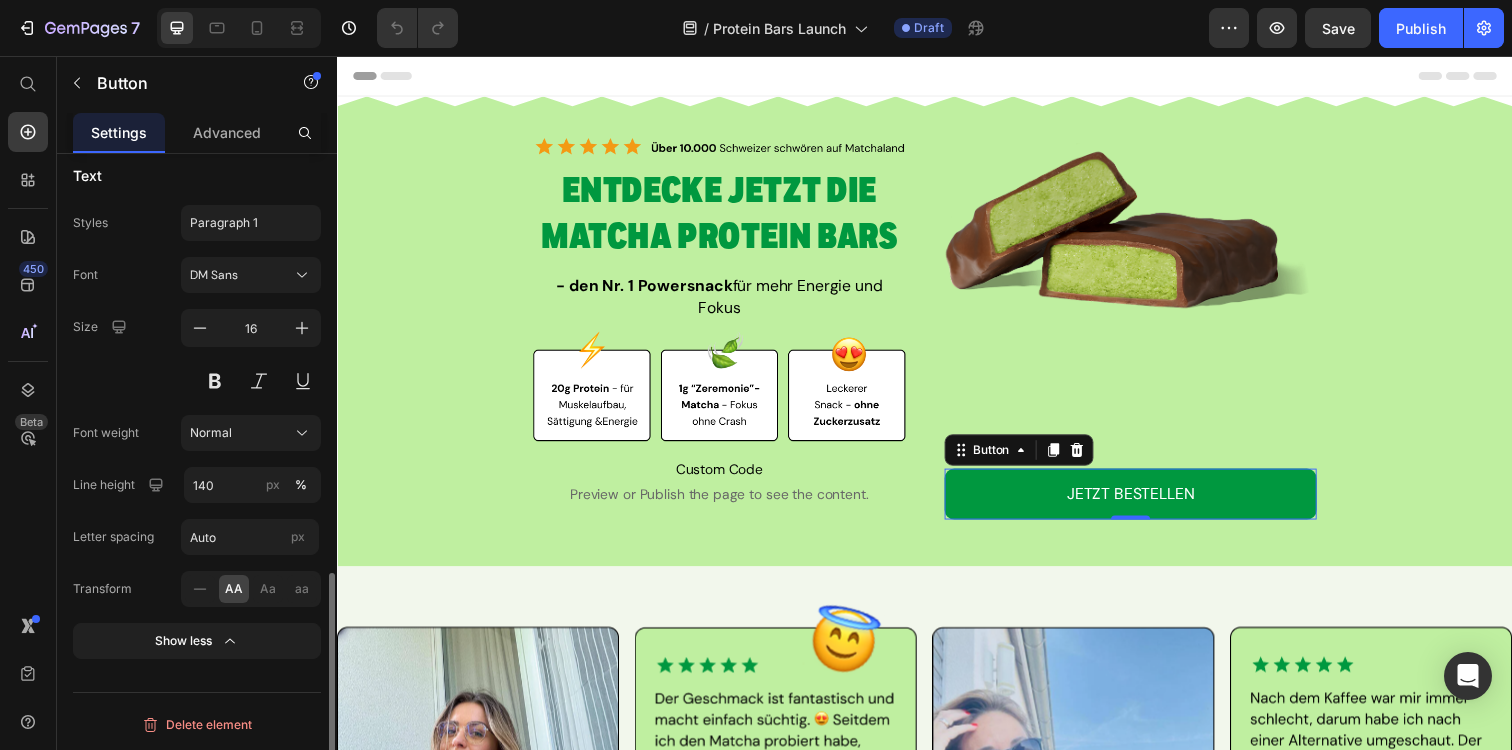 scroll, scrollTop: 1185, scrollLeft: 0, axis: vertical 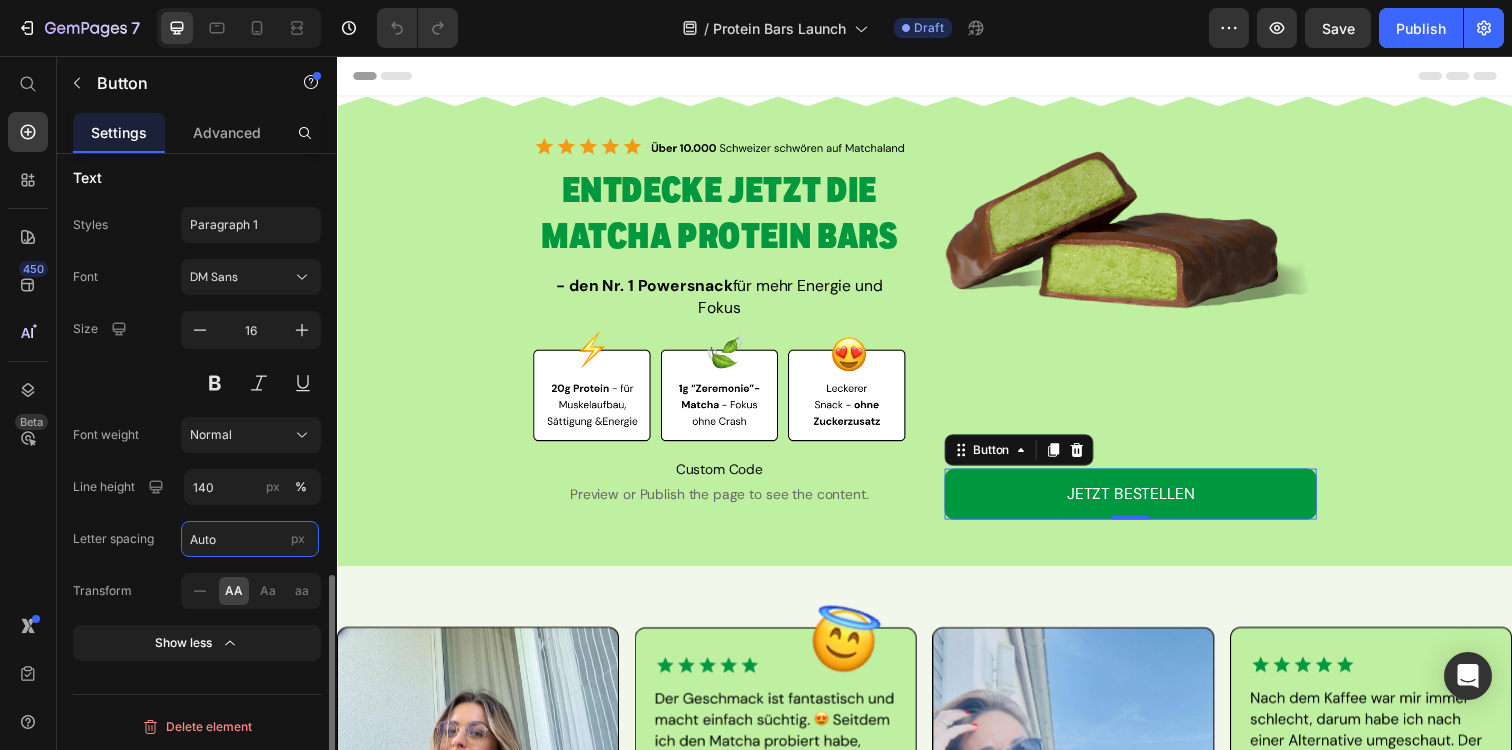 click on "Auto" at bounding box center (250, 539) 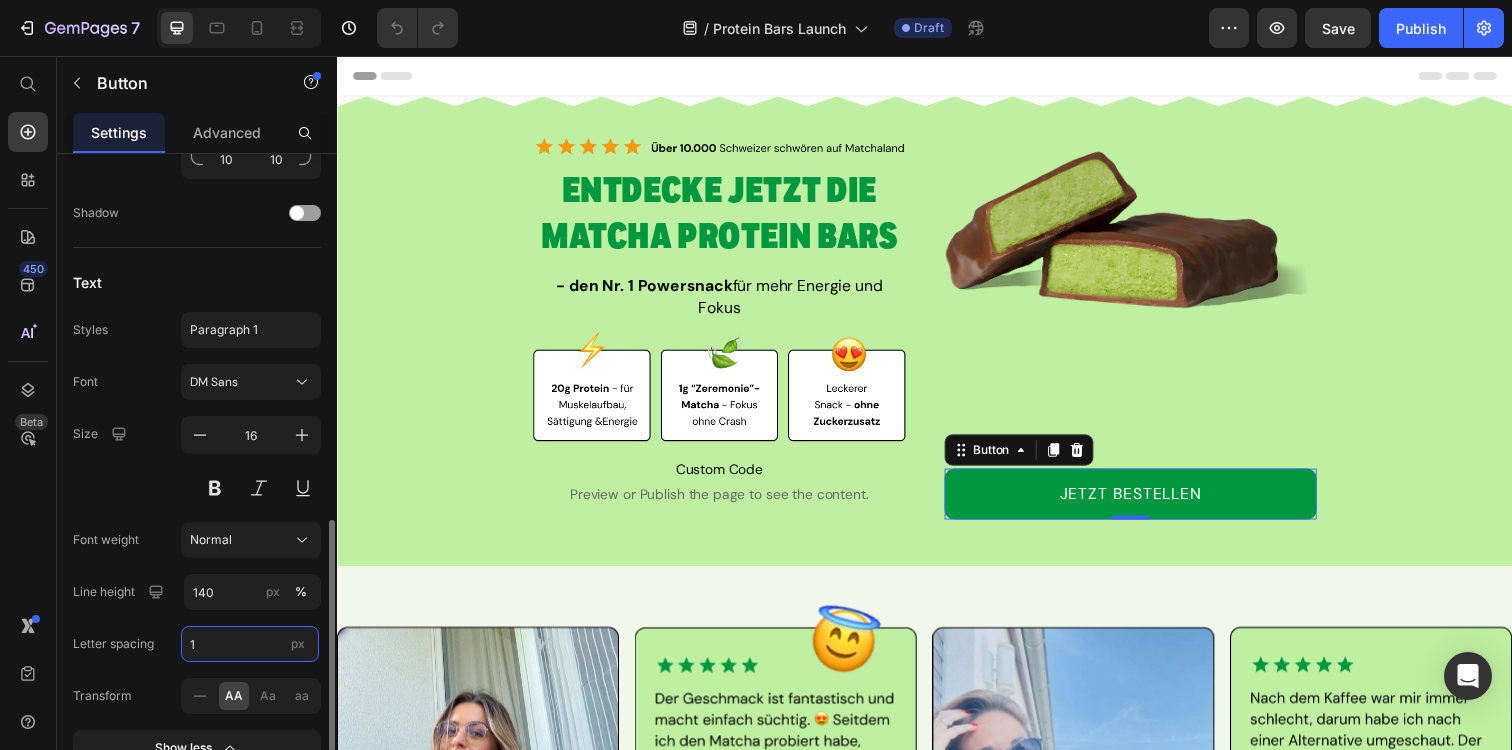 scroll, scrollTop: 1061, scrollLeft: 0, axis: vertical 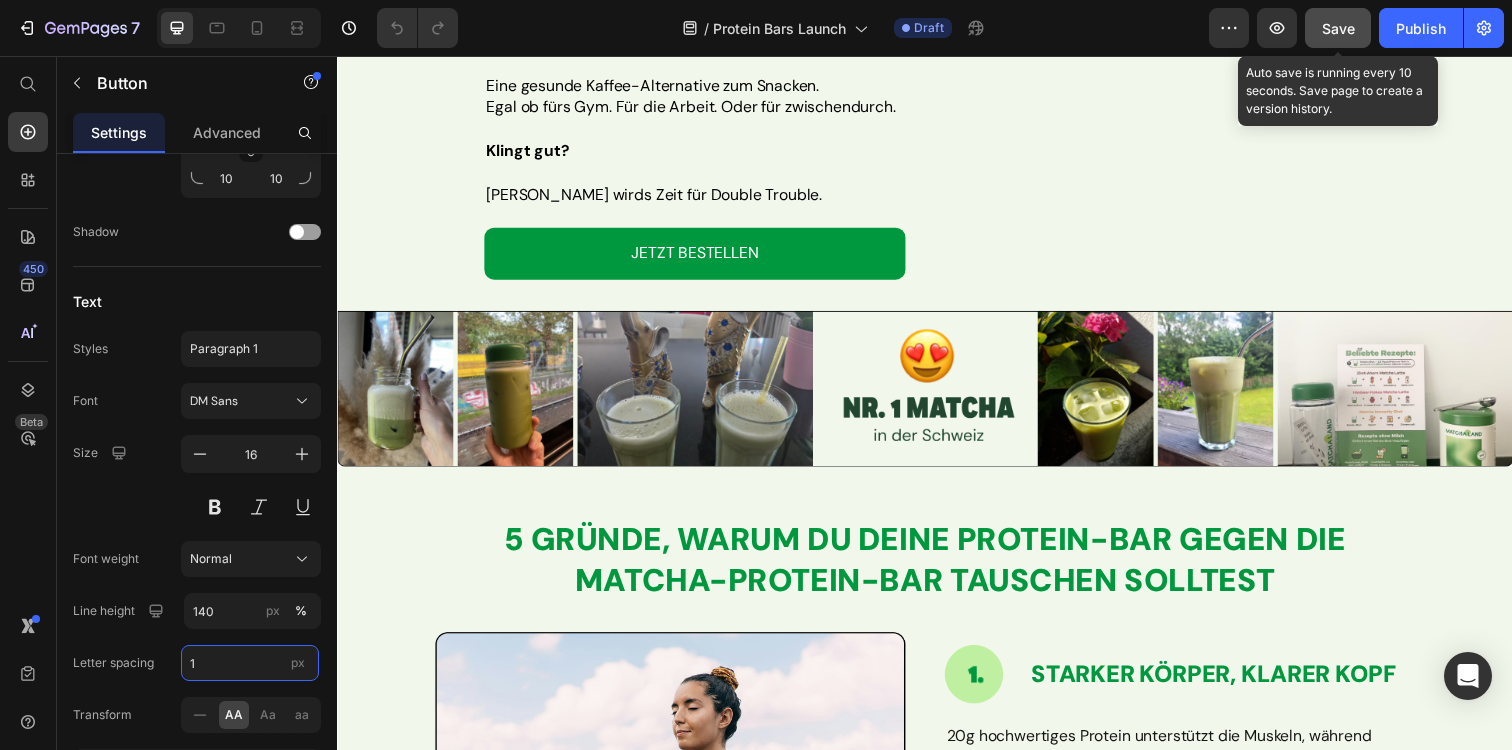 type on "1" 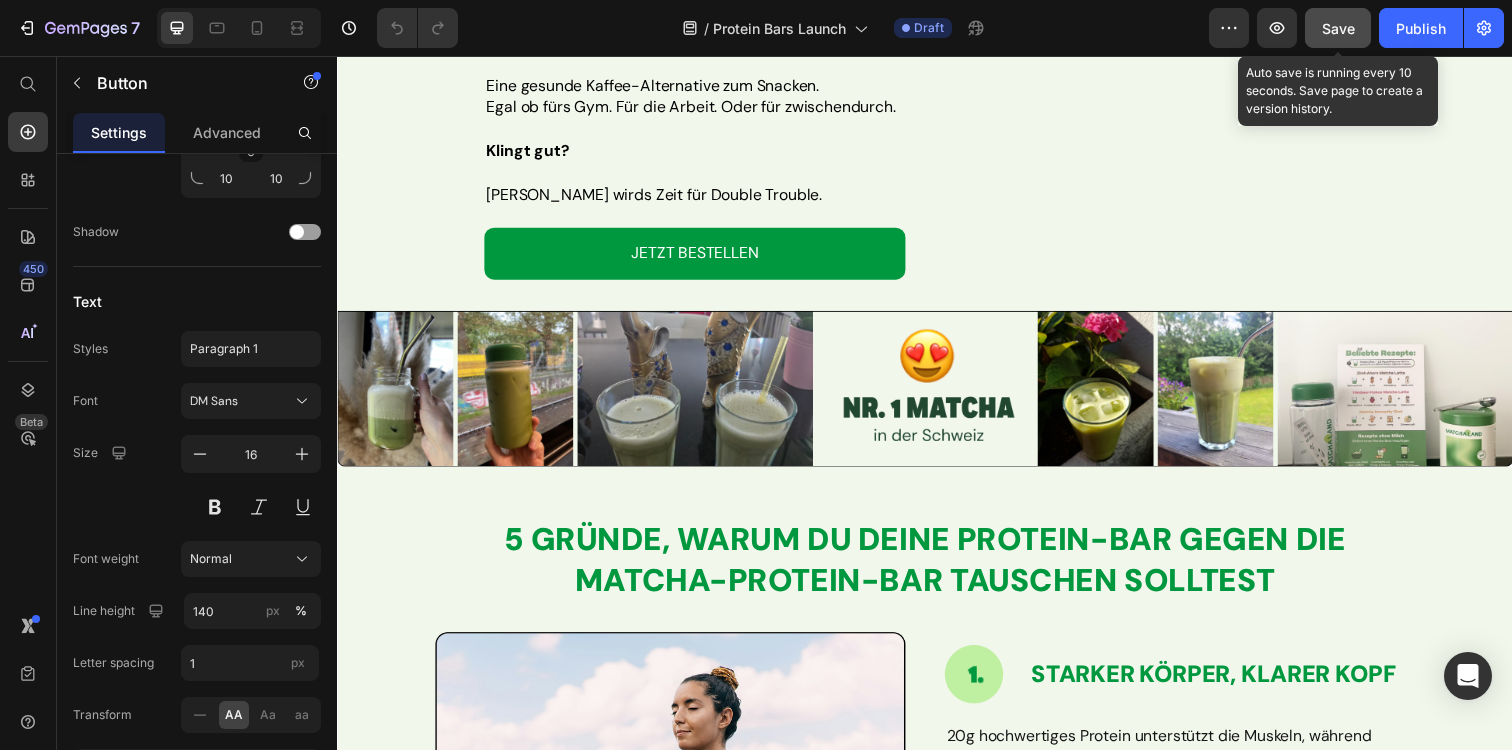 click on "Save" at bounding box center (1338, 28) 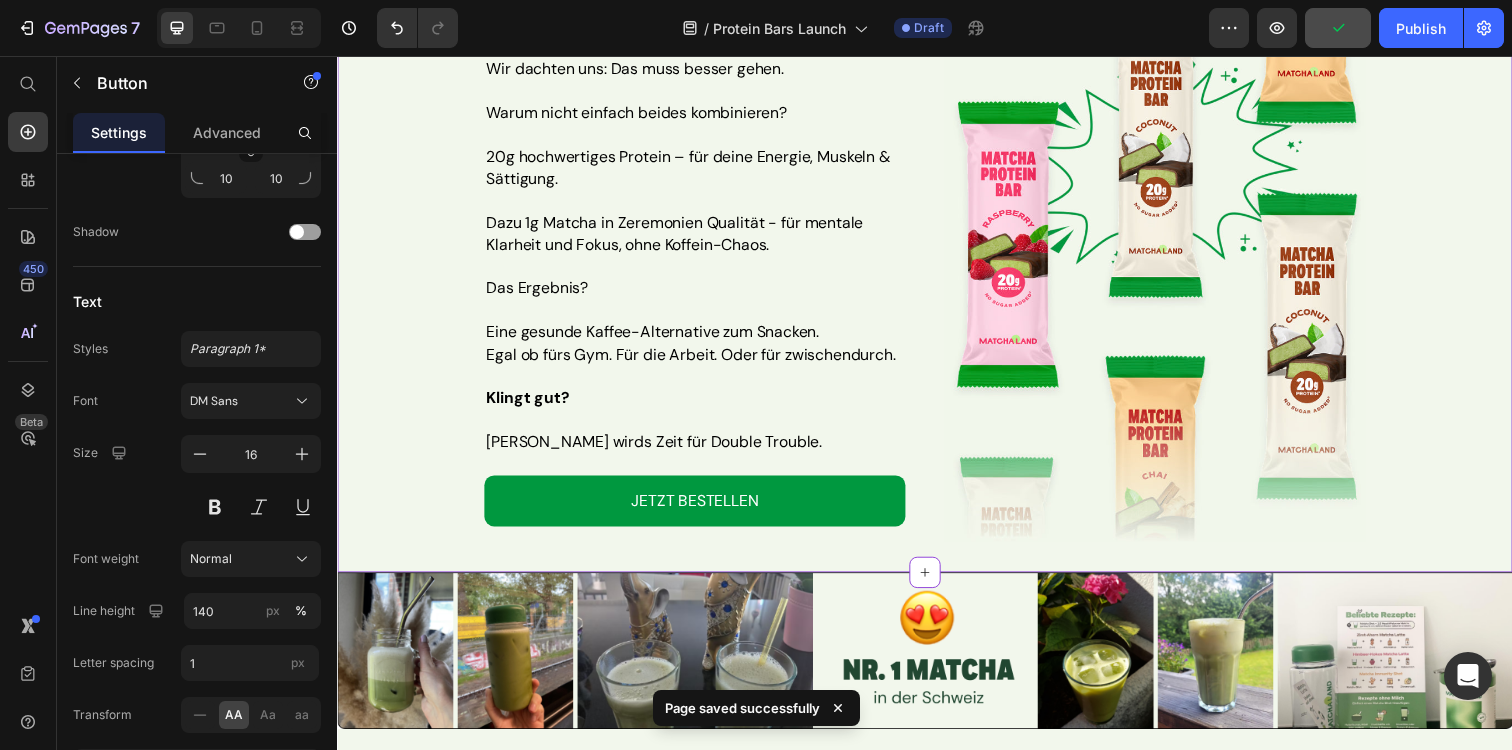 scroll, scrollTop: 1912, scrollLeft: 0, axis: vertical 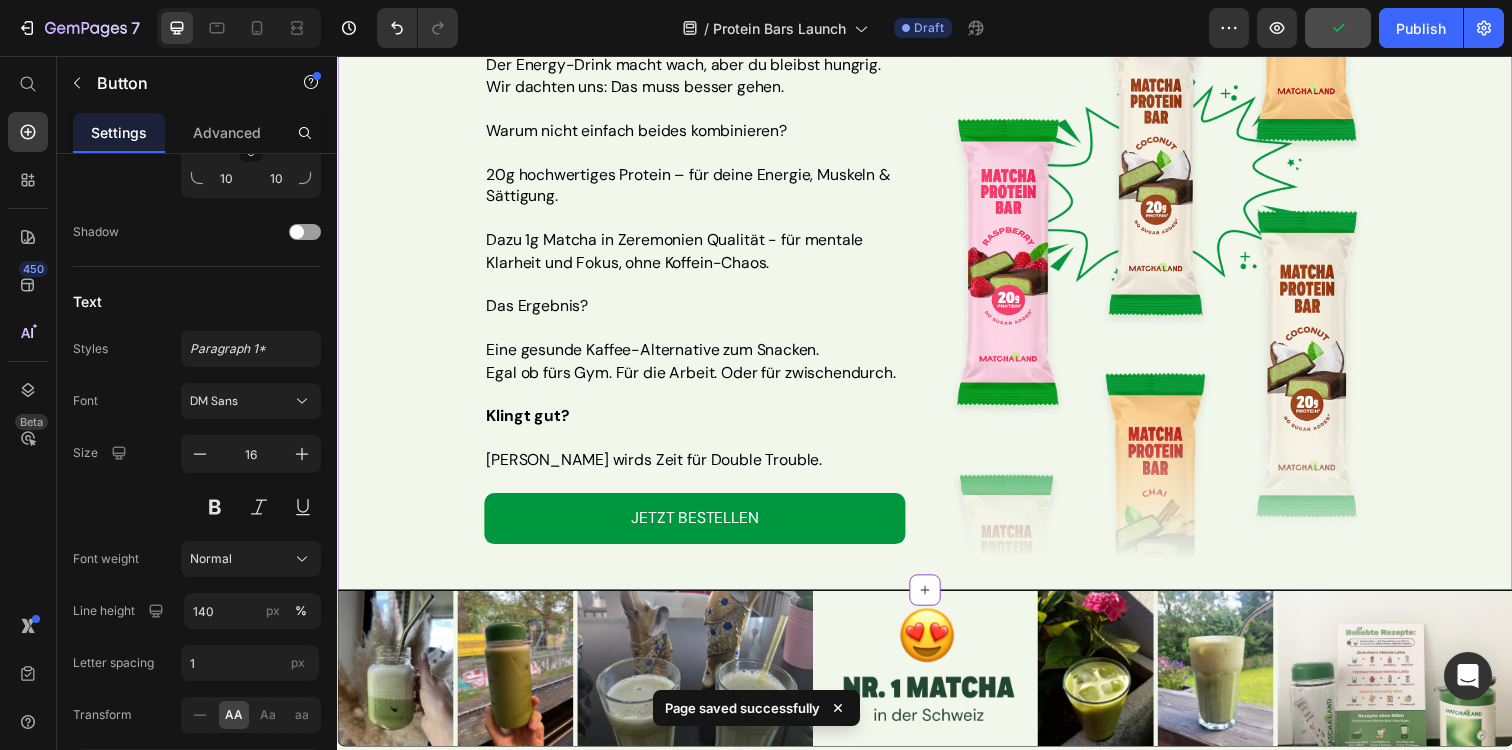 click on "Power für den Körper. Fokus für den Kopf. Heading                Title Line Kennst du das? Der Proteinriegel macht satt, aber du wirst träge. Der Energy-Drink macht wach, aber du bleibst hungrig. Wir dachten uns: Das muss besser gehen. Warum nicht einfach beides kombinieren? 20g hochwertiges Protein – für deine Energie, Muskeln & Sättigung. Dazu 1g Matcha in Zeremonien Qualität - für mentale Klarheit und Fokus, ohne Koffein-Chaos. Das Ergebnis? Eine gesunde Kaffee-Alternative zum Snacken. Egal ob fürs Gym. Für die Arbeit. Oder für zwischendurch. Klingt gut? Dann wirds Zeit für Double Trouble. Text Block JETZT BESTELLEN Button Image Row" at bounding box center (937, 187) 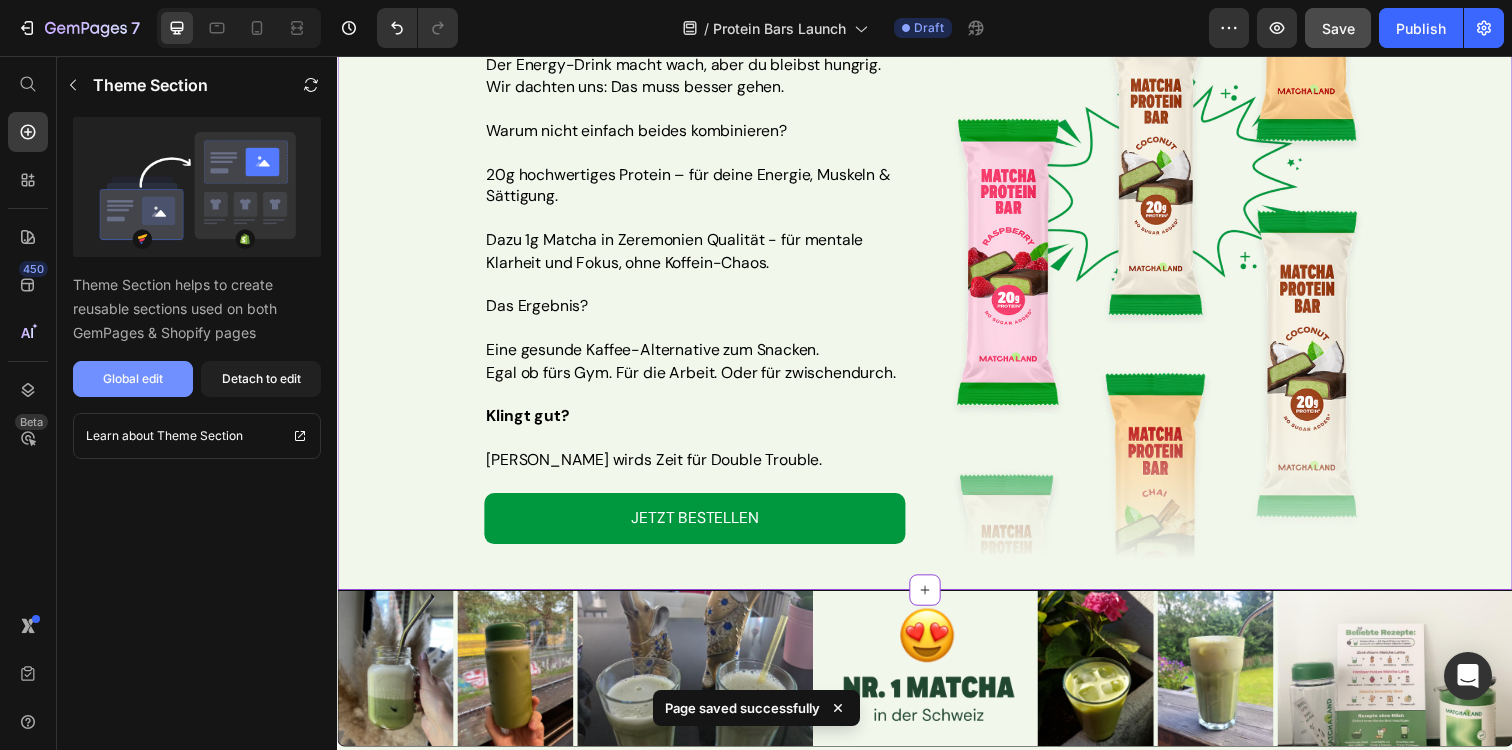 click on "Global edit" at bounding box center [133, 379] 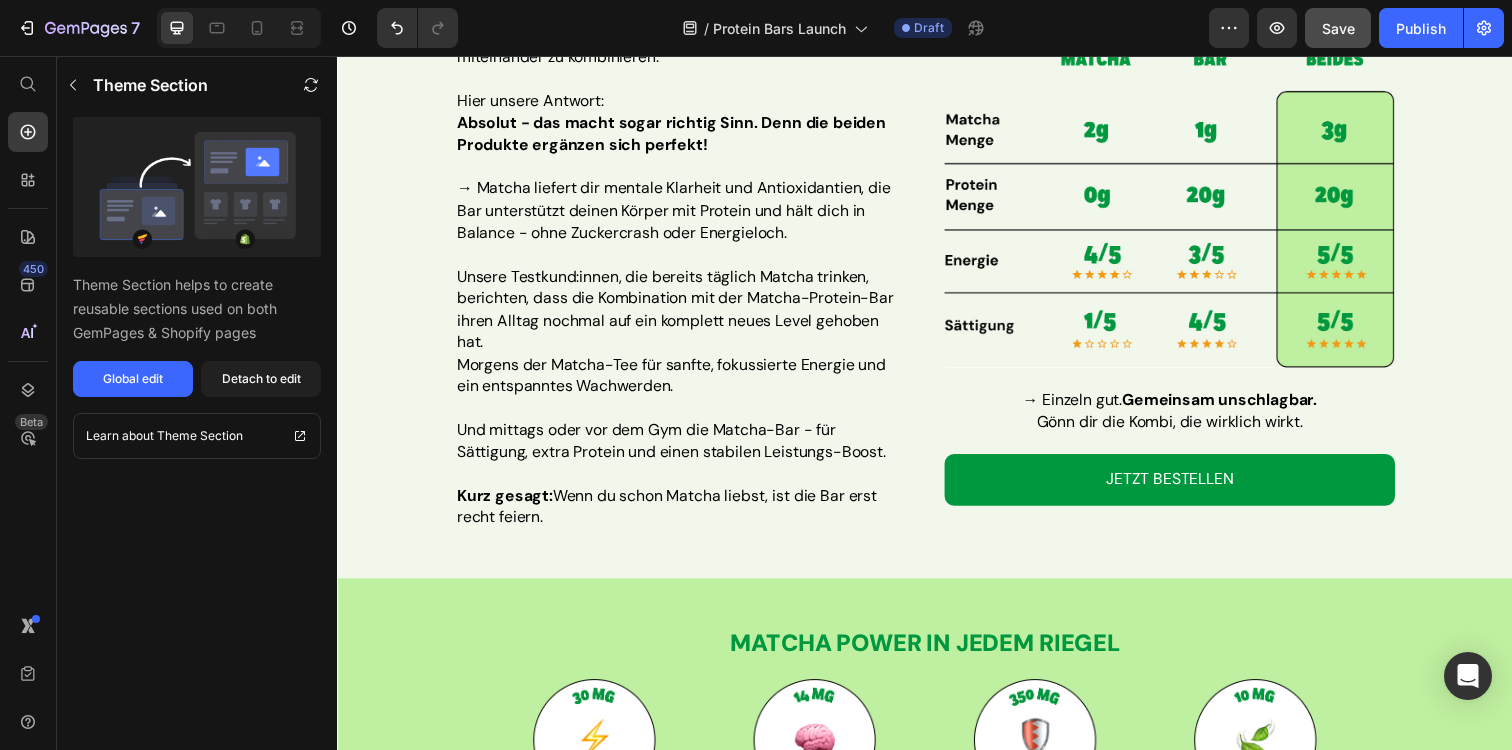 scroll, scrollTop: 5534, scrollLeft: 0, axis: vertical 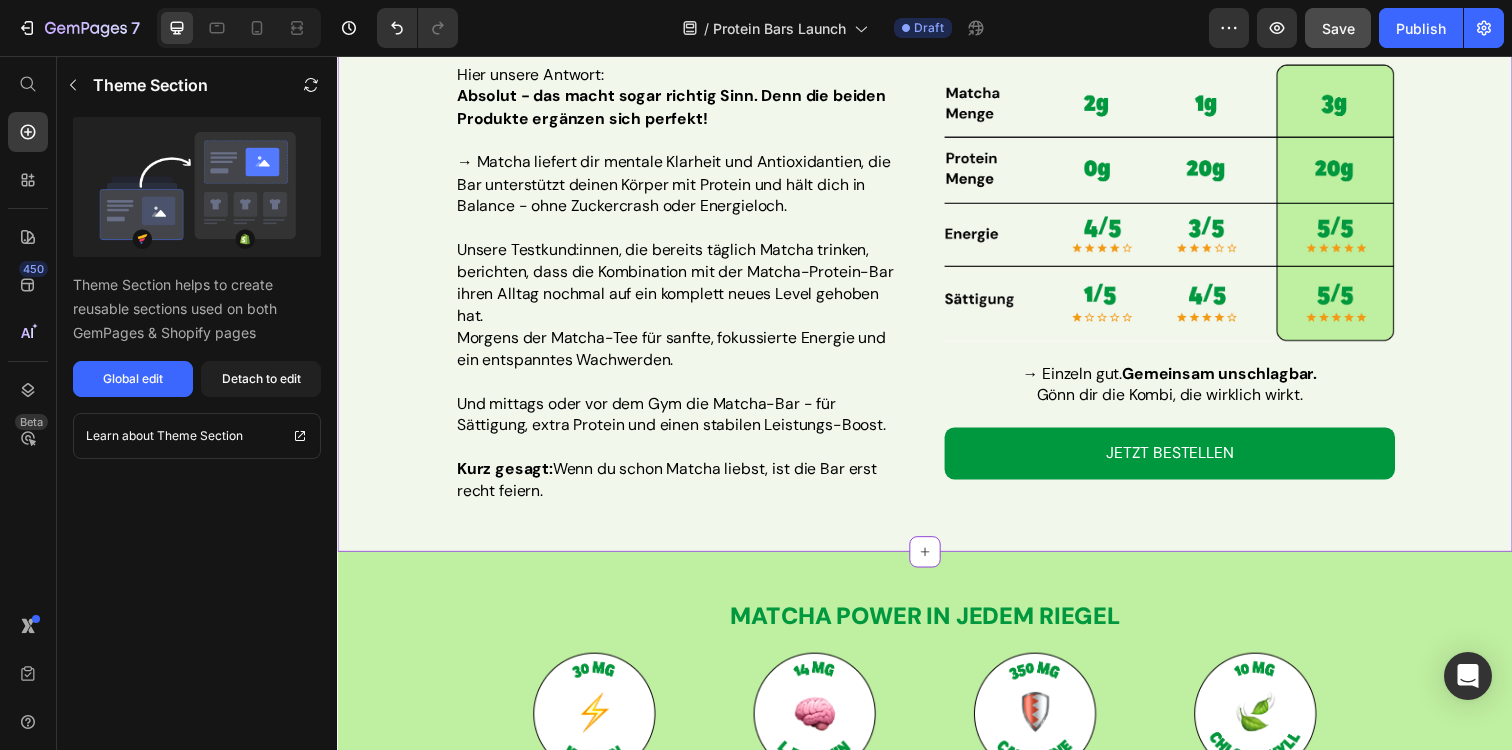 click on "Und mittags oder vor dem Gym die Matcha-Bar - für Sättigung, extra Protein und einen stabilen Leistungs-Boost. Kurz gesagt:  Wenn du schon Matcha liebst, ist die Bar erst recht feiern." at bounding box center (687, 456) 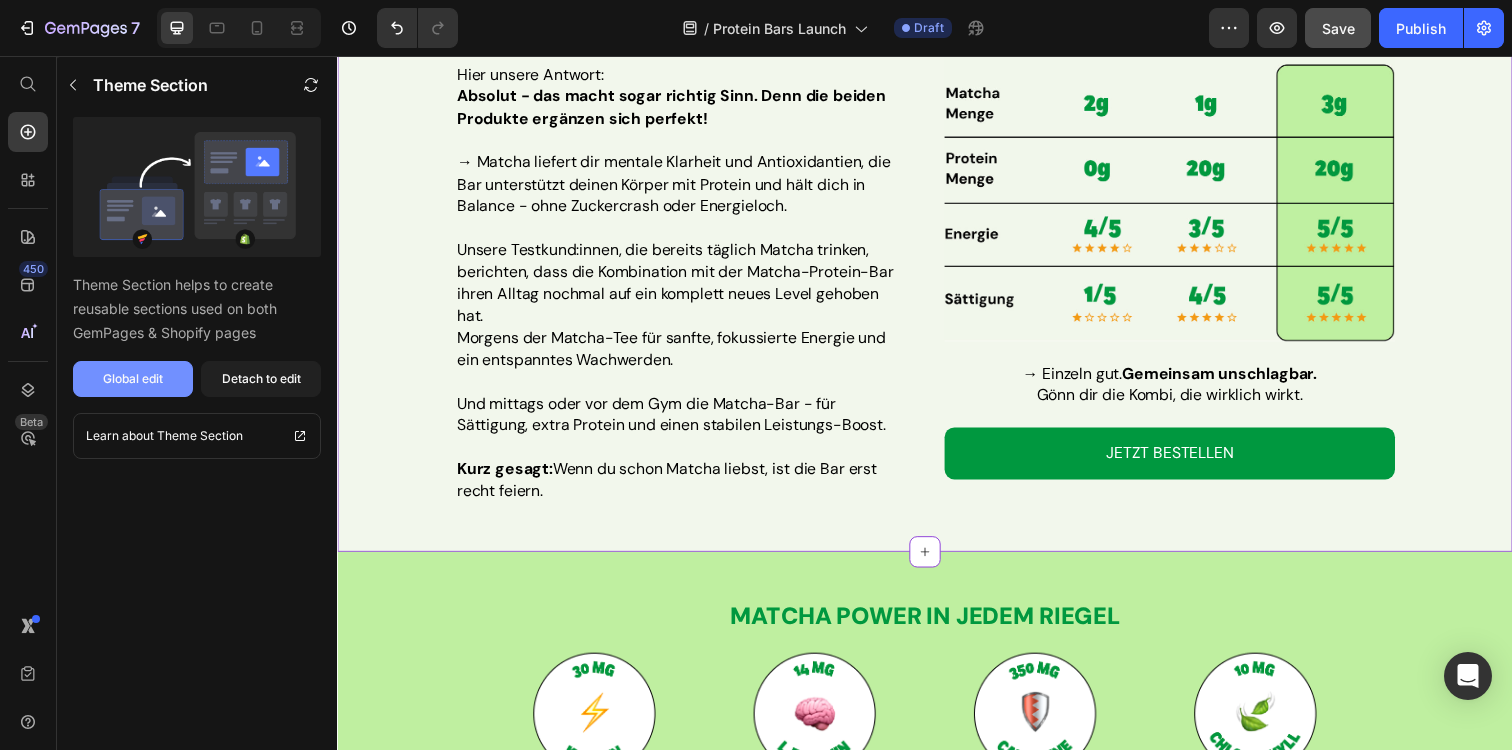 click on "Global edit" at bounding box center (133, 379) 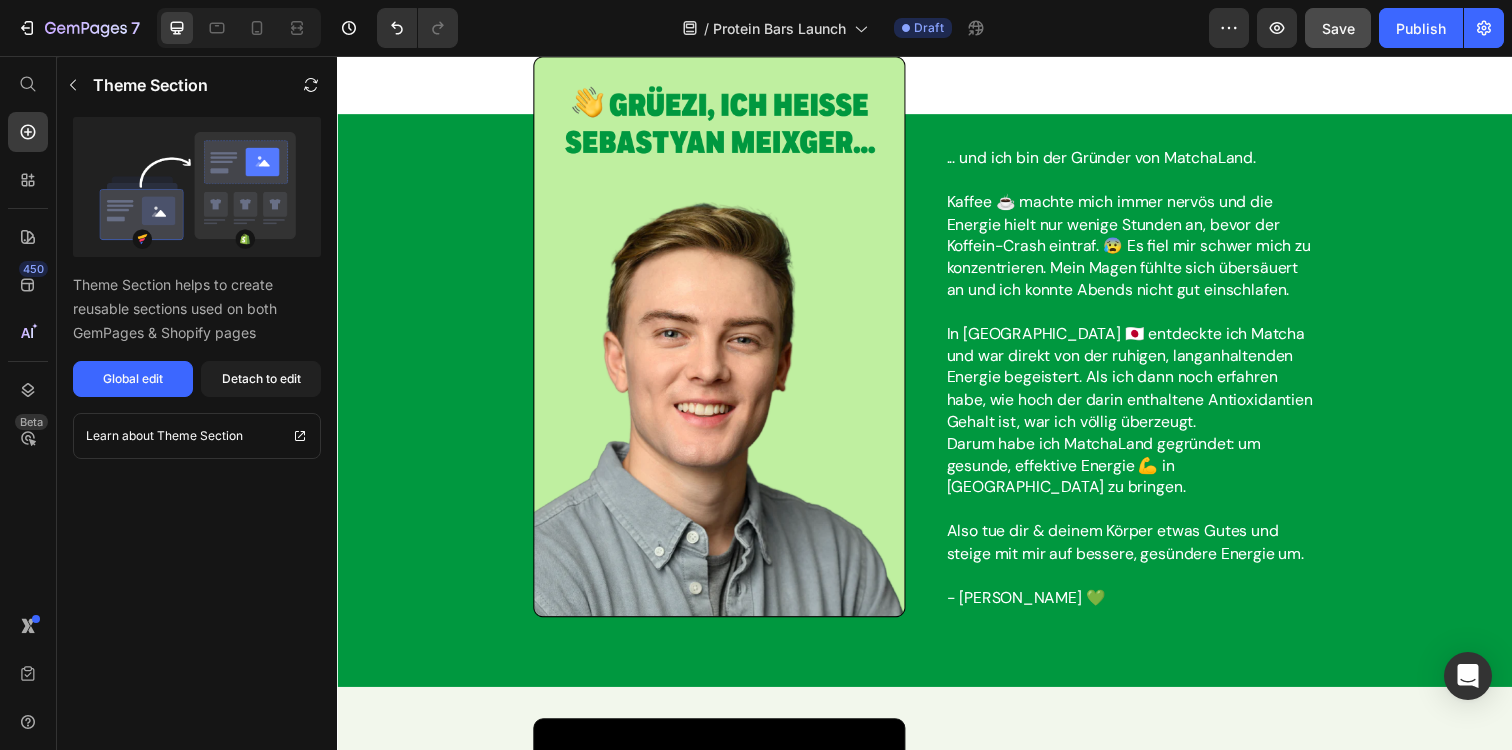 scroll, scrollTop: 6772, scrollLeft: 0, axis: vertical 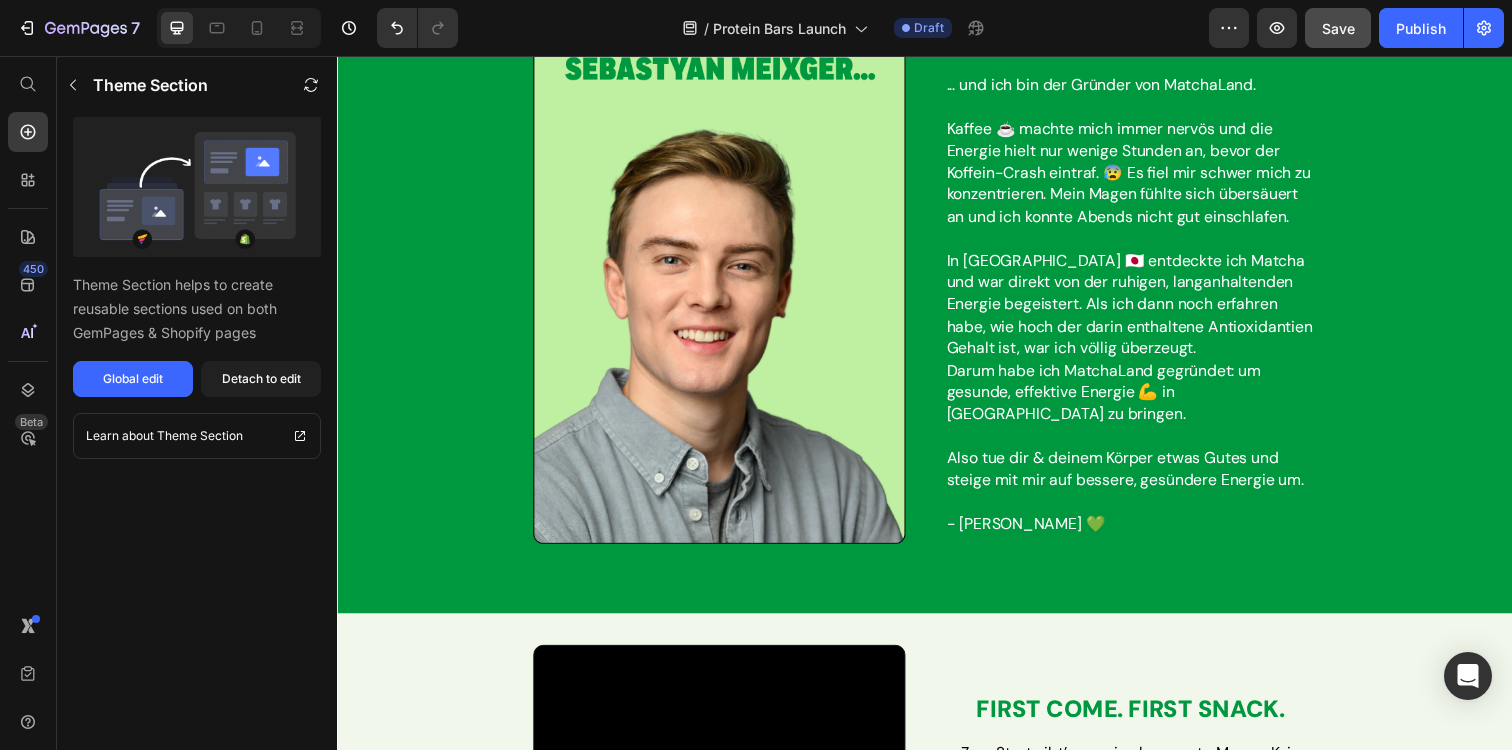 click on "Video Wir scheuen nicht den Vergleich Heading Video Image JETZT BESTELLEN Button Row" at bounding box center [937, -170] 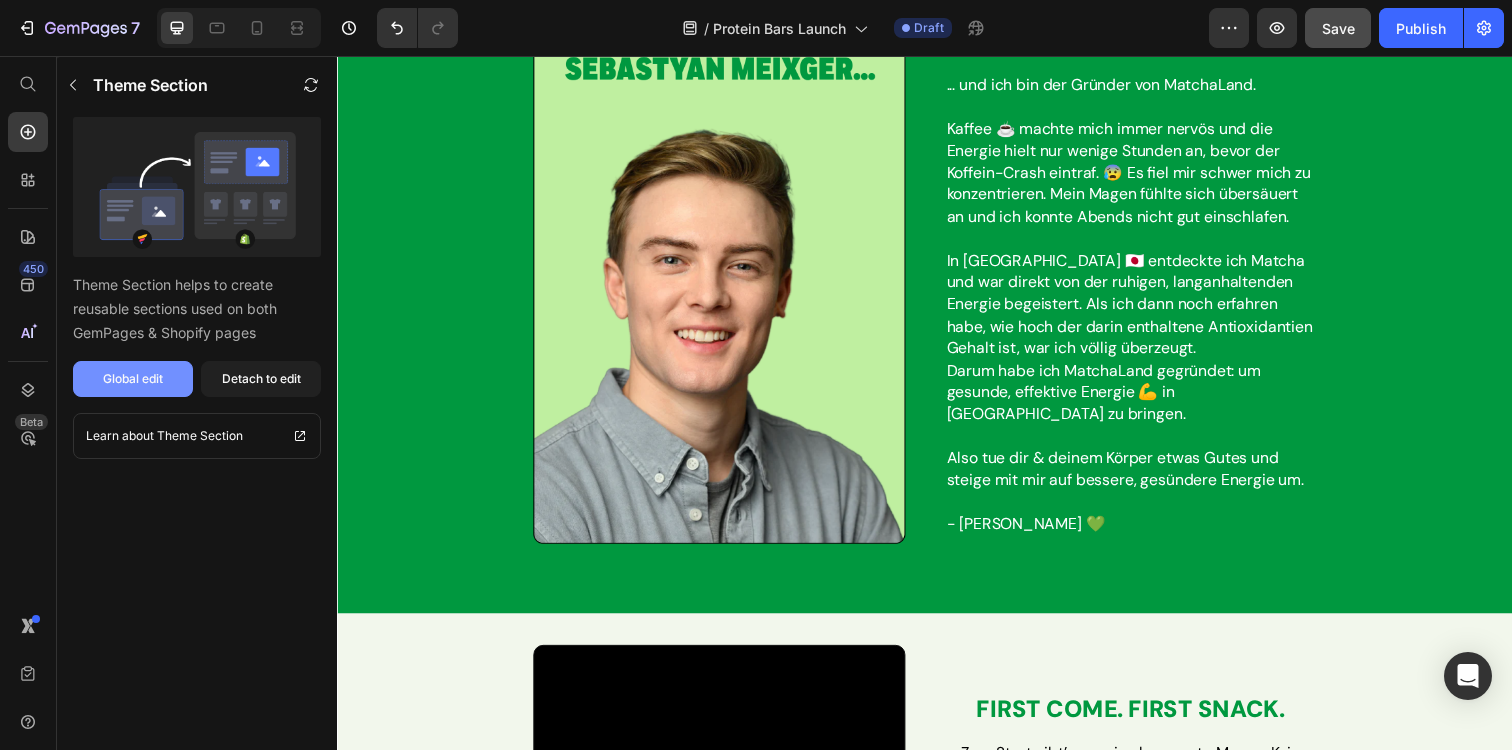 click on "Global edit" at bounding box center (133, 379) 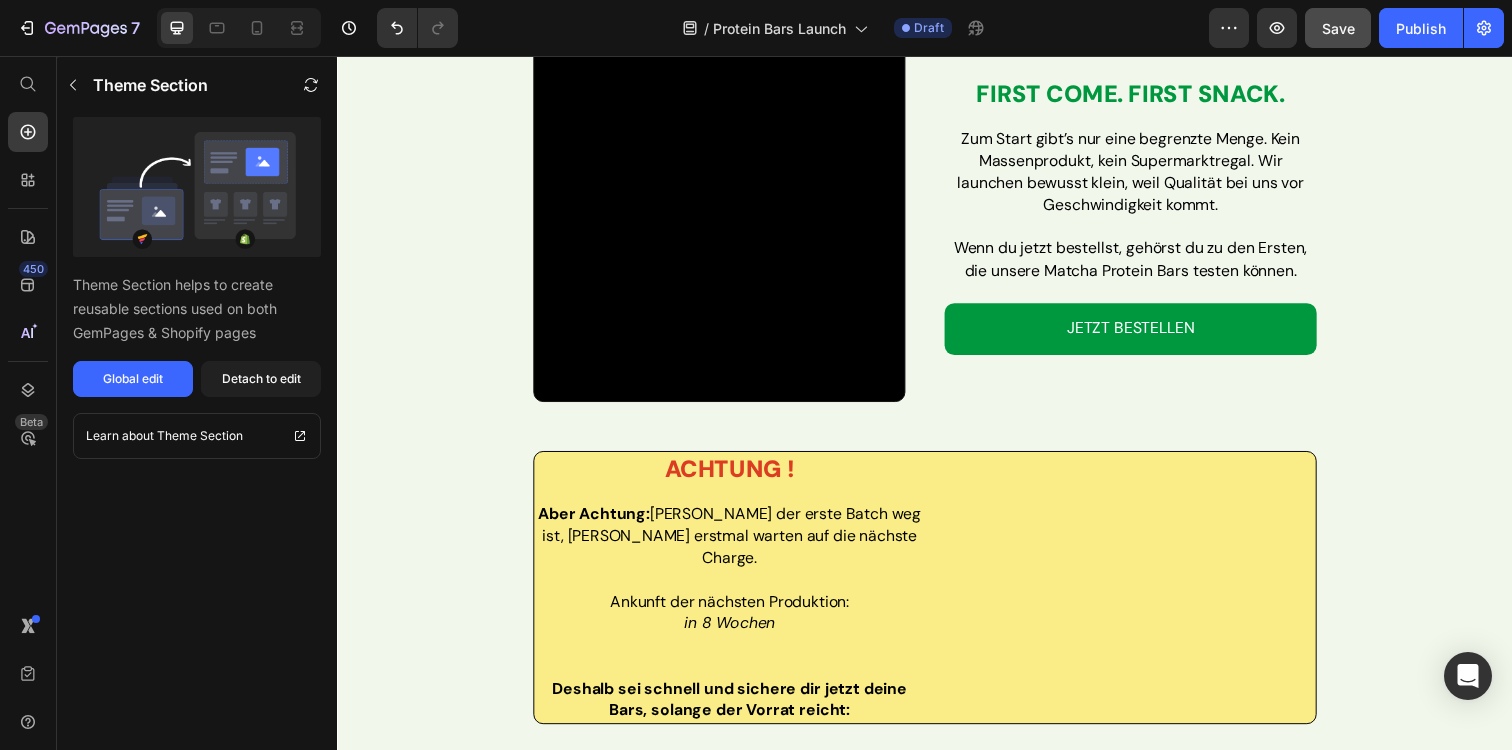 scroll, scrollTop: 7900, scrollLeft: 0, axis: vertical 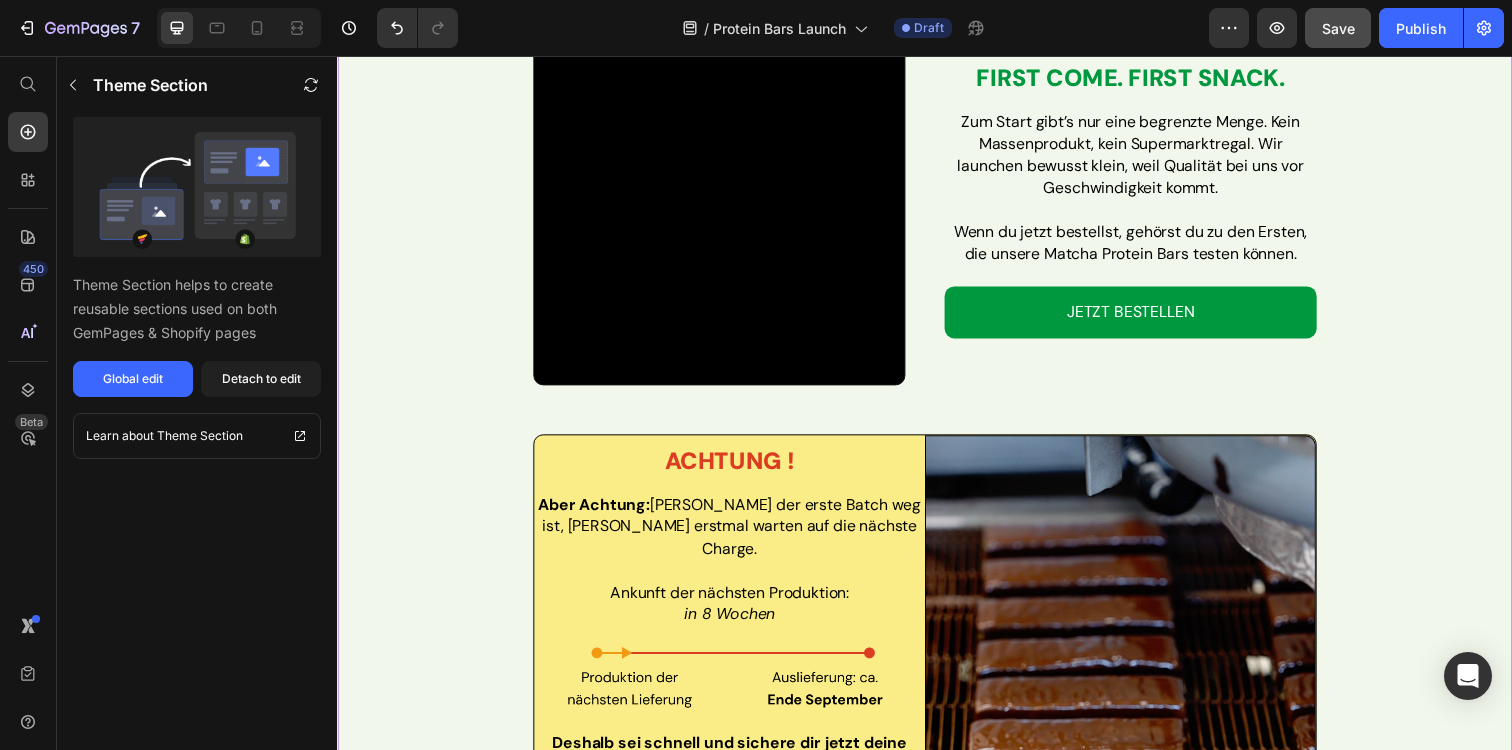 click on "First Come. First Snack. Heading Zum Start gibt’s nur eine begrenzte Menge. Kein Massenprodukt, kein Supermarktregal. Wir launchen bewusst klein, weil Qualität bei uns vor Geschwindigkeit kommt.   Wenn du jetzt bestellst, gehörst du zu den Ersten, die unsere Matcha Protein Bars testen können. Text Block JETZT BESTELLEN Button" at bounding box center [1147, 202] 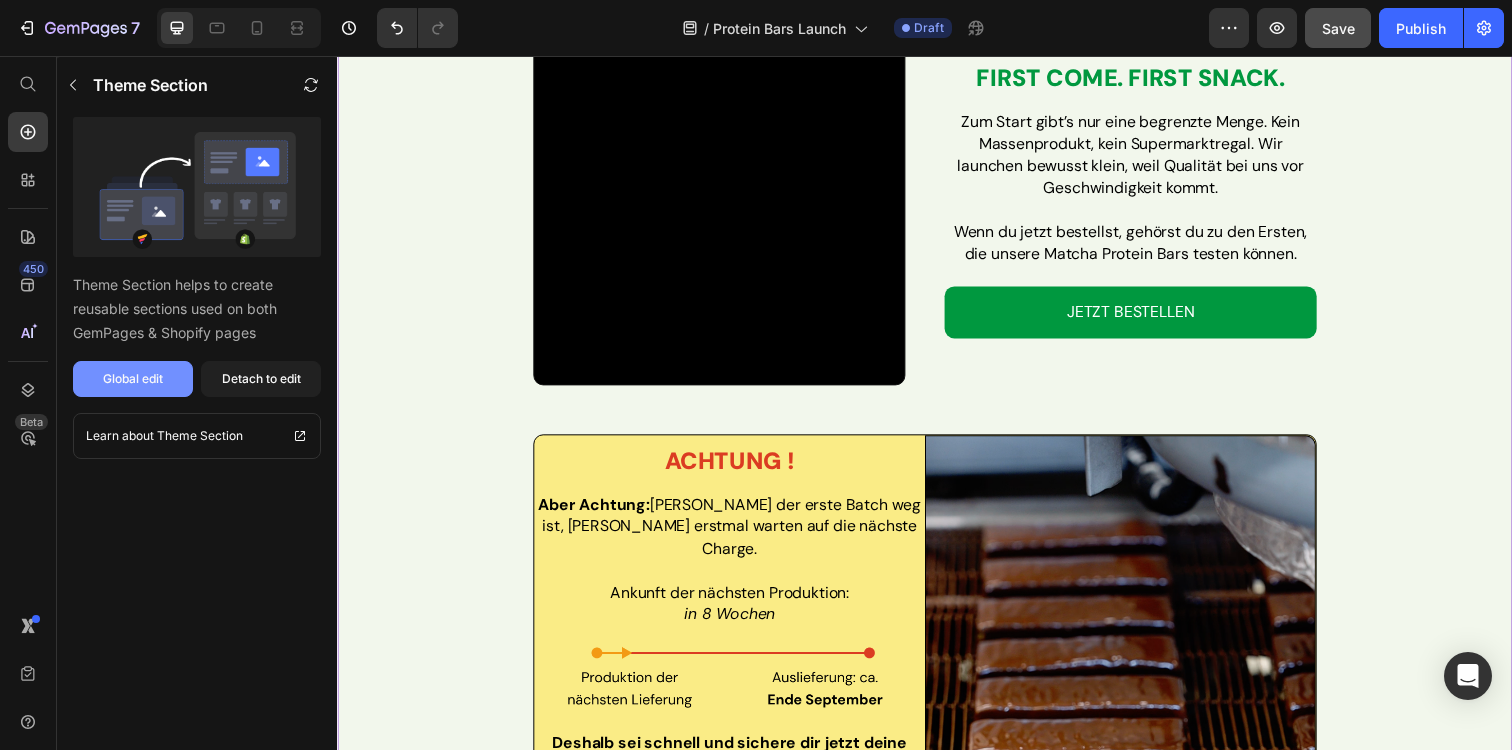 click on "Global edit" at bounding box center [133, 379] 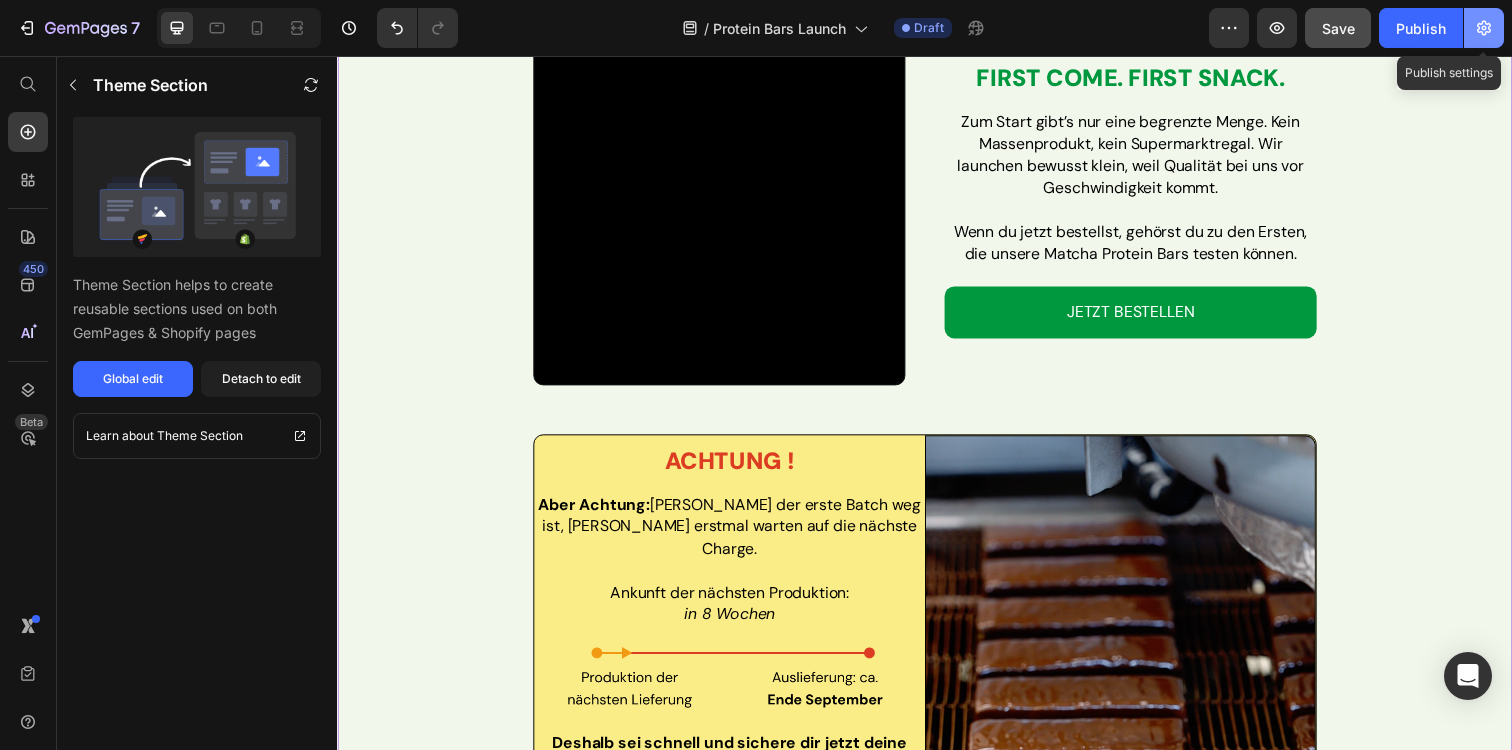 click 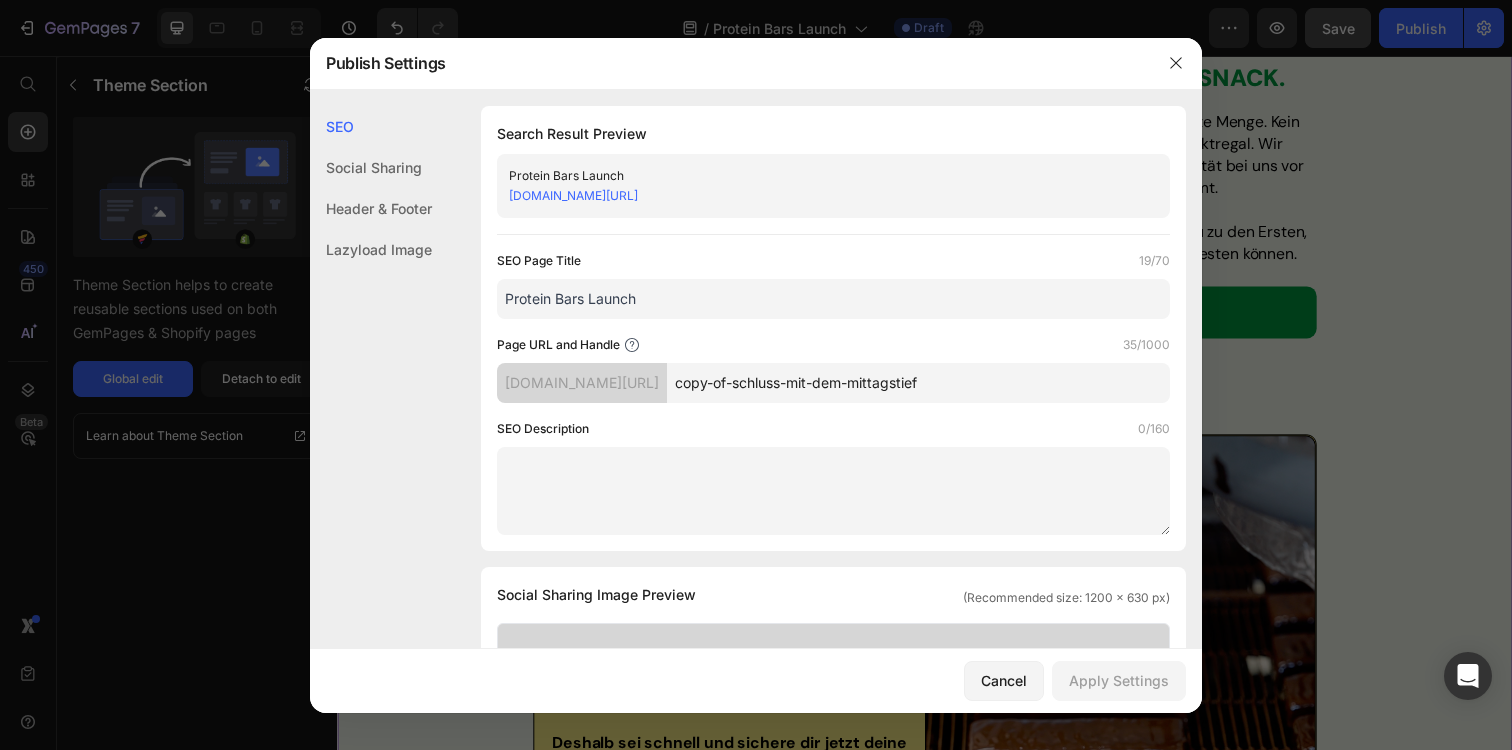 click on "copy-of-schluss-mit-dem-mittagstief" at bounding box center (918, 383) 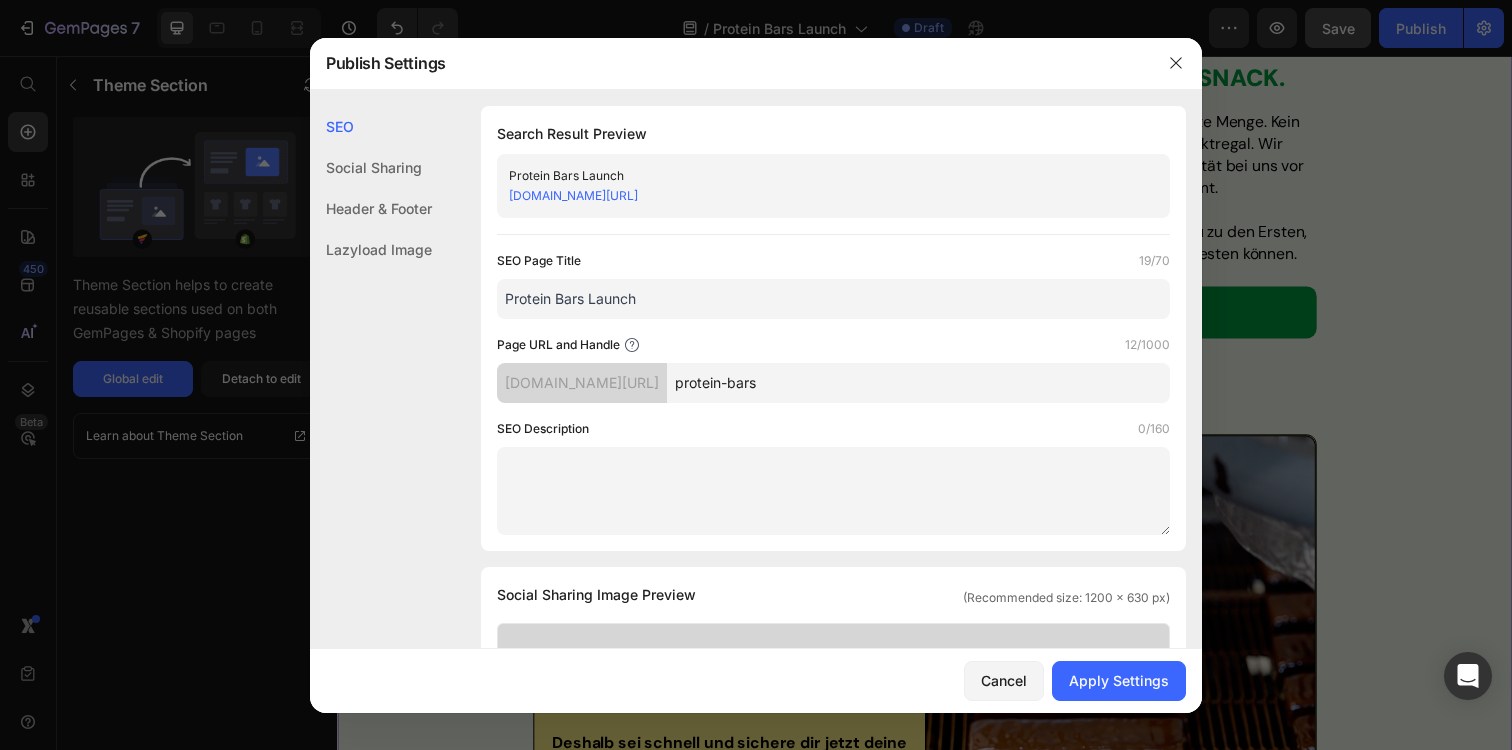 type on "protein-bars" 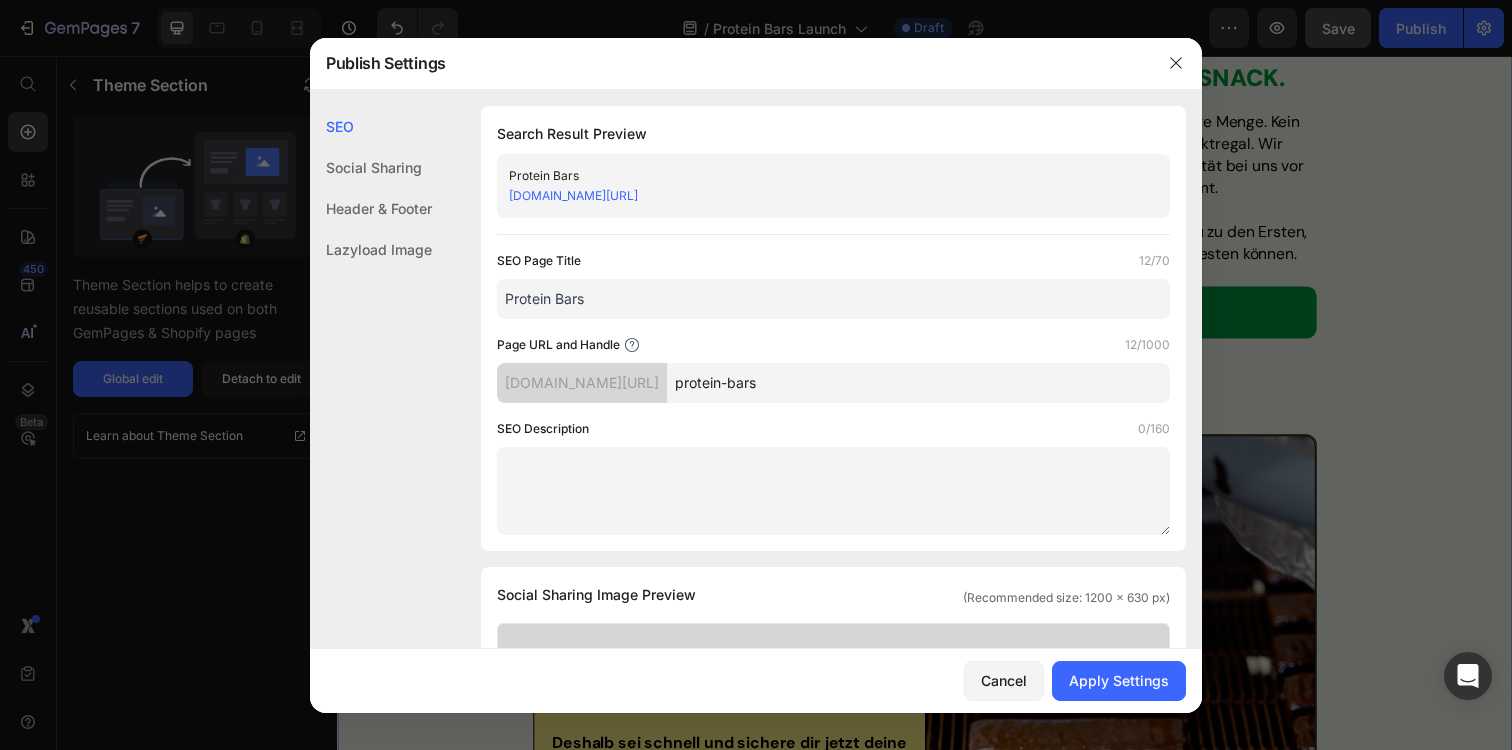 click on "Protein Bars" at bounding box center [833, 299] 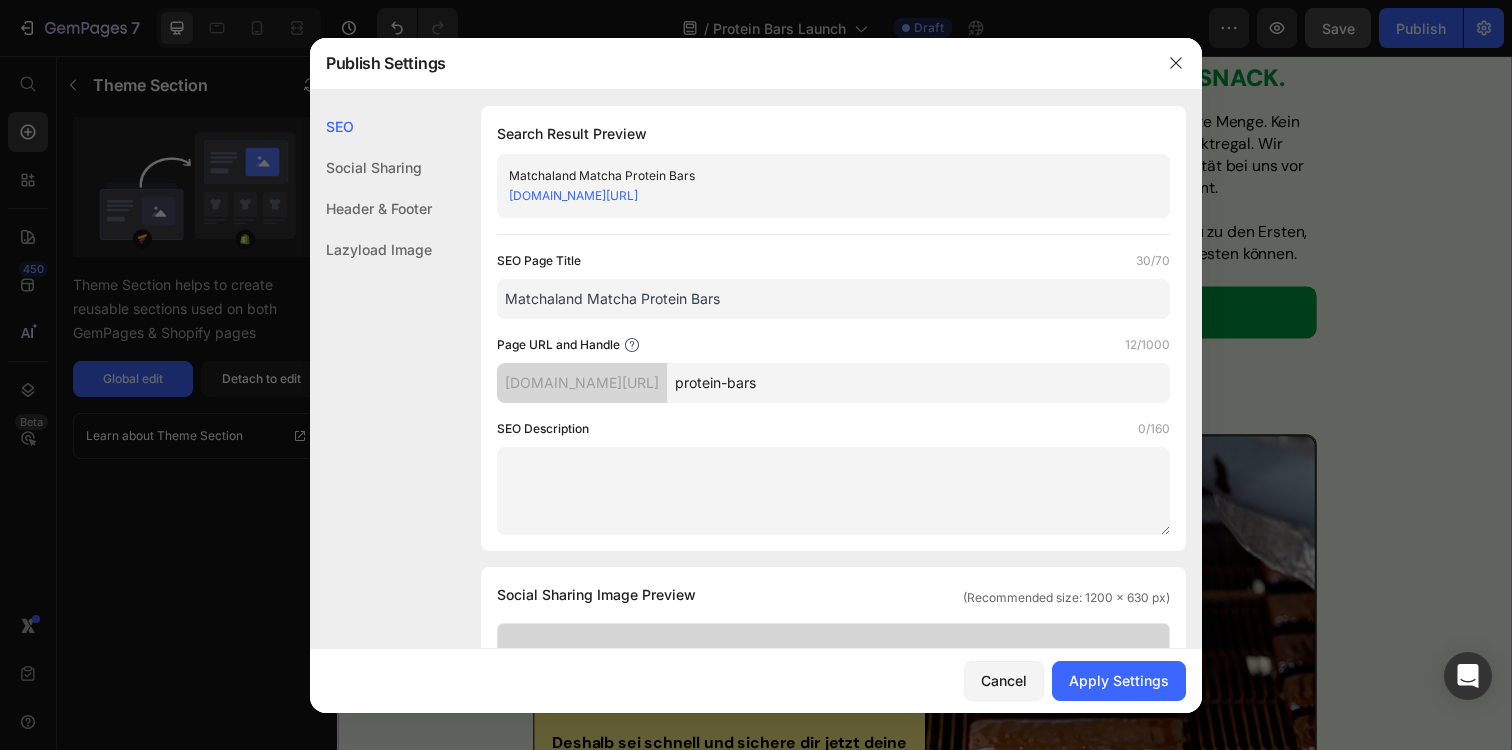 click on "Matchaland Matcha Protein Bars" at bounding box center (833, 299) 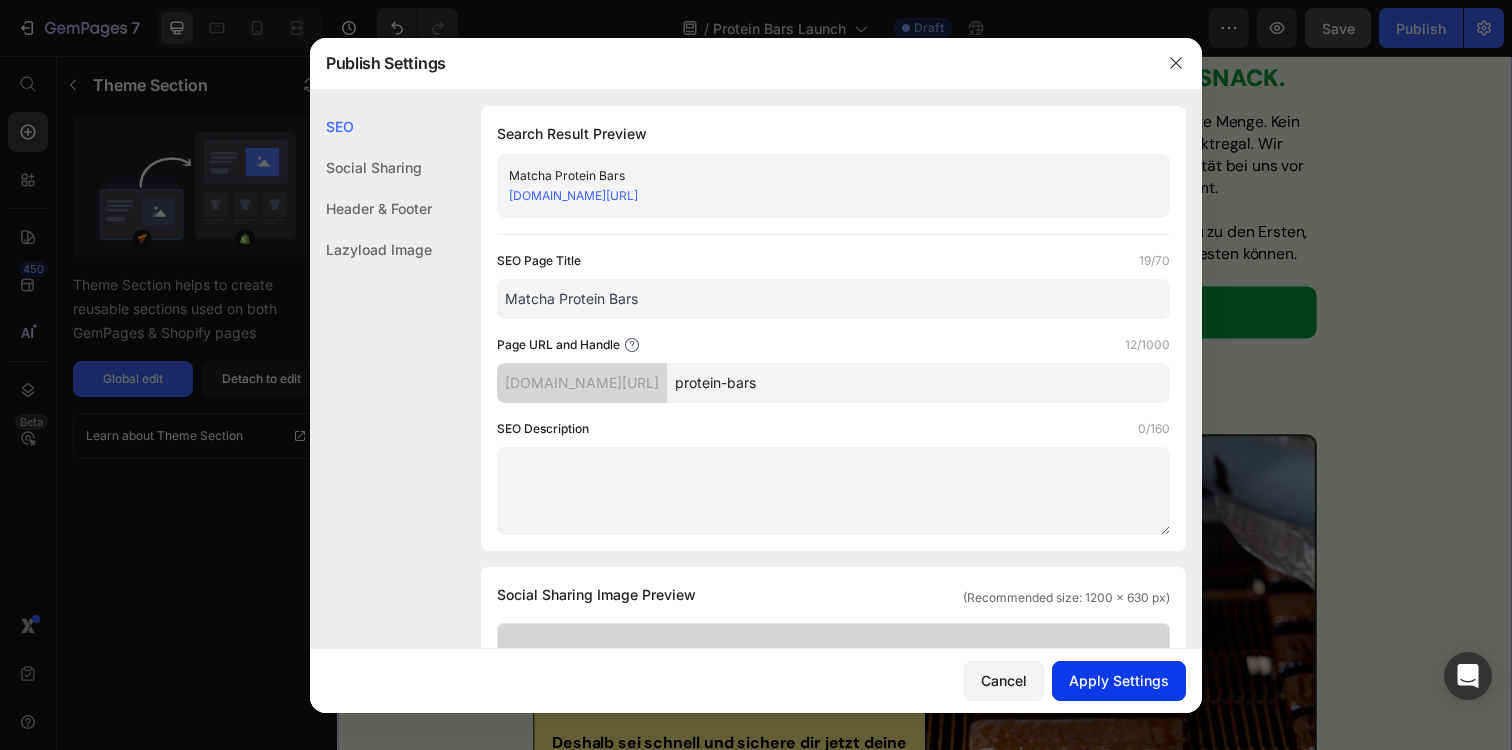 type on "Matcha Protein Bars" 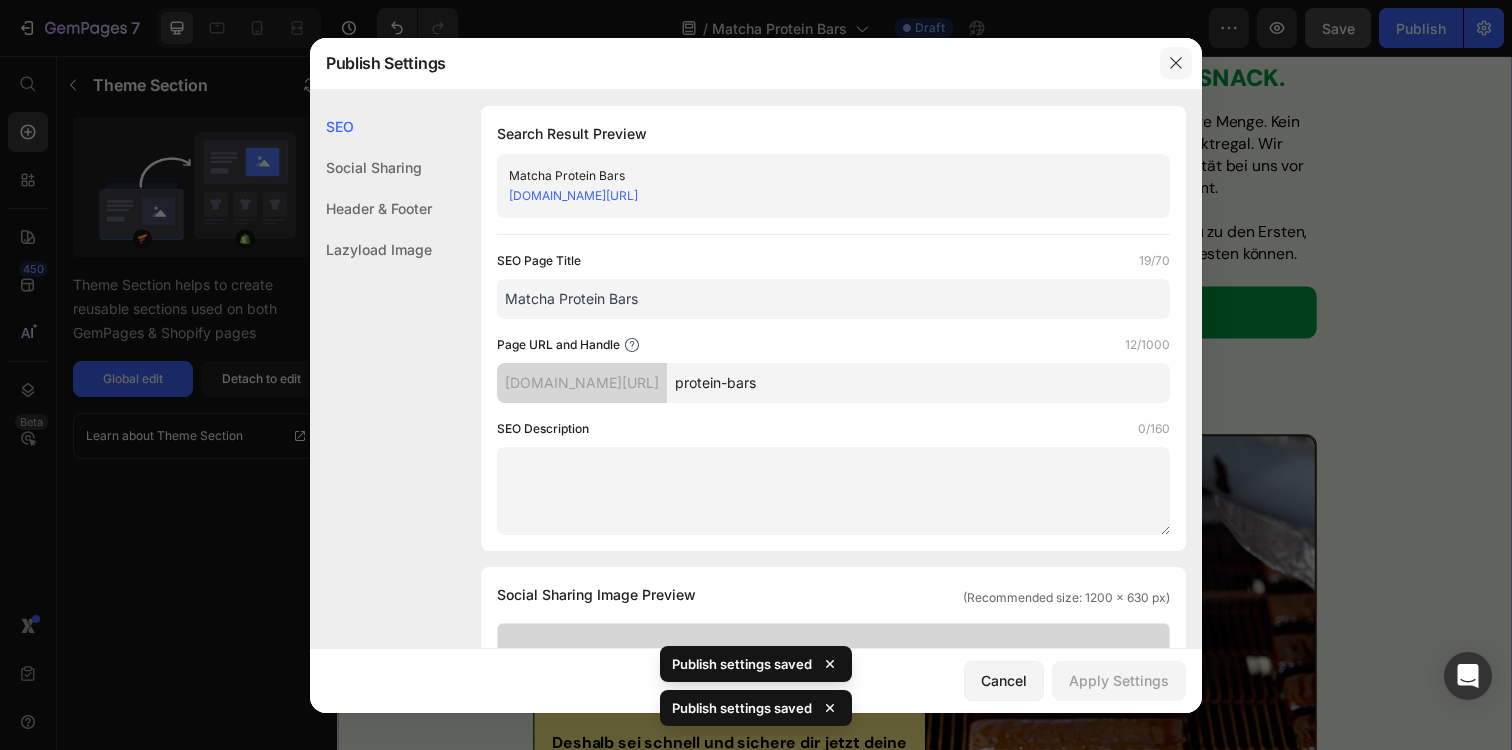 click 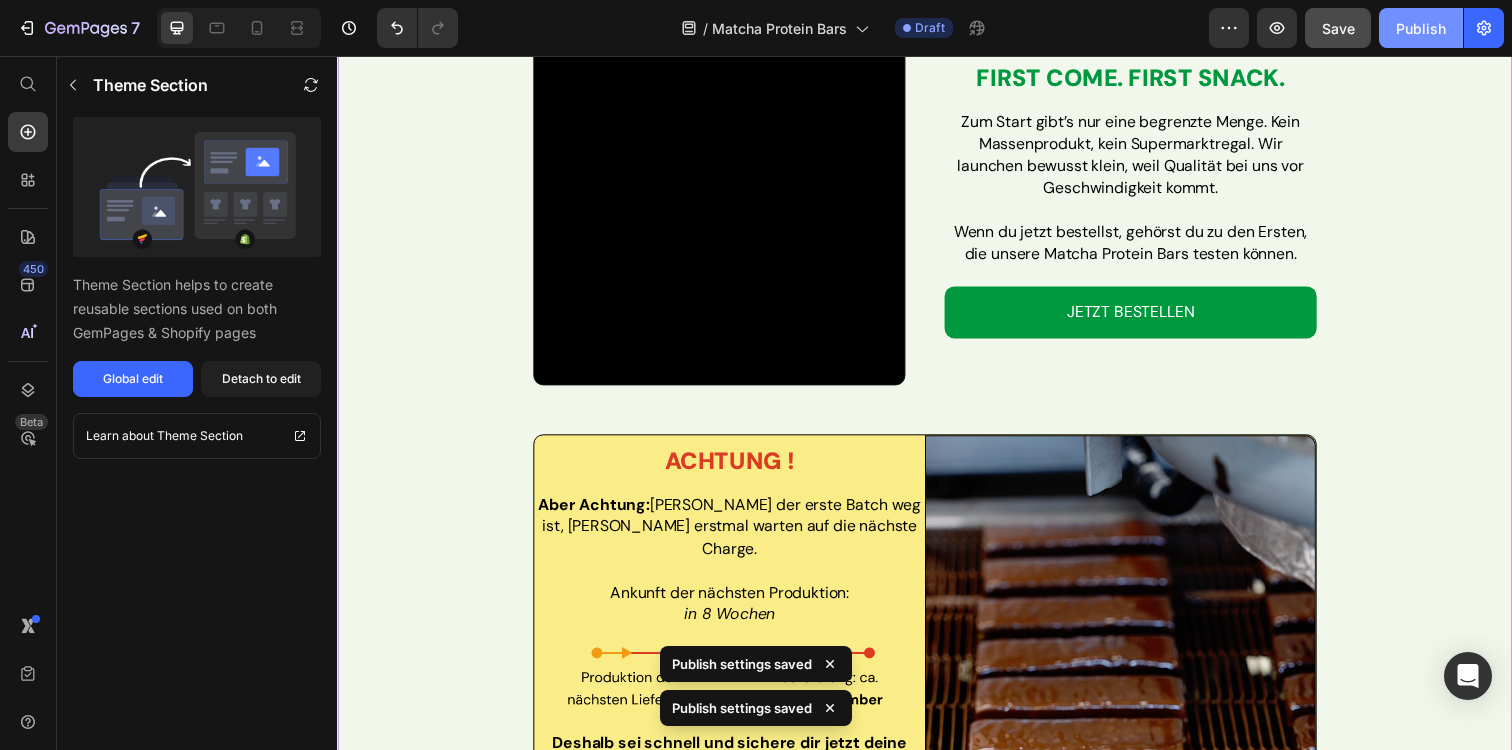 click on "Publish" at bounding box center (1421, 28) 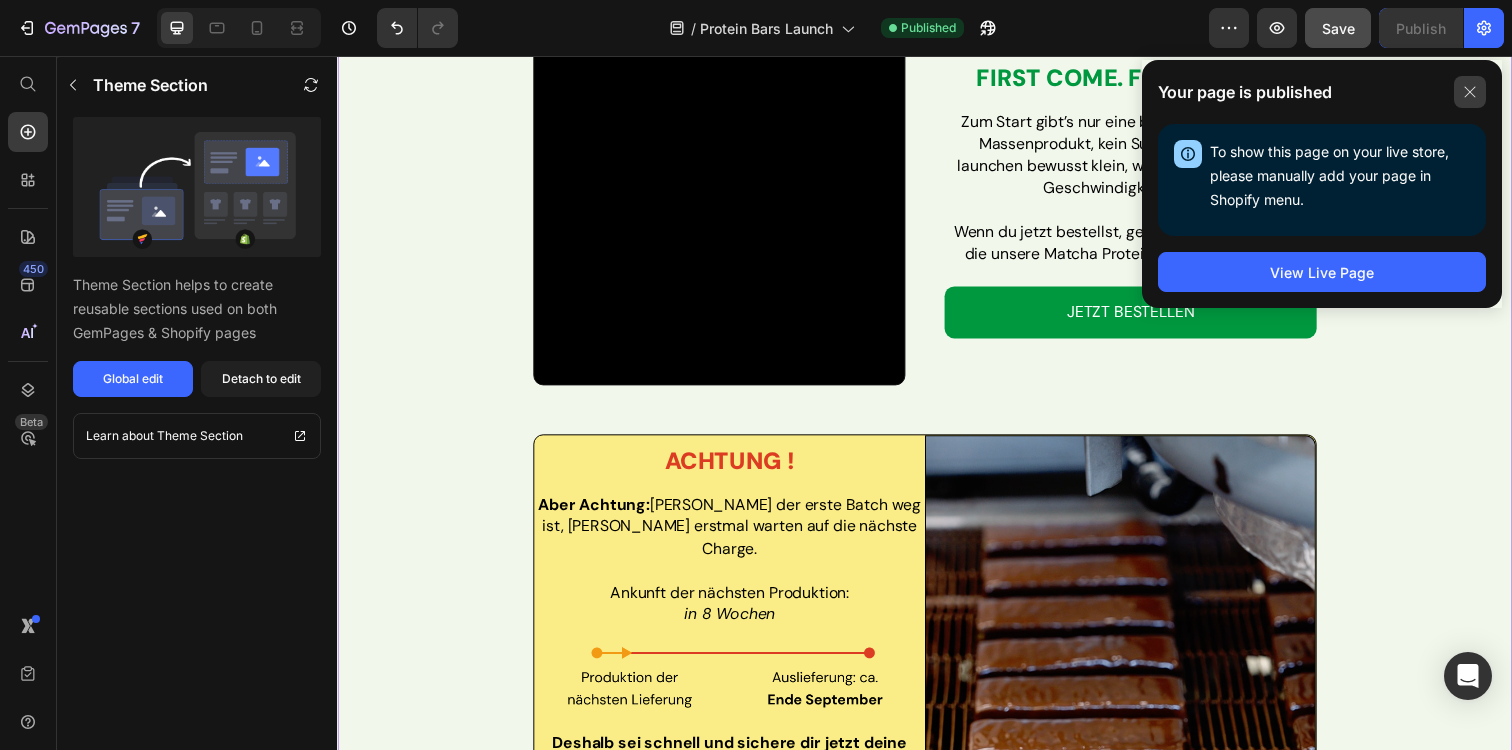 click 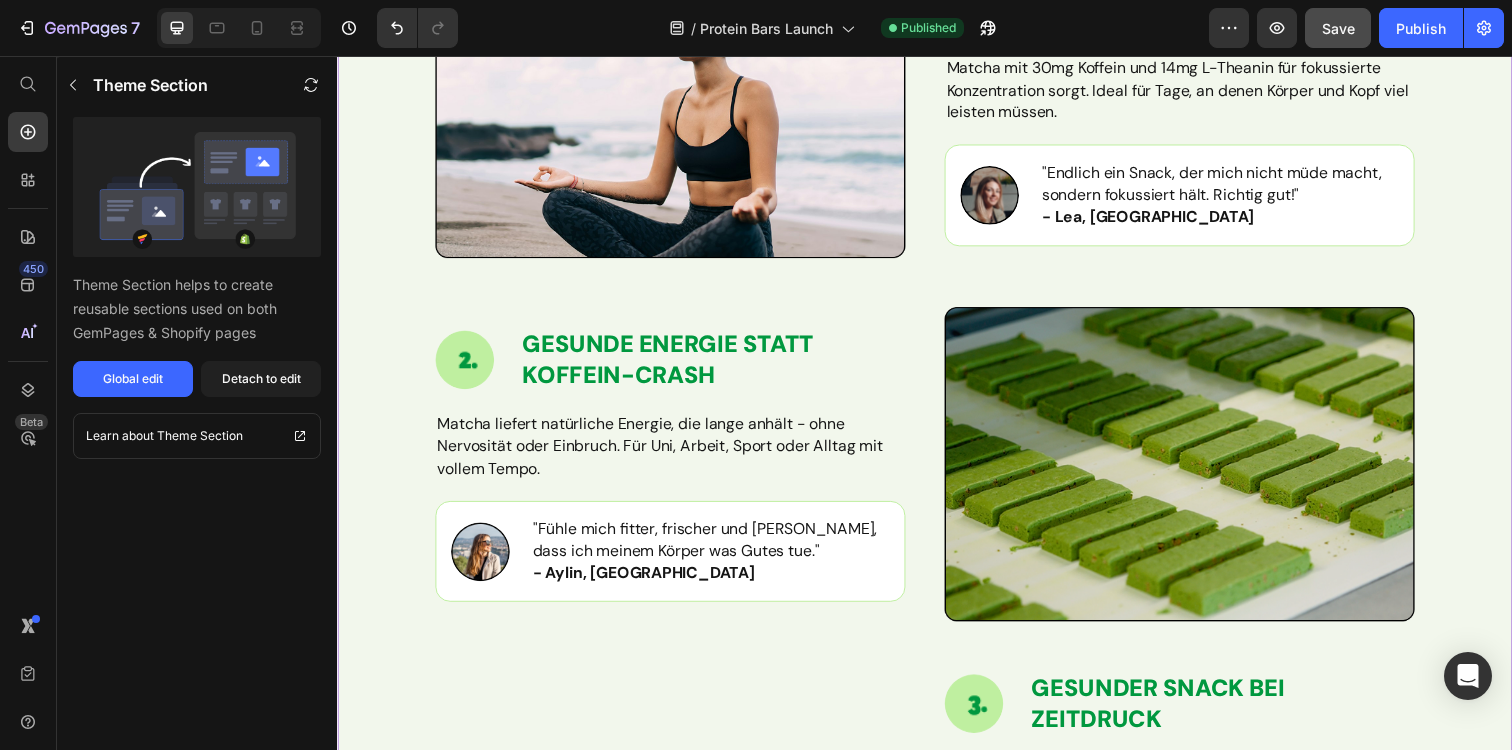 scroll, scrollTop: 2995, scrollLeft: 0, axis: vertical 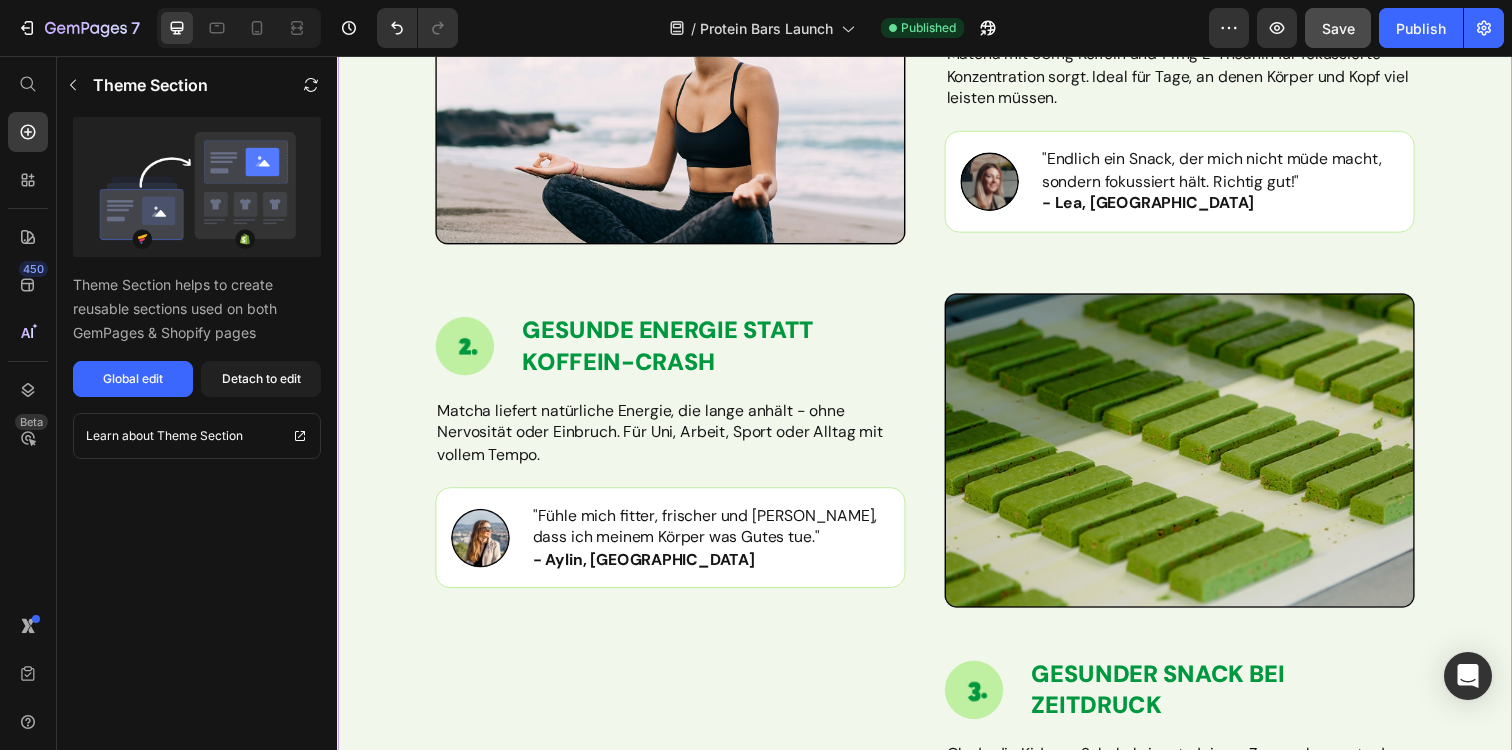 click on "5 Gründe, warum du deine Protein-Bar gegen die Matcha-Protein-Bar tauschen solltest Heading Row Image Image Starker Körper, klarer Kopf Heading Row 20g hochwertiges Protein unterstützt die Muskeln, während Matcha mit 30mg Koffein und 14mg L-Theanin für fokussierte Konzentration sorgt. Ideal für Tage, an denen Körper und Kopf viel leisten müssen. Text Block Image "Endlich ein Snack, der mich nicht müde macht, sondern fokussiert hält. Richtig gut!" - Lea, Zürich Text Block Row Row Image Row Image Gesunde Energie statt Koffein-Crash Heading Row Matcha liefert natürliche Energie, die lange anhält - ohne Nervosität oder Einbruch. Für Uni, Arbeit, Sport oder Alltag mit vollem Tempo. Text Block Image "Fühle mich fitter, frischer und weiss, dass ich meinem Körper was Gutes tue." - Aylin, Basel Text Block Row Image Row Image Image Gesunder Snack bei Zeitdruck Heading Row Text Block Image “Snack, Energie und Fokus in einem - das gibt’s sonst nirgends!" - Luca, Bern Text Block Row Row Image Row Row" at bounding box center (937, 781) 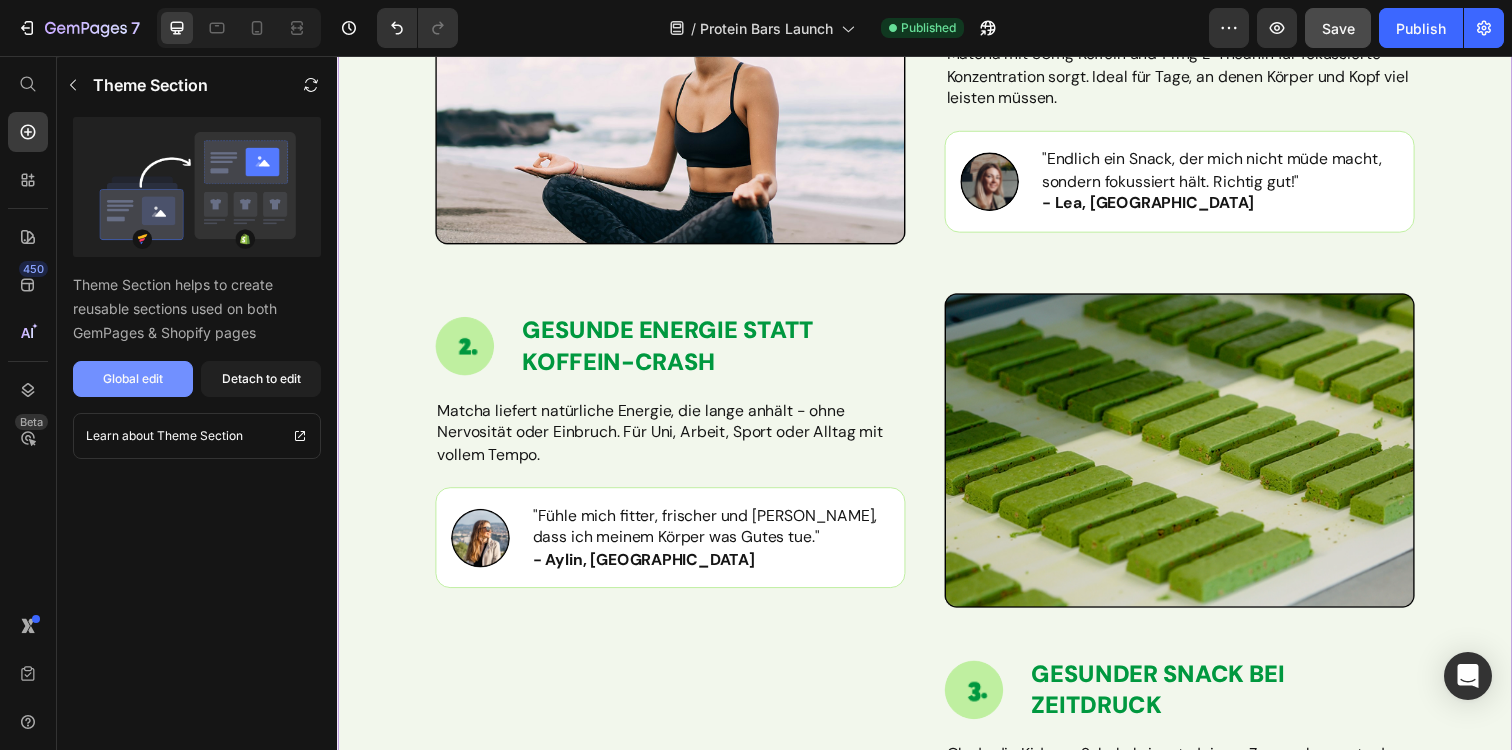 click on "Global edit" at bounding box center (133, 379) 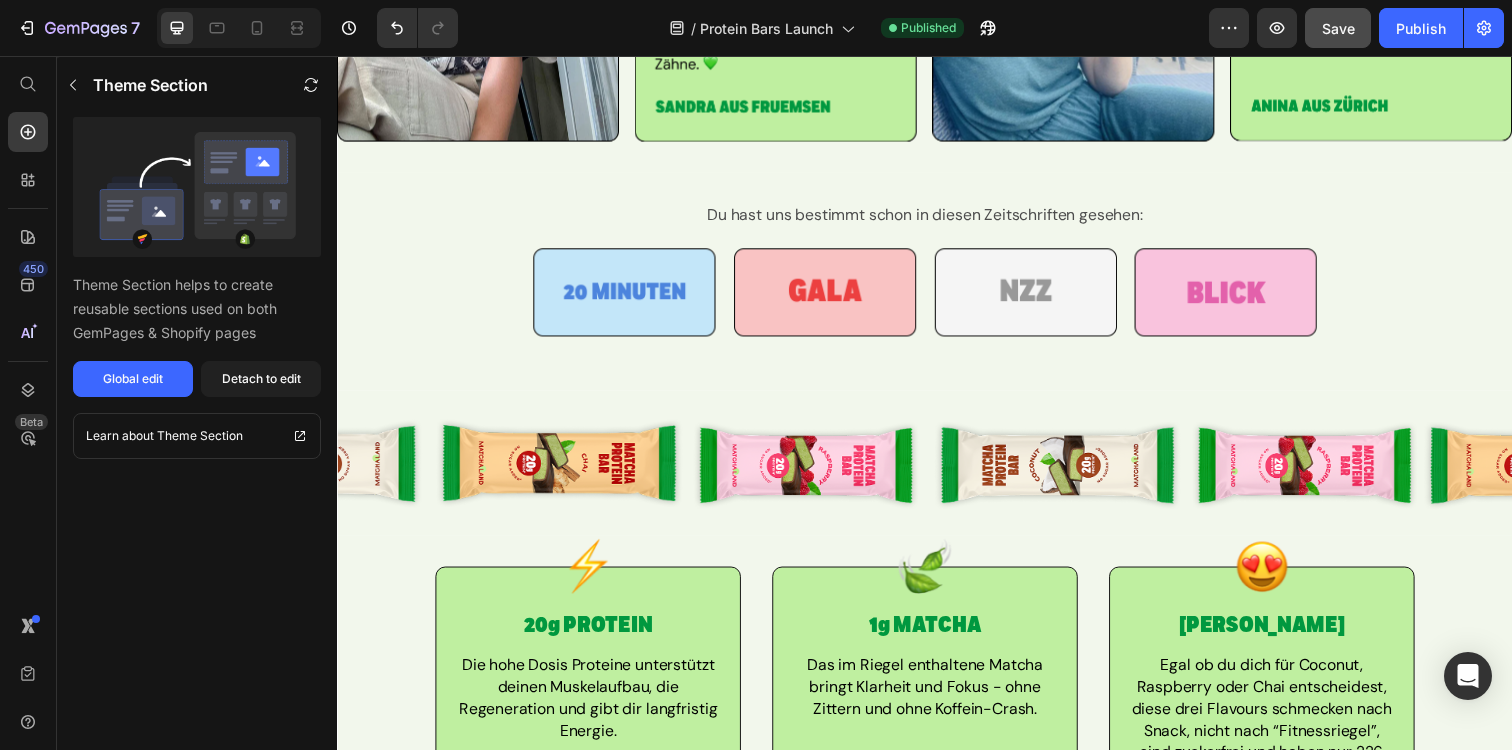 scroll, scrollTop: 927, scrollLeft: 0, axis: vertical 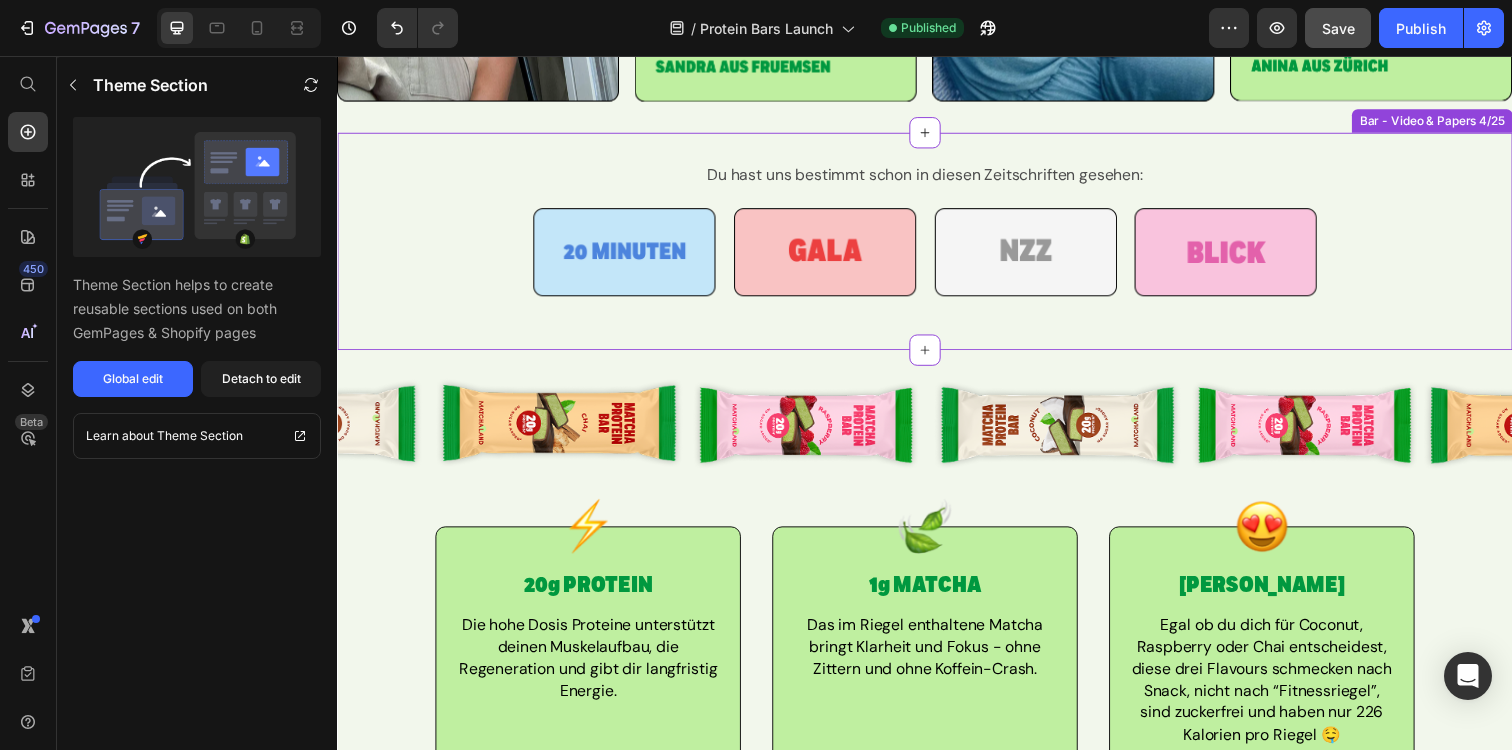 click at bounding box center (937, 256) 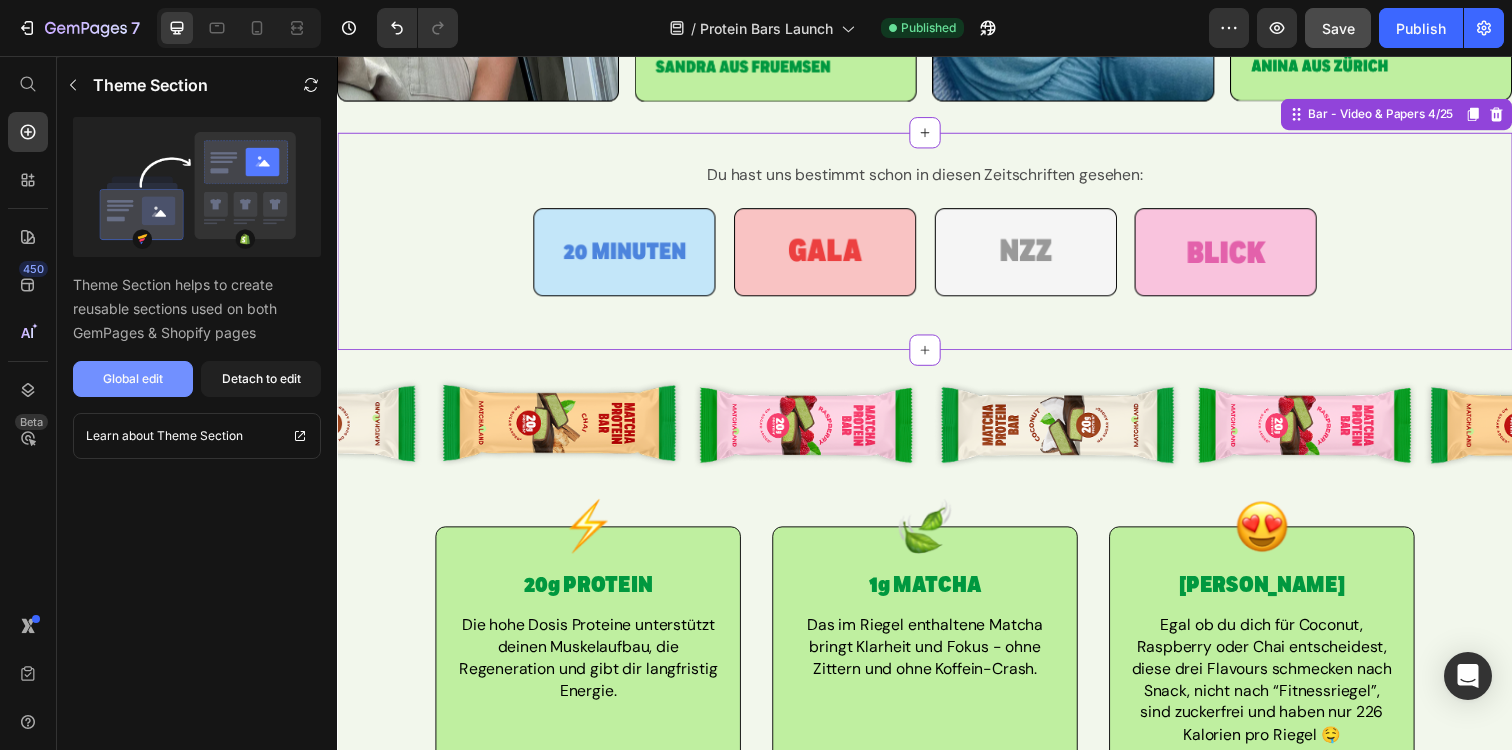 click on "Global edit" at bounding box center [133, 379] 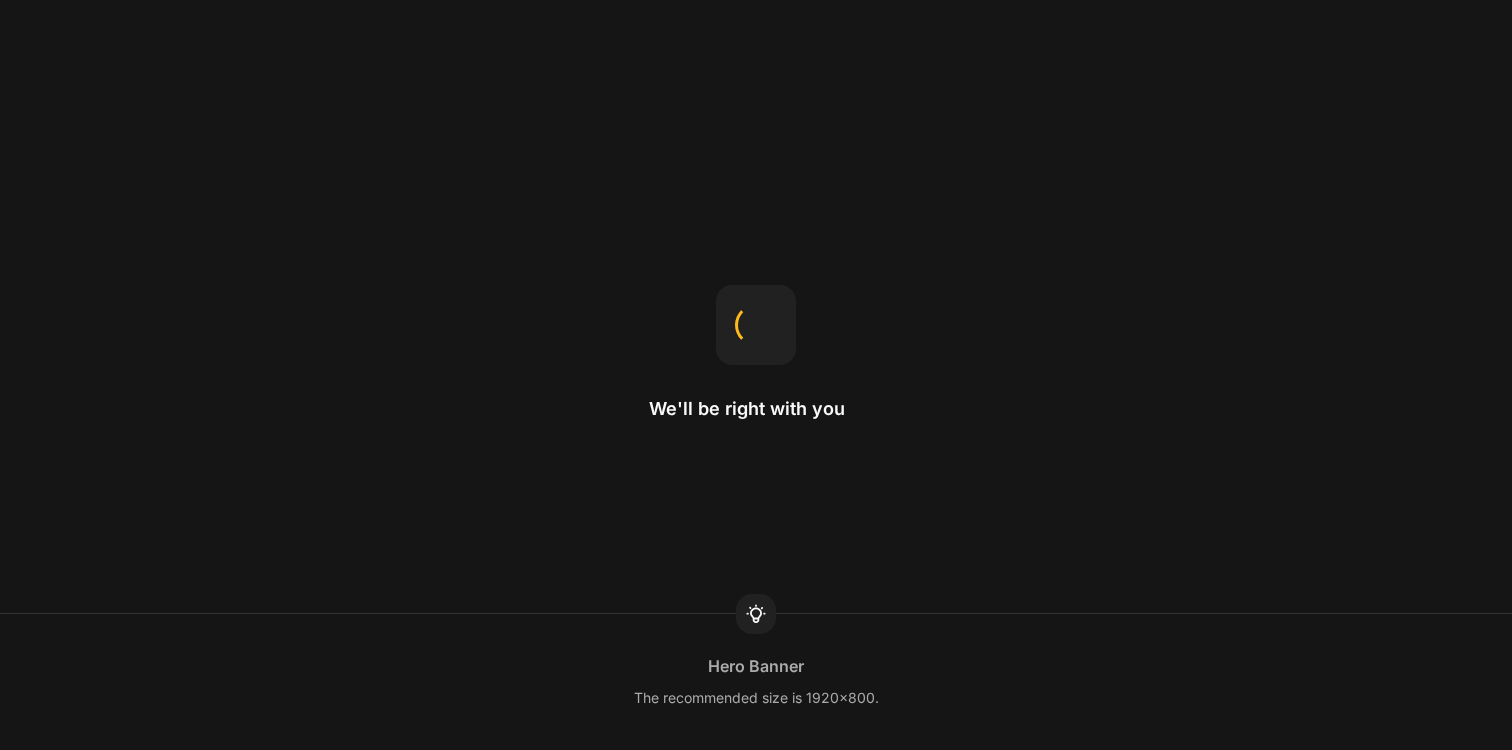 scroll, scrollTop: 0, scrollLeft: 0, axis: both 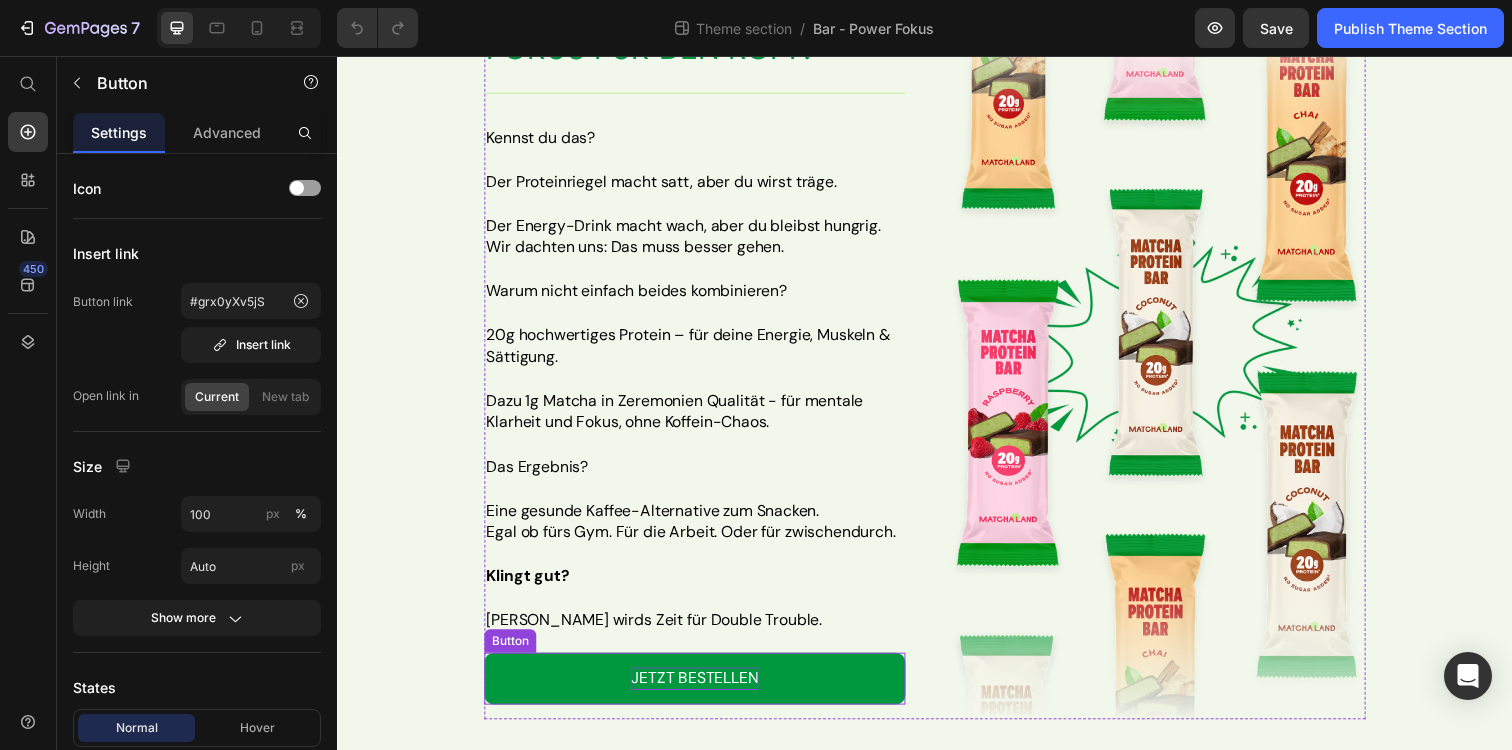 click on "JETZT BESTELLEN" at bounding box center [702, 691] 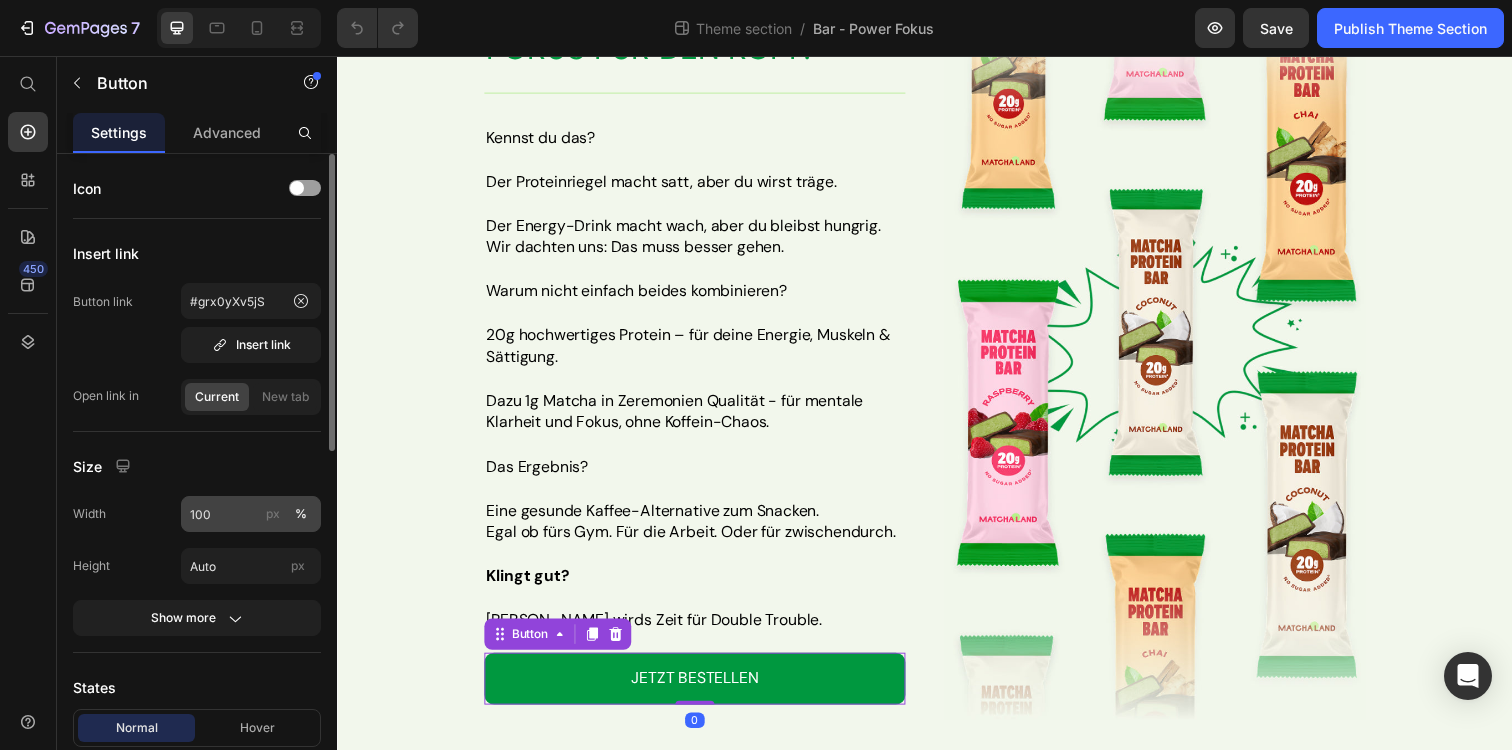 scroll, scrollTop: 779, scrollLeft: 0, axis: vertical 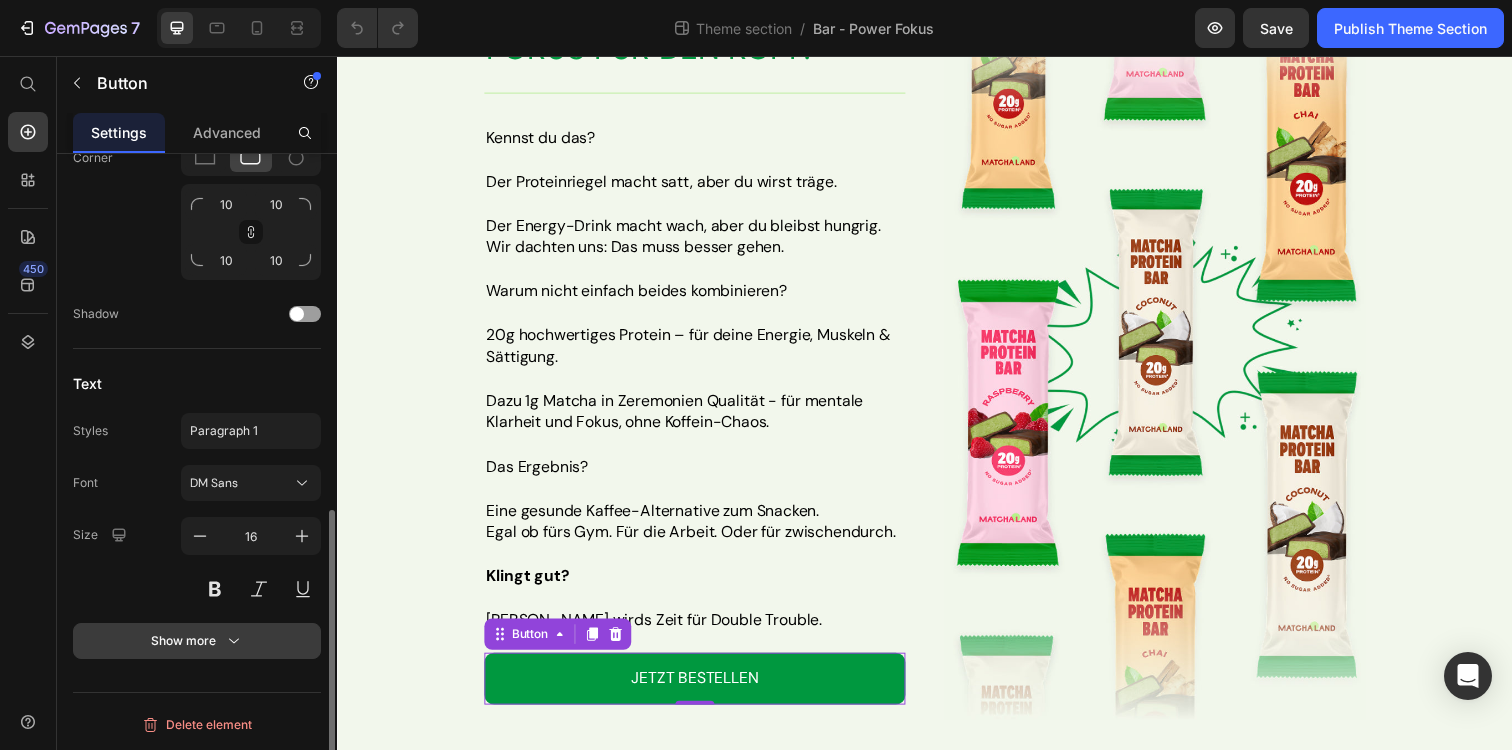 click on "Show more" at bounding box center (197, 641) 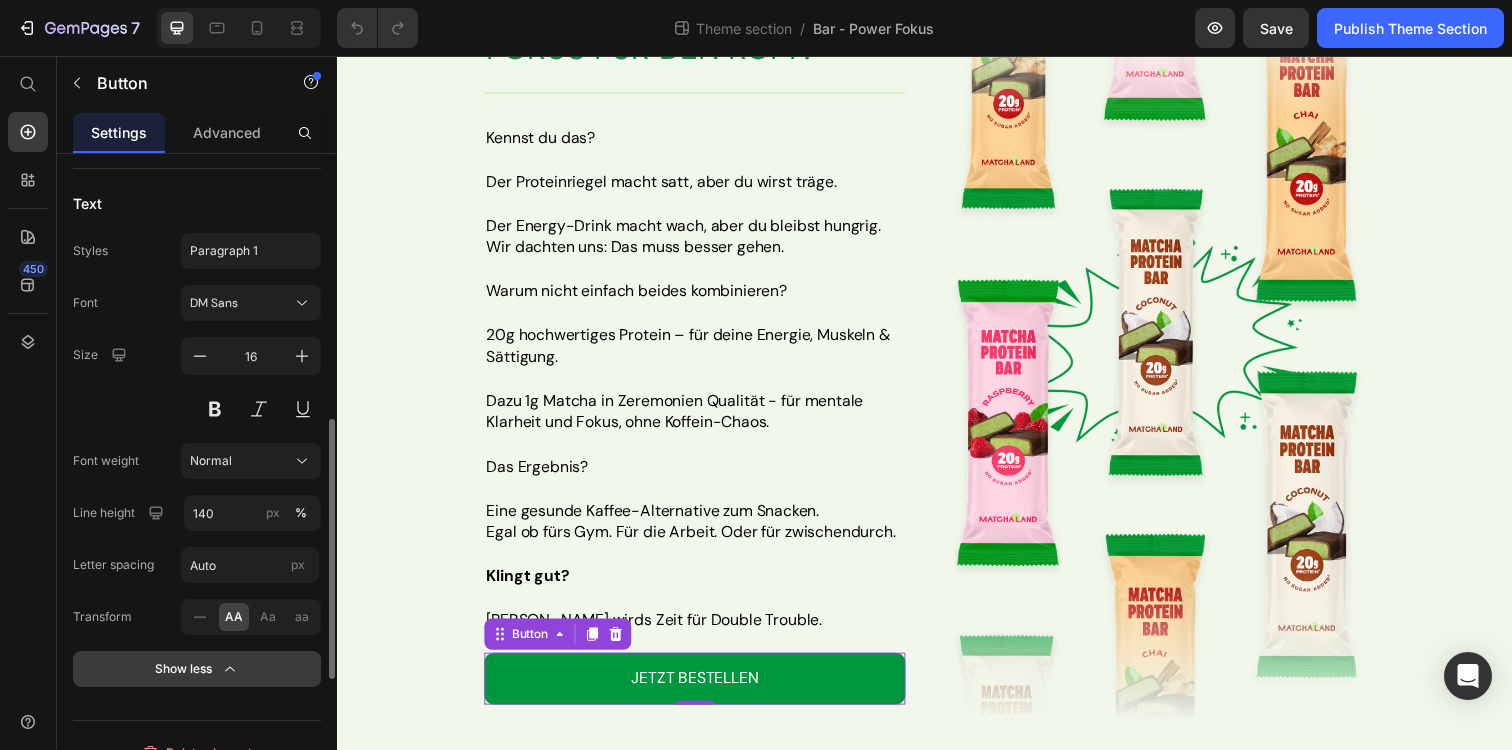 scroll, scrollTop: 967, scrollLeft: 0, axis: vertical 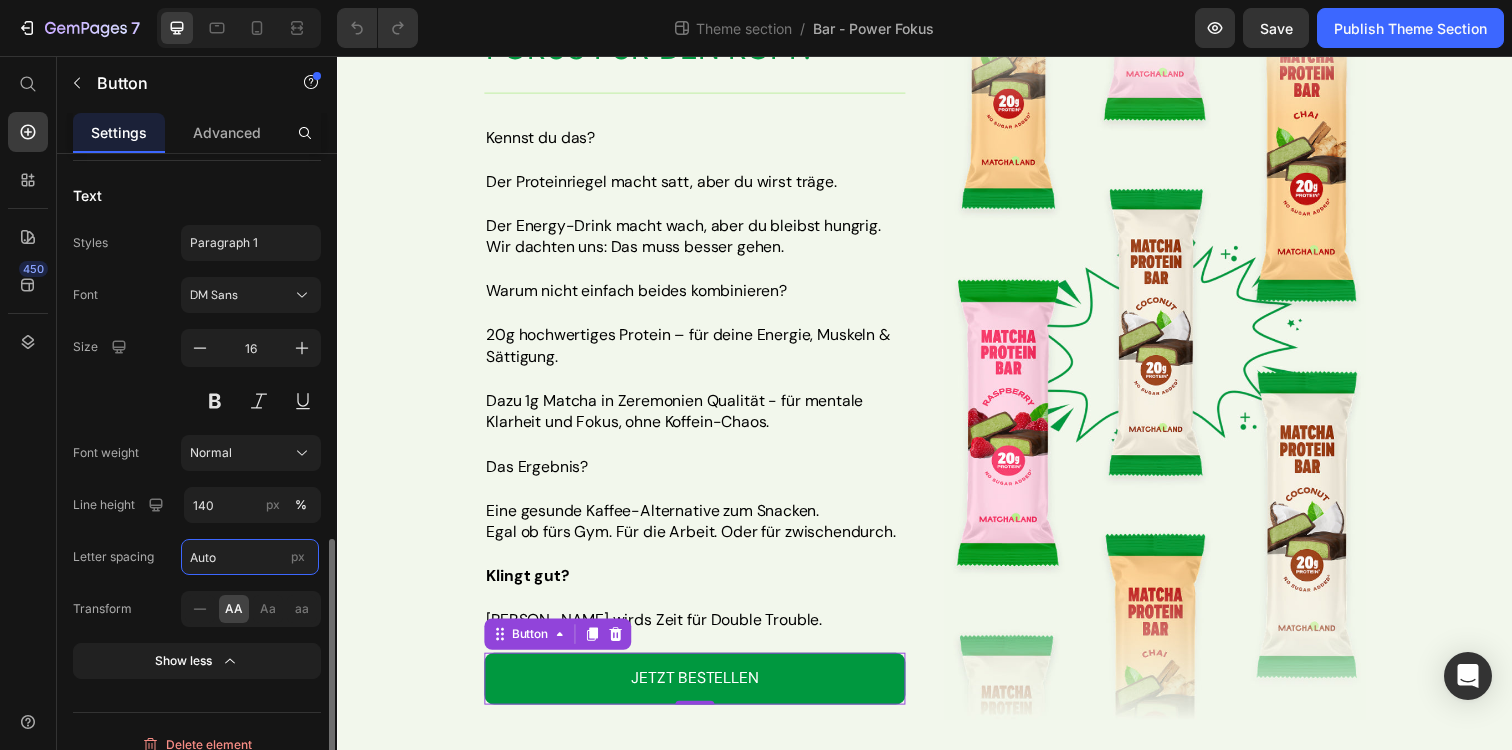 click on "Auto" at bounding box center (250, 557) 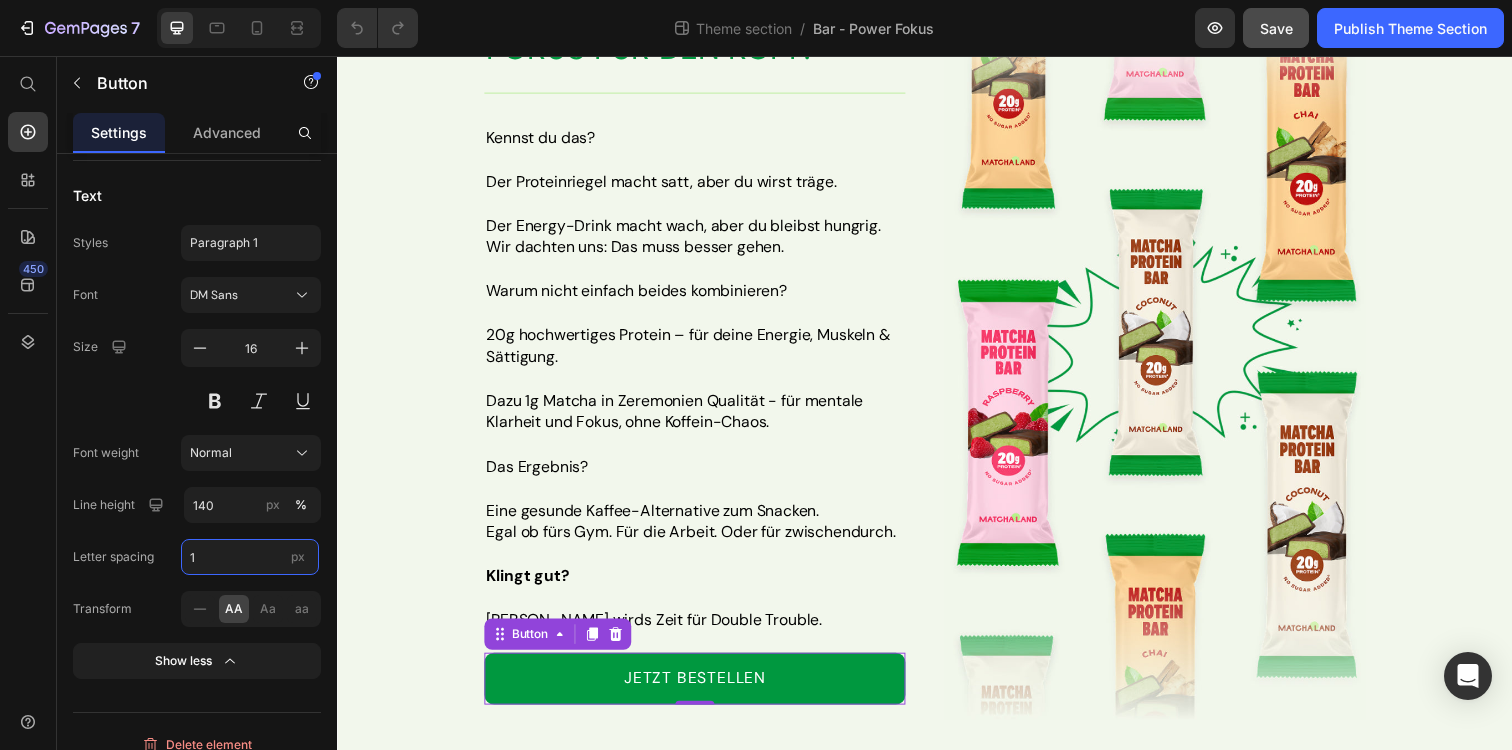type on "1" 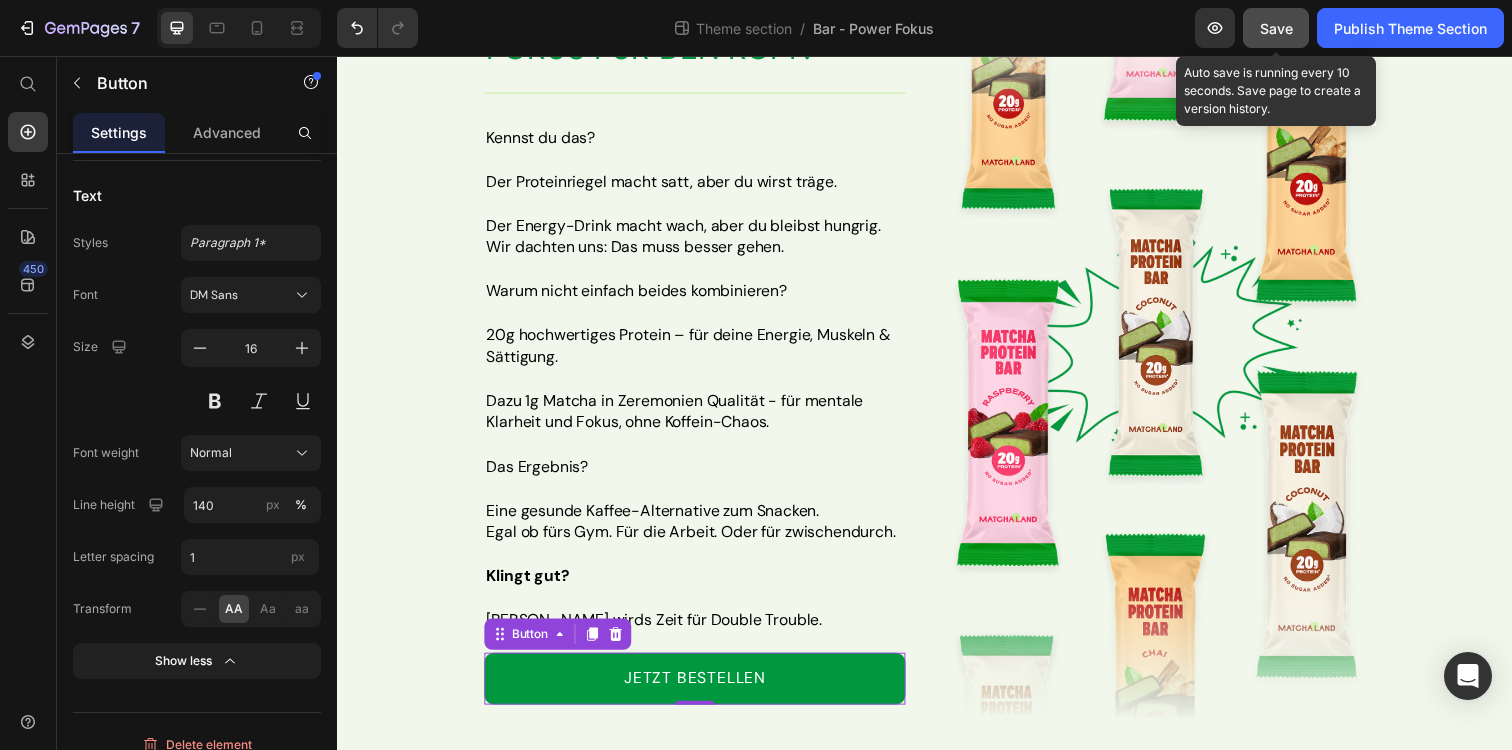 click on "Save" at bounding box center [1276, 28] 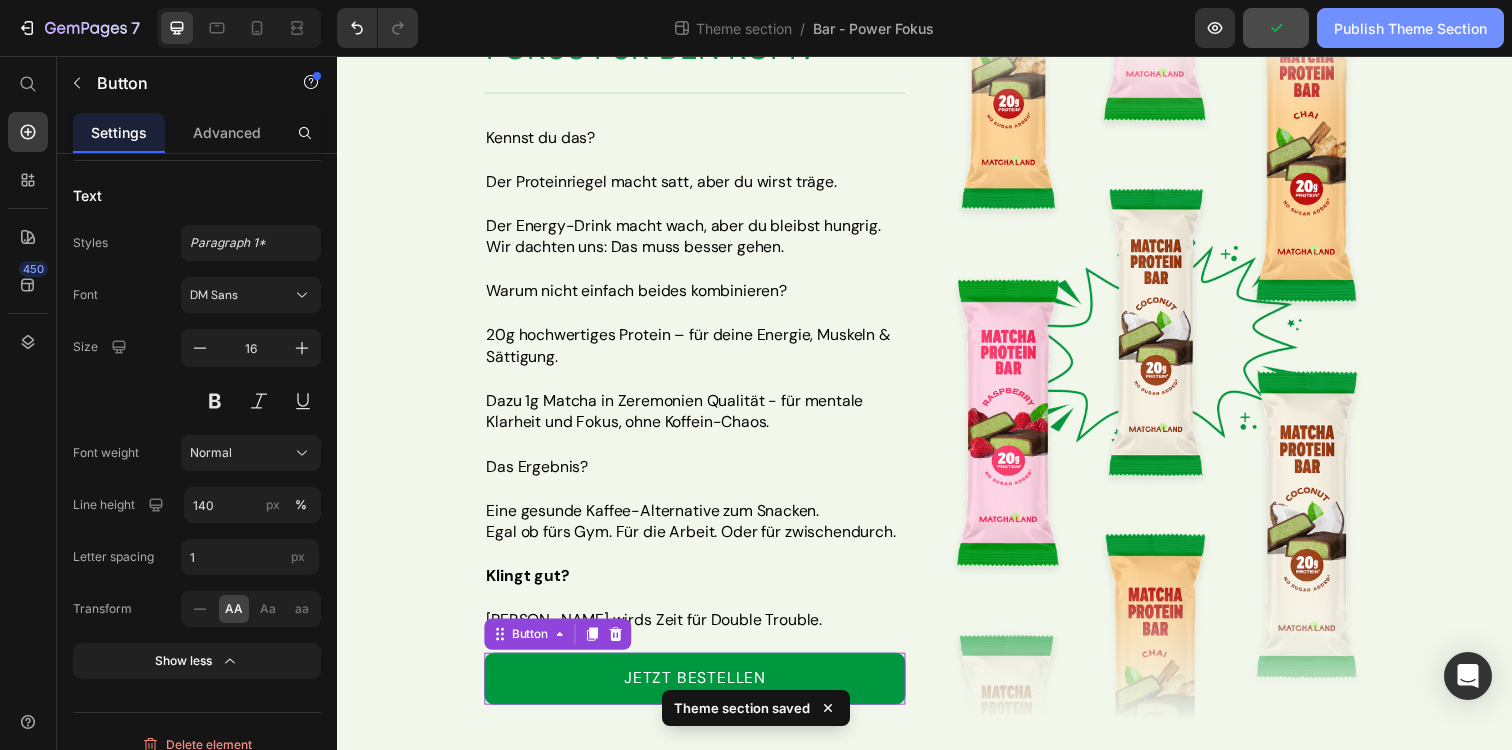 click on "Publish Theme Section" at bounding box center [1410, 28] 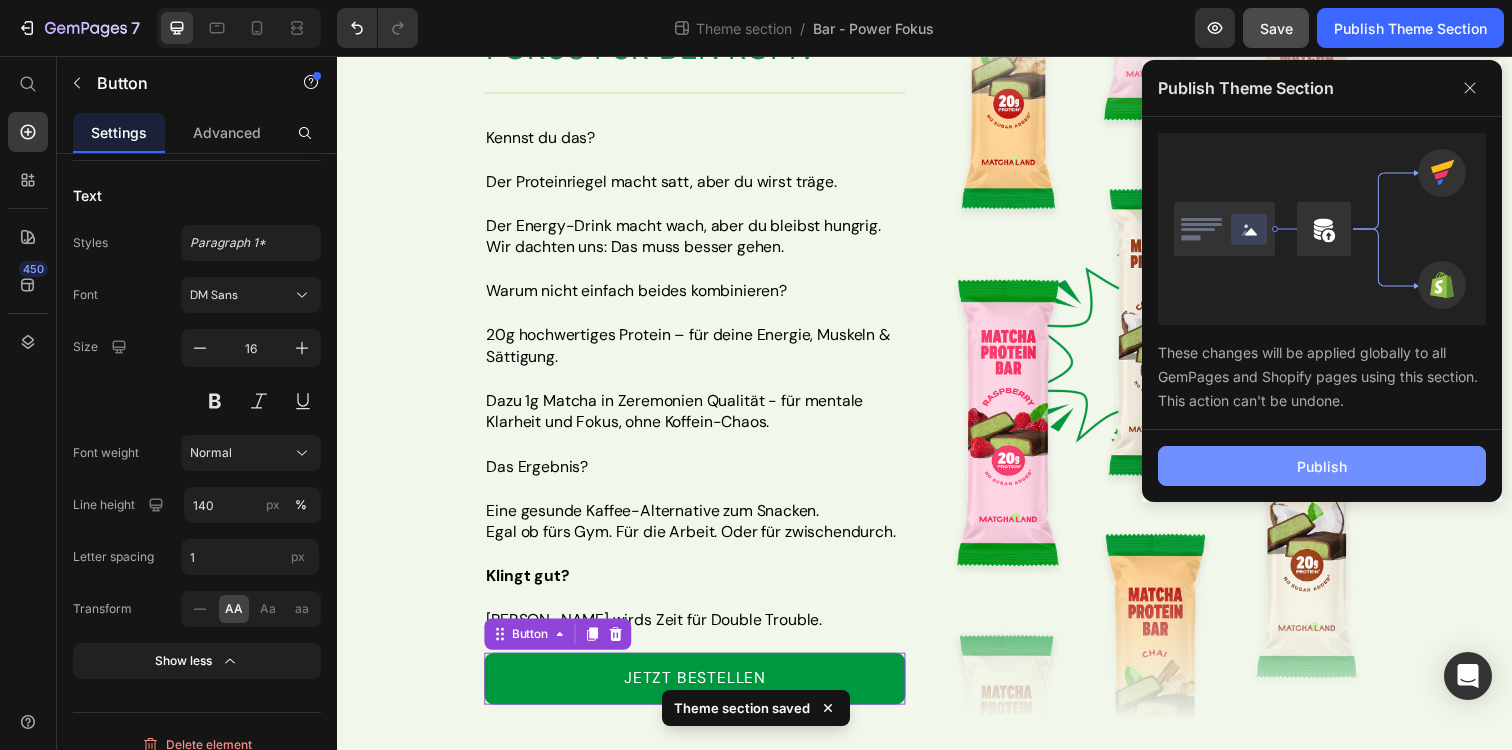 click on "Publish" at bounding box center [1322, 466] 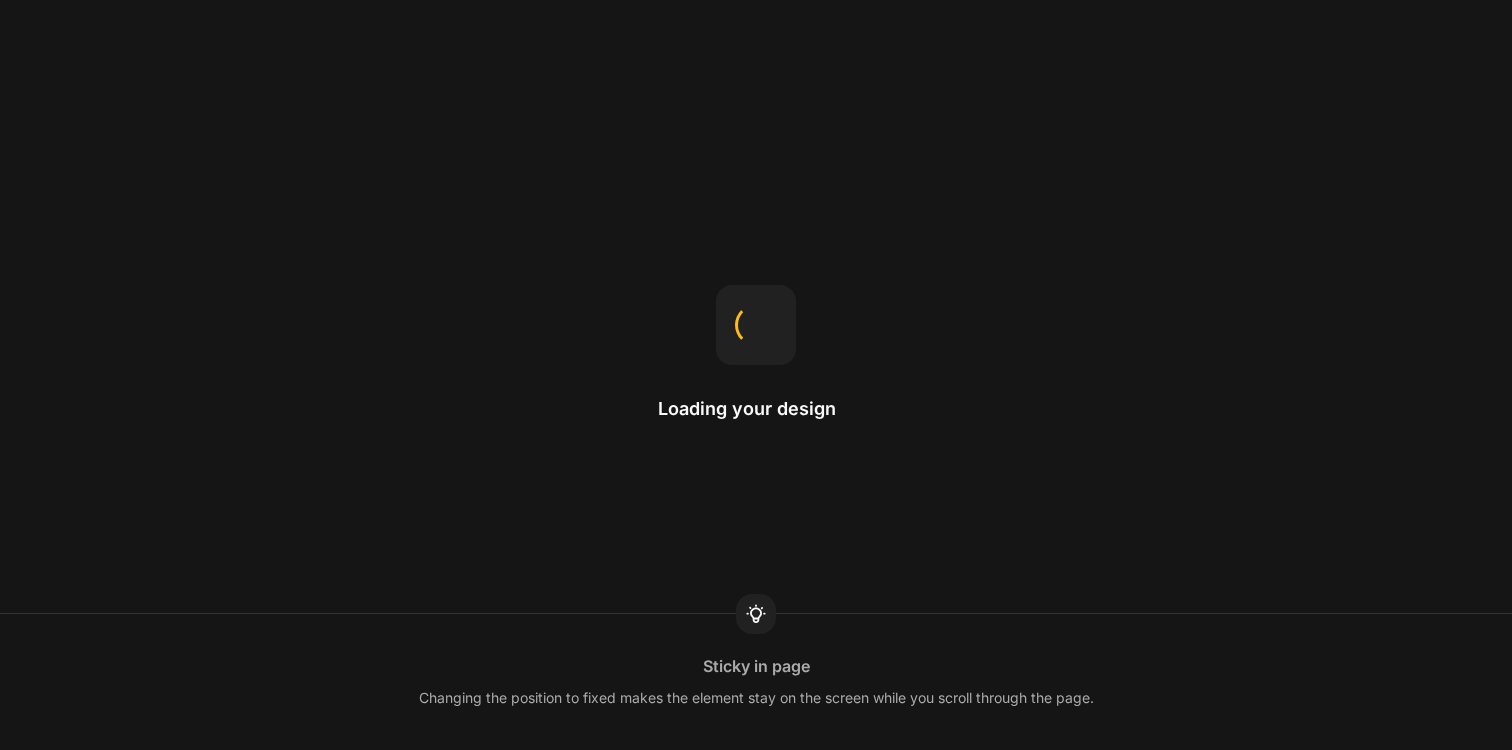 scroll, scrollTop: 0, scrollLeft: 0, axis: both 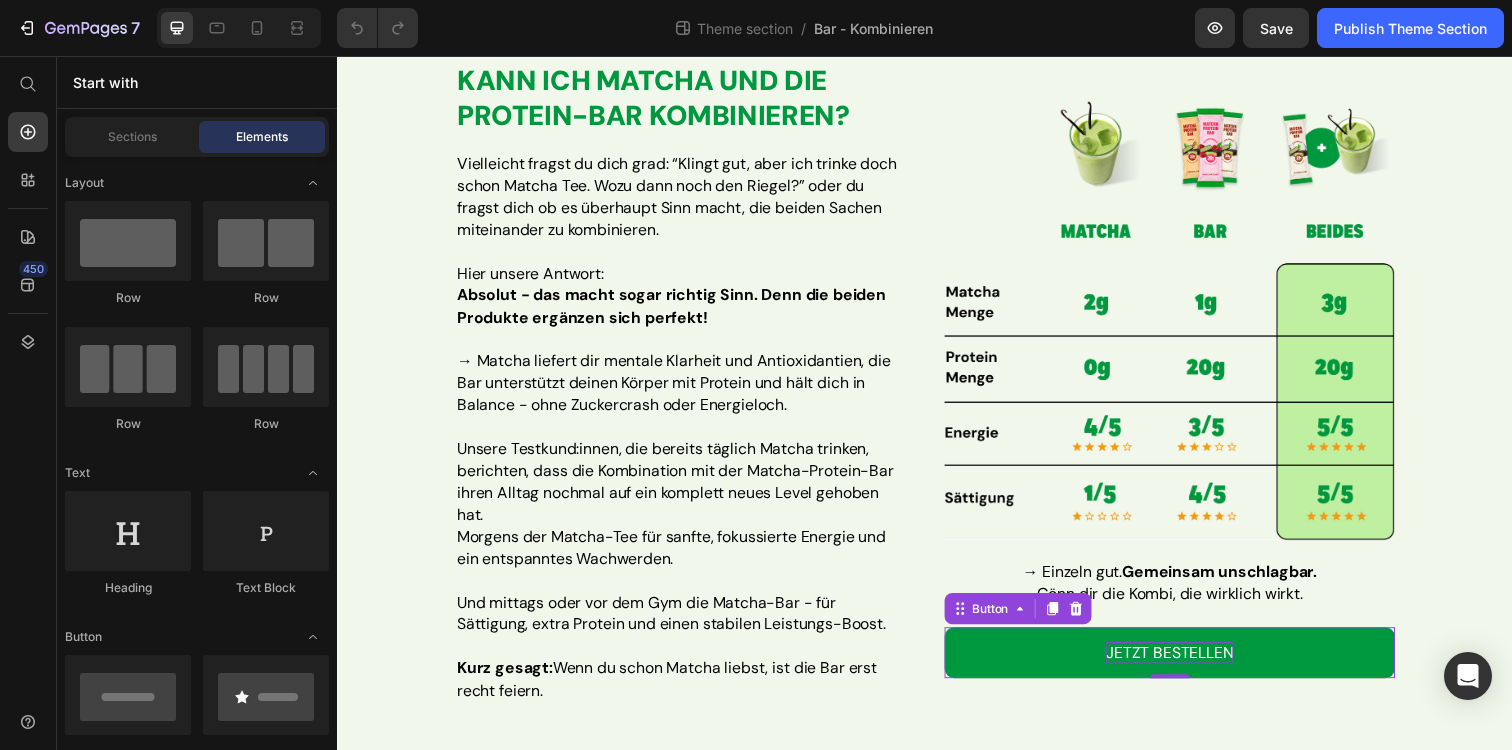 click on "JETZT BESTELLEN" at bounding box center (1187, 665) 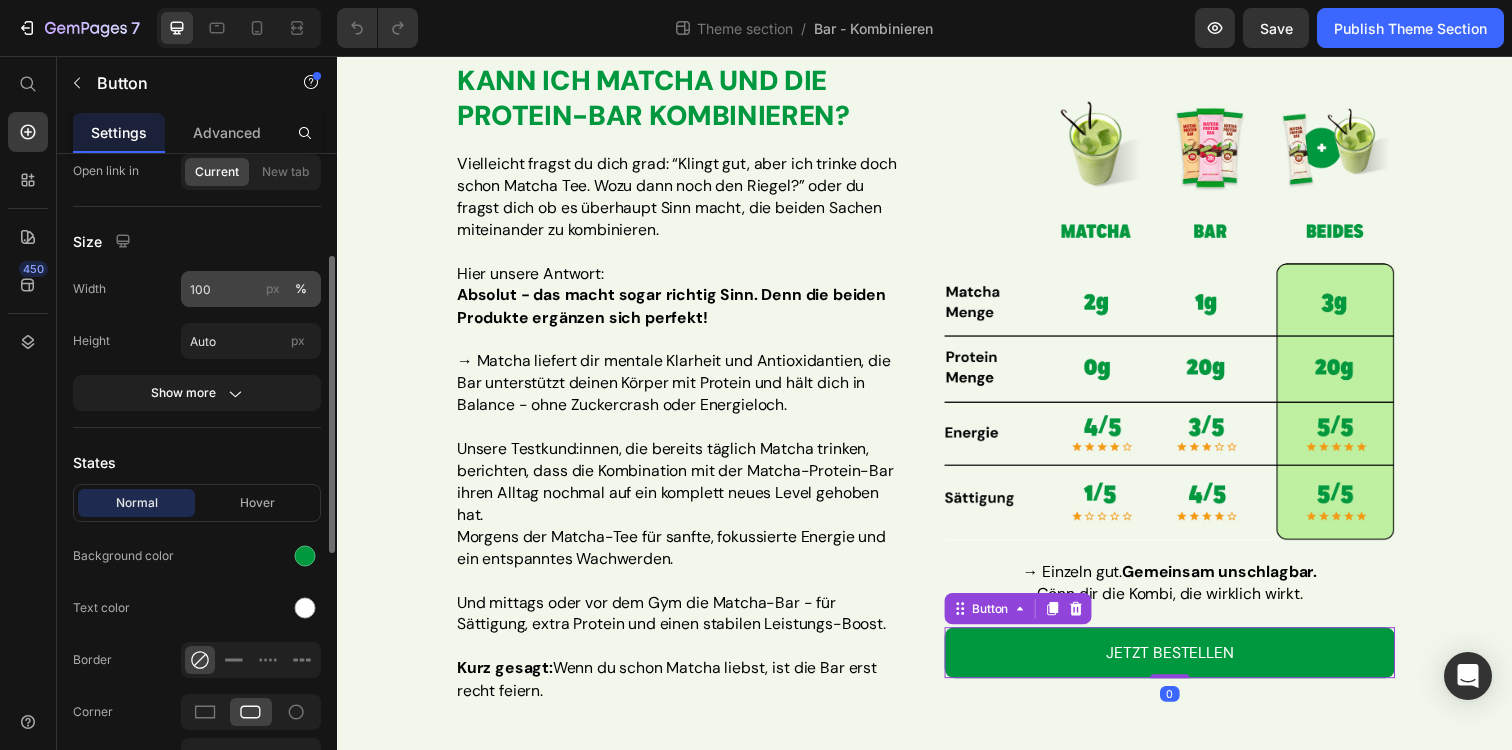scroll, scrollTop: 779, scrollLeft: 0, axis: vertical 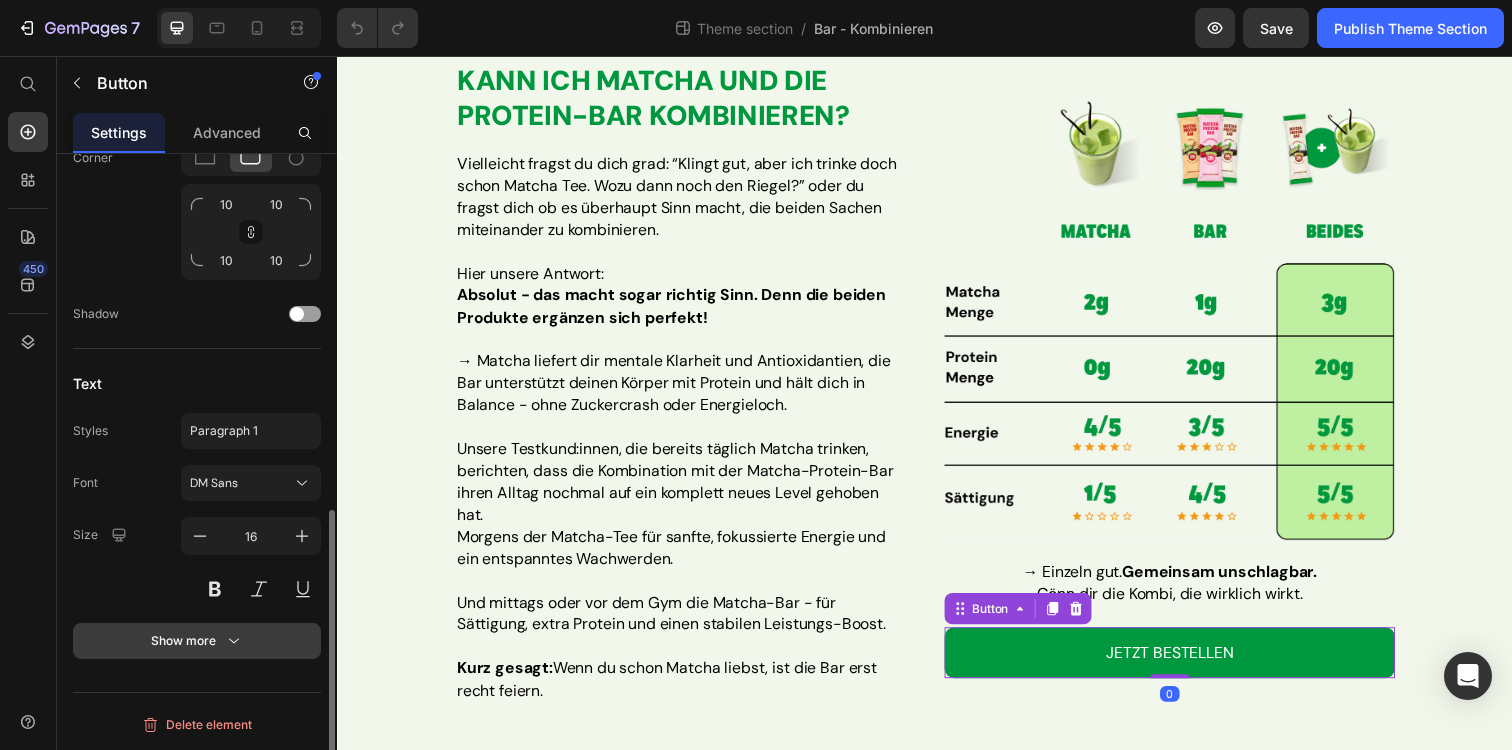 click on "Show more" at bounding box center (197, 641) 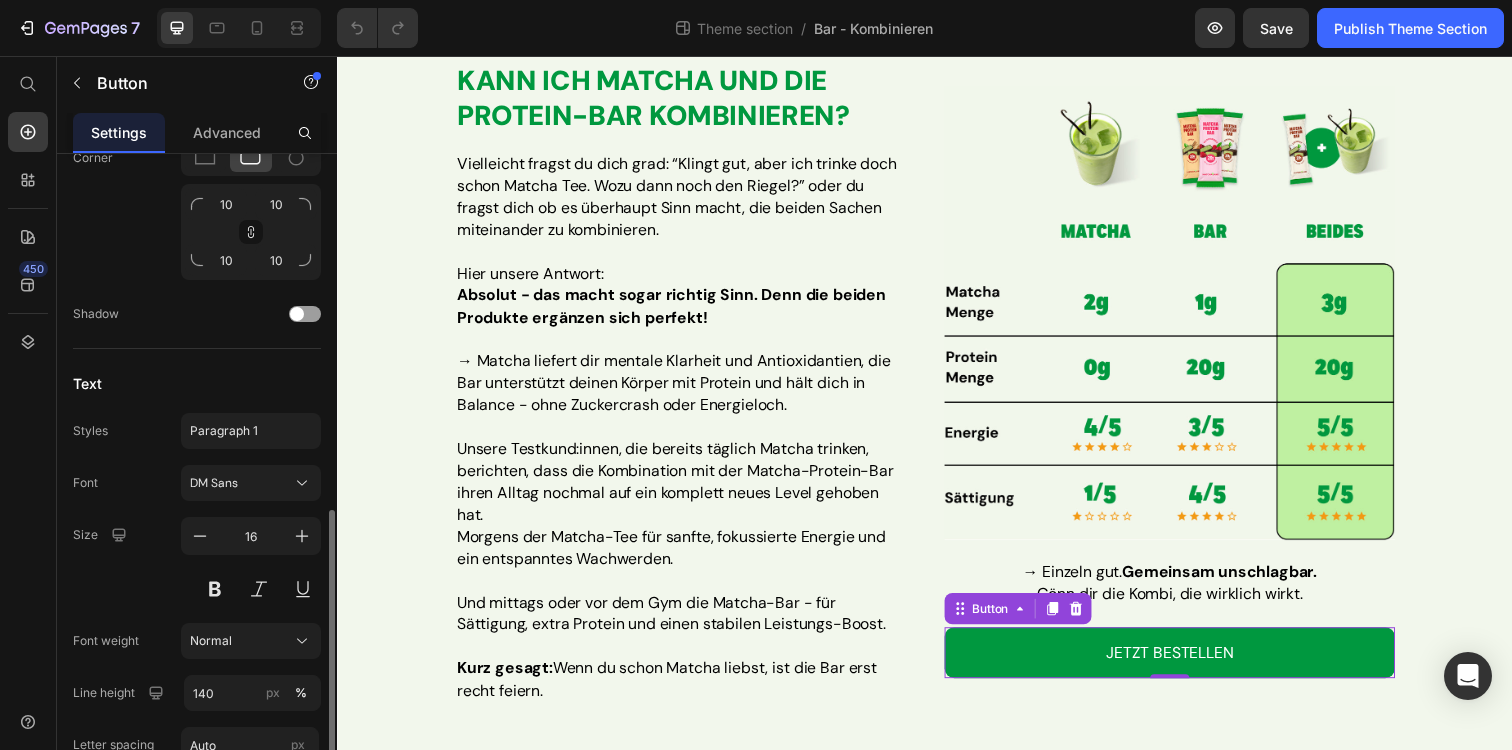 scroll, scrollTop: 987, scrollLeft: 0, axis: vertical 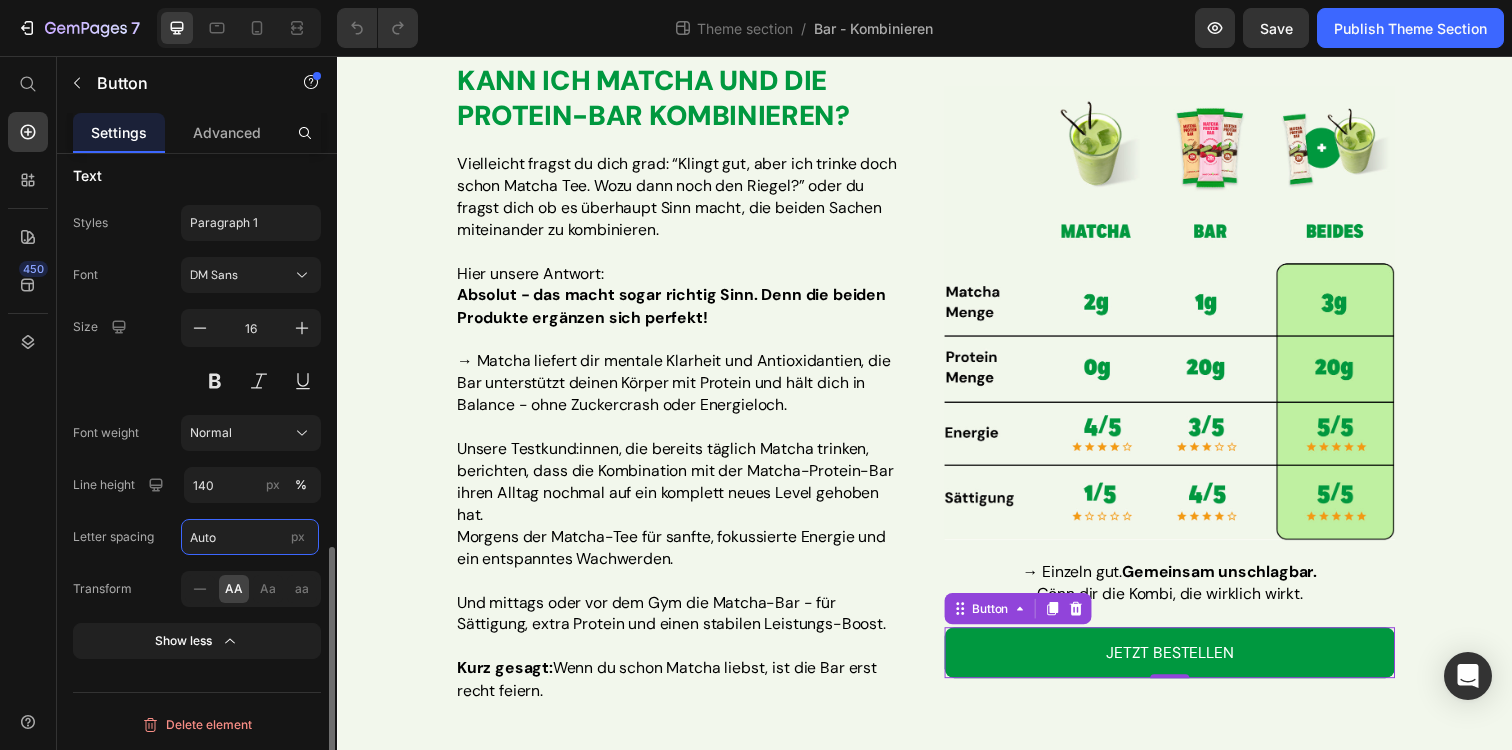 click on "Auto" at bounding box center [250, 537] 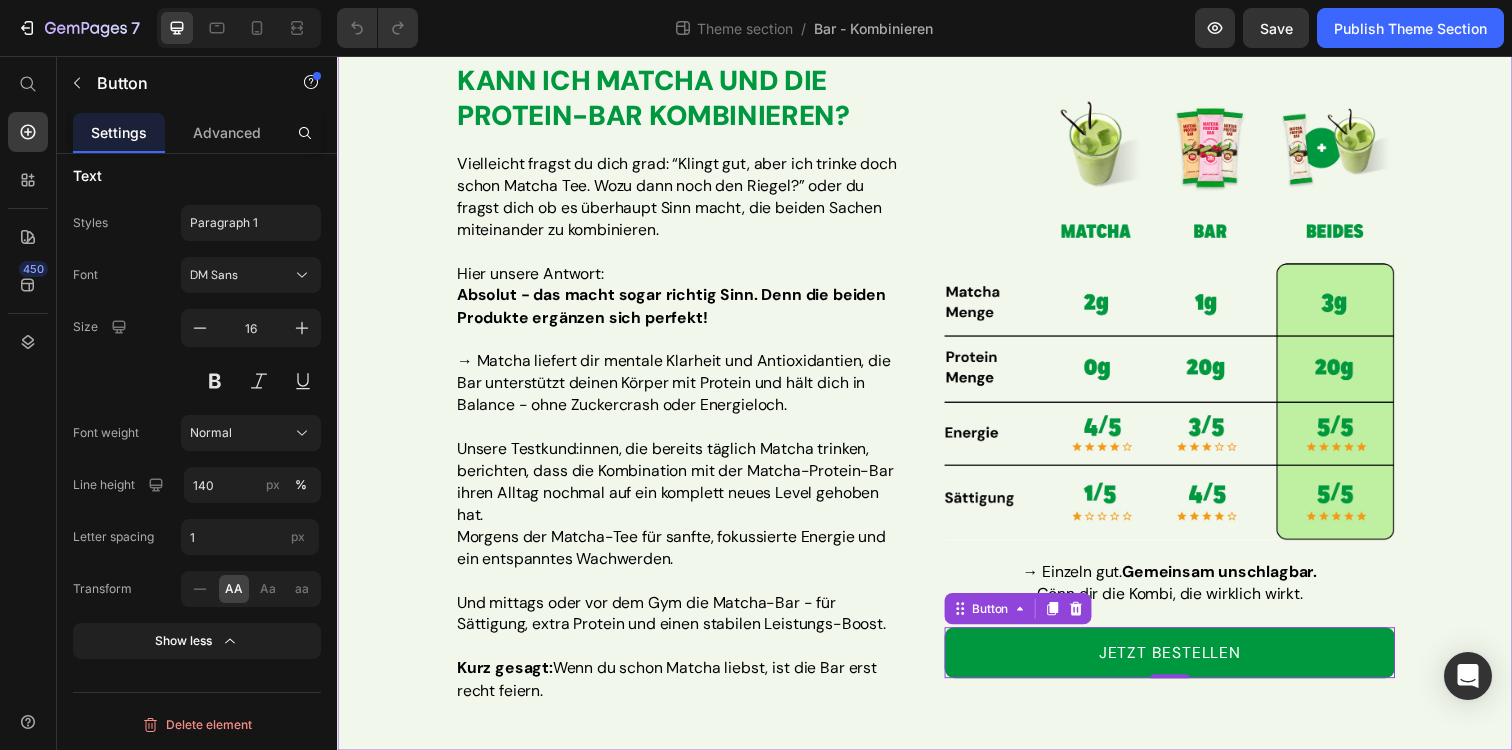 click on "Image Kann ich Matcha und die Protein-Bar kombinieren? Heading Vielleicht fragst du dich grad: “Klingt gut, aber ich trinke doch schon Matcha Tee. Wozu dann noch den Riegel?” oder du fragst dich ob es überhaupt Sinn macht, die beiden Sachen miteinander zu kombinieren.  Hier unsere Antwort: Absolut - das macht sogar richtig Sinn. Denn die beiden Produkte ergänzen sich perfekt!   → Matcha liefert dir mentale Klarheit und Antioxidantien, die Bar unterstützt deinen Körper mit Protein und hält dich in Balance - ohne Zuckercrash oder Energieloch.   Unsere Testkund:innen, die bereits täglich Matcha trinken, berichten, dass die Kombination mit der Matcha-Protein-Bar ihren Alltag nochmal auf ein komplett neues Level gehoben hat. Morgens der Matcha-Tee für sanfte, fokussierte Energie und ein entspanntes Wachwerden.   Und mittags oder vor dem Gym die Matcha-Bar - für Sättigung, extra Protein und einen stabilen Leistungs-Boost. Kurz gesagt:  Wenn du schon Matcha liebst, ist die Bar erst recht feiern." at bounding box center (937, 387) 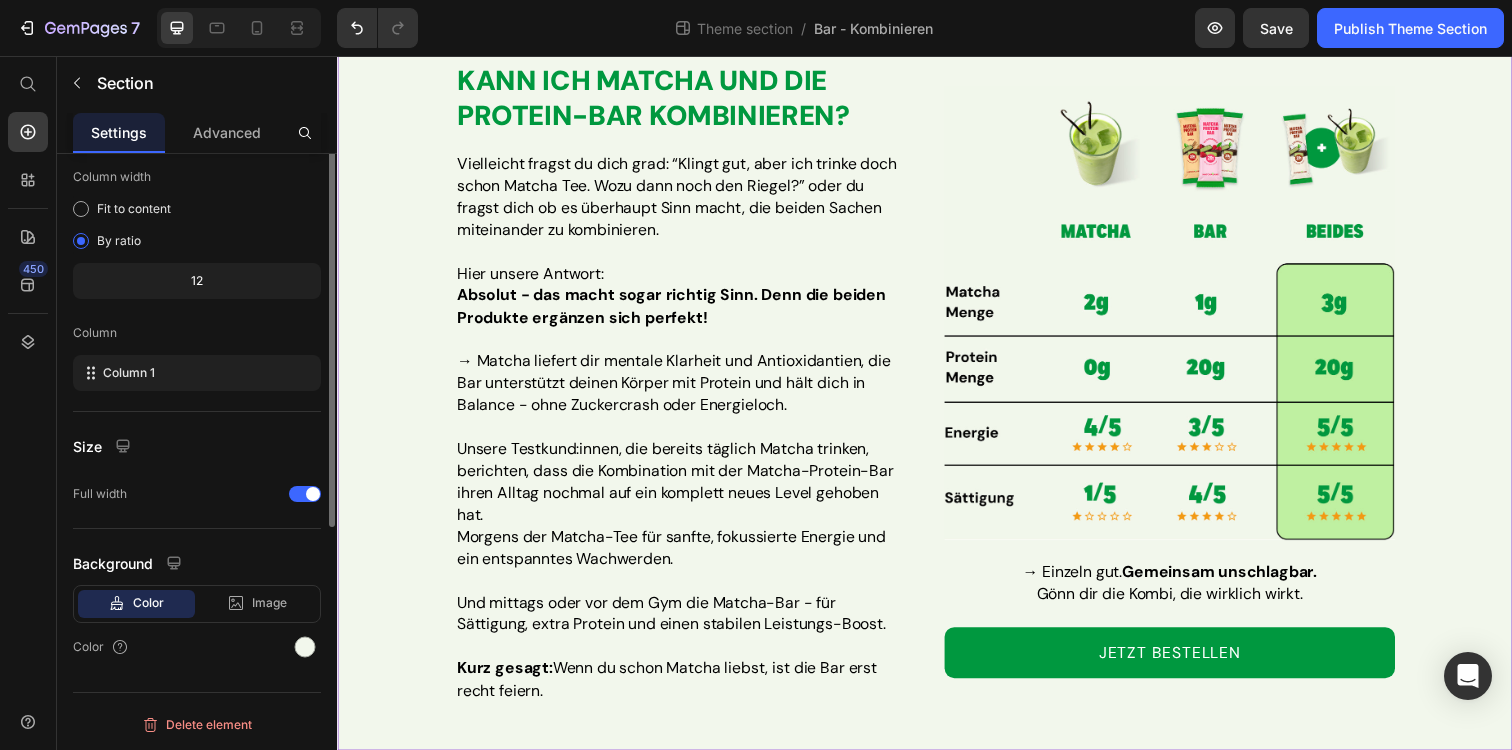scroll, scrollTop: 0, scrollLeft: 0, axis: both 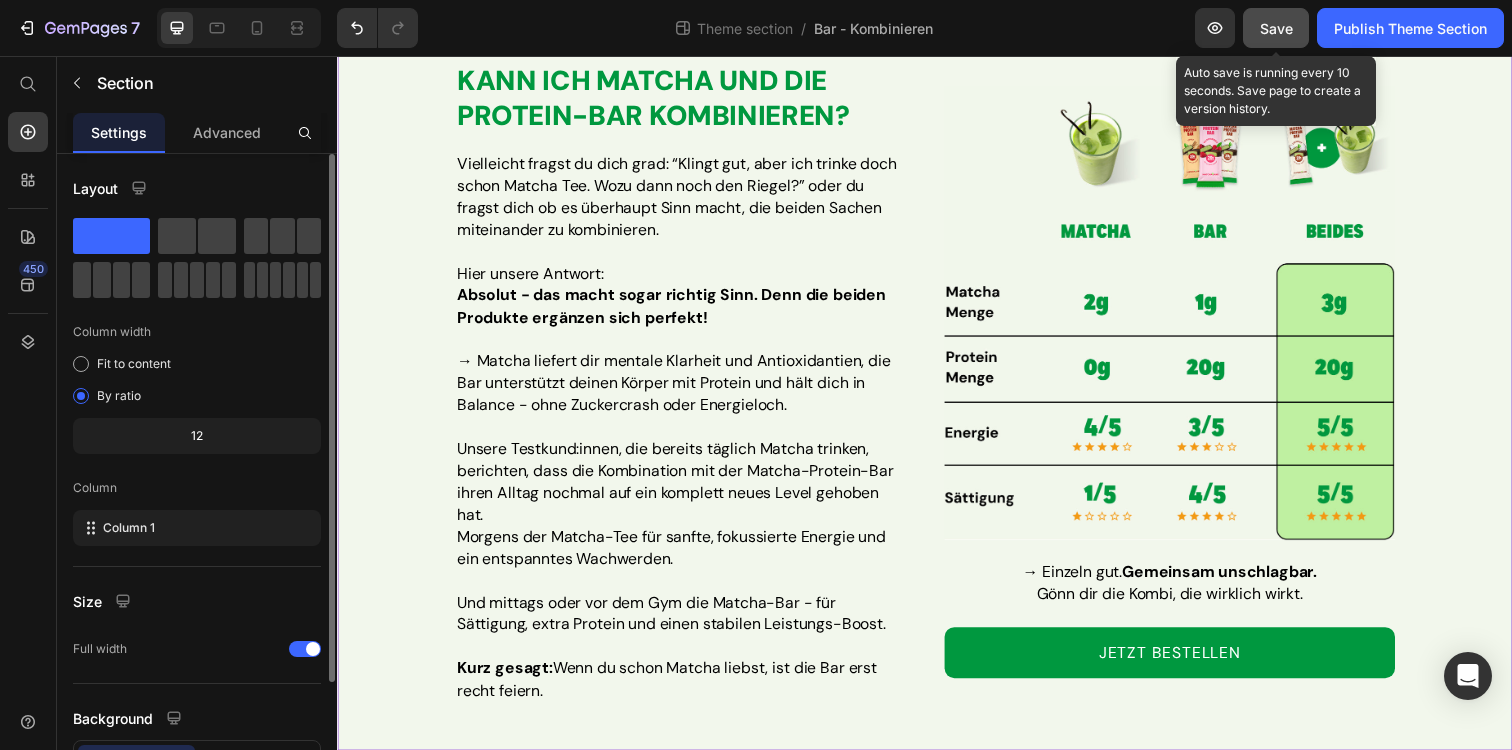 click on "Save" 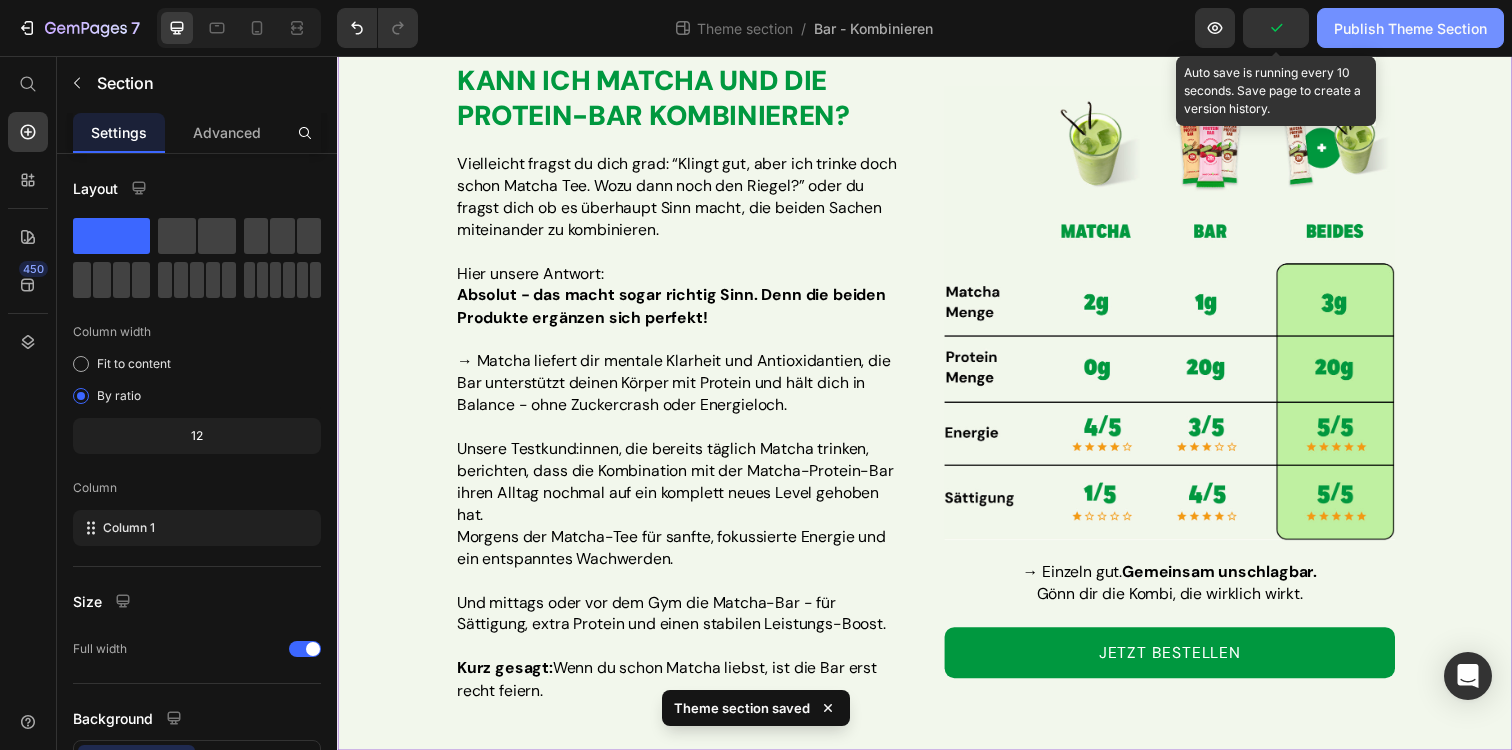 click on "Publish Theme Section" 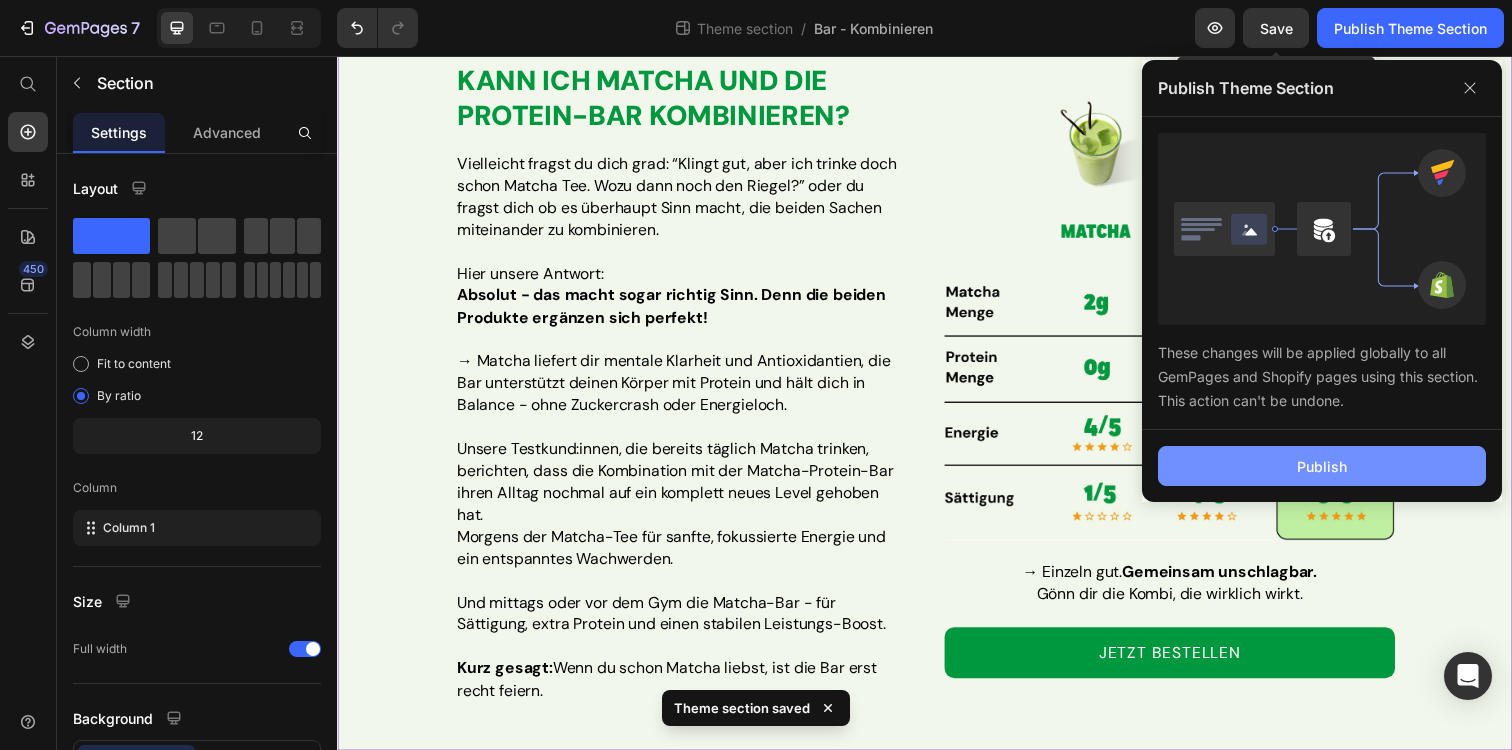 click on "Publish" 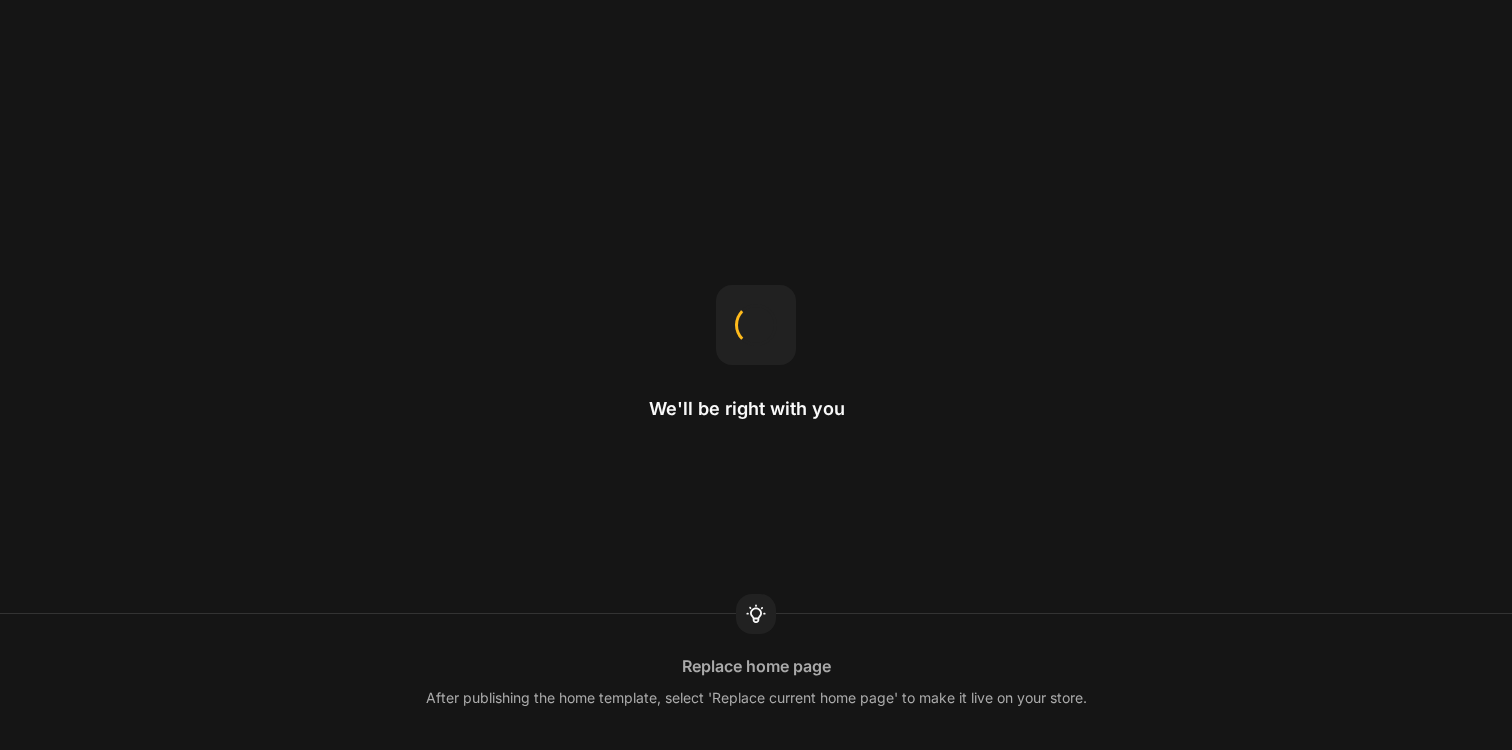 scroll, scrollTop: 0, scrollLeft: 0, axis: both 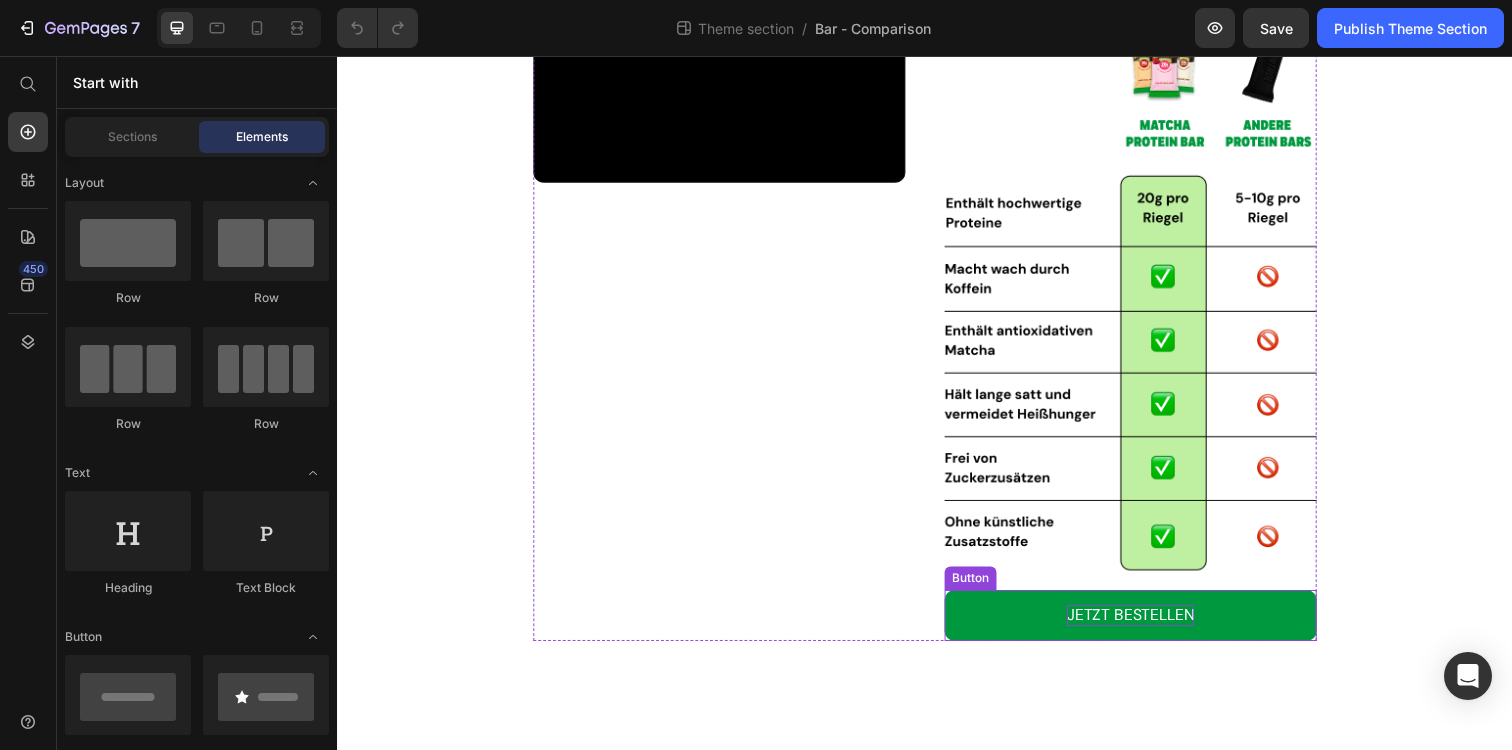 click on "JETZT BESTELLEN" at bounding box center [1147, 627] 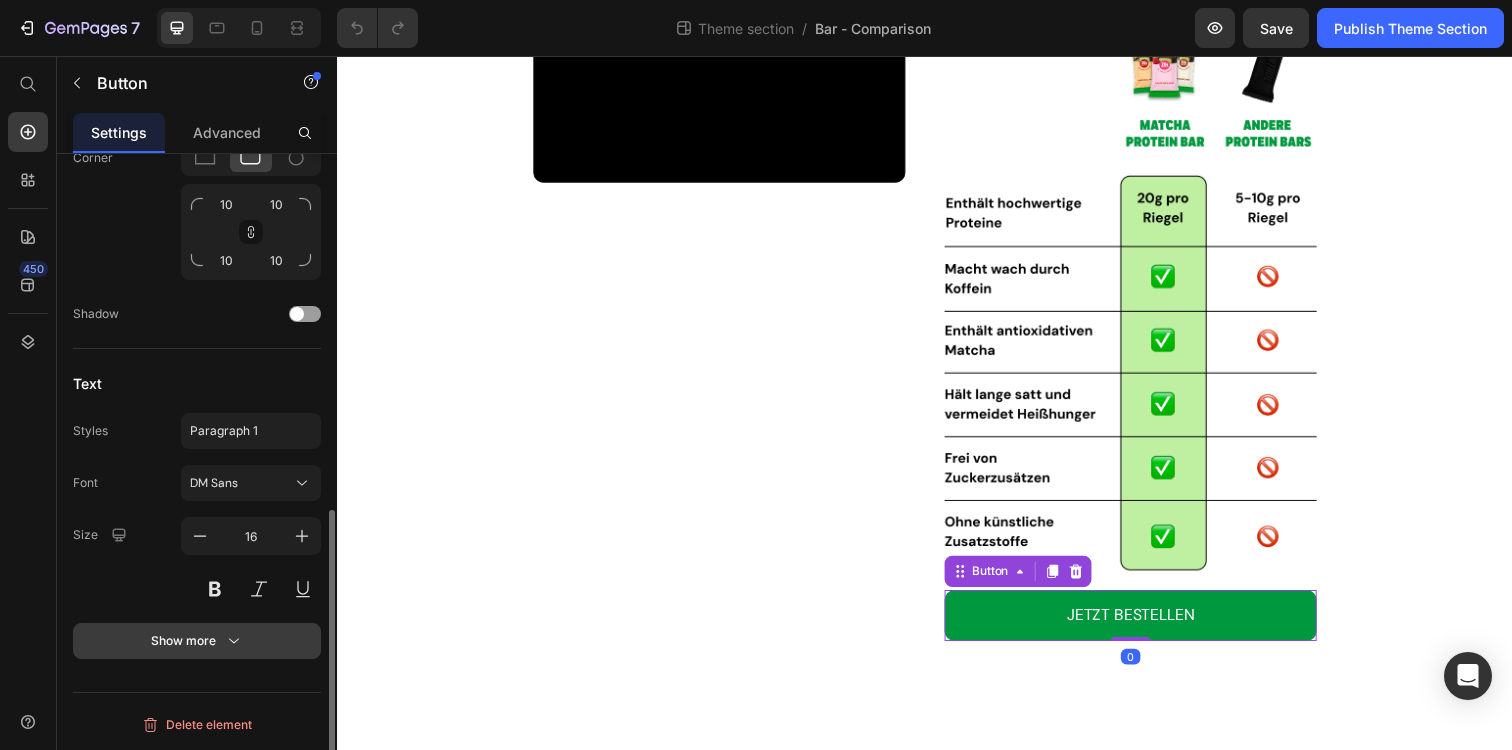 click on "Show more" at bounding box center [197, 641] 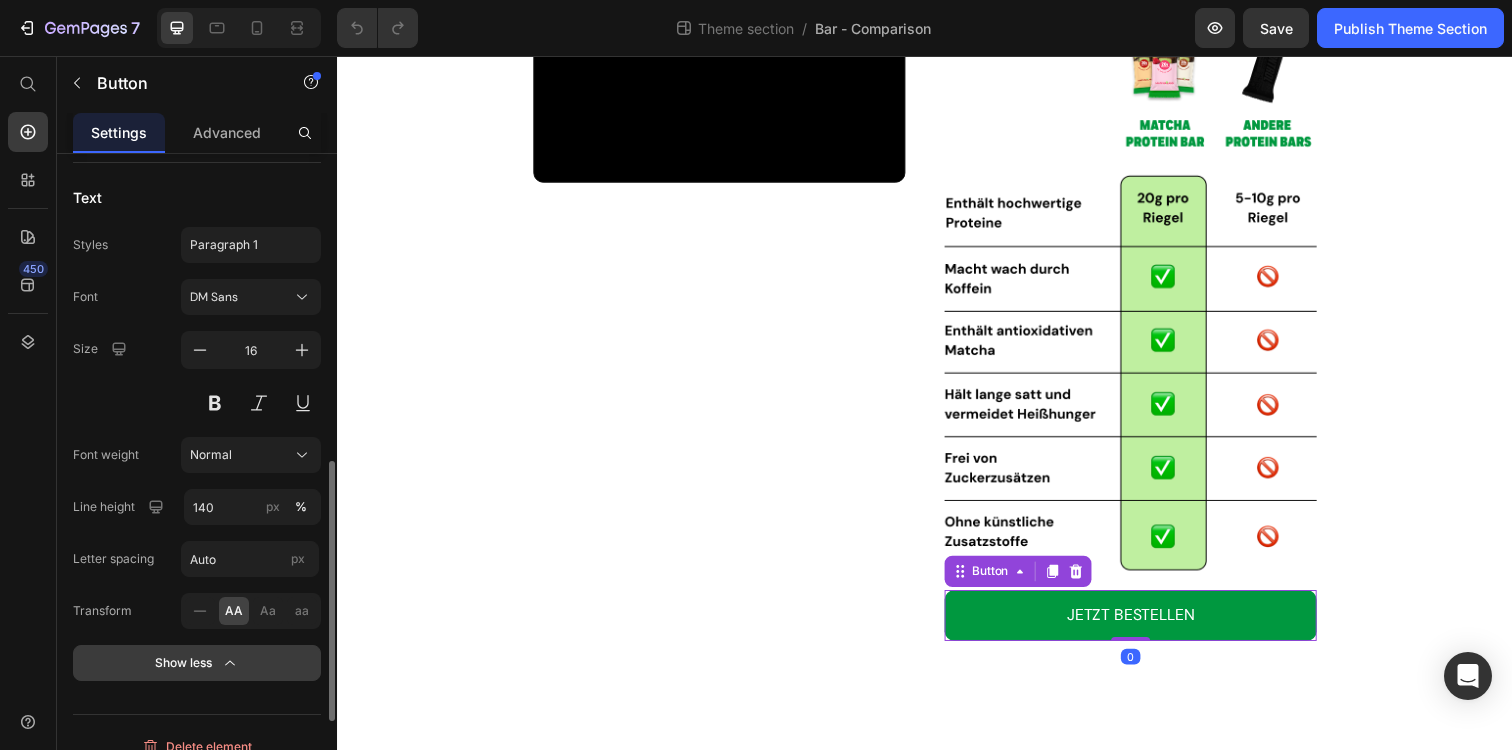 scroll, scrollTop: 985, scrollLeft: 0, axis: vertical 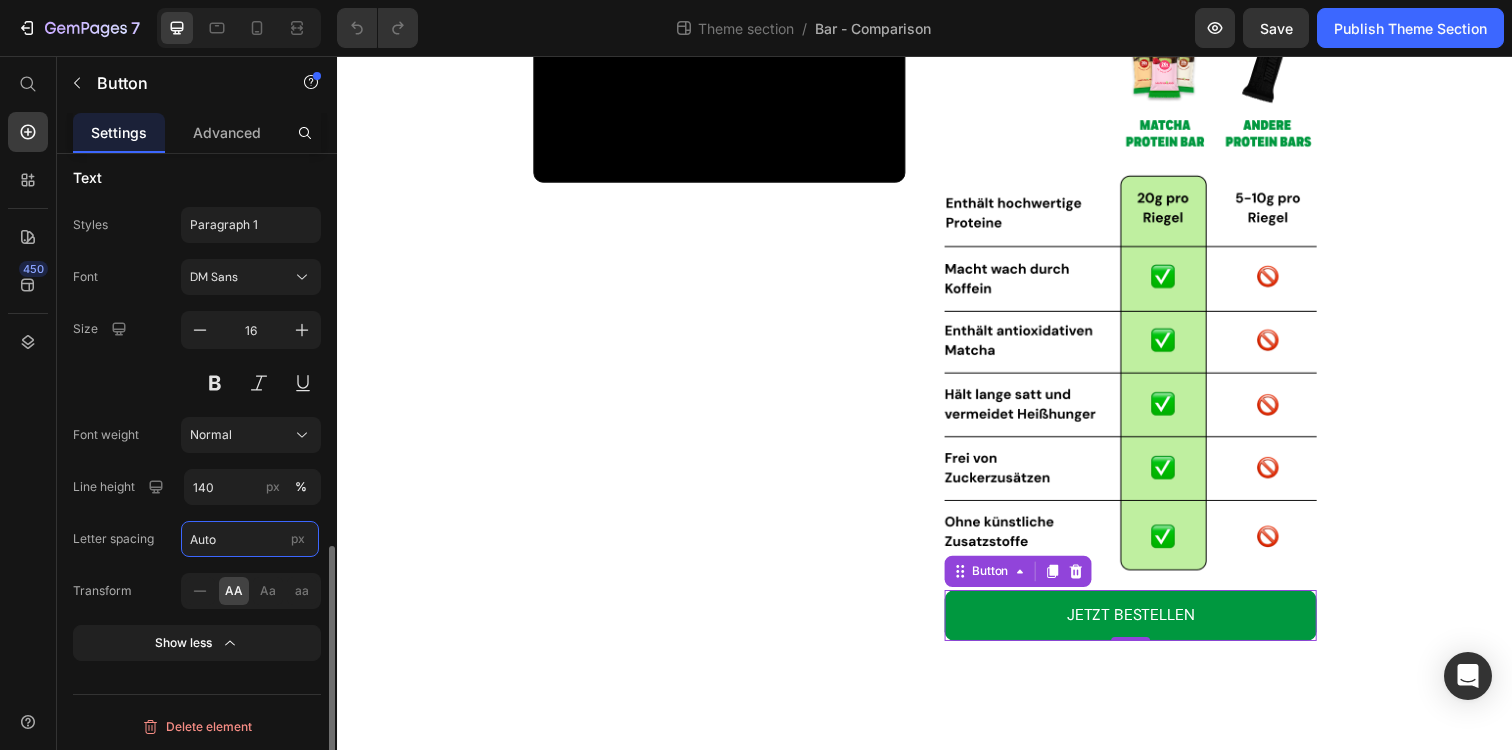 click on "Auto" at bounding box center (250, 539) 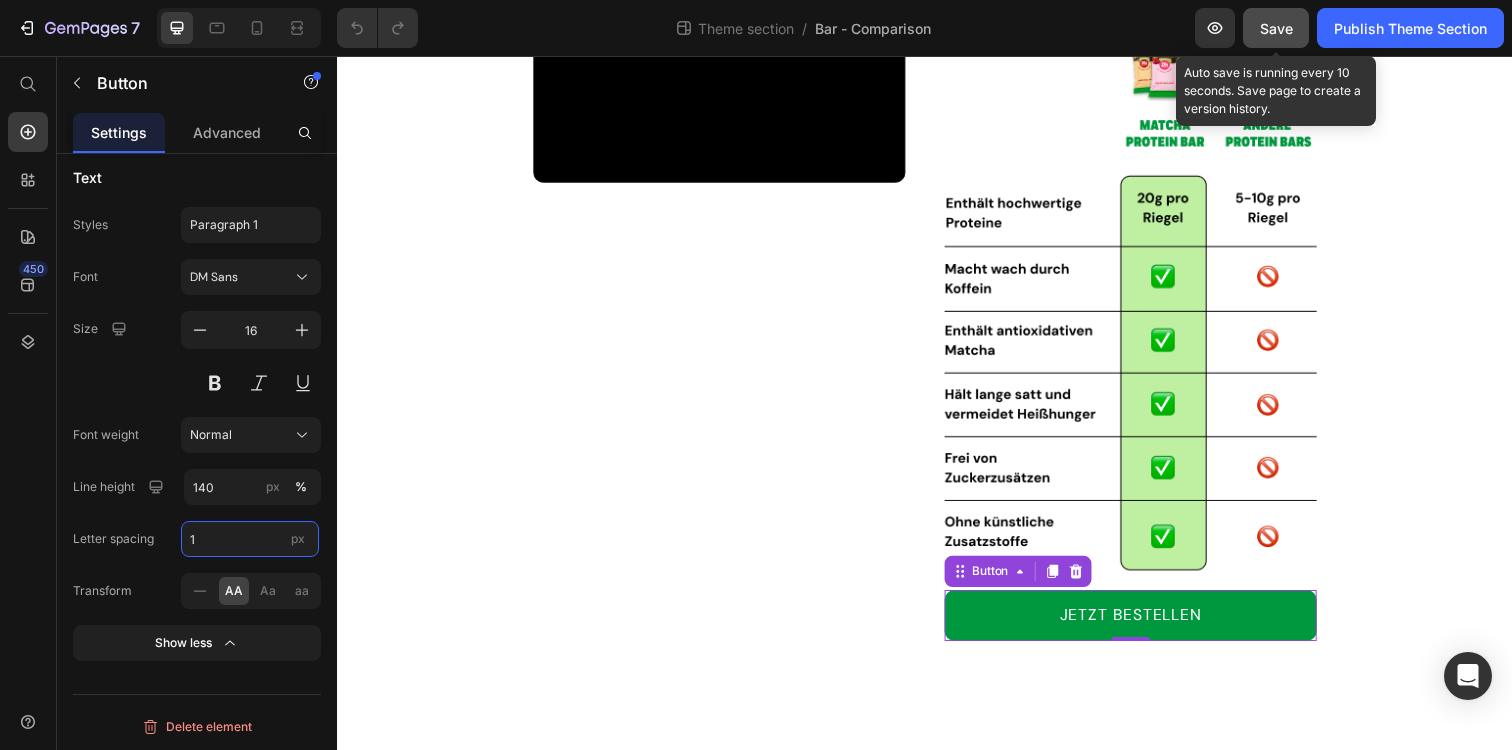 type on "1" 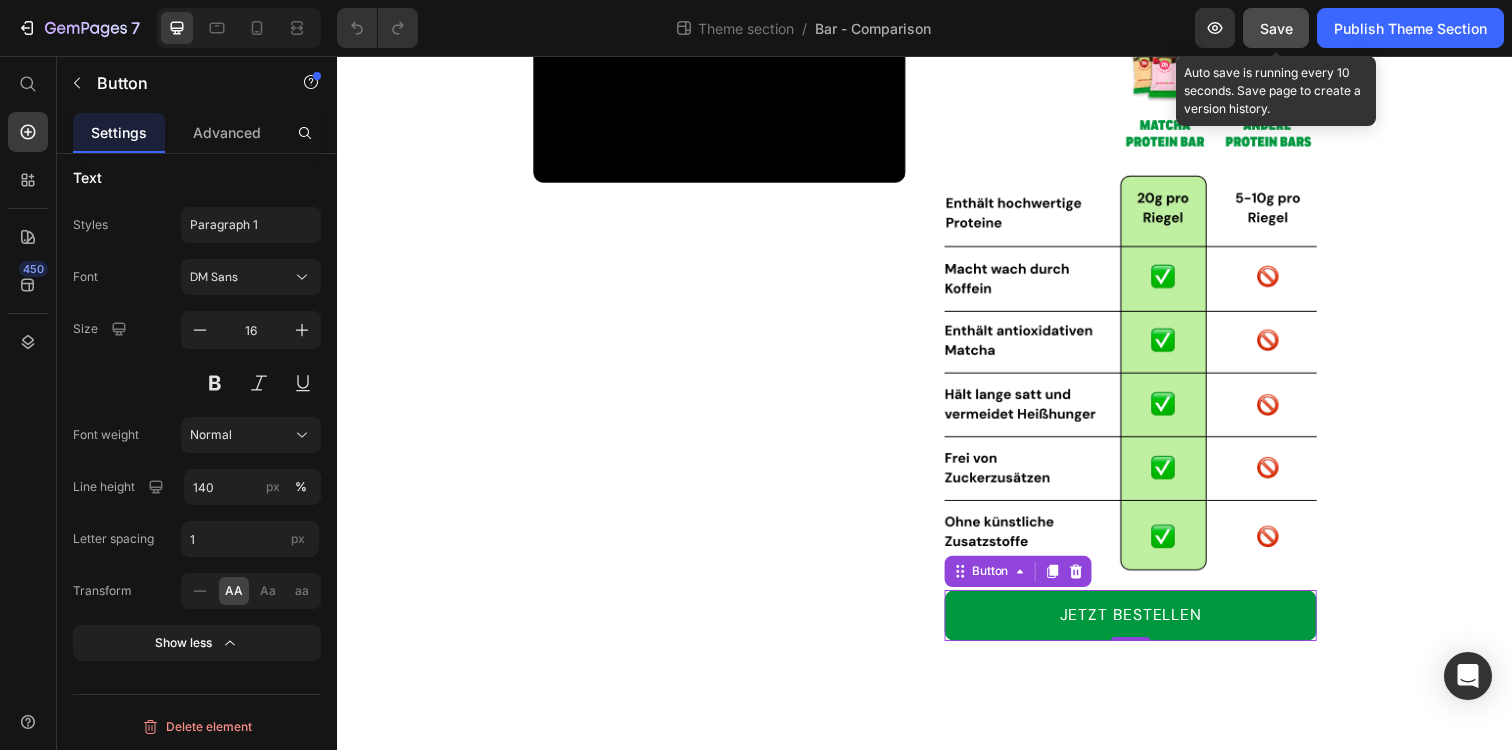 click on "Save" 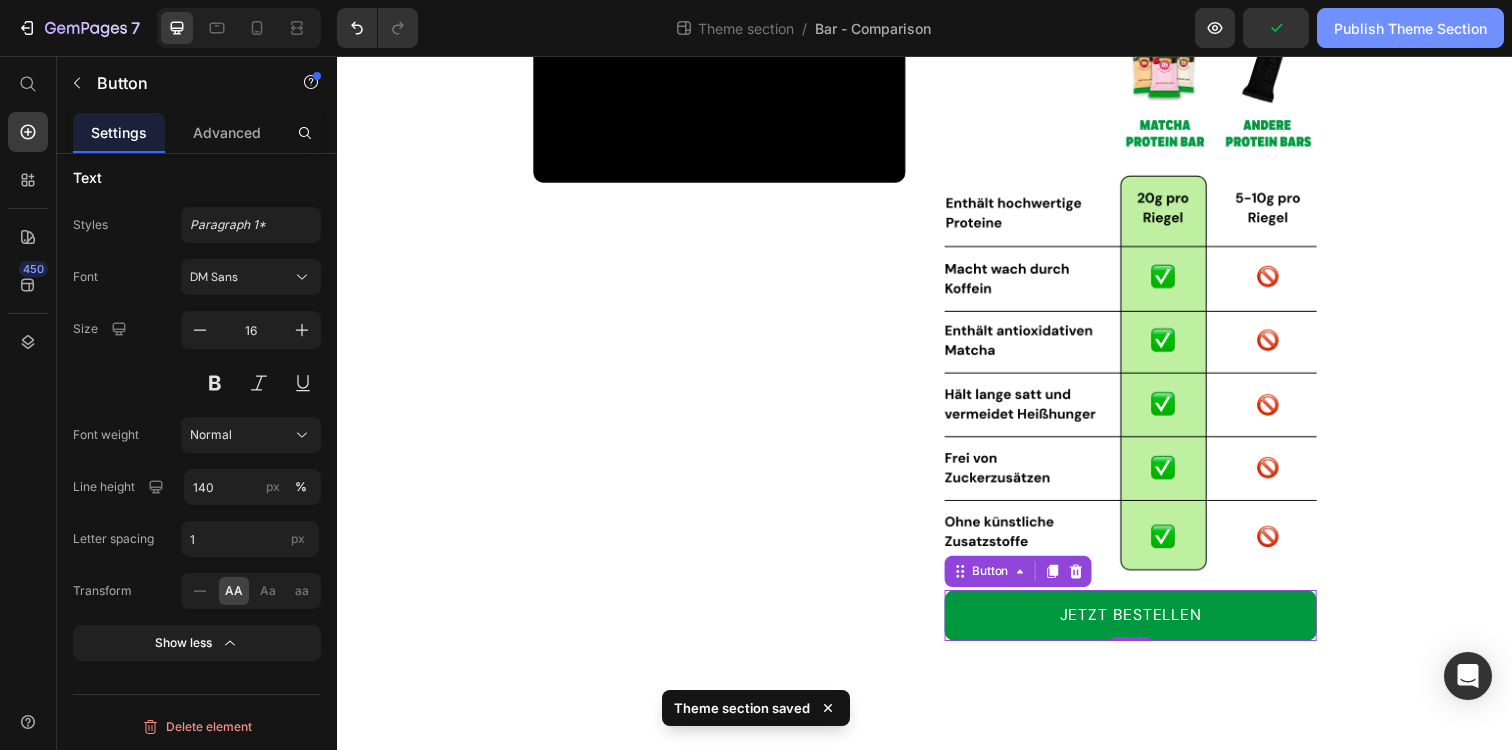 click on "Publish Theme Section" 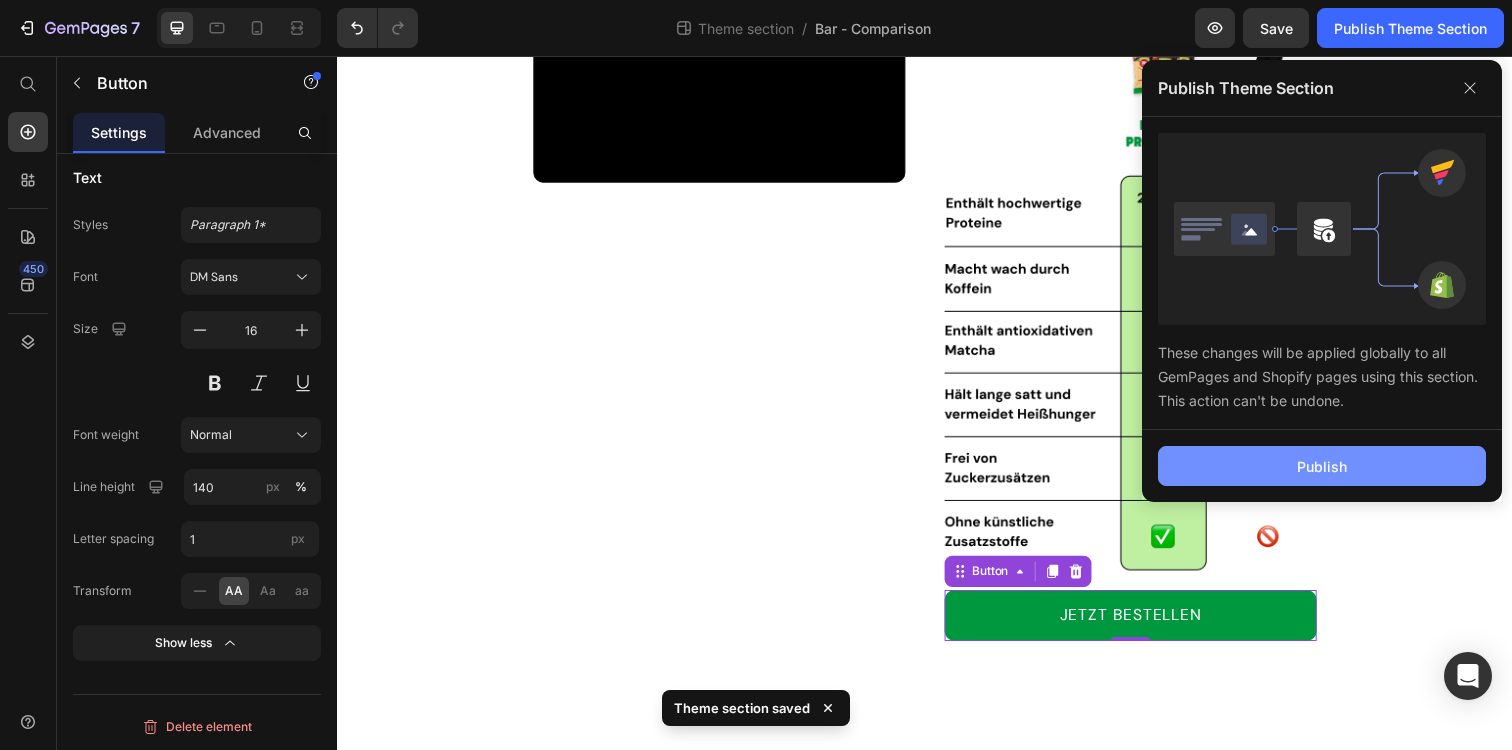 click on "Publish" 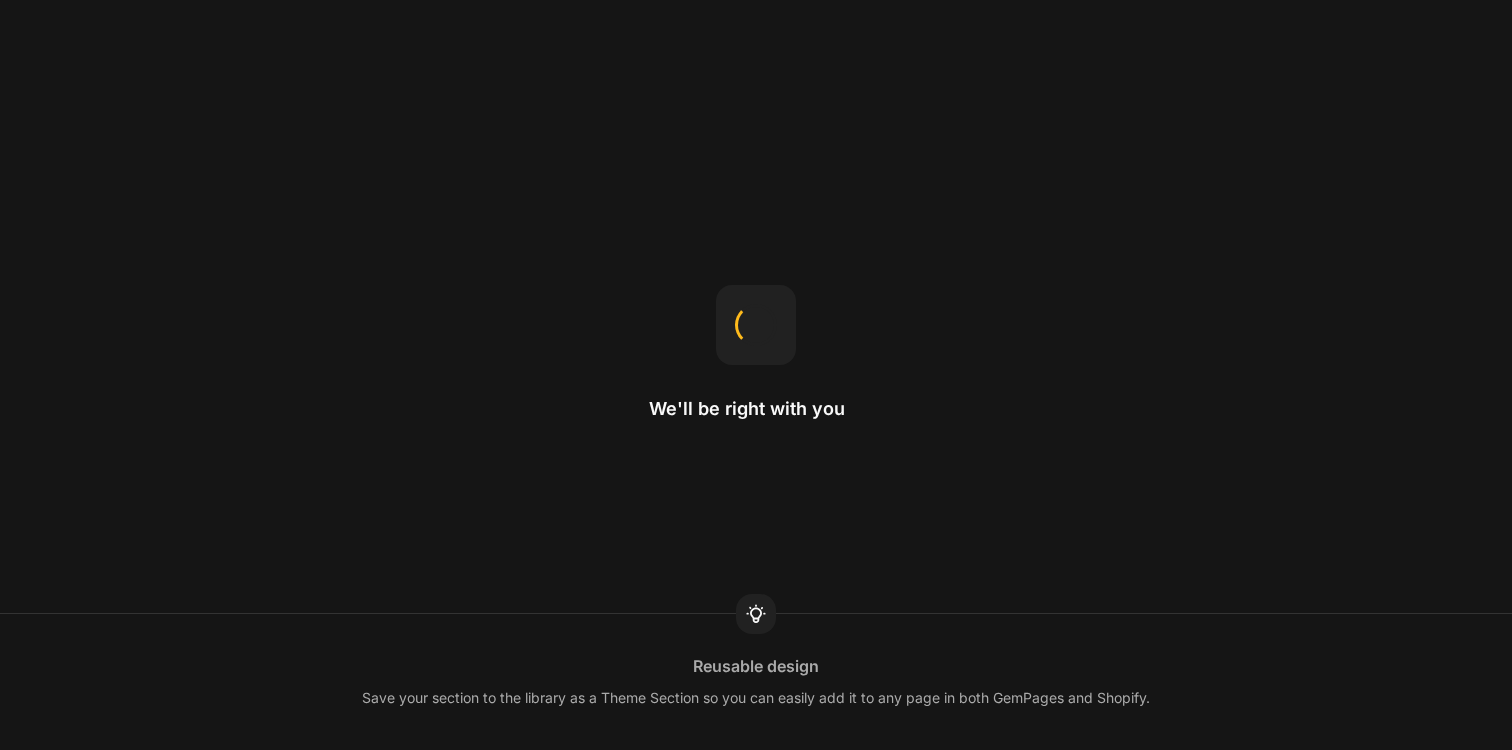 scroll, scrollTop: 0, scrollLeft: 0, axis: both 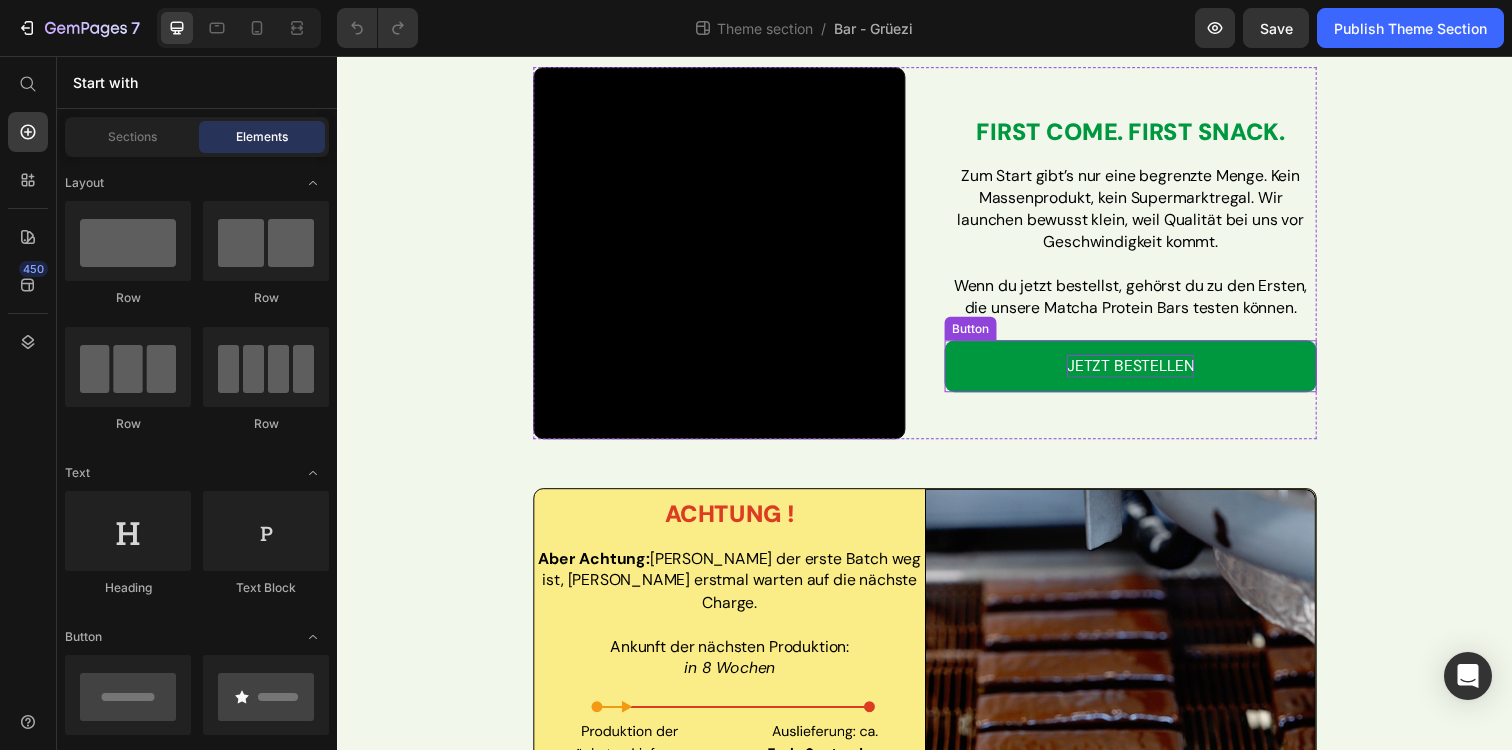 click on "JETZT BESTELLEN" at bounding box center (1147, 372) 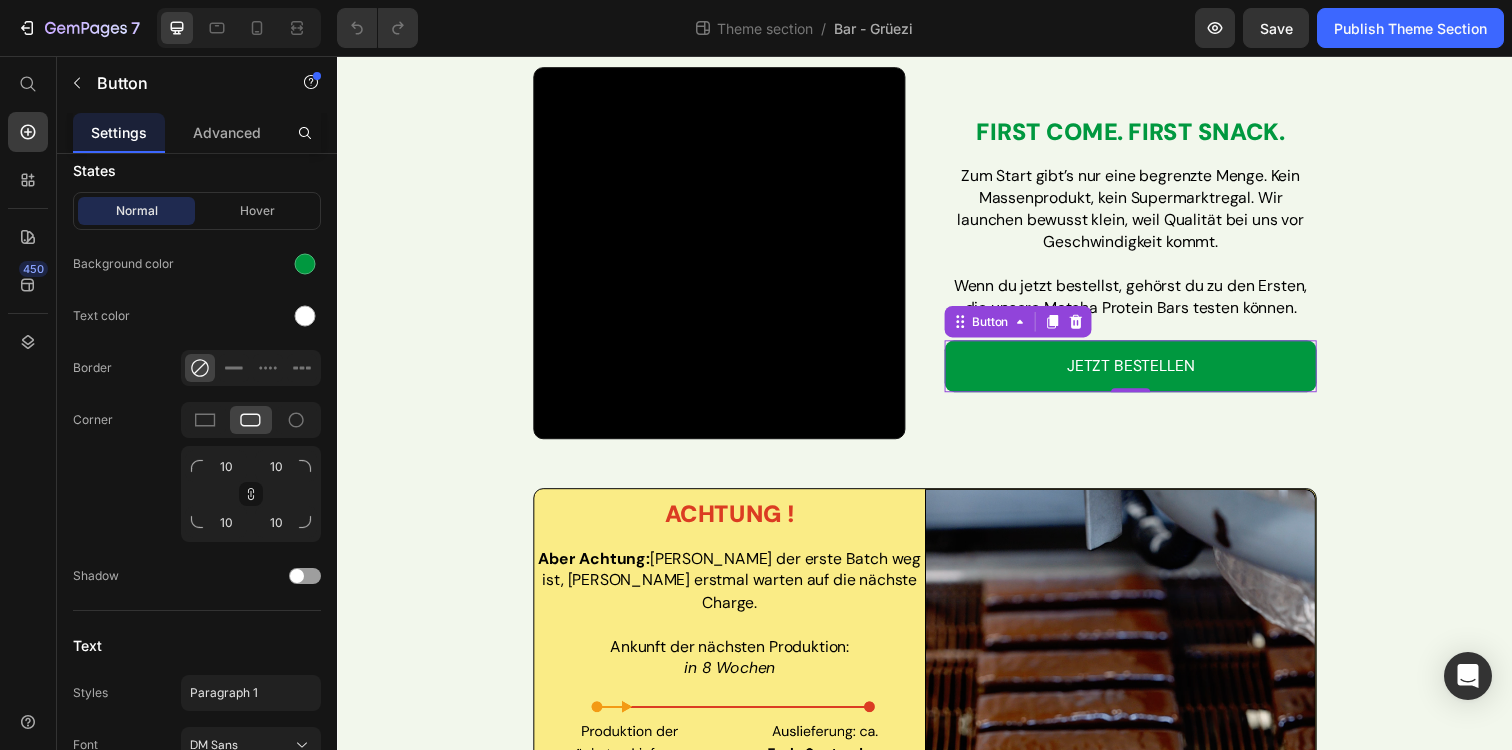 scroll, scrollTop: 779, scrollLeft: 0, axis: vertical 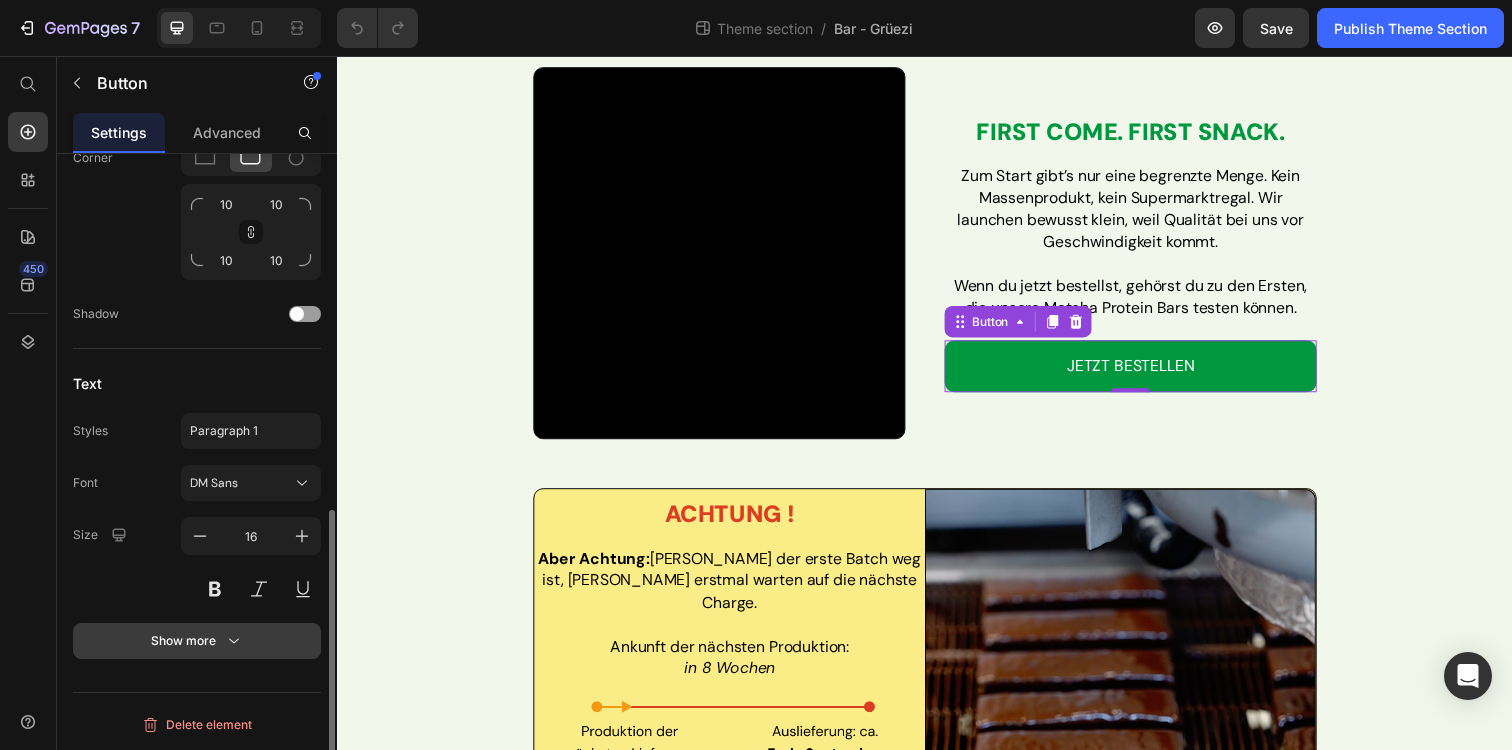 click on "Show more" at bounding box center (197, 641) 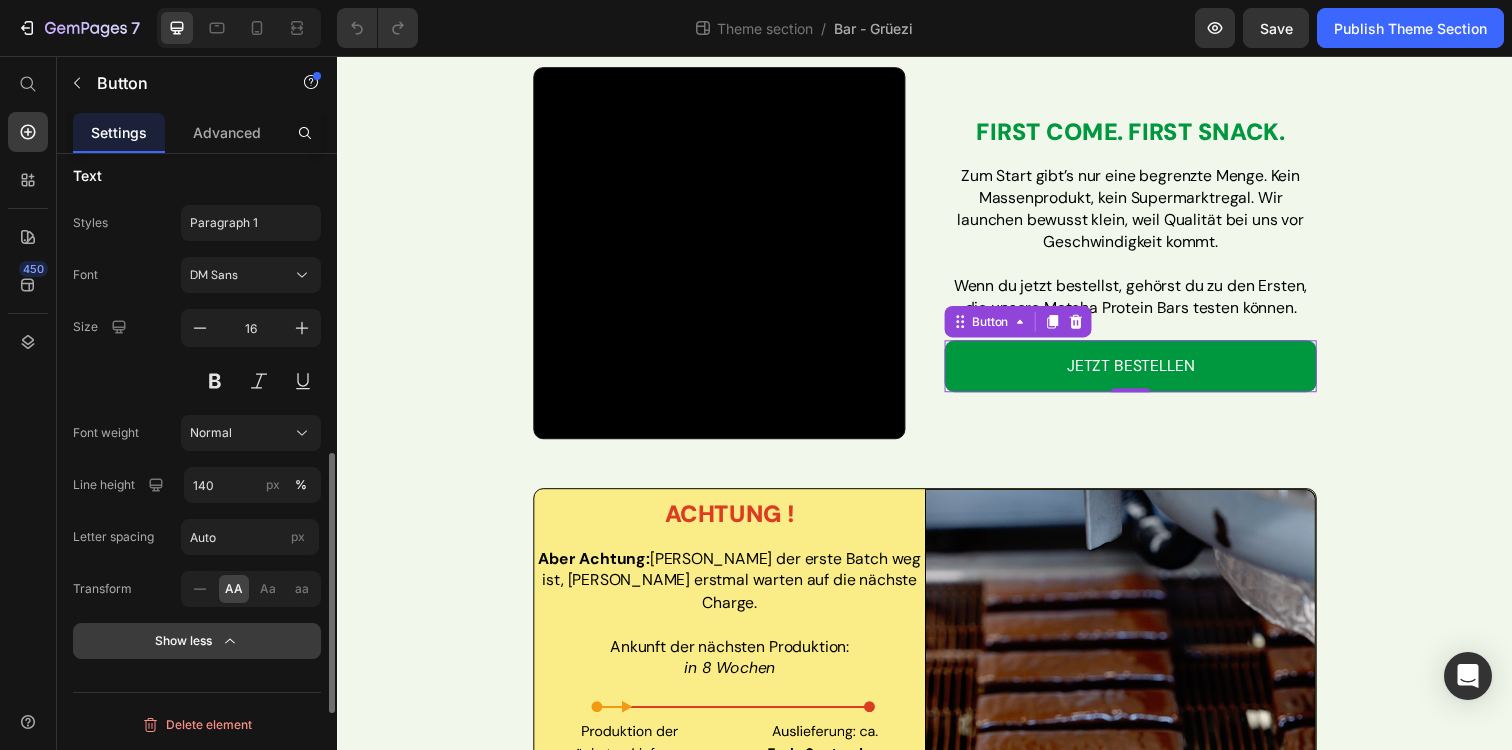 scroll, scrollTop: 985, scrollLeft: 0, axis: vertical 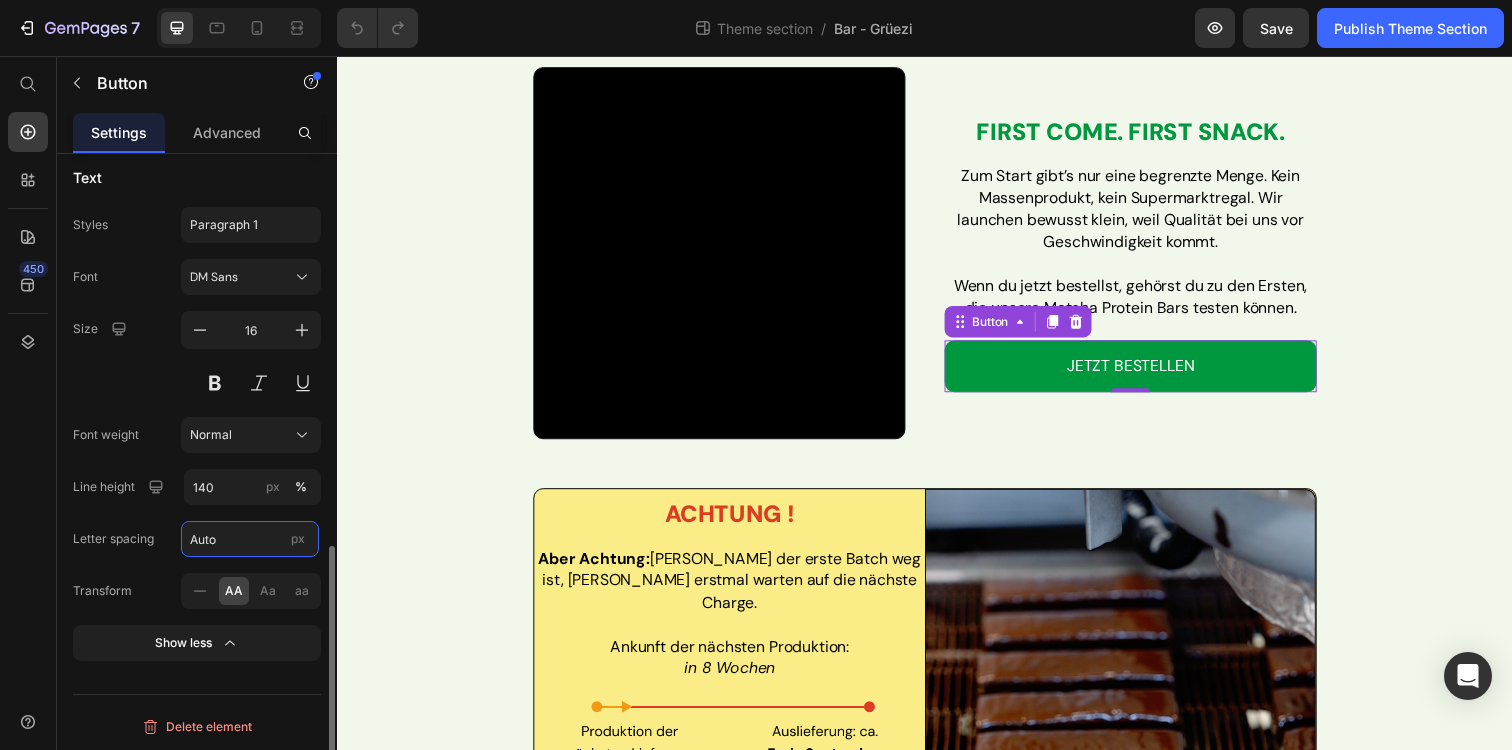 click on "Auto" at bounding box center (250, 539) 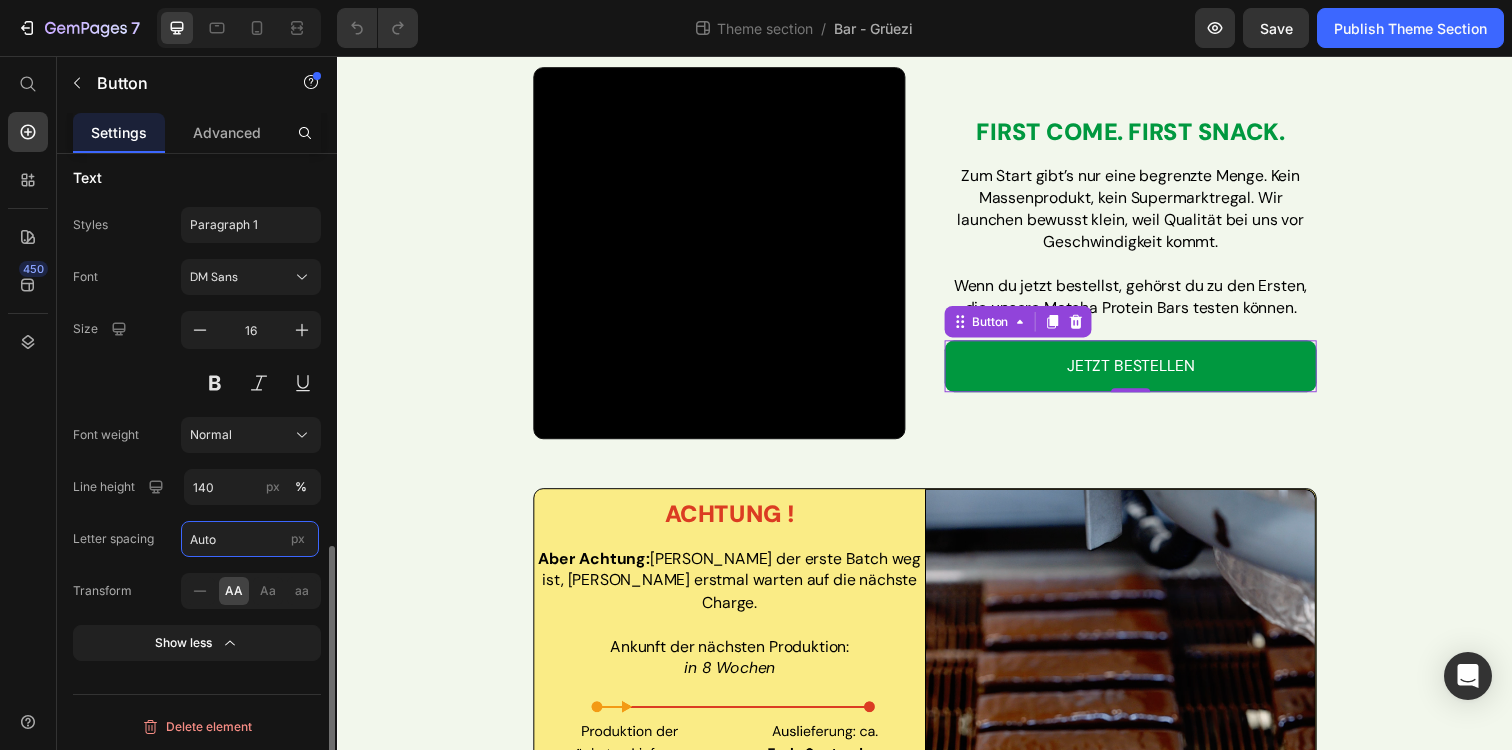 type on "1" 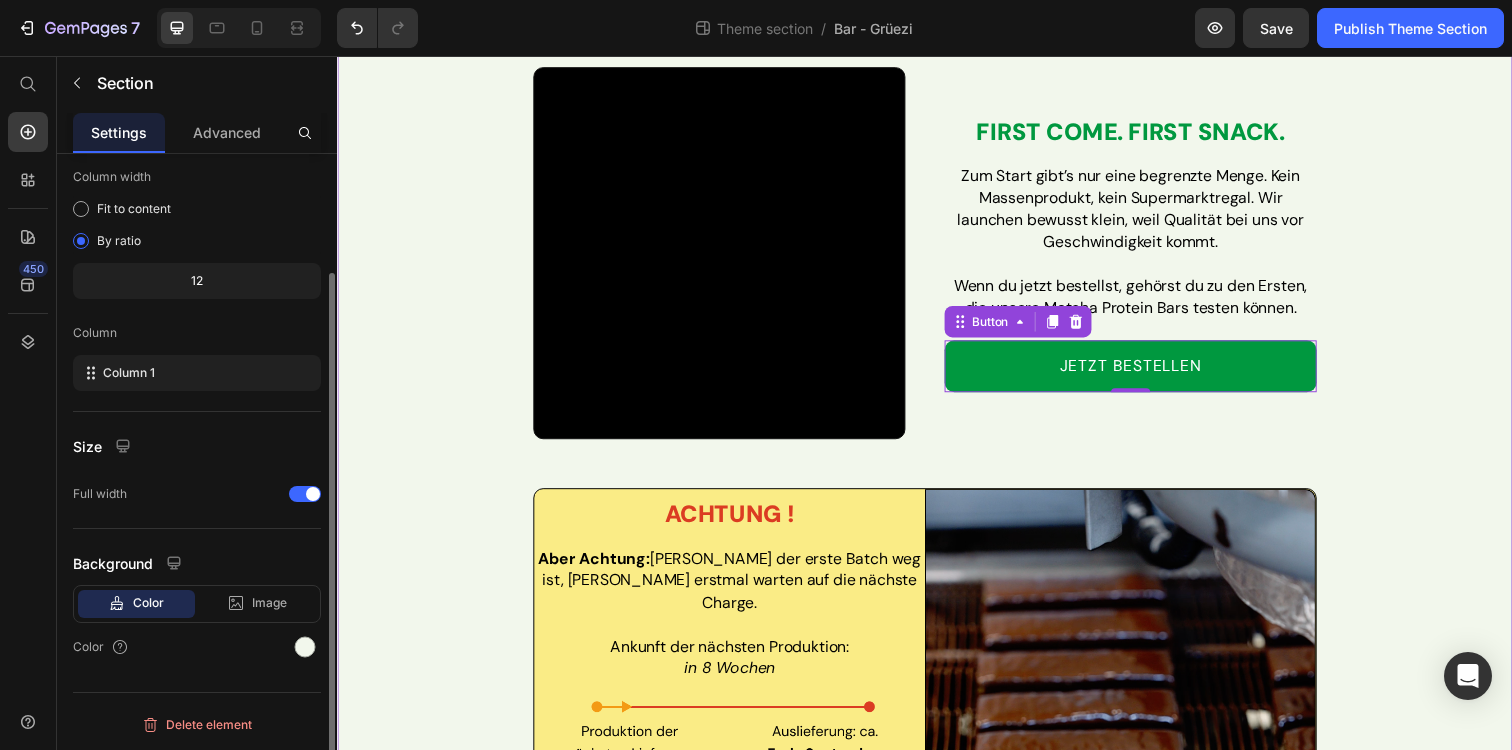 click on "Video First Come. First Snack. Heading Zum Start gibt’s nur eine begrenzte Menge. Kein Massenprodukt, kein Supermarktregal. Wir launchen bewusst klein, weil Qualität bei uns vor Geschwindigkeit kommt.   Wenn du jetzt bestellst, gehörst du zu den Ersten, die unsere Matcha Protein Bars testen können. Text Block JETZT BESTELLEN Button   0 Row Achtung ! Heading Aber Achtung:  Sobald der erste Batch weg ist, heisst’s erstmal warten auf die nächste Charge. Ankunft der nächsten Produktion: in 8 Wochen Text Block Image Deshalb sei schnell und sichere dir jetzt deine Bars, solange der Vorrat reicht: Text Block Image Deshalb sei schnell und sichere dir jetzt deine Bars, solange der Vorrat reicht: Text Block Row JETZT BESTELLEN Button" at bounding box center (937, 462) 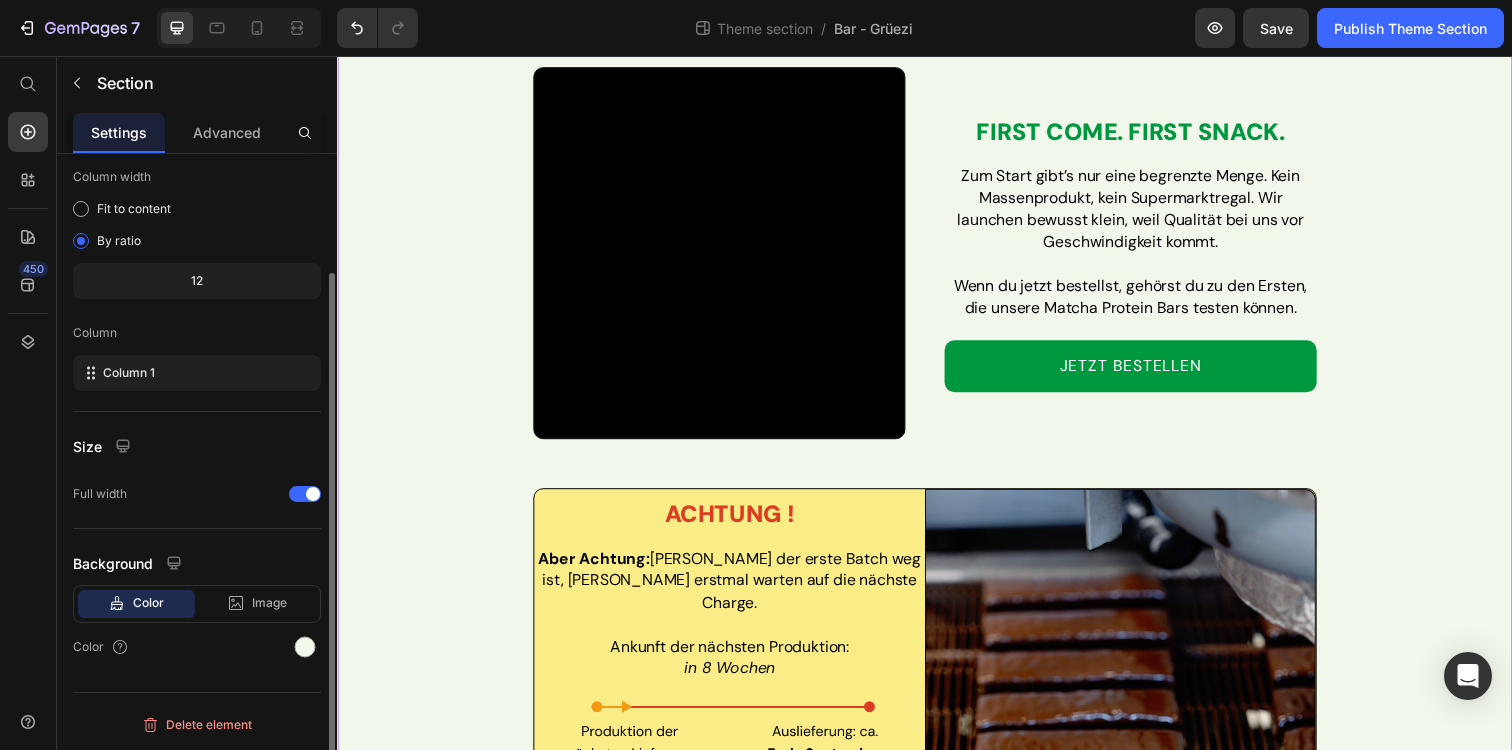 scroll, scrollTop: 0, scrollLeft: 0, axis: both 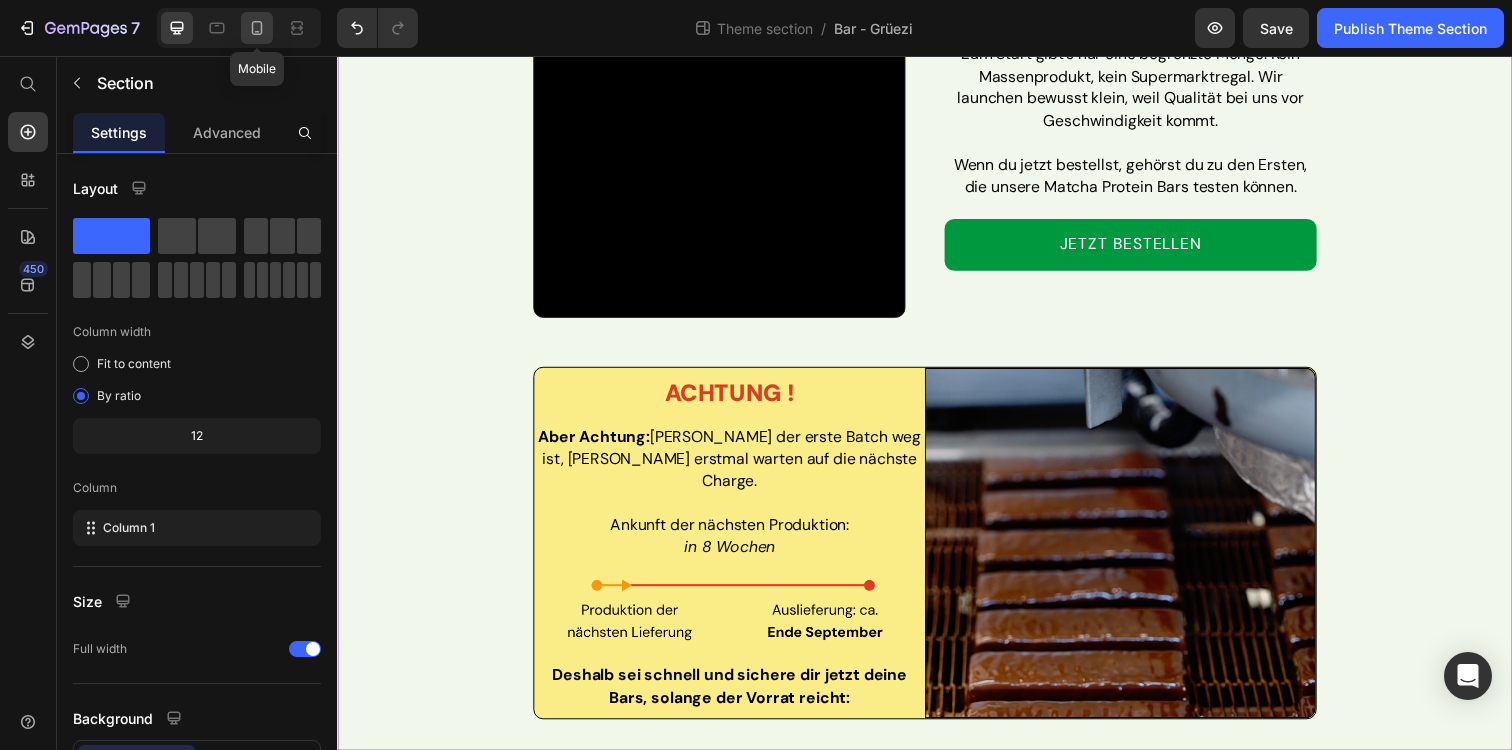 click 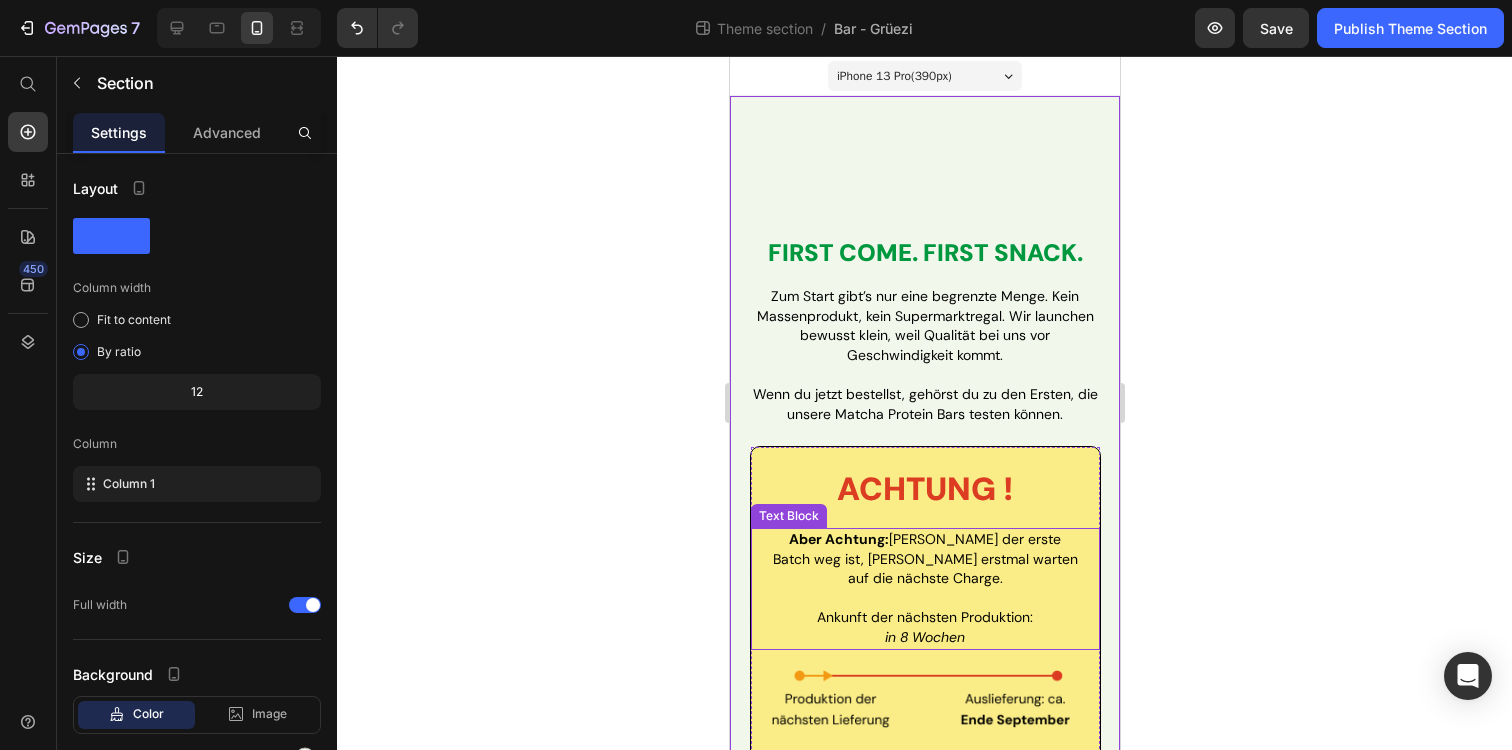 scroll, scrollTop: 401, scrollLeft: 0, axis: vertical 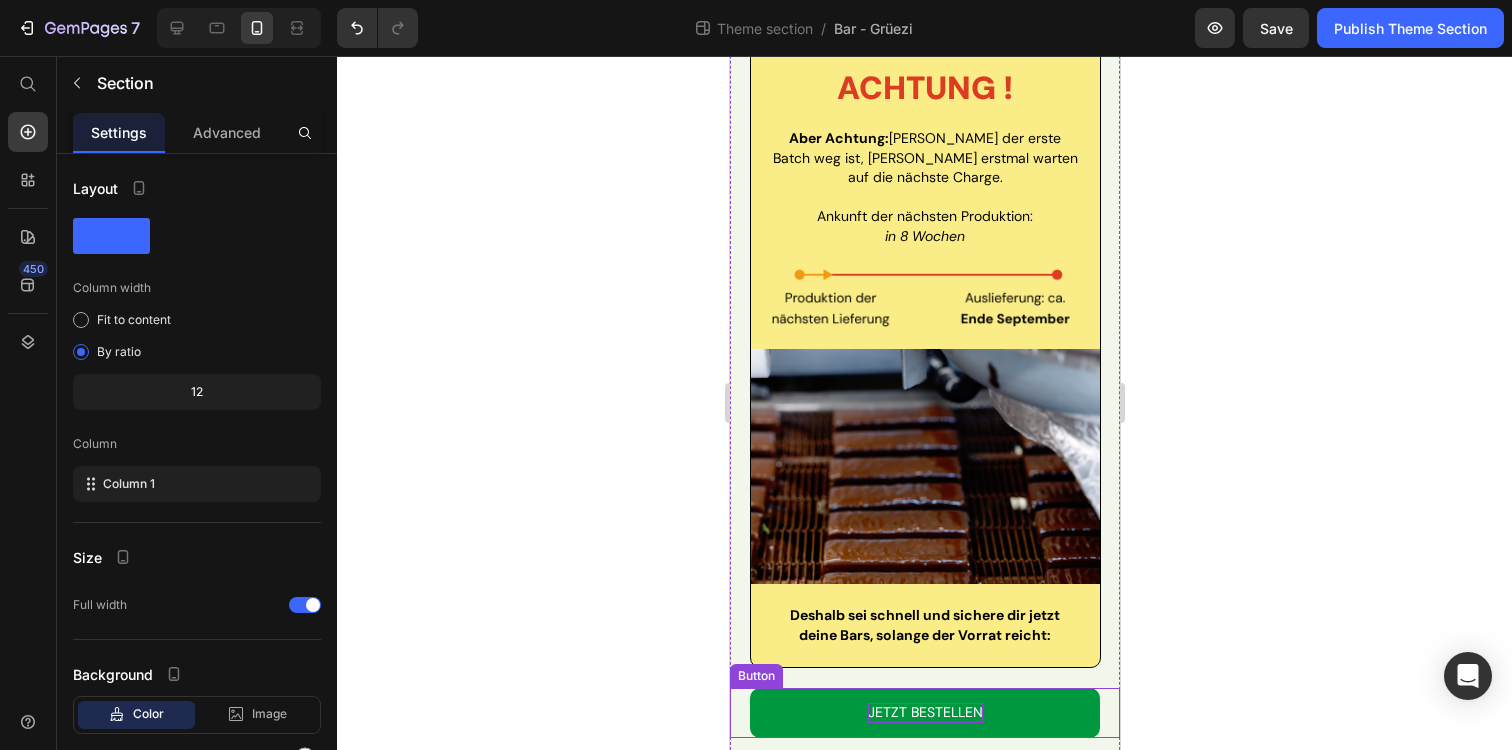 click on "JETZT BESTELLEN" at bounding box center (924, 713) 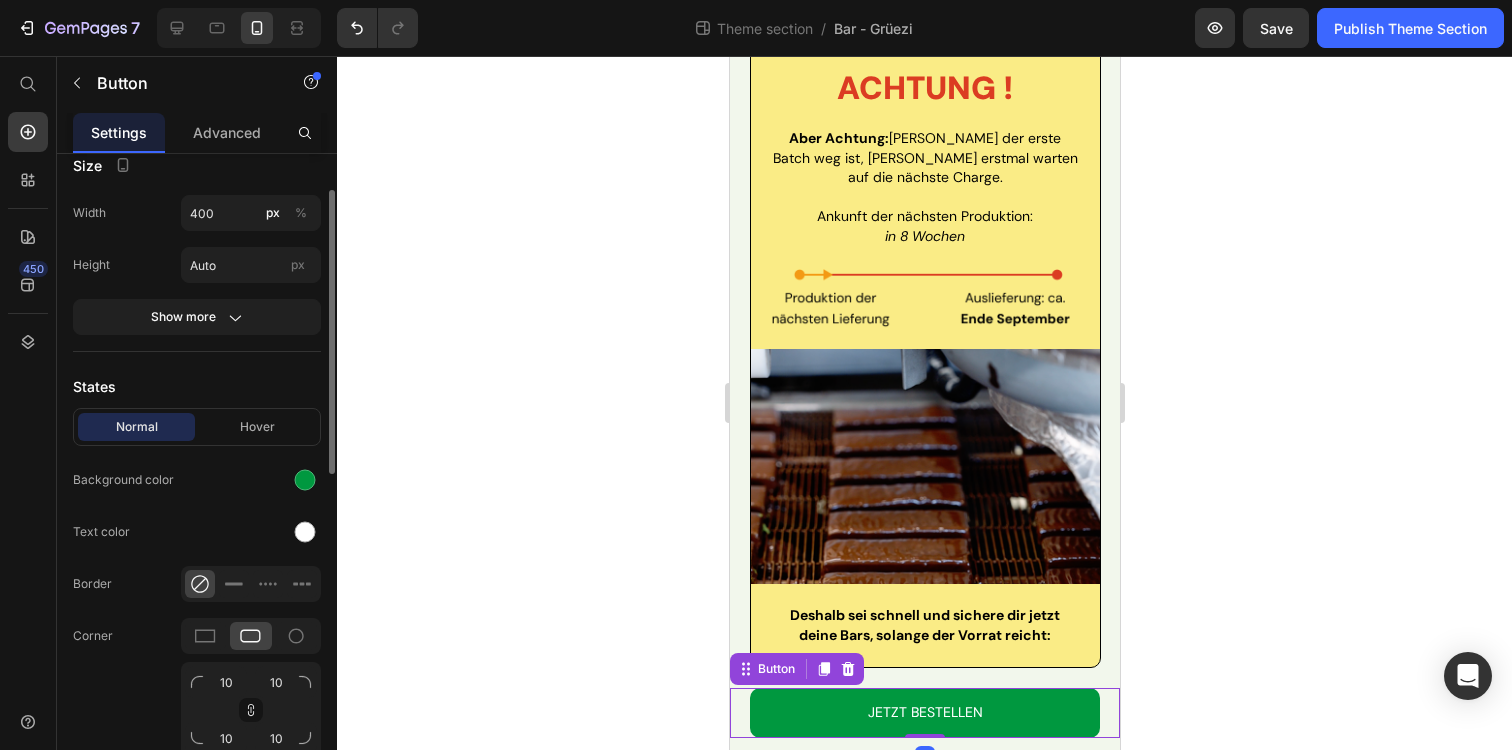 scroll, scrollTop: 844, scrollLeft: 0, axis: vertical 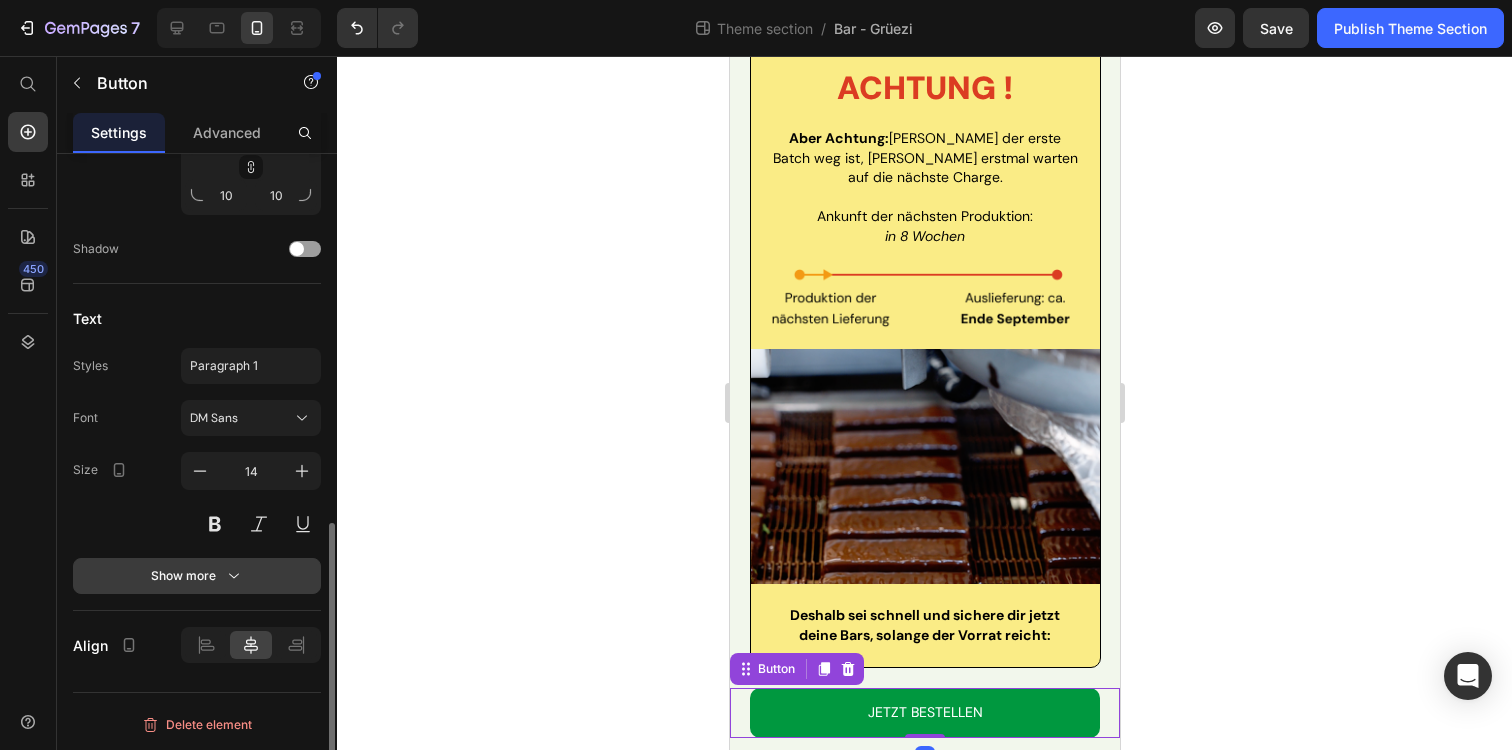 click on "Show more" at bounding box center (197, 576) 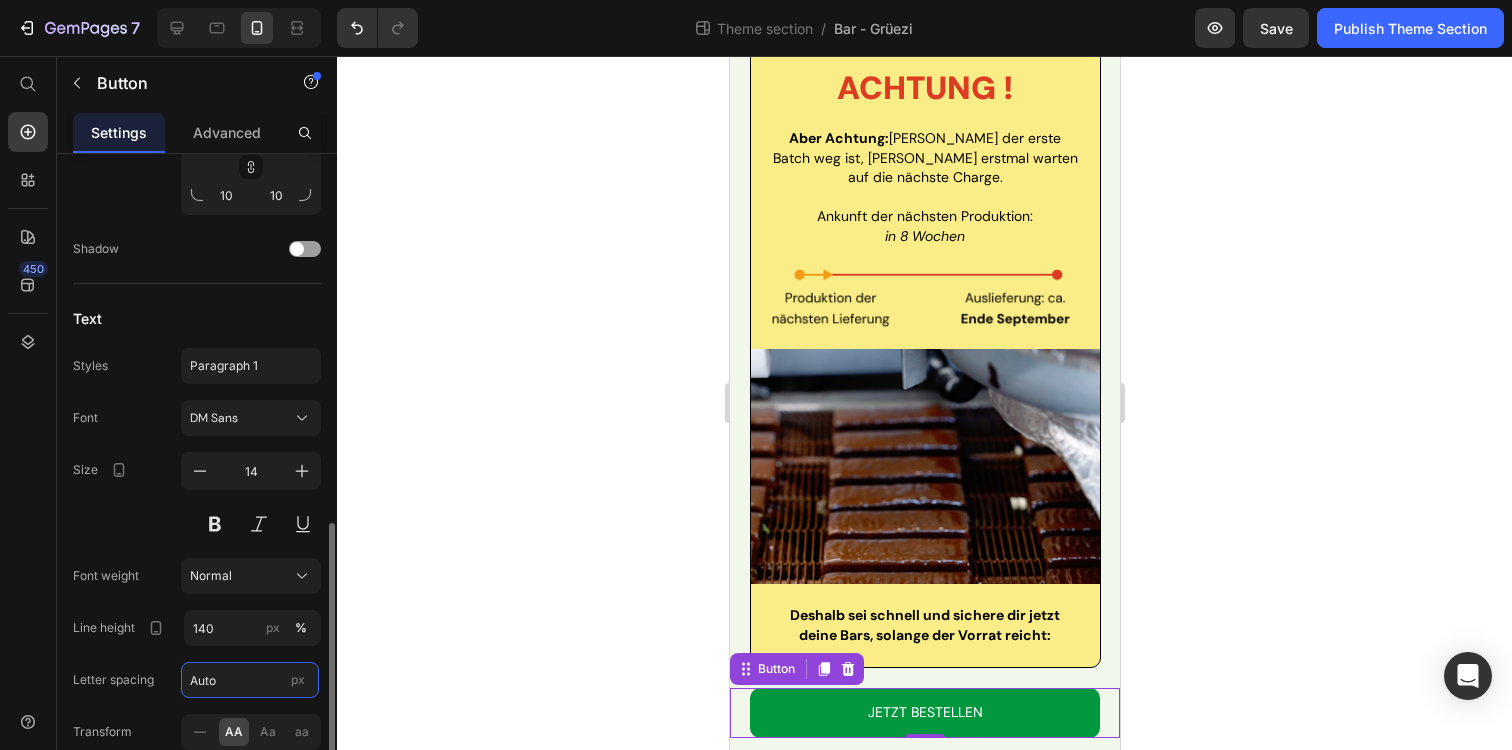 click on "Auto" at bounding box center (250, 680) 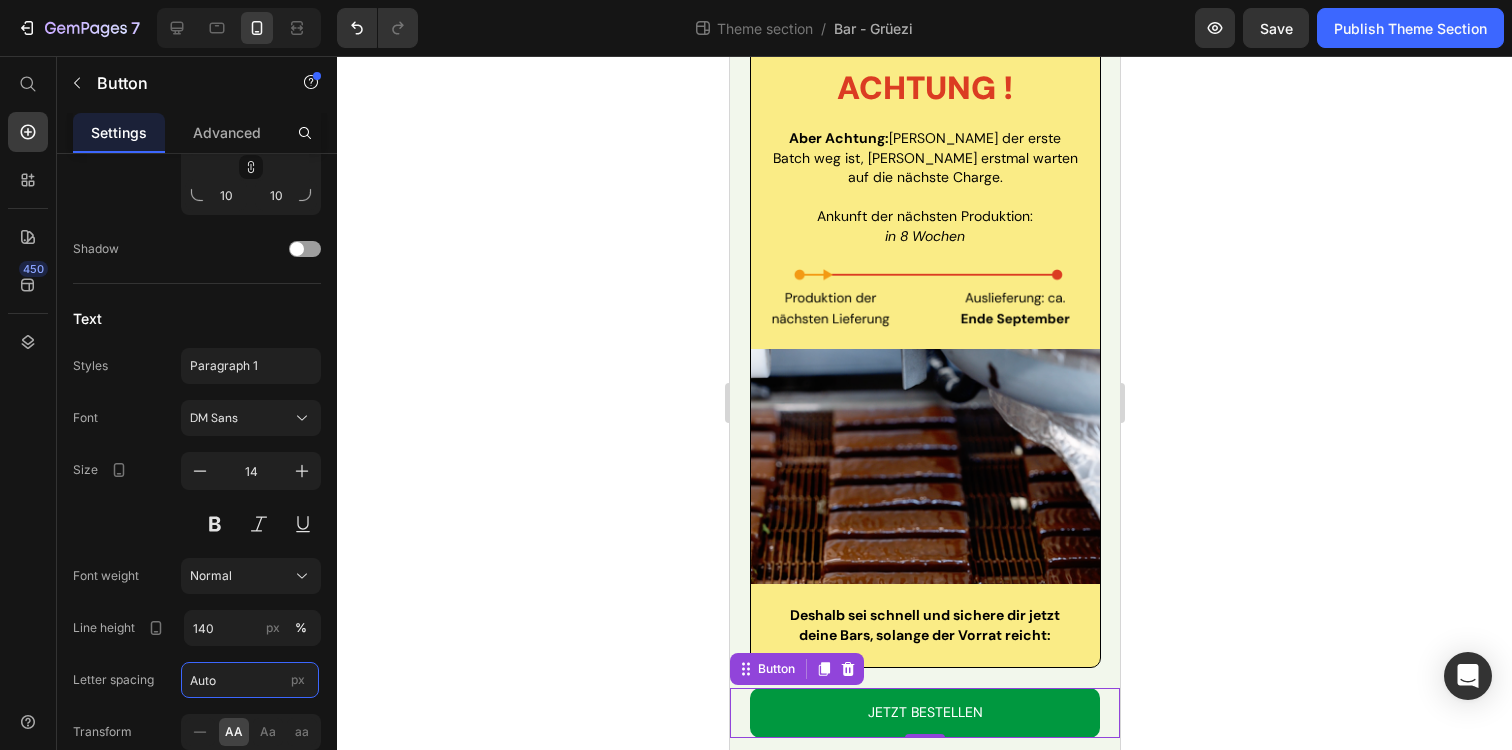type on "1" 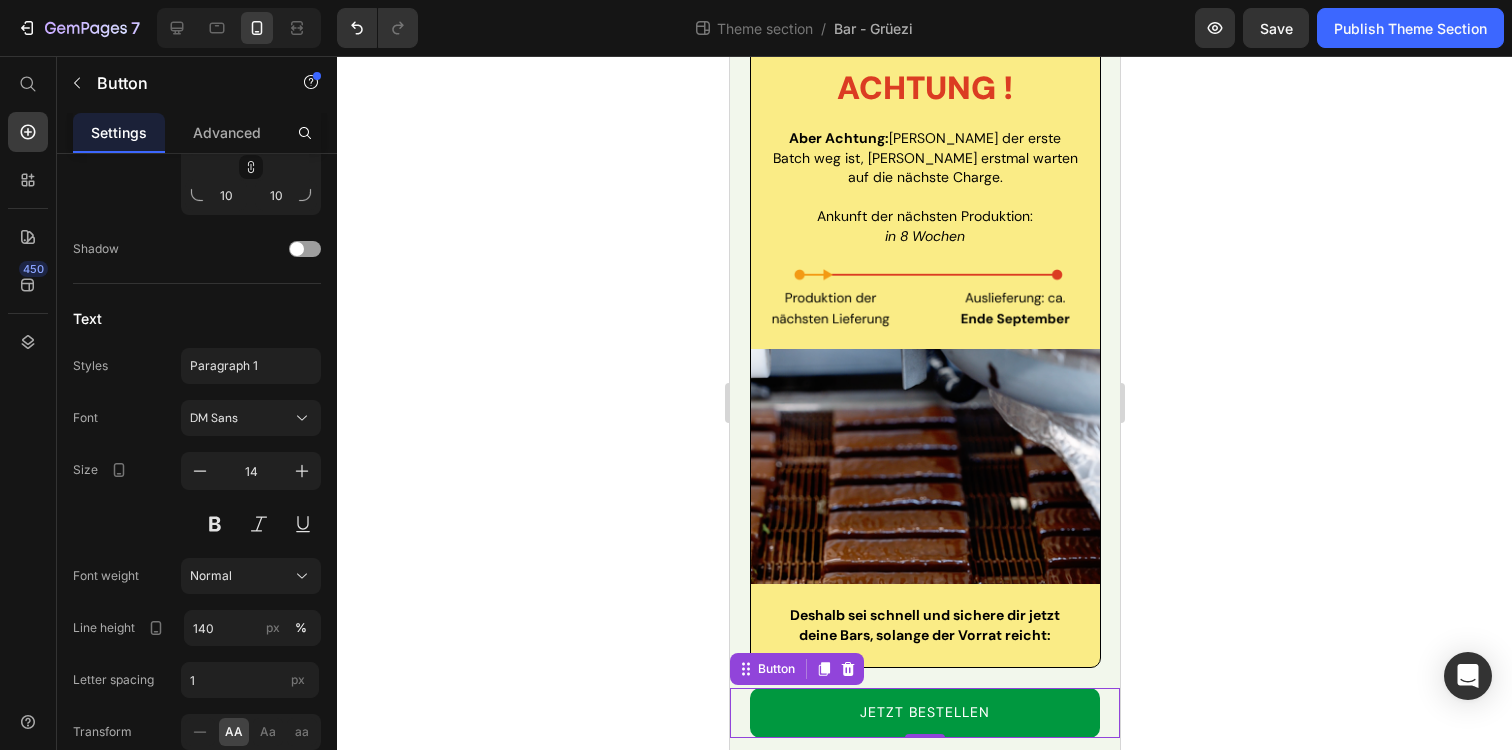 click 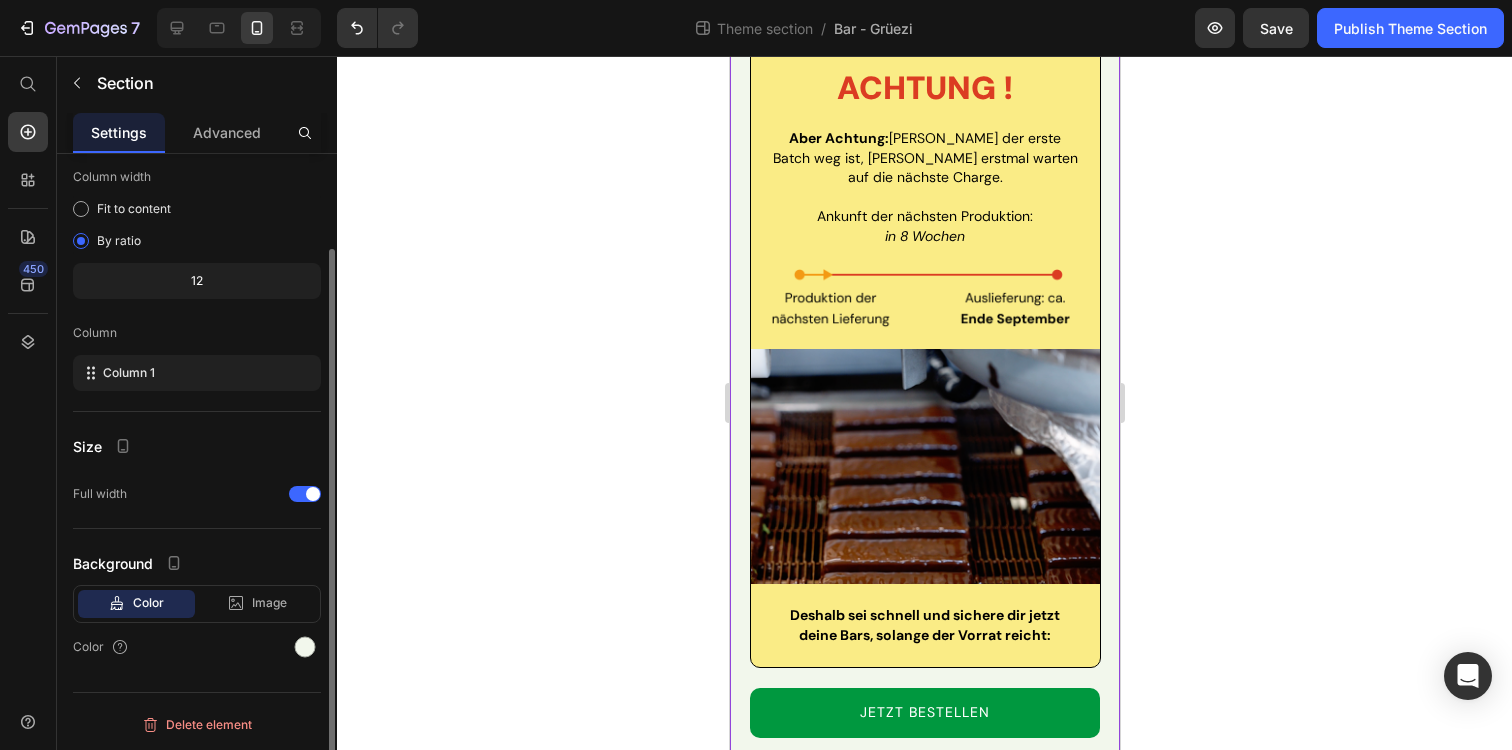 click on "Video First Come. First Snack. Heading Zum Start gibt’s nur eine begrenzte Menge. Kein Massenprodukt, kein Supermarktregal. Wir launchen bewusst klein, weil Qualität bei uns vor Geschwindigkeit kommt.   Wenn du jetzt bestellst, gehörst du zu den Ersten, die unsere Matcha Protein Bars testen können. Text Block JETZT BESTELLEN Button Row Achtung ! Heading Aber Achtung:  Sobald der erste Batch weg ist, heisst’s erstmal warten auf die nächste Charge. Ankunft der nächsten Produktion: in 8 Wochen Text Block Image Deshalb sei schnell und sichere dir jetzt deine Bars, solange der Vorrat reicht: Text Block Image Deshalb sei schnell und sichere dir jetzt deine Bars, solange der Vorrat reicht: Text Block Row JETZT BESTELLEN Button" at bounding box center [924, 232] 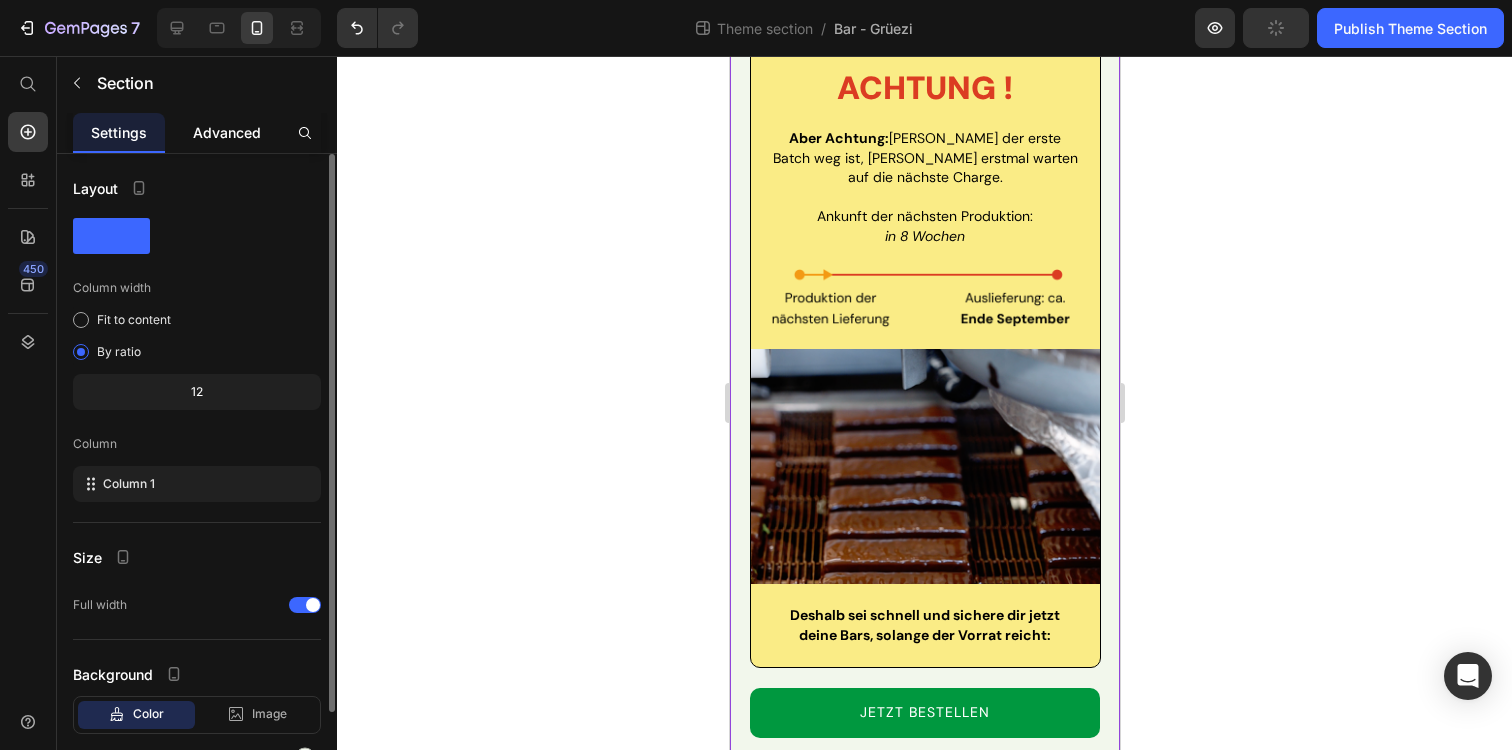 click on "Advanced" 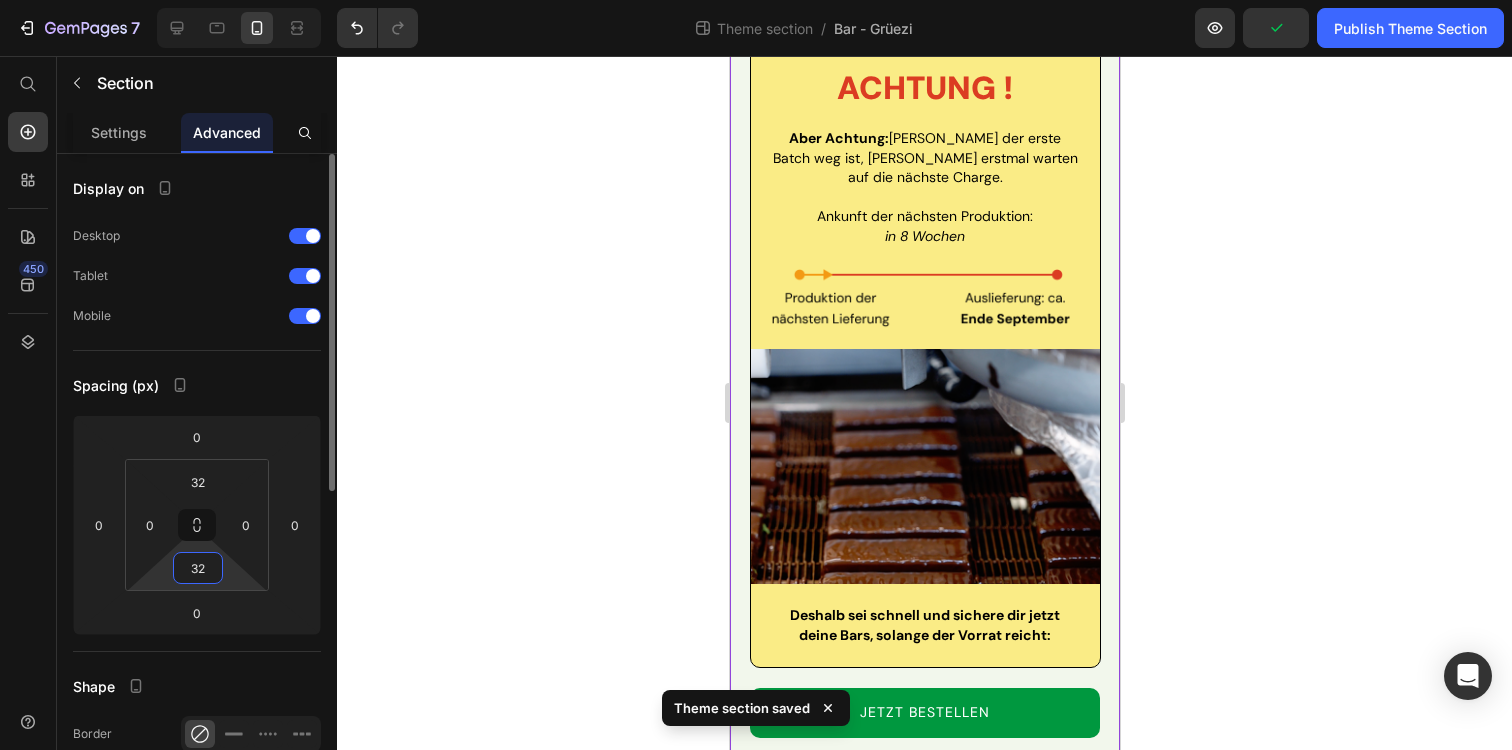 click on "32" at bounding box center (198, 568) 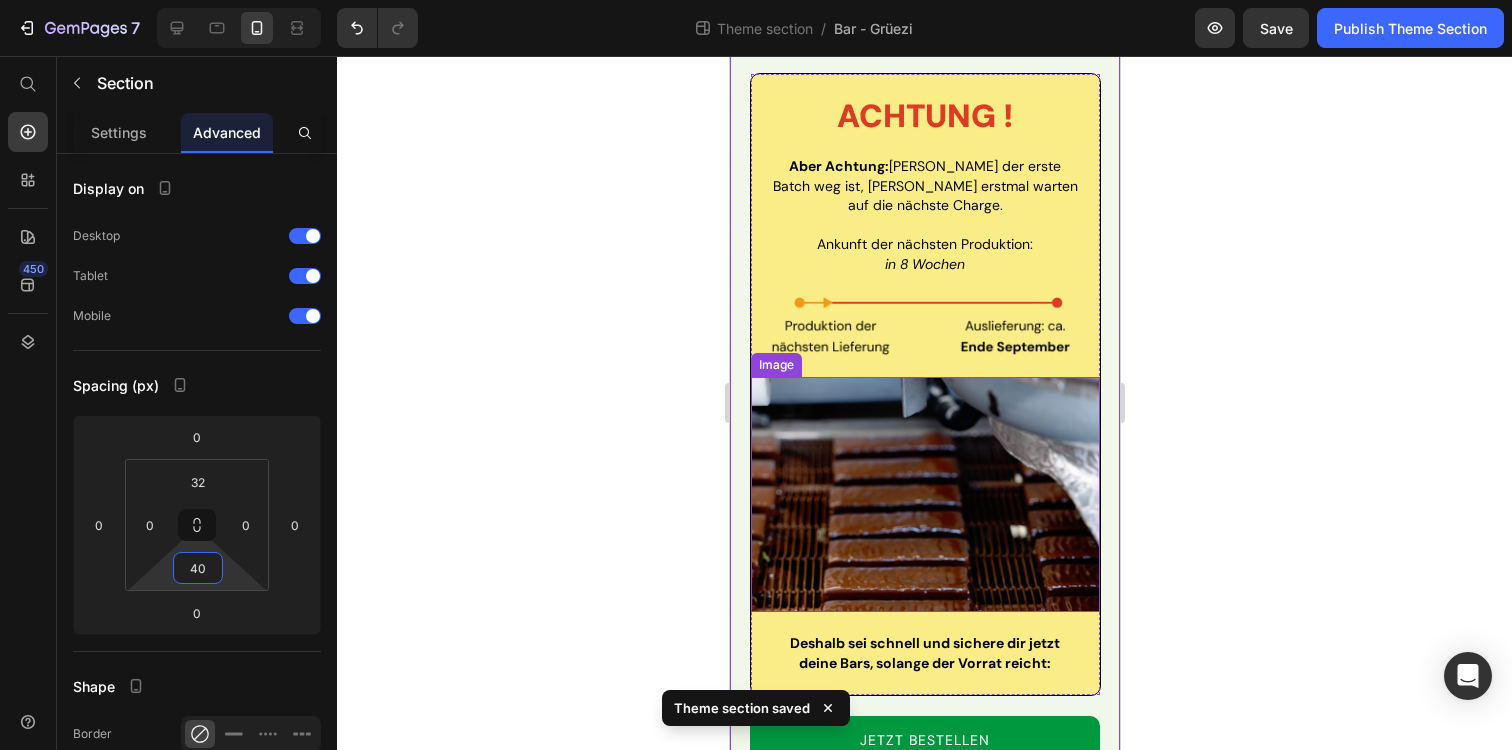scroll, scrollTop: 409, scrollLeft: 0, axis: vertical 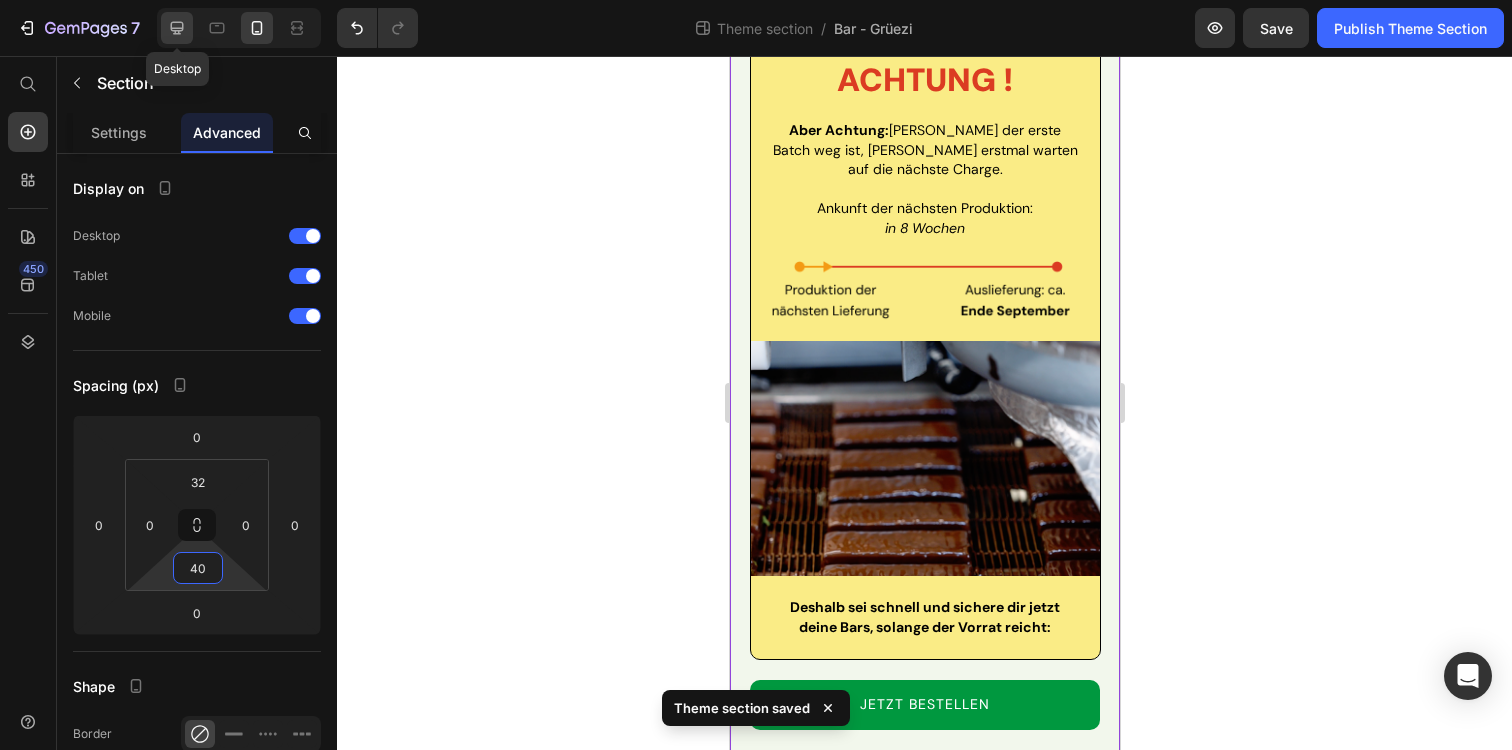 type on "40" 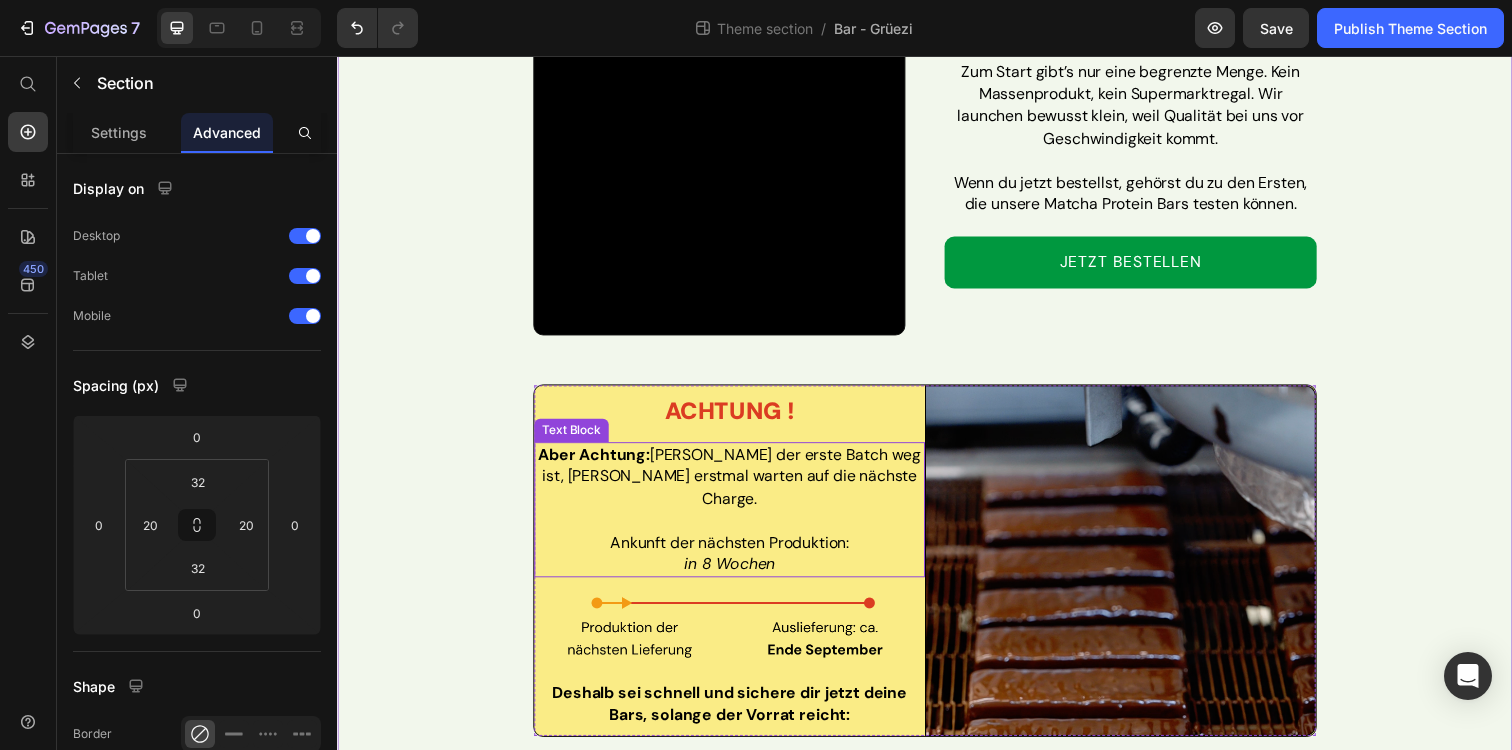 scroll, scrollTop: 185, scrollLeft: 0, axis: vertical 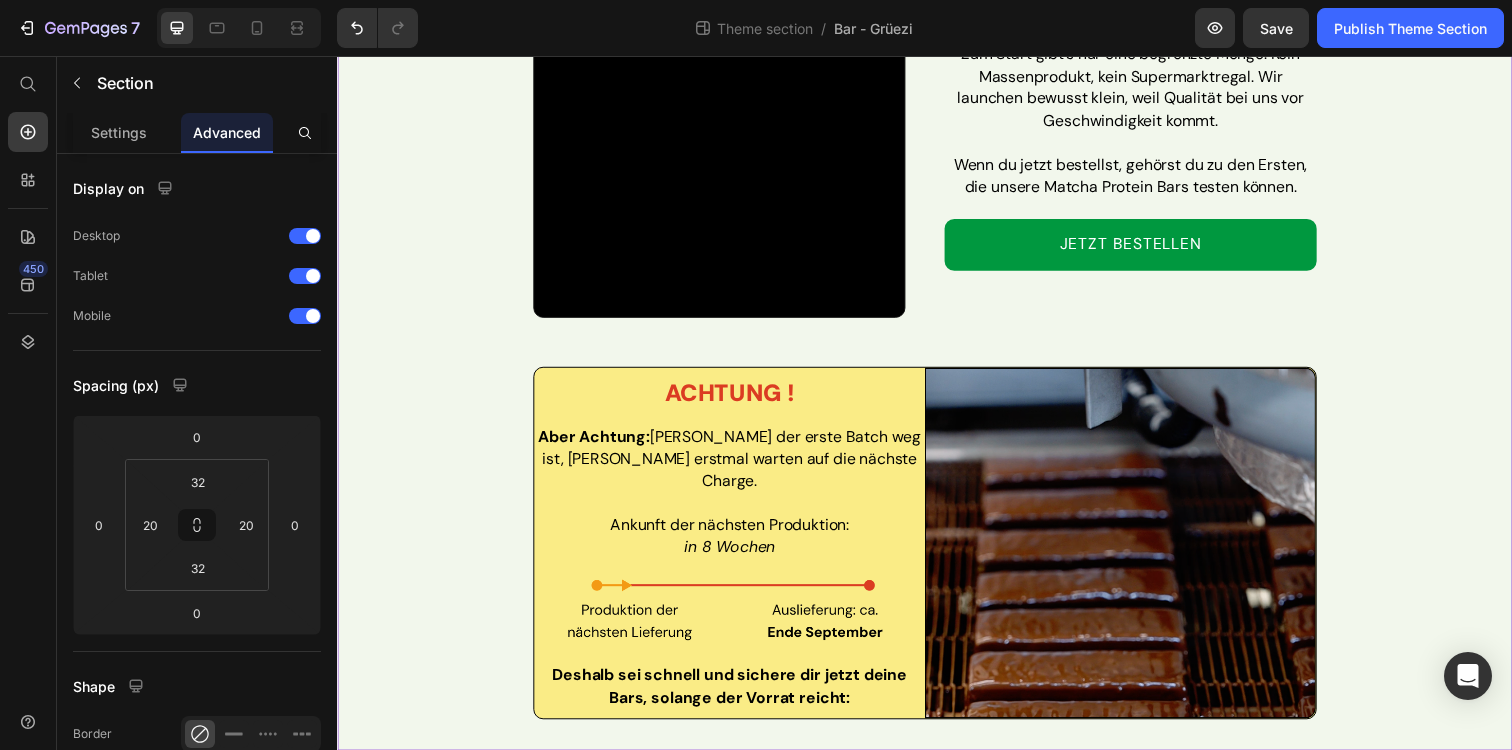 click on "Video First Come. First Snack. Heading Zum Start gibt’s nur eine begrenzte Menge. Kein Massenprodukt, kein Supermarktregal. Wir launchen bewusst klein, weil Qualität bei uns vor Geschwindigkeit kommt.   Wenn du jetzt bestellst, gehörst du zu den Ersten, die unsere Matcha Protein Bars testen können. Text Block JETZT BESTELLEN Button Row Achtung ! Heading Aber Achtung:  Sobald der erste Batch weg ist, heisst’s erstmal warten auf die nächste Charge. Ankunft der nächsten Produktion: in 8 Wochen Text Block Image Deshalb sei schnell und sichere dir jetzt deine Bars, solange der Vorrat reicht: Text Block Image Deshalb sei schnell und sichere dir jetzt deine Bars, solange der Vorrat reicht: Text Block Row JETZT BESTELLEN Button" at bounding box center (937, 338) 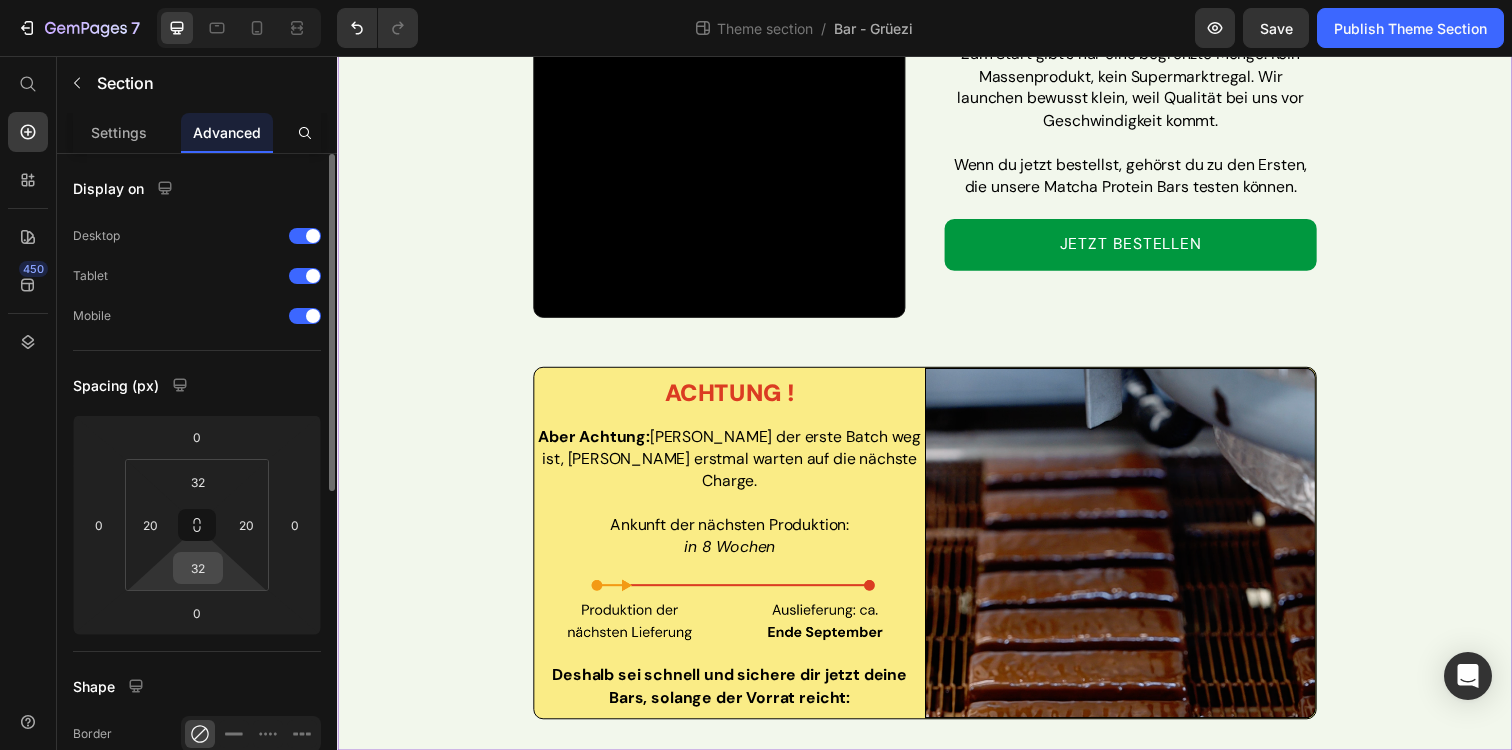 click on "32" at bounding box center [198, 568] 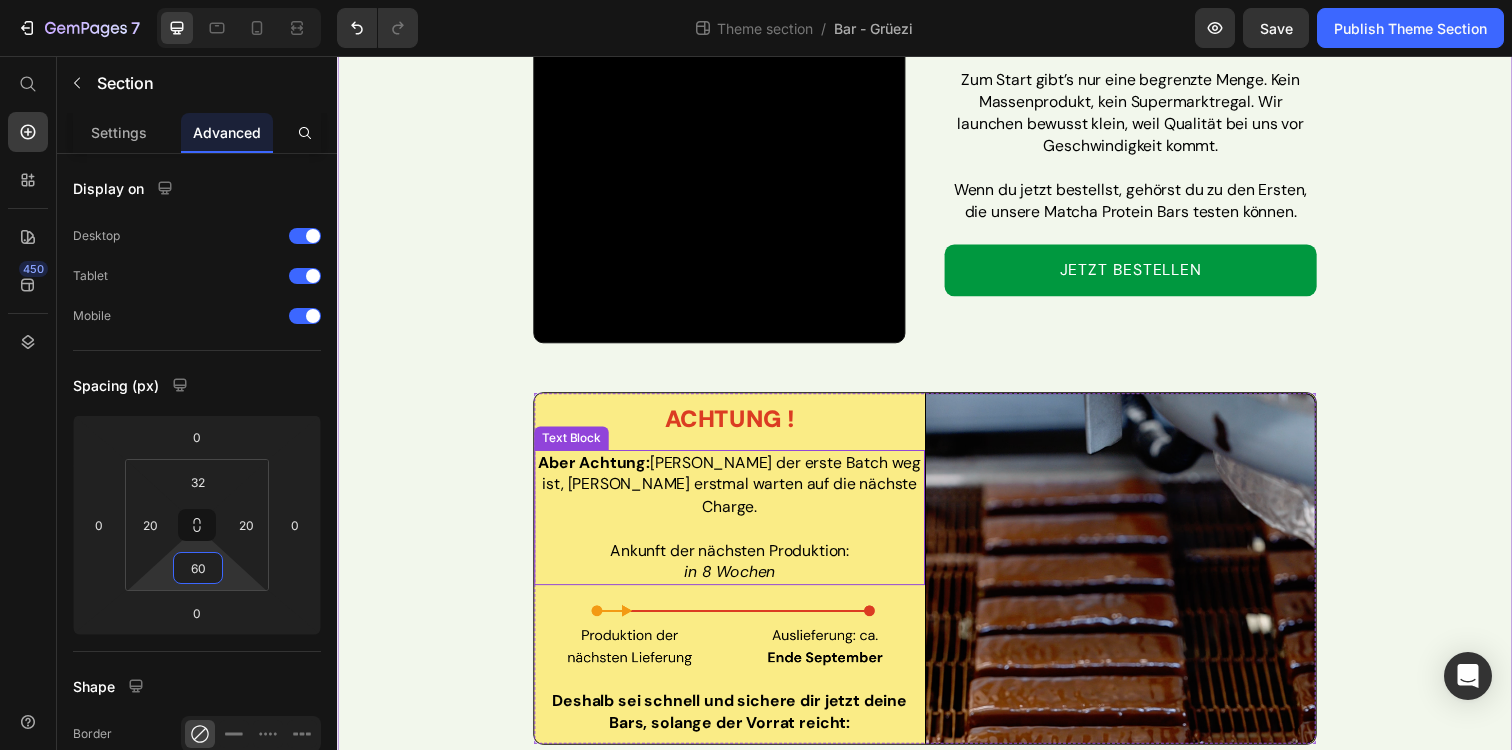 scroll, scrollTop: 213, scrollLeft: 0, axis: vertical 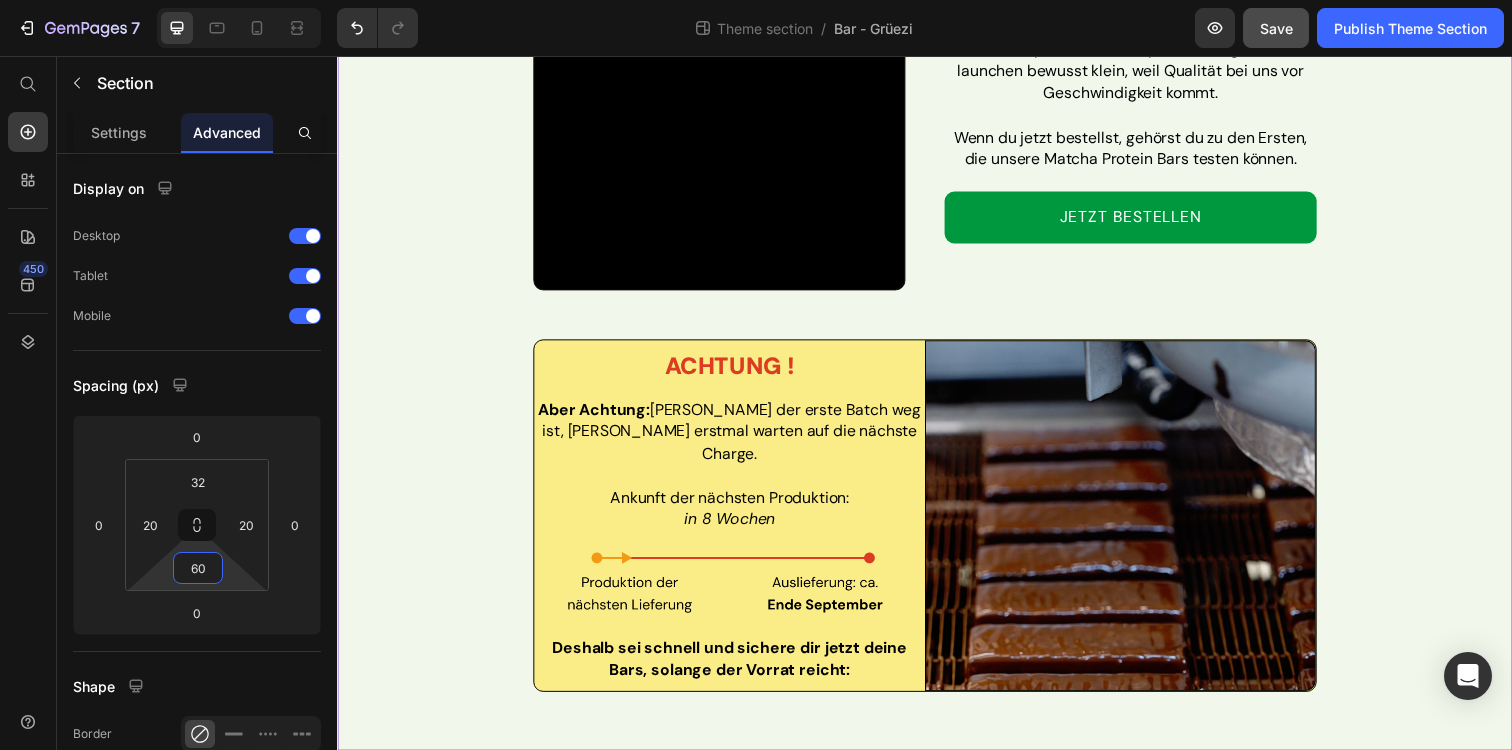 type on "60" 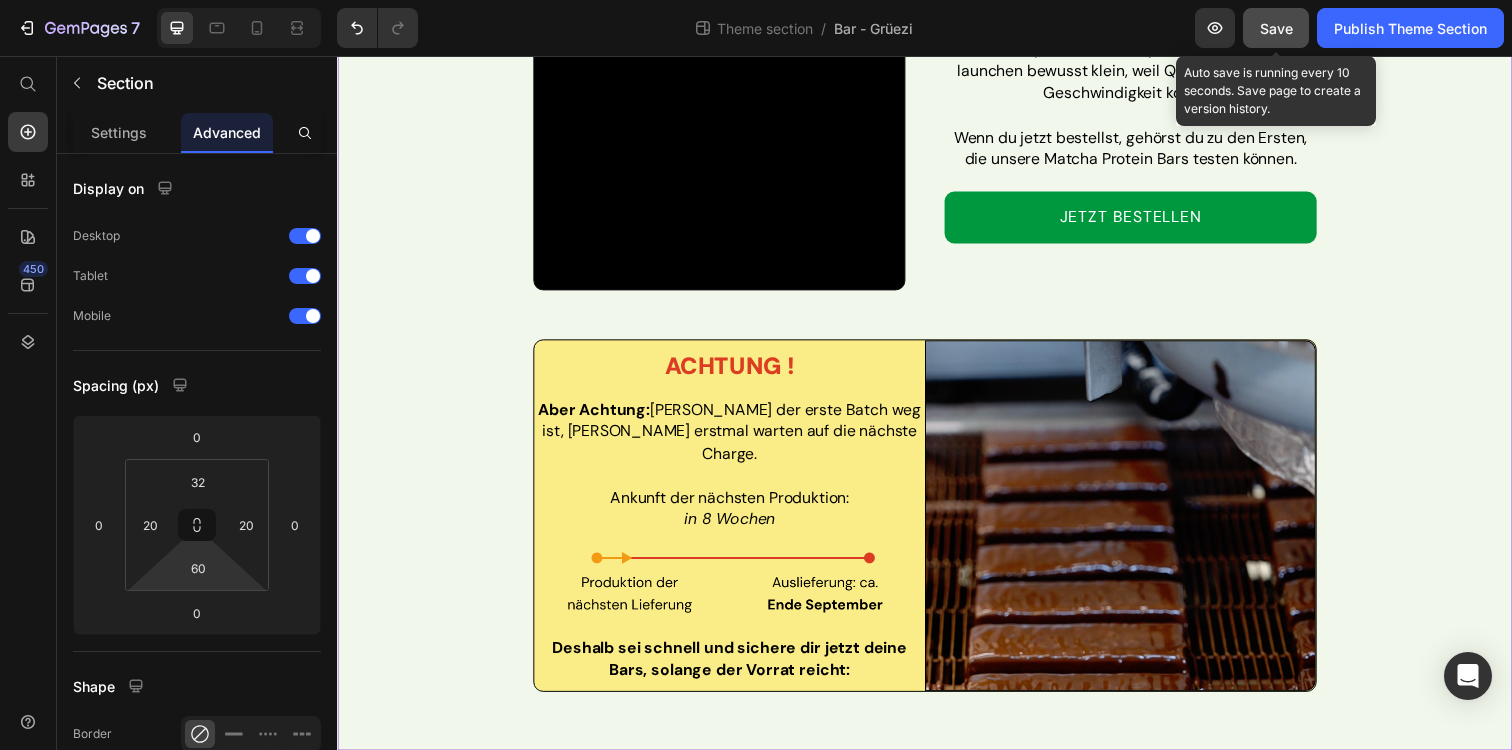 click on "Save" at bounding box center [1276, 28] 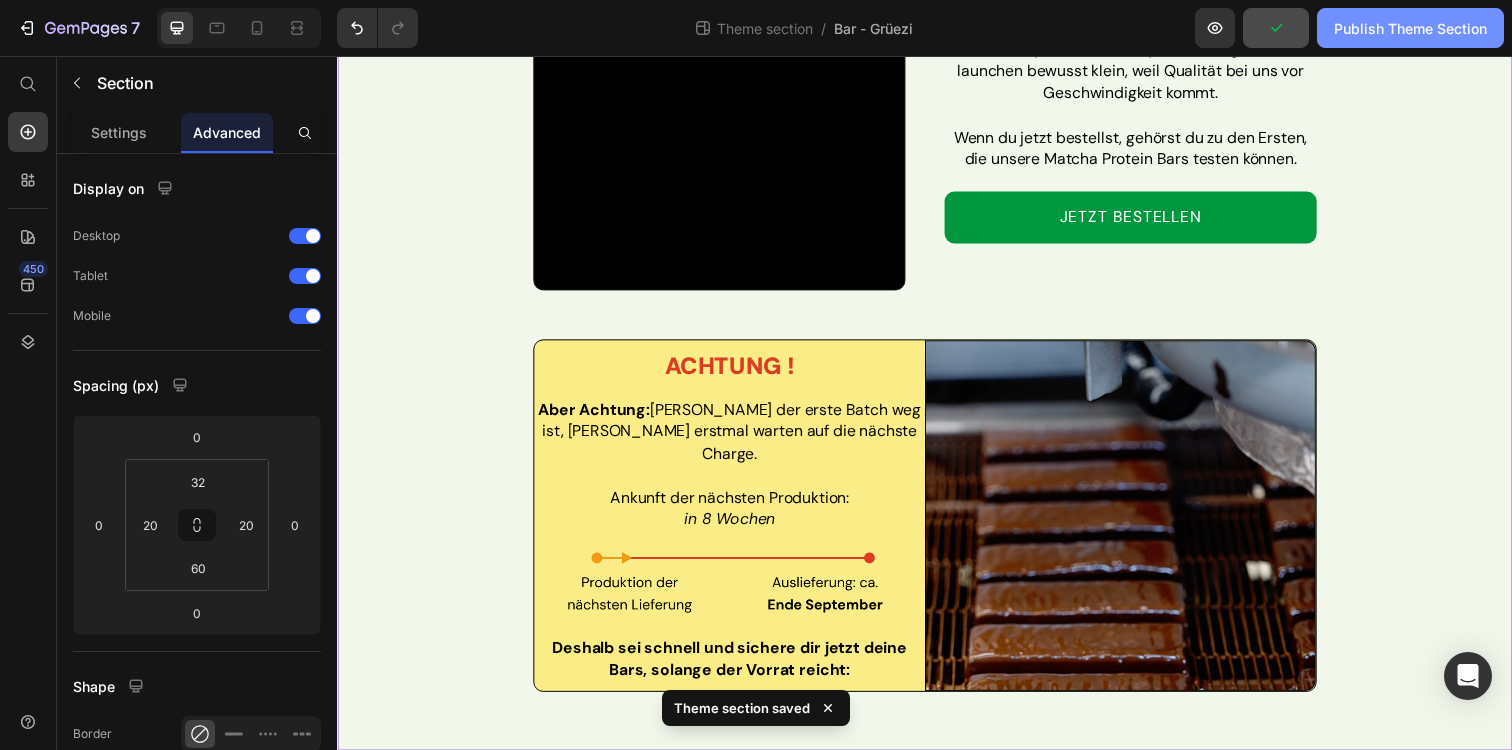 click on "Publish Theme Section" at bounding box center [1410, 28] 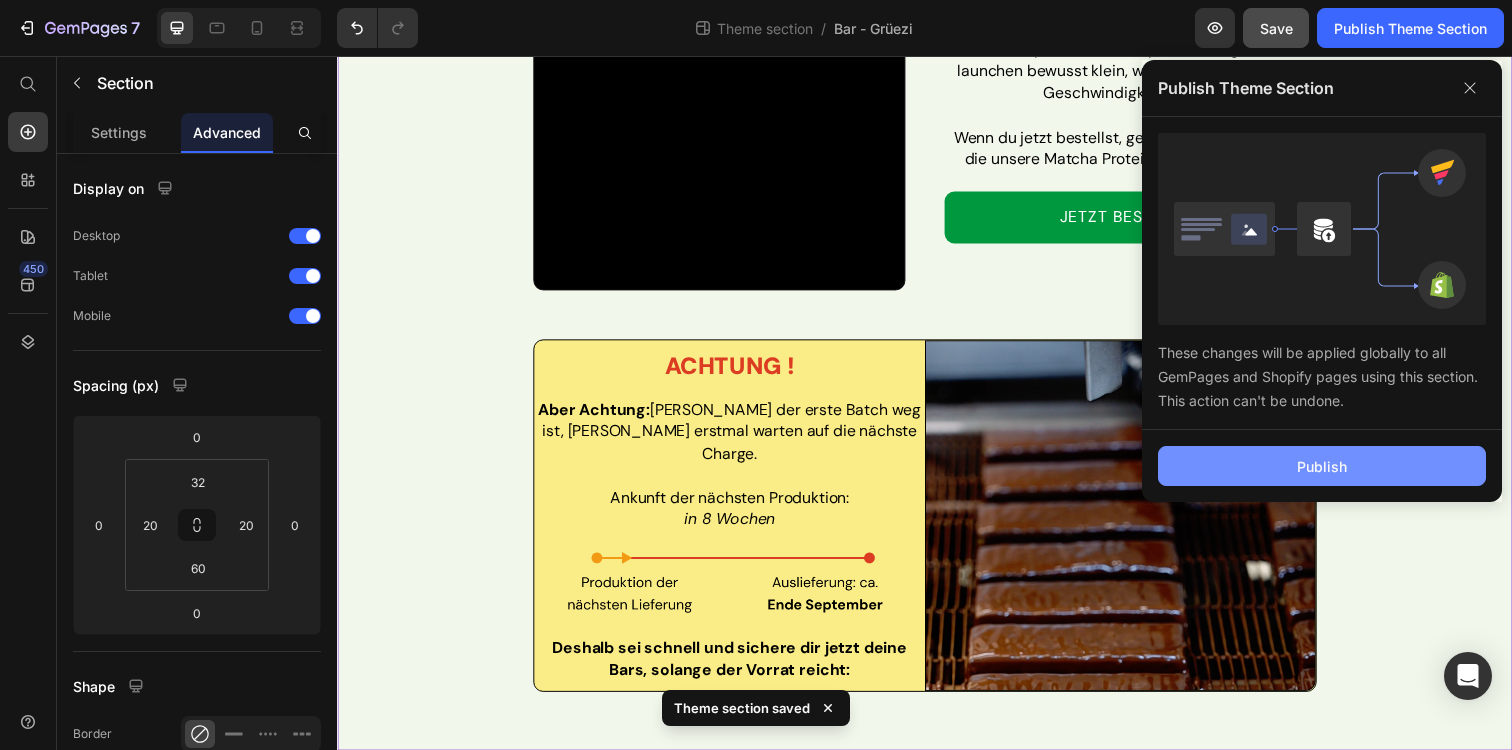 click on "Publish" 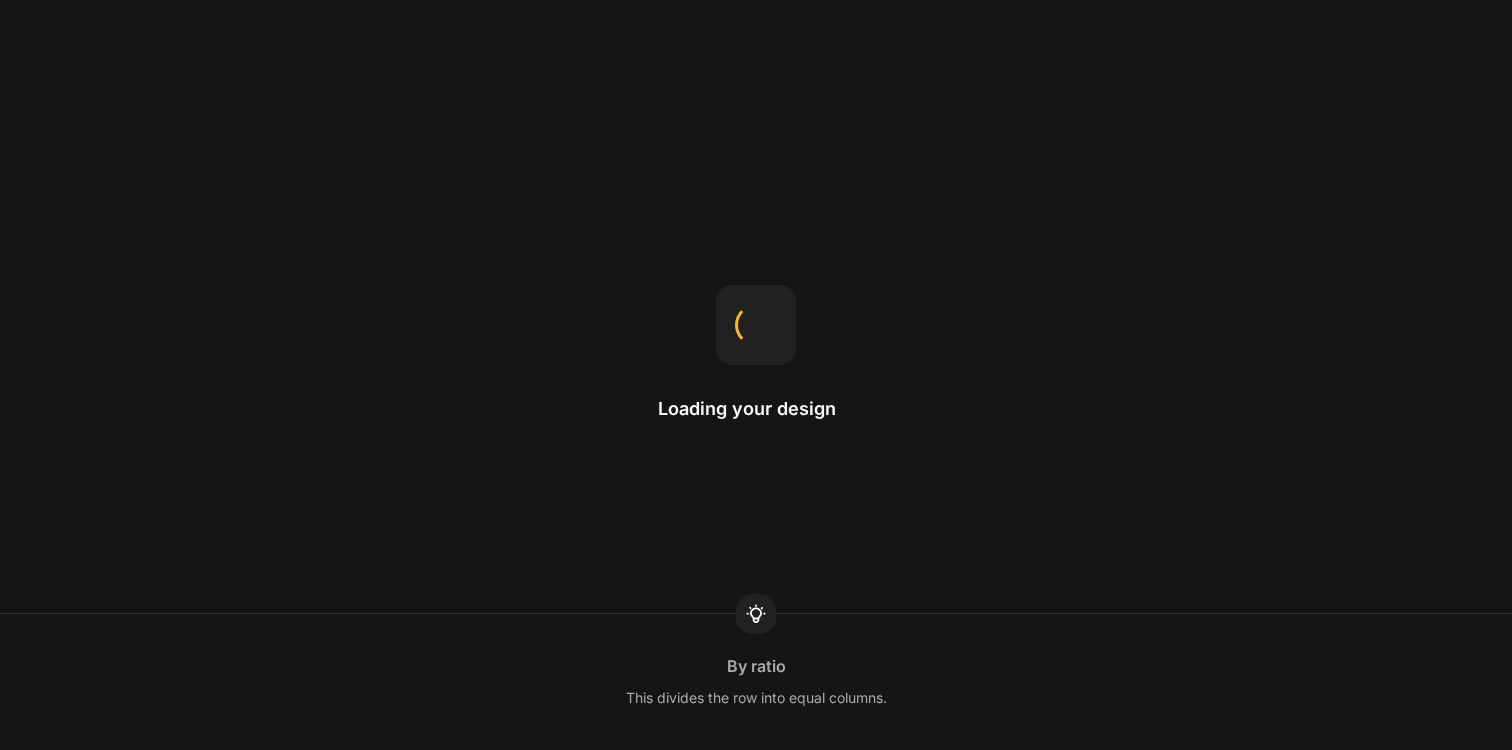 scroll, scrollTop: 0, scrollLeft: 0, axis: both 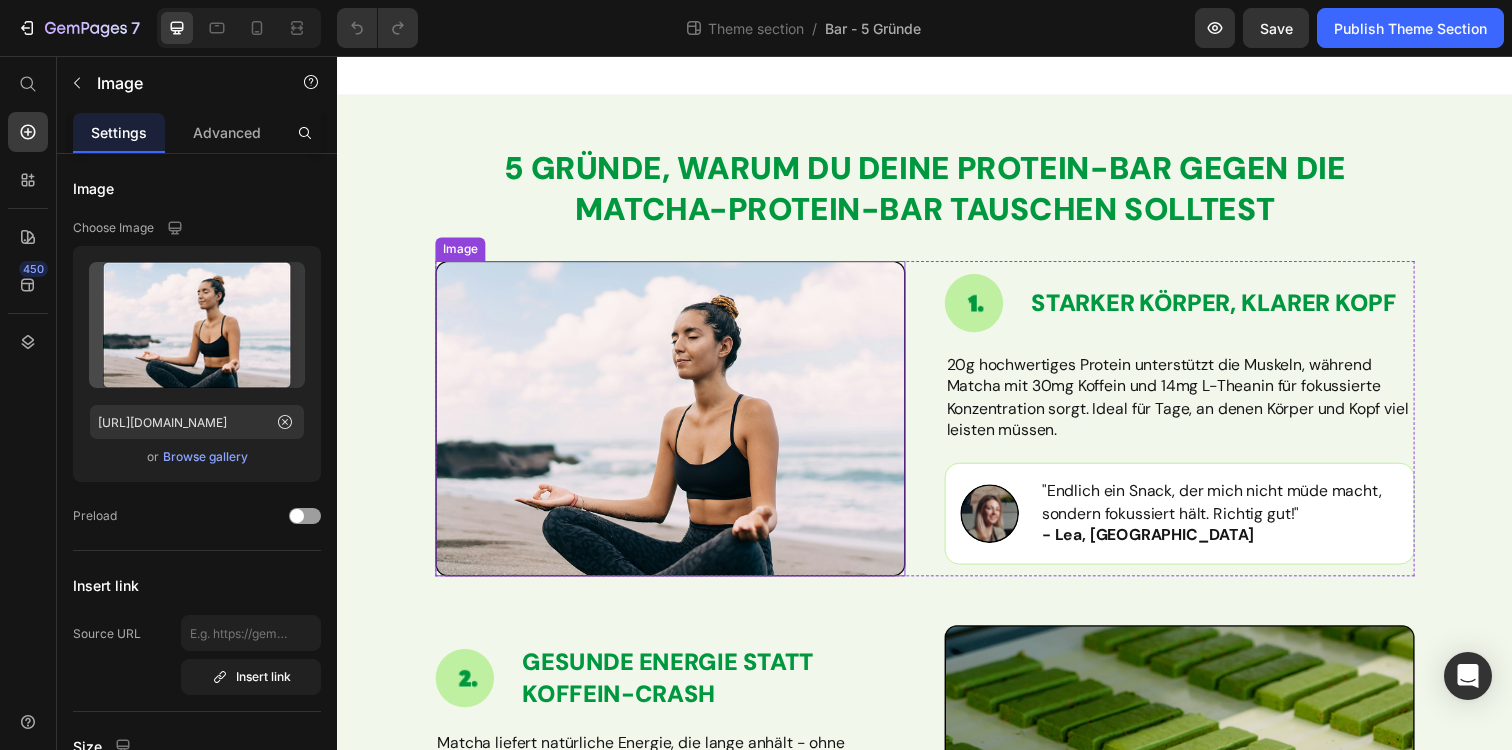 click at bounding box center (677, 426) 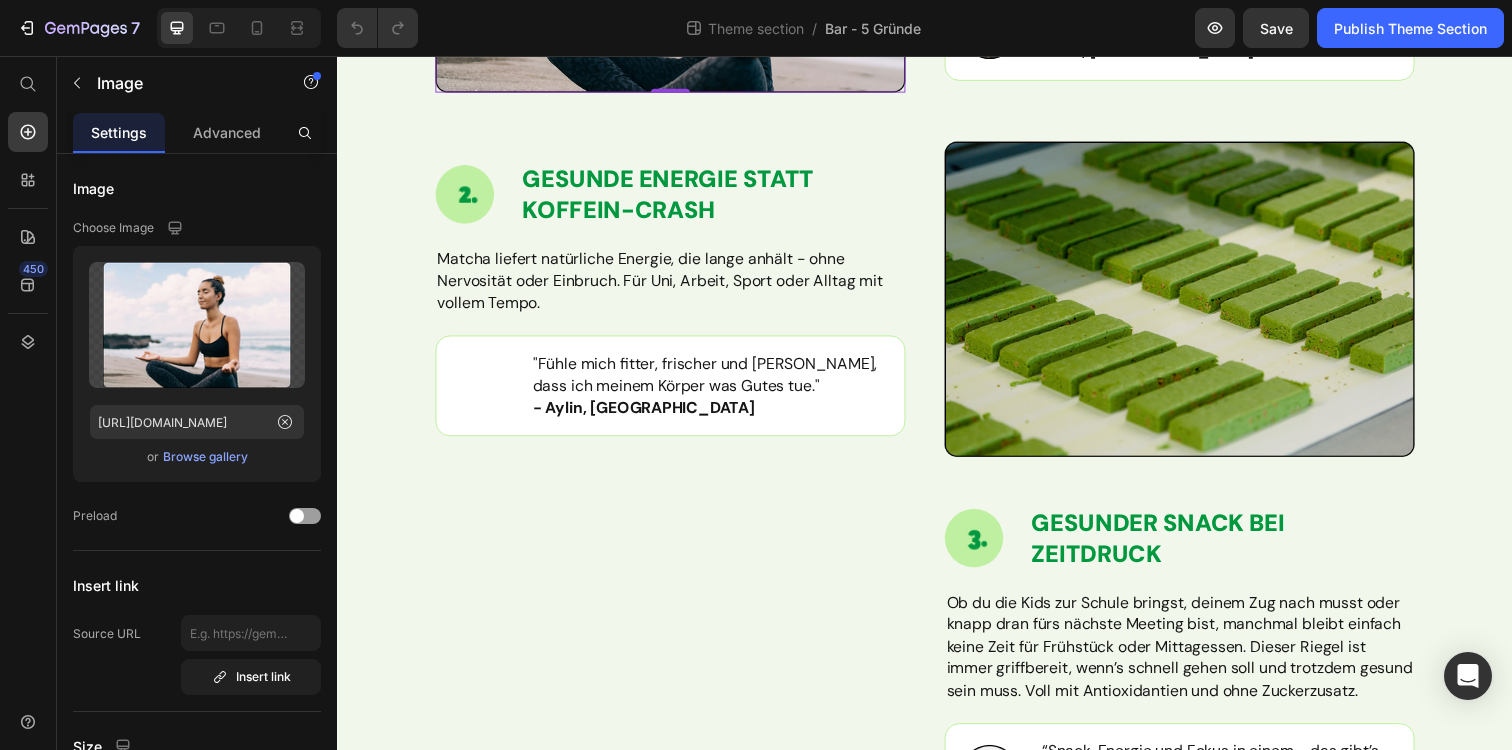 scroll, scrollTop: 495, scrollLeft: 0, axis: vertical 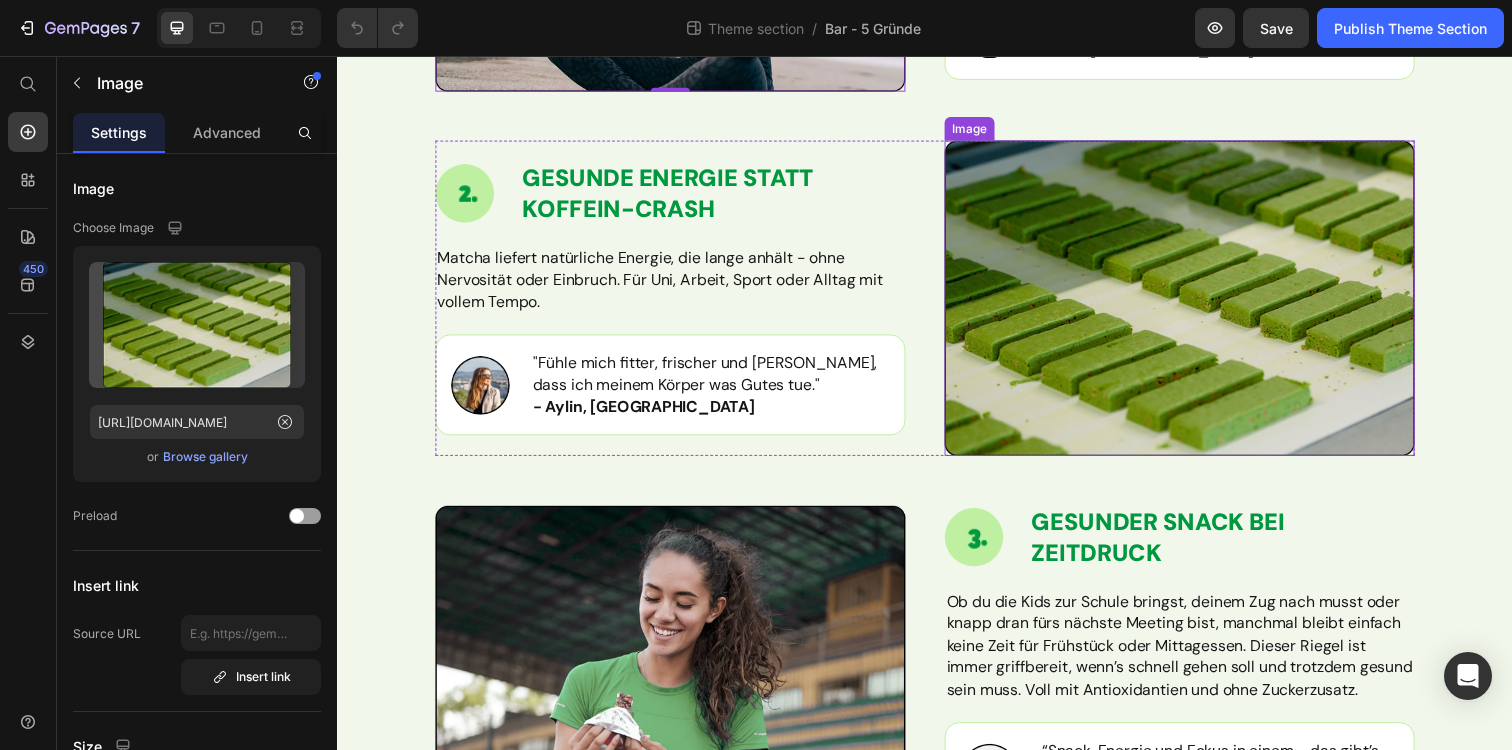 click at bounding box center [1197, 302] 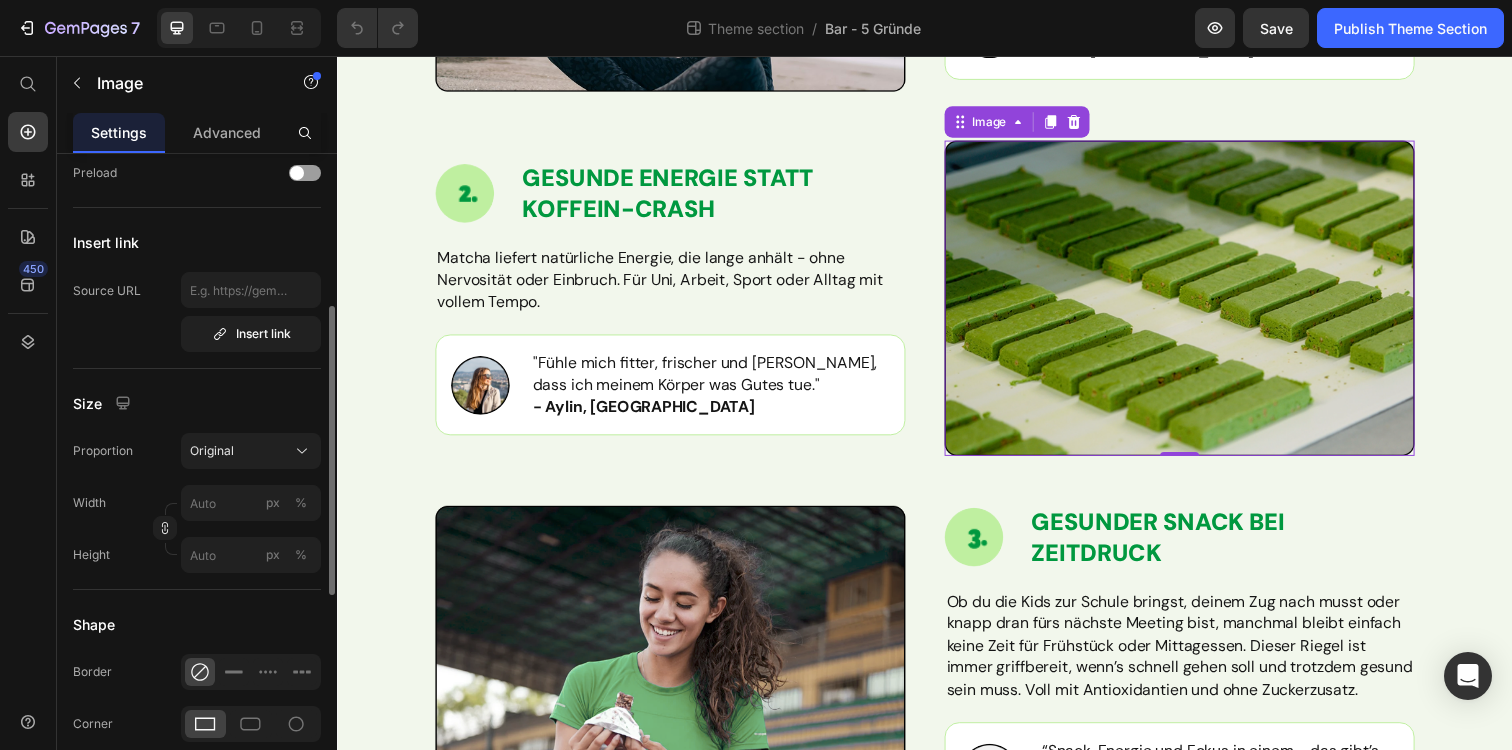 scroll, scrollTop: 0, scrollLeft: 0, axis: both 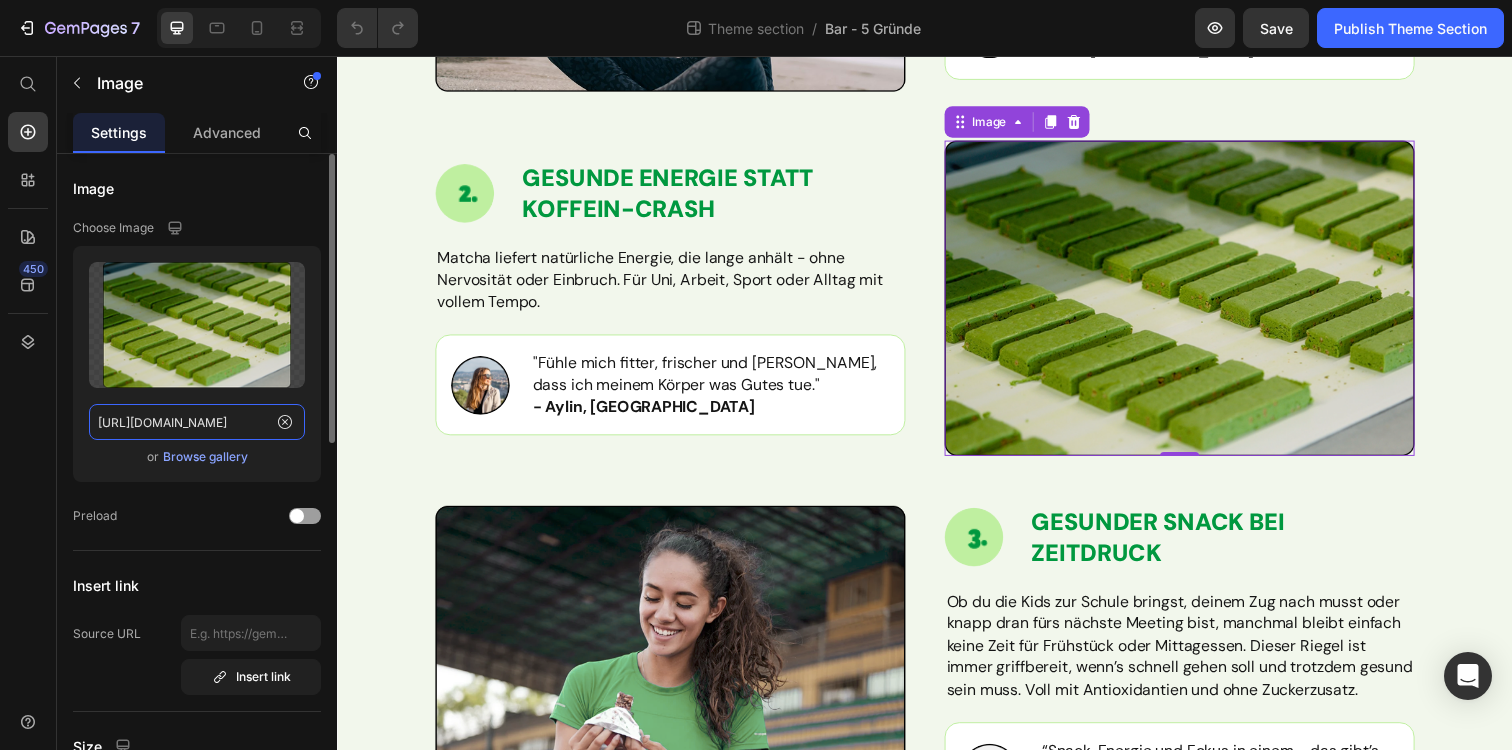 click on "https://cdn.shopify.com/s/files/1/0564/6263/9291/files/gempages_523369365869954112-87de42c9-d258-4a27-8252-146de601dcd4.png" 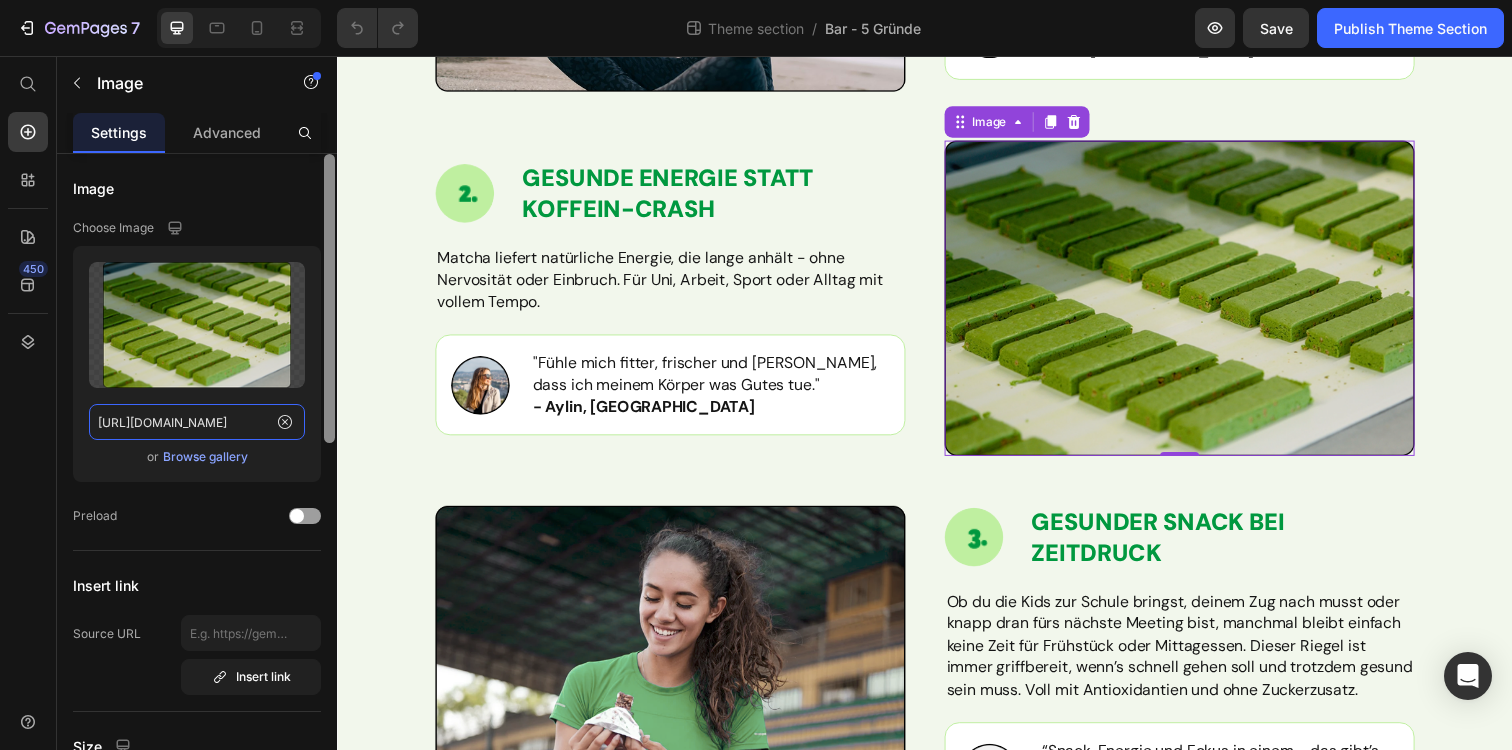 scroll, scrollTop: 0, scrollLeft: 613, axis: horizontal 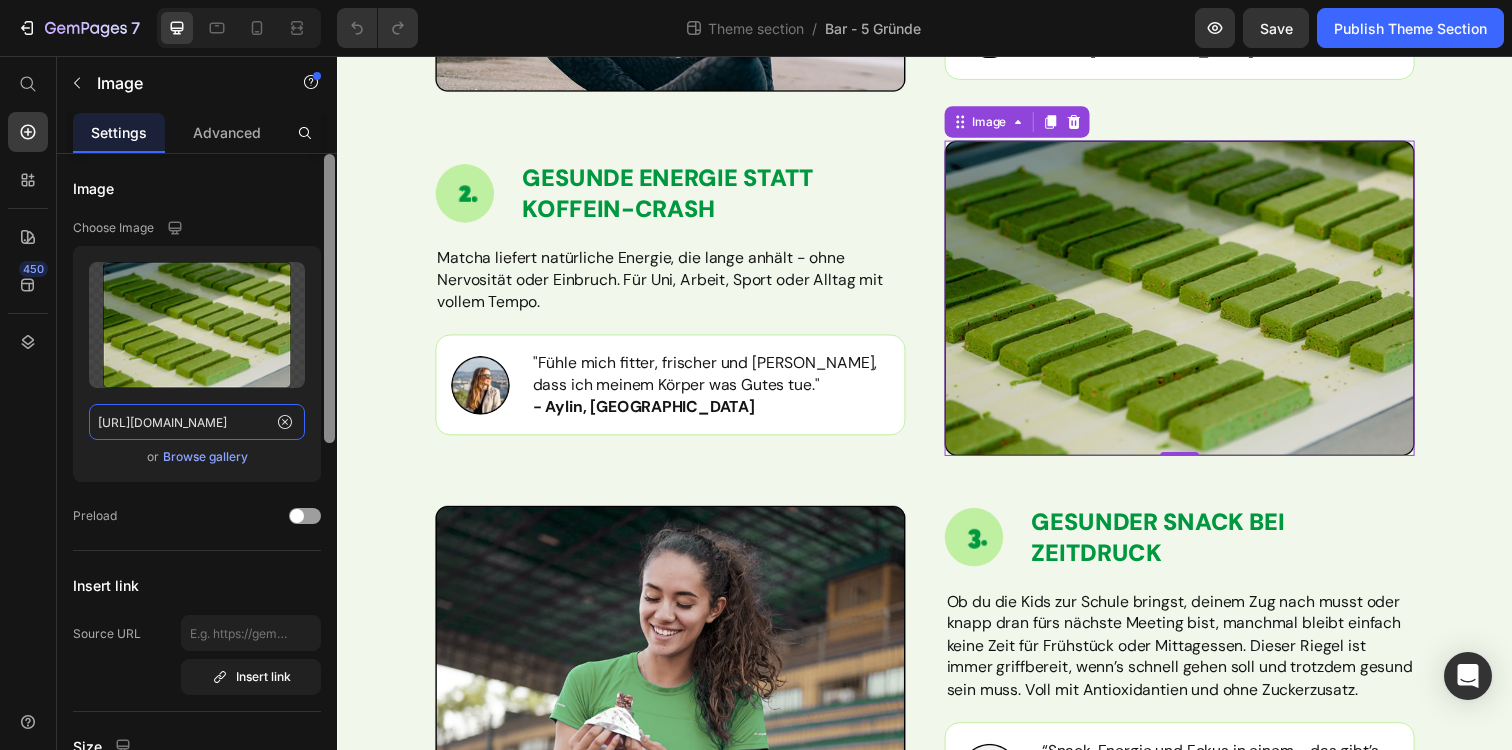drag, startPoint x: 148, startPoint y: 421, endPoint x: 321, endPoint y: 421, distance: 173 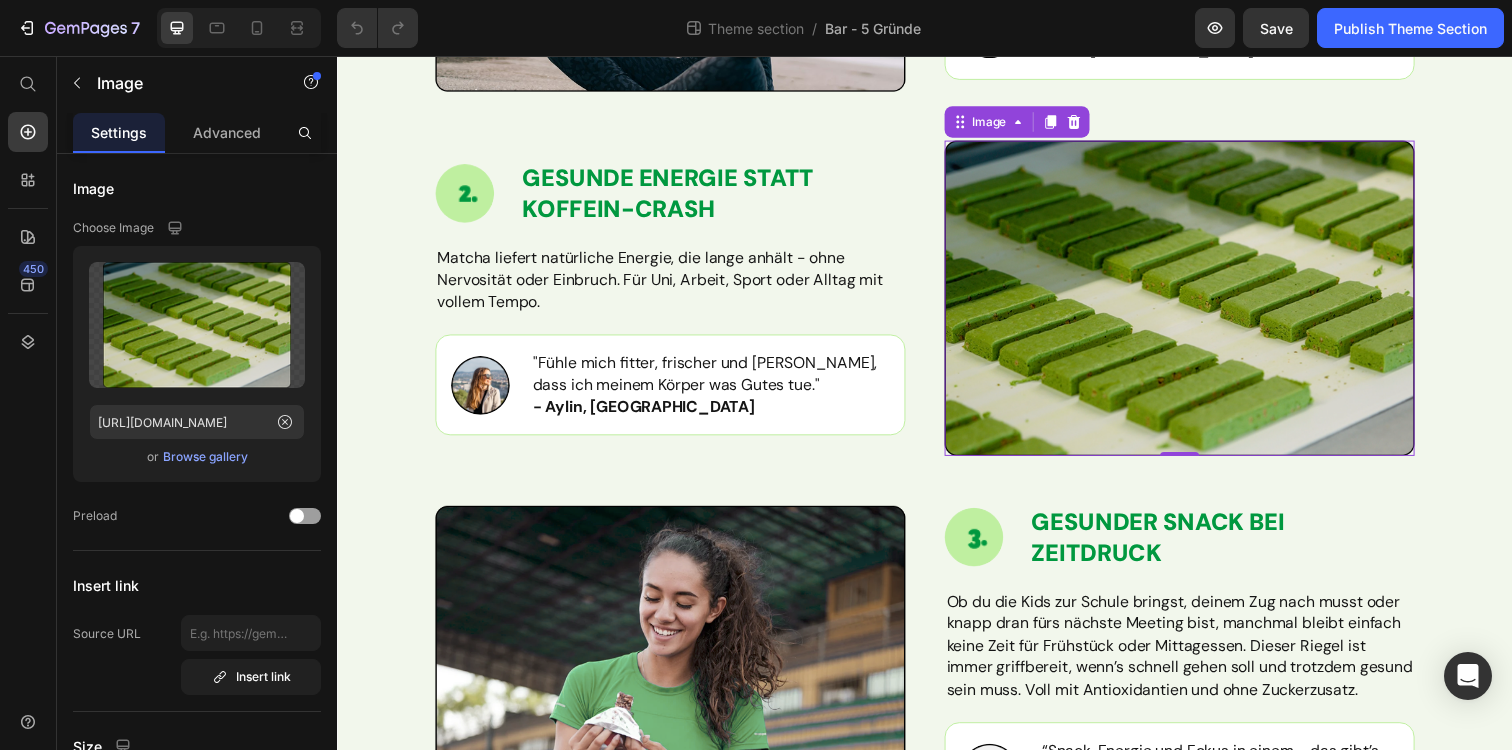 scroll, scrollTop: 0, scrollLeft: 0, axis: both 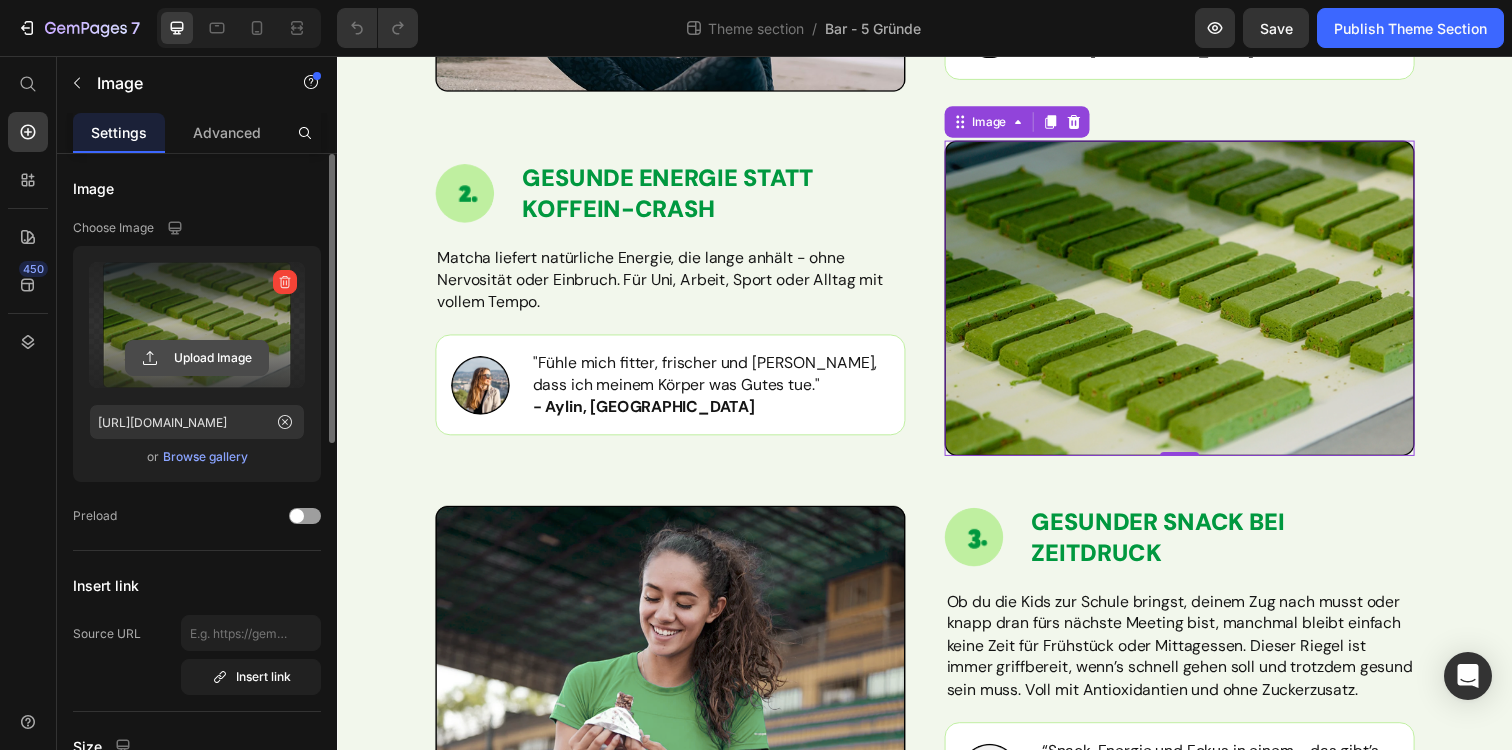 click 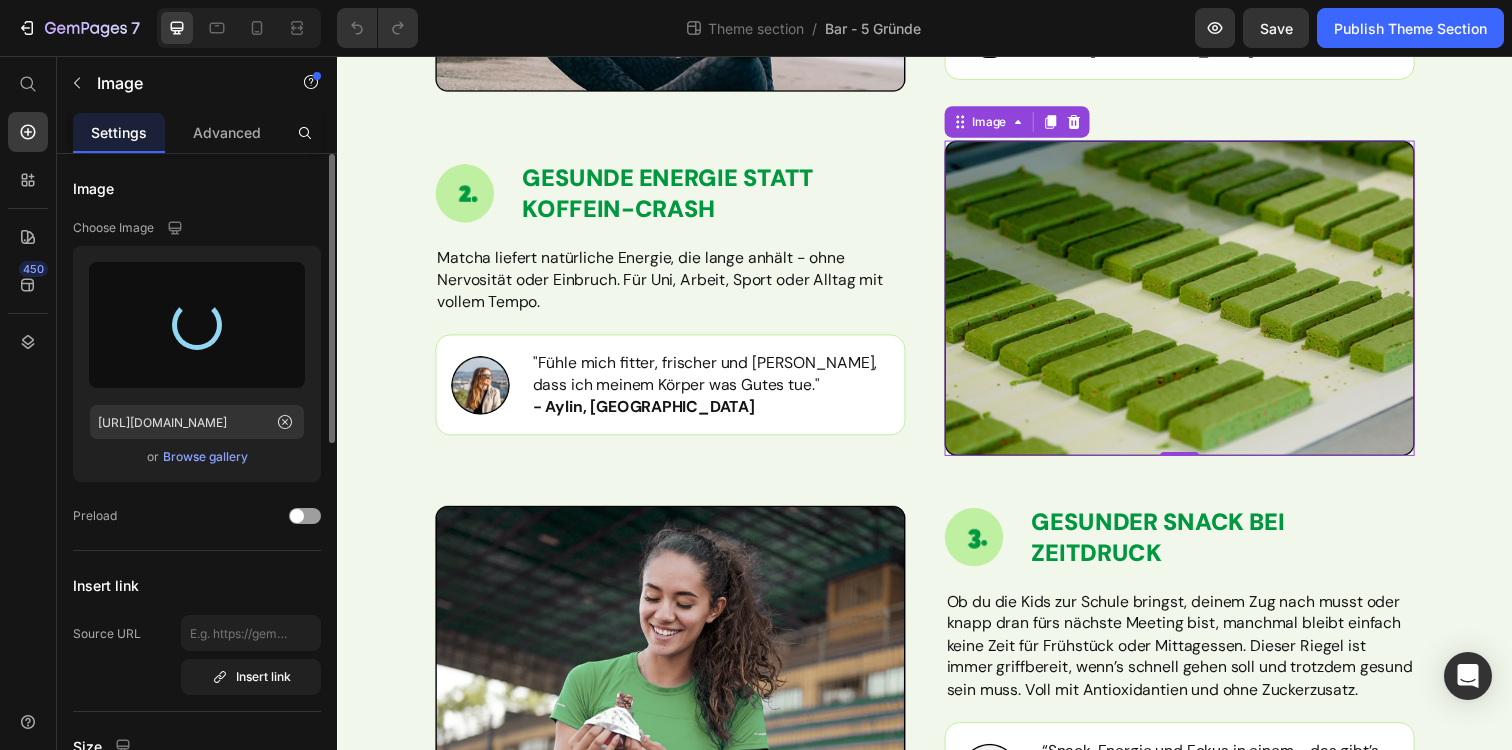 type on "https://cdn.shopify.com/s/files/1/0564/6263/9291/files/gempages_523369365869954112-e05535b4-01ac-46b9-aa95-abb6bacdc4e0.png" 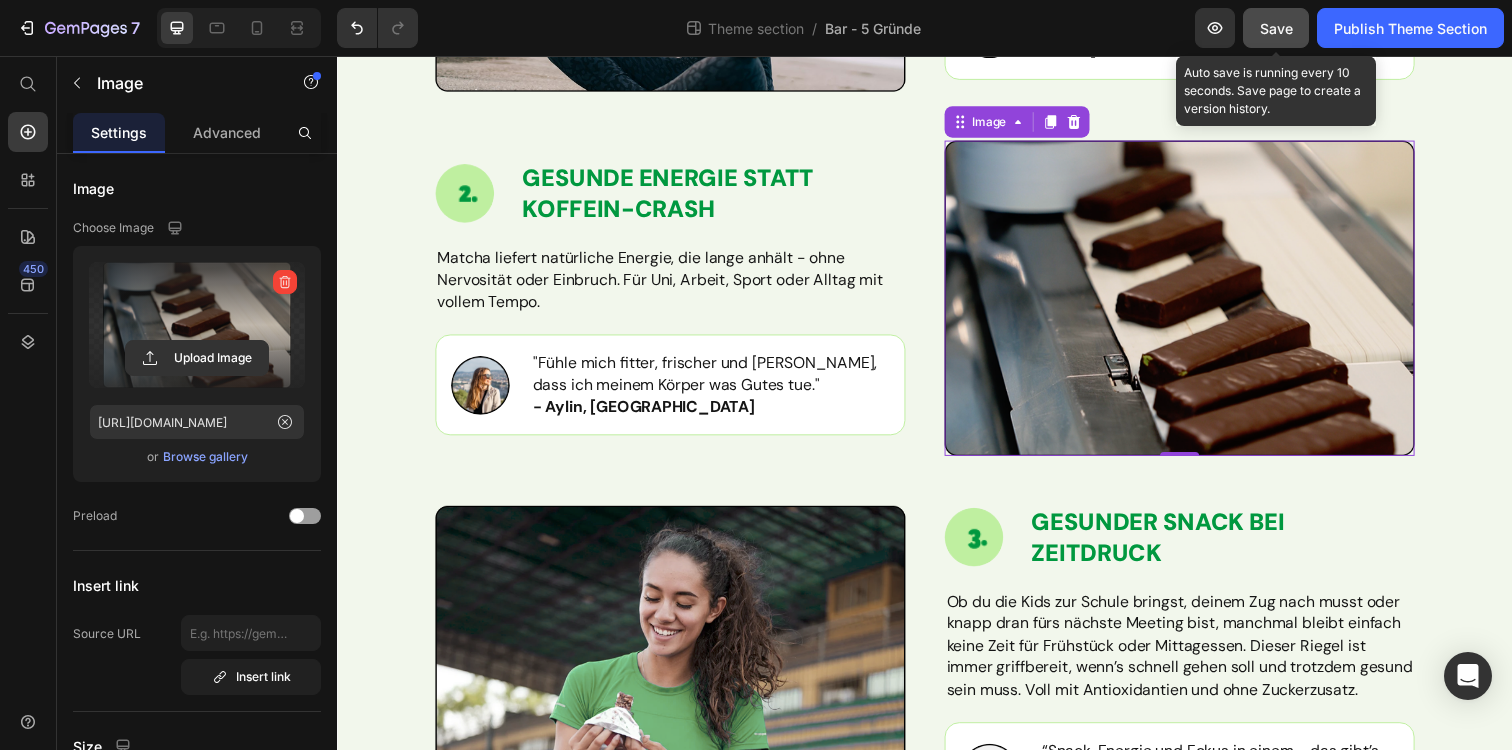 click on "Save" 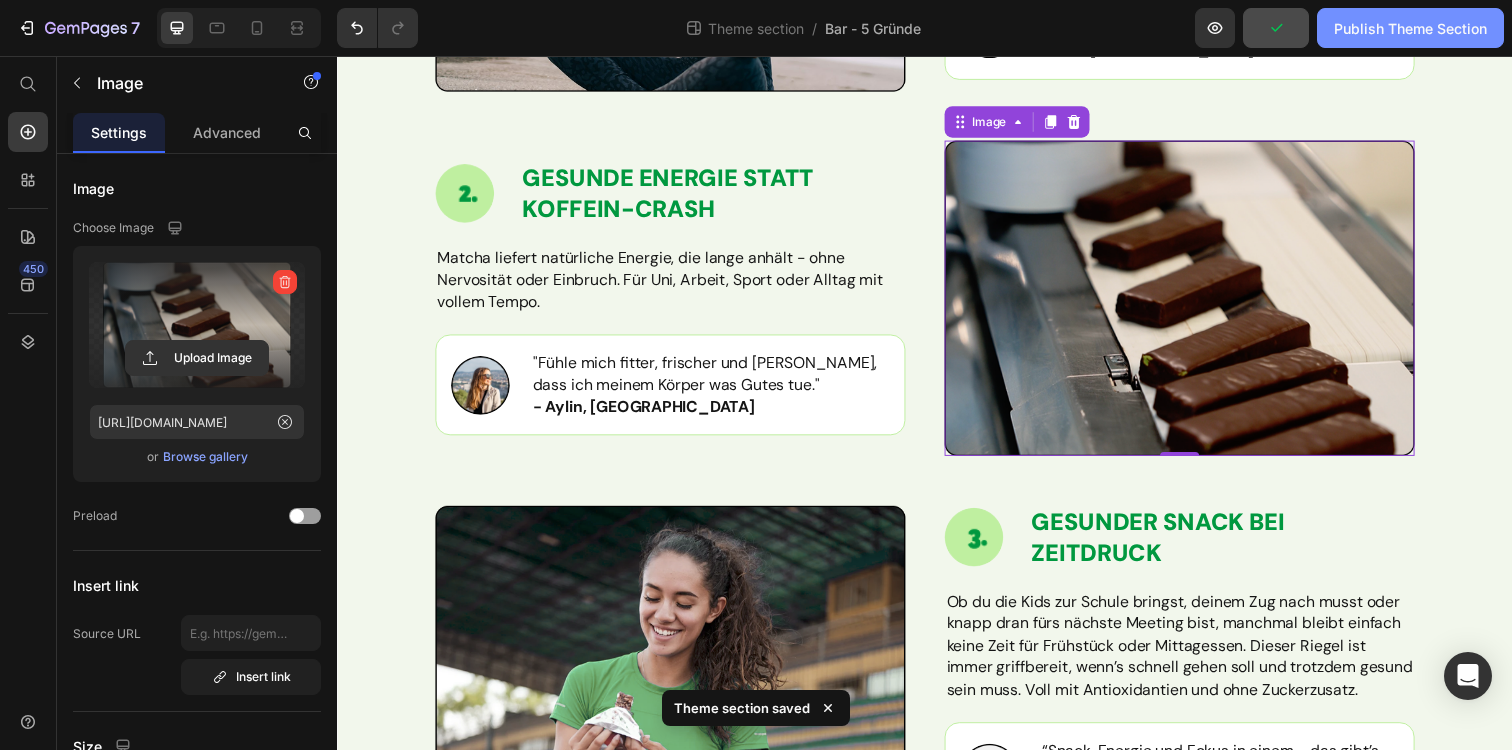 click on "Publish Theme Section" at bounding box center [1410, 28] 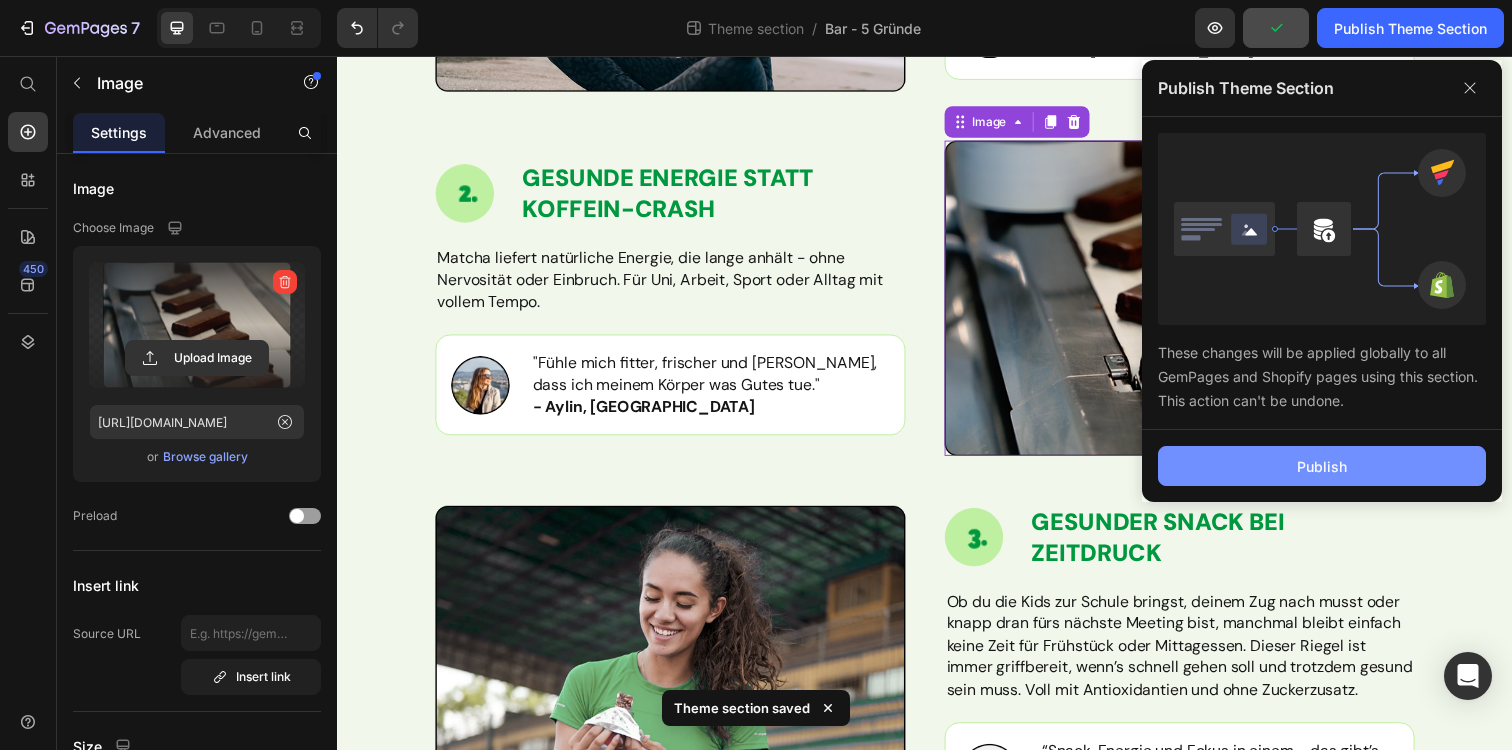 click on "Publish" at bounding box center (1322, 466) 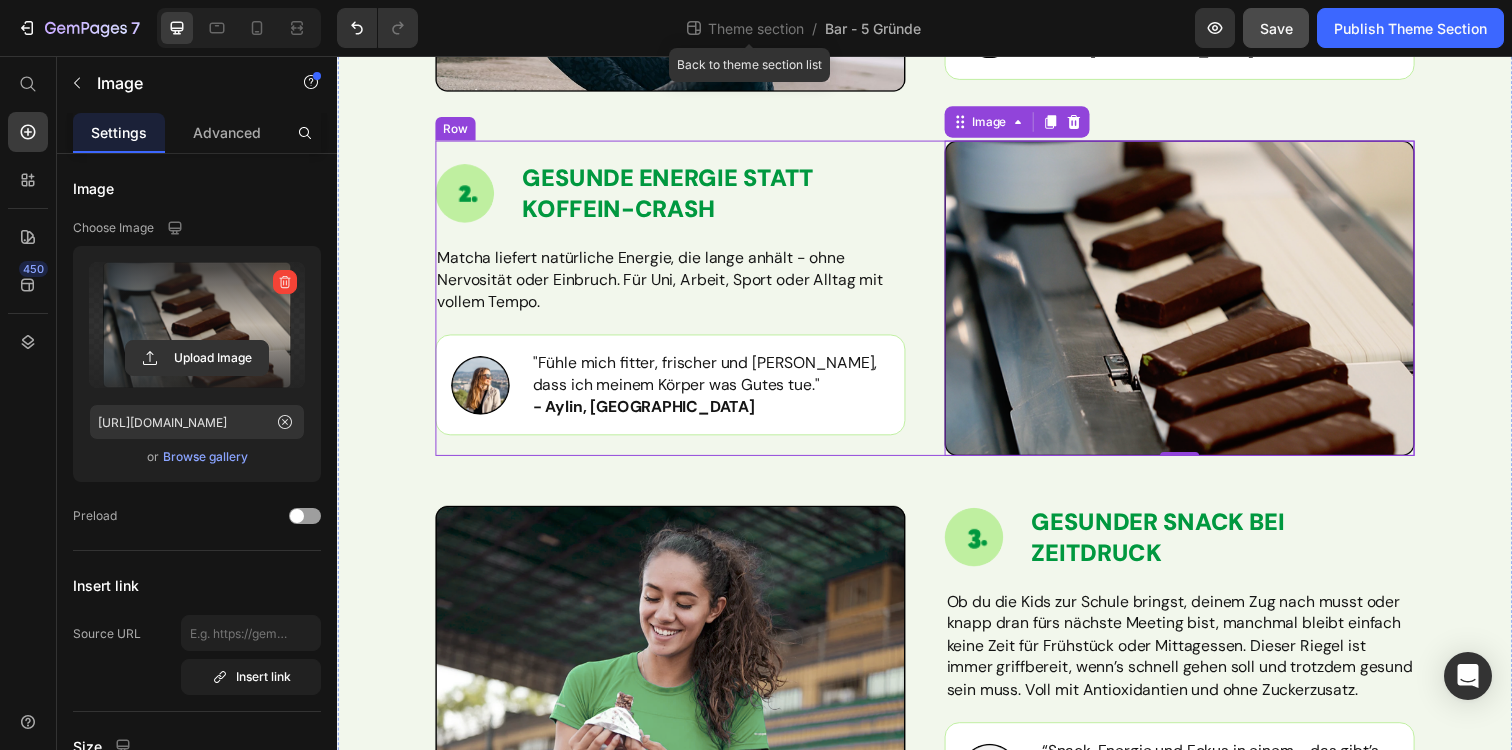 scroll, scrollTop: 0, scrollLeft: 0, axis: both 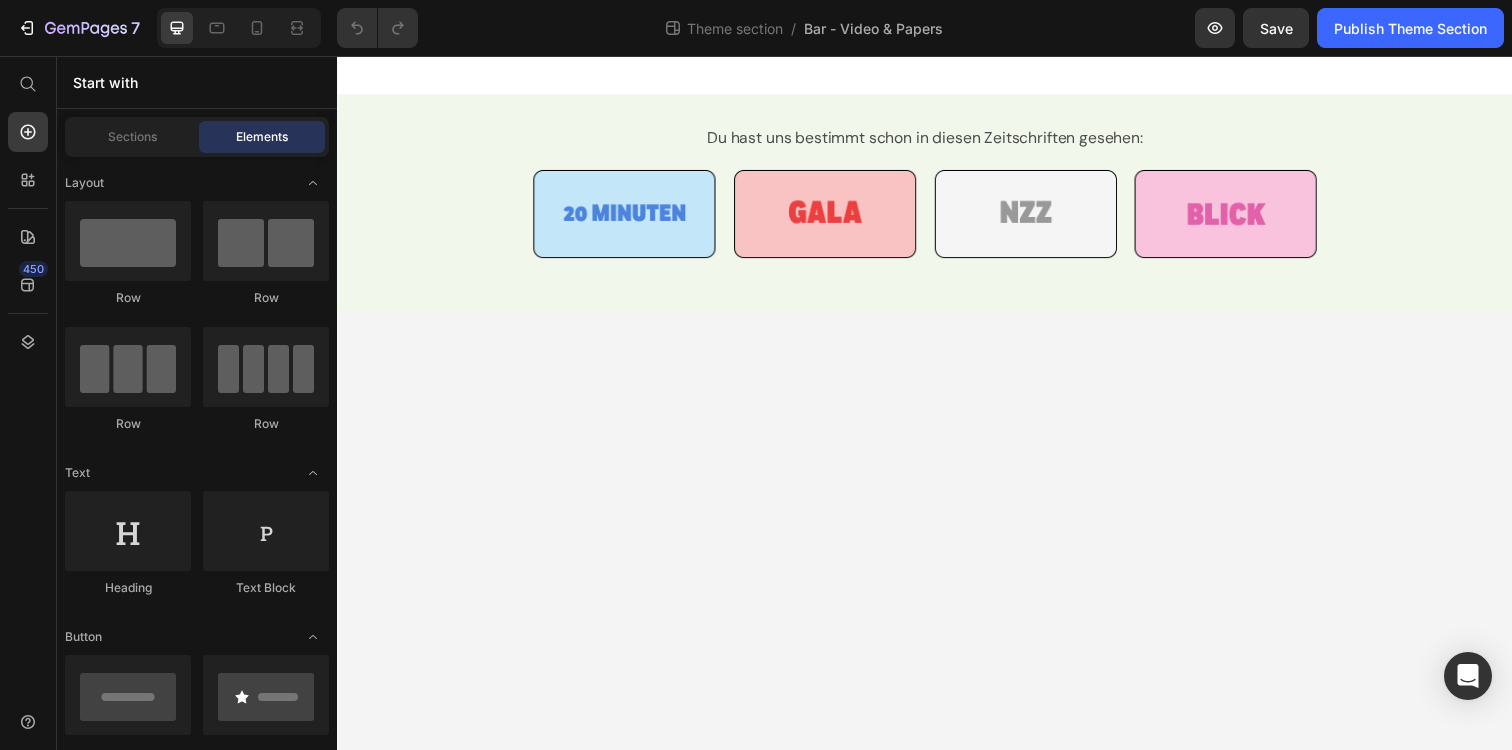 click on "7  Theme section  /  Bar - Video & Papers Preview  Save   Publish Theme Section" 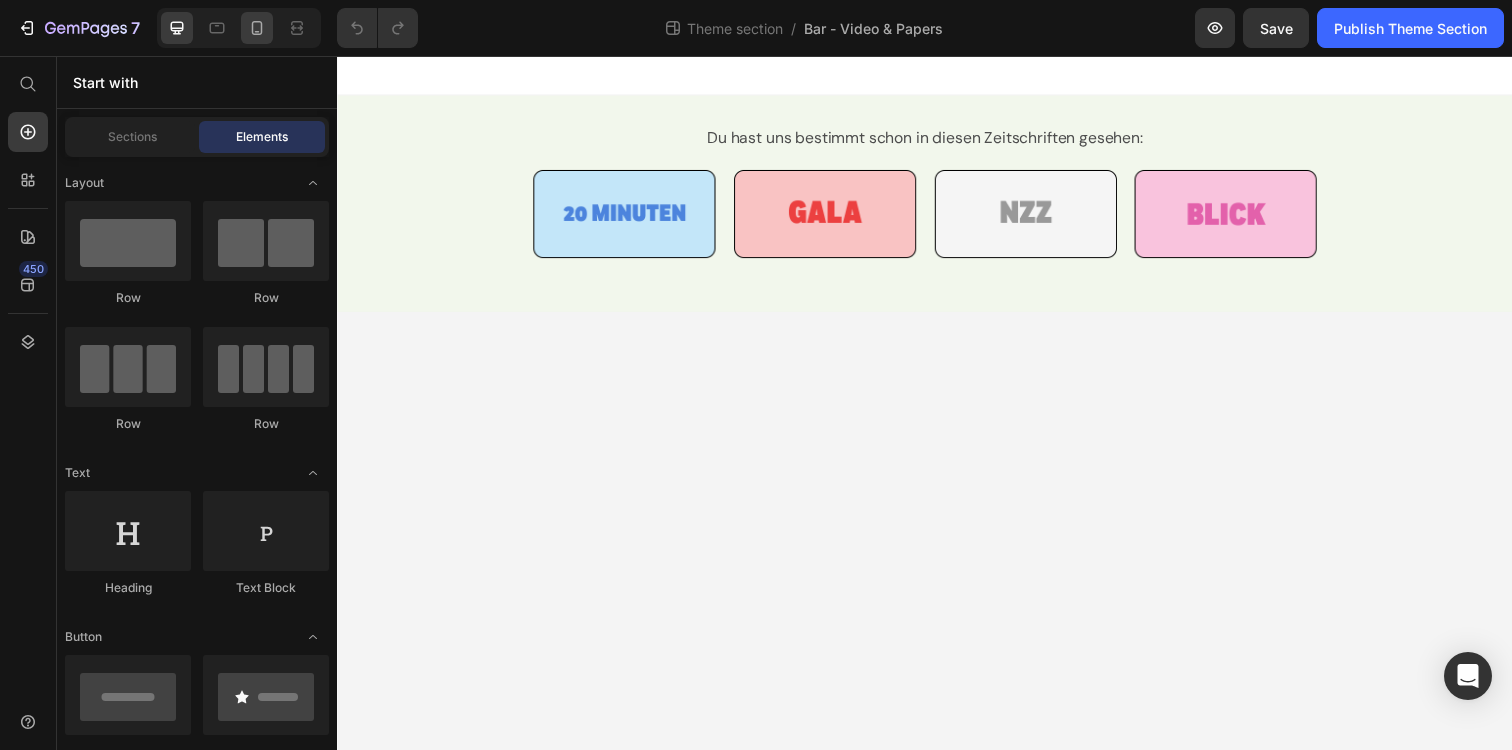 click 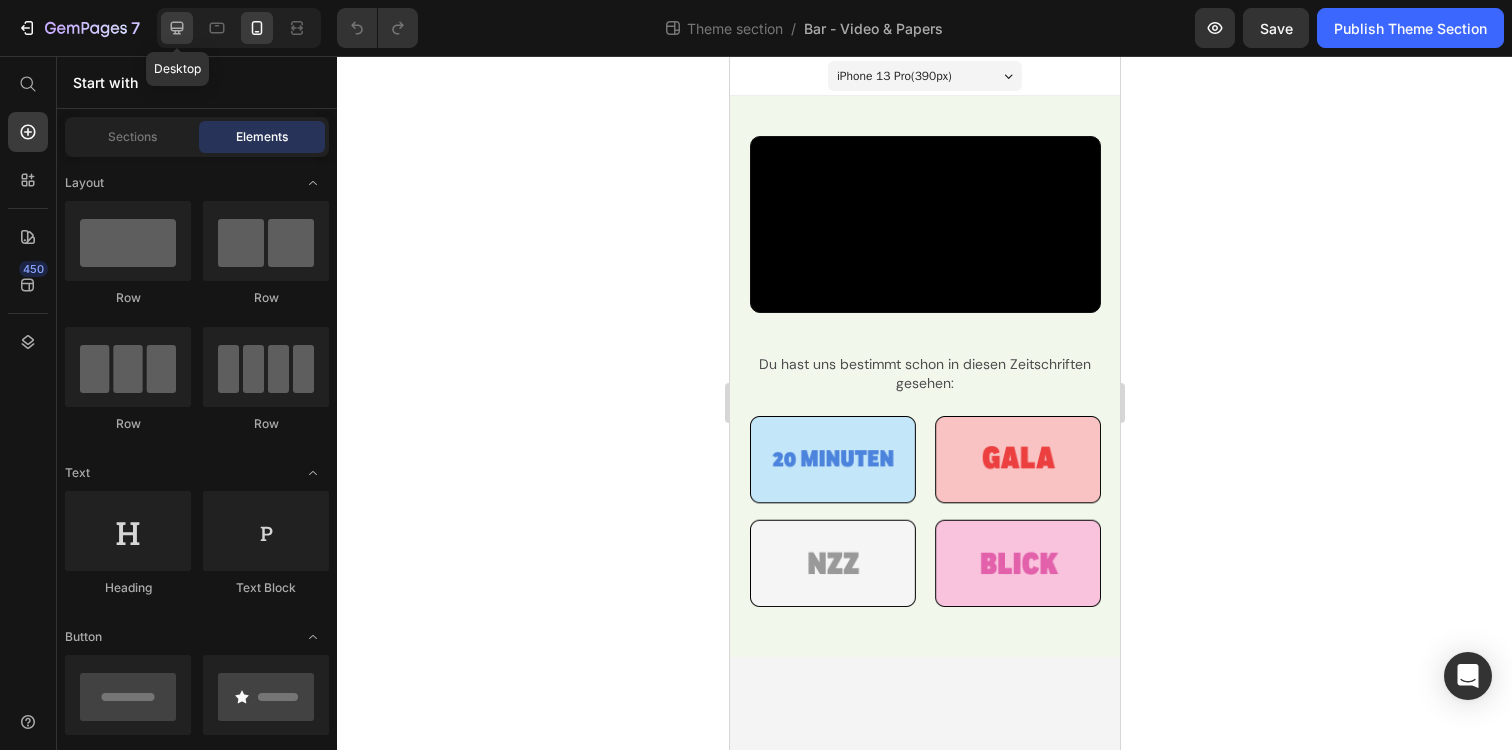 click 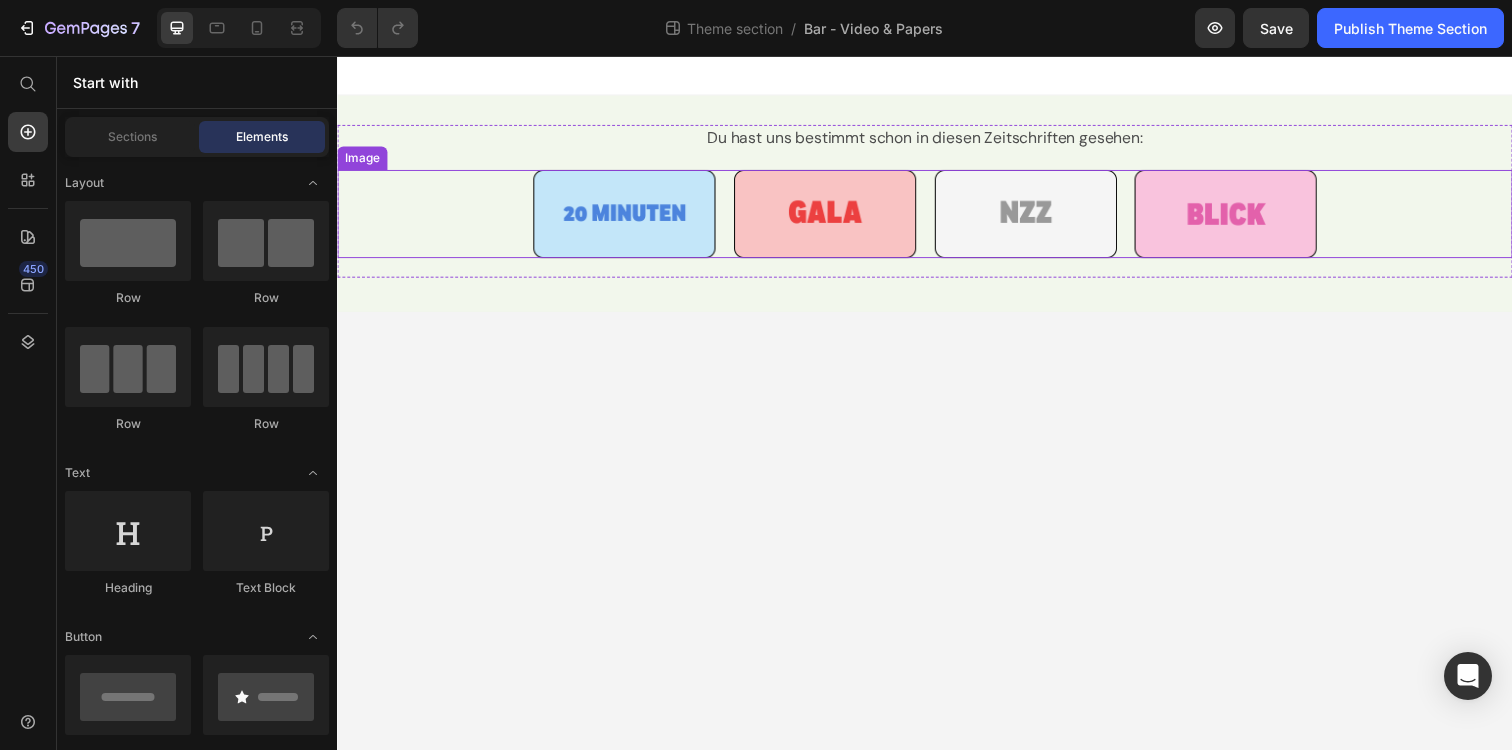 click at bounding box center (937, 217) 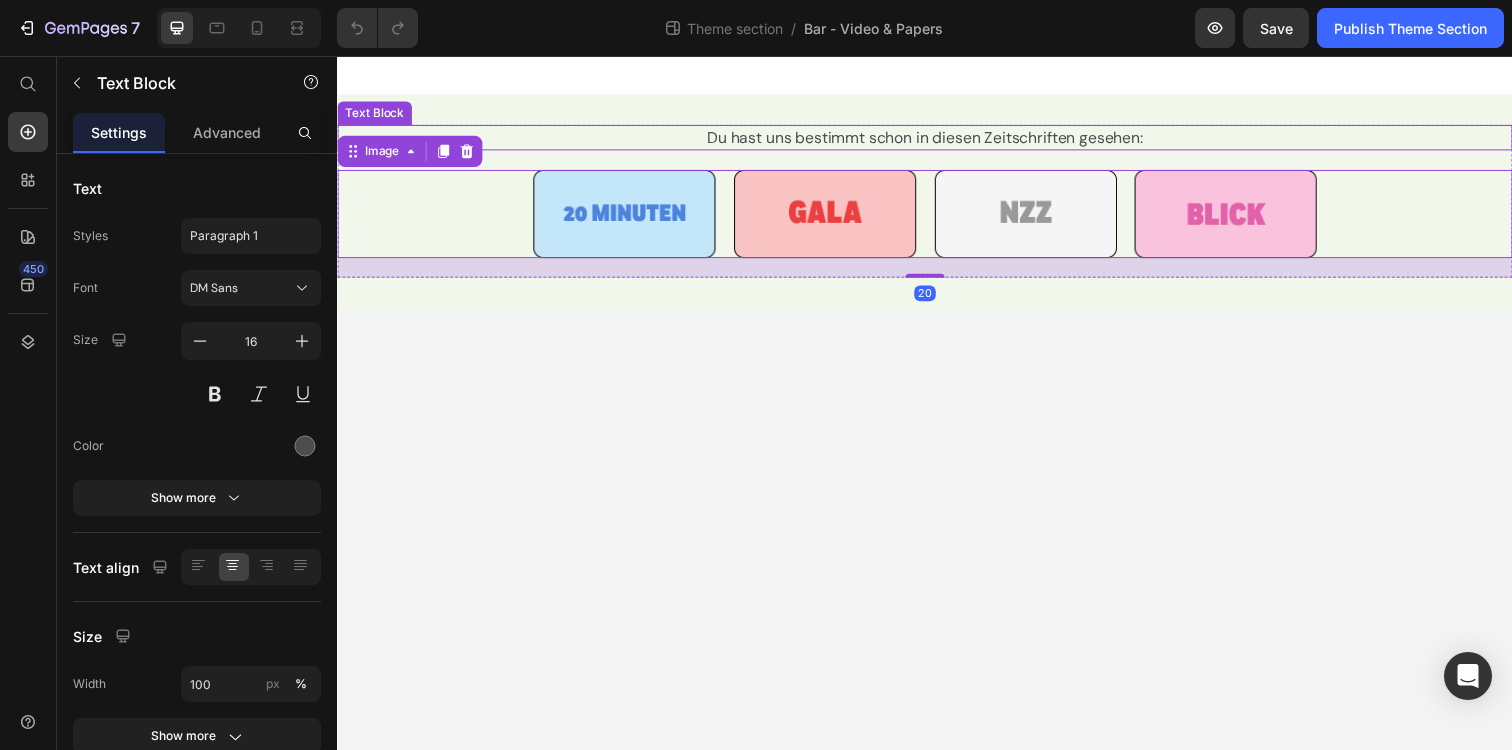 click on "Du hast uns bestimmt schon in diesen Zeitschriften gesehen:" at bounding box center [937, 139] 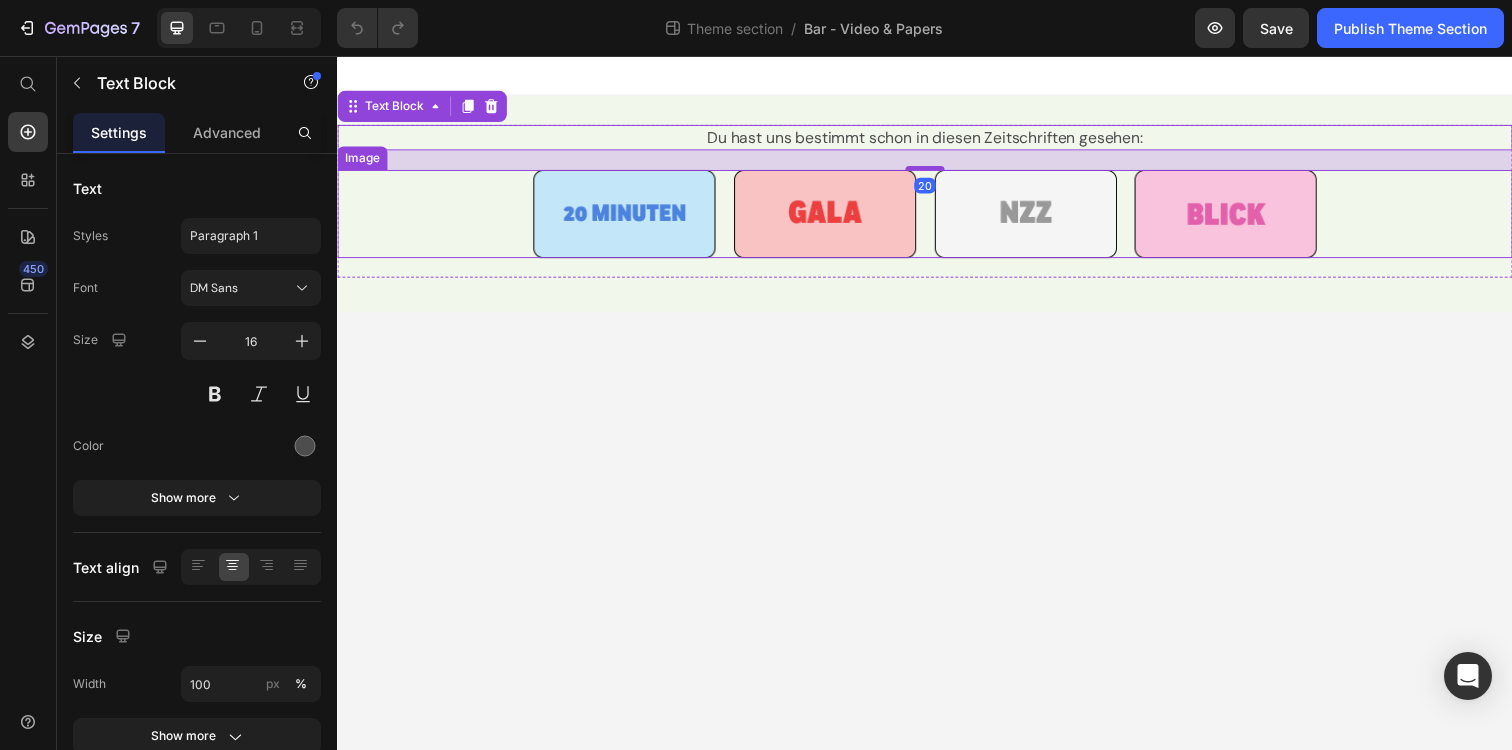 click on "20" at bounding box center [937, 162] 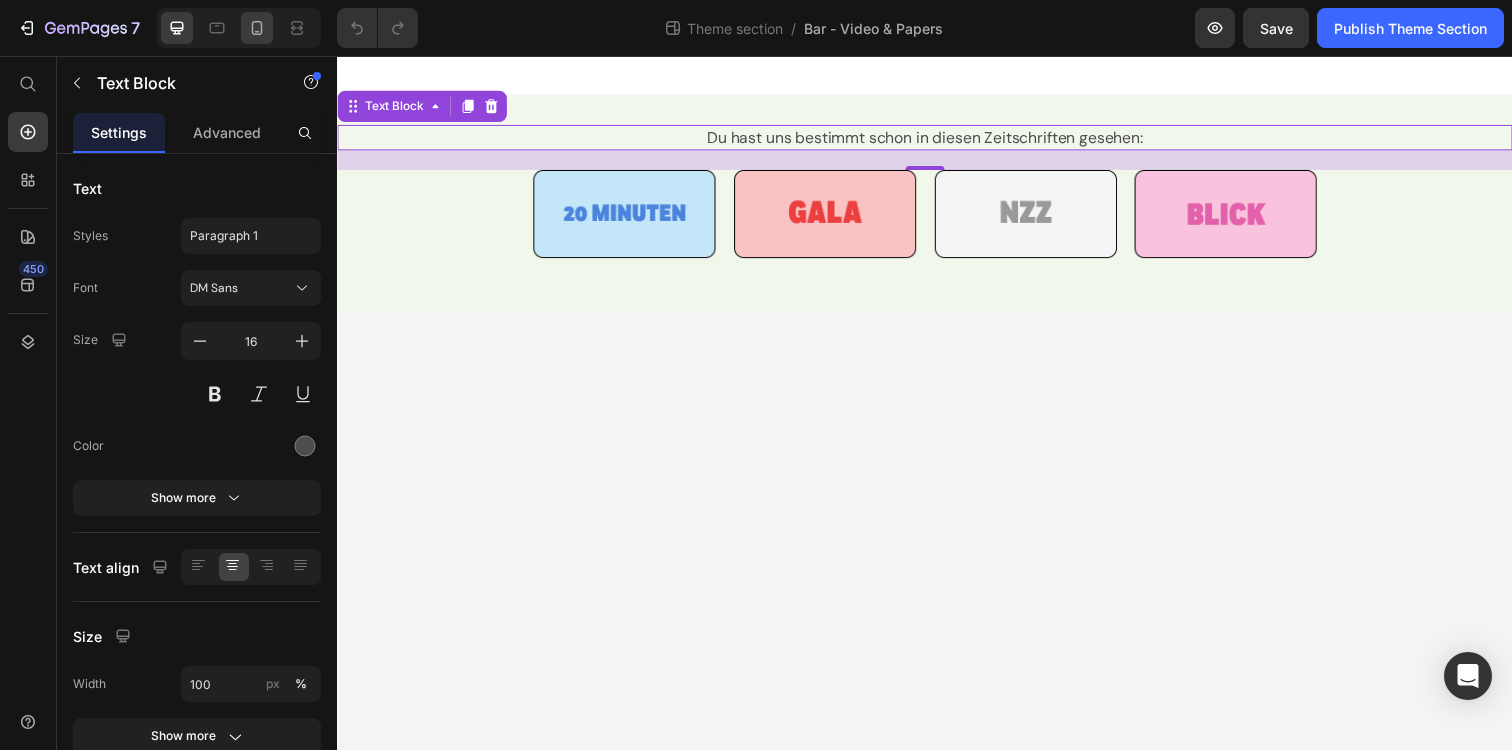 click 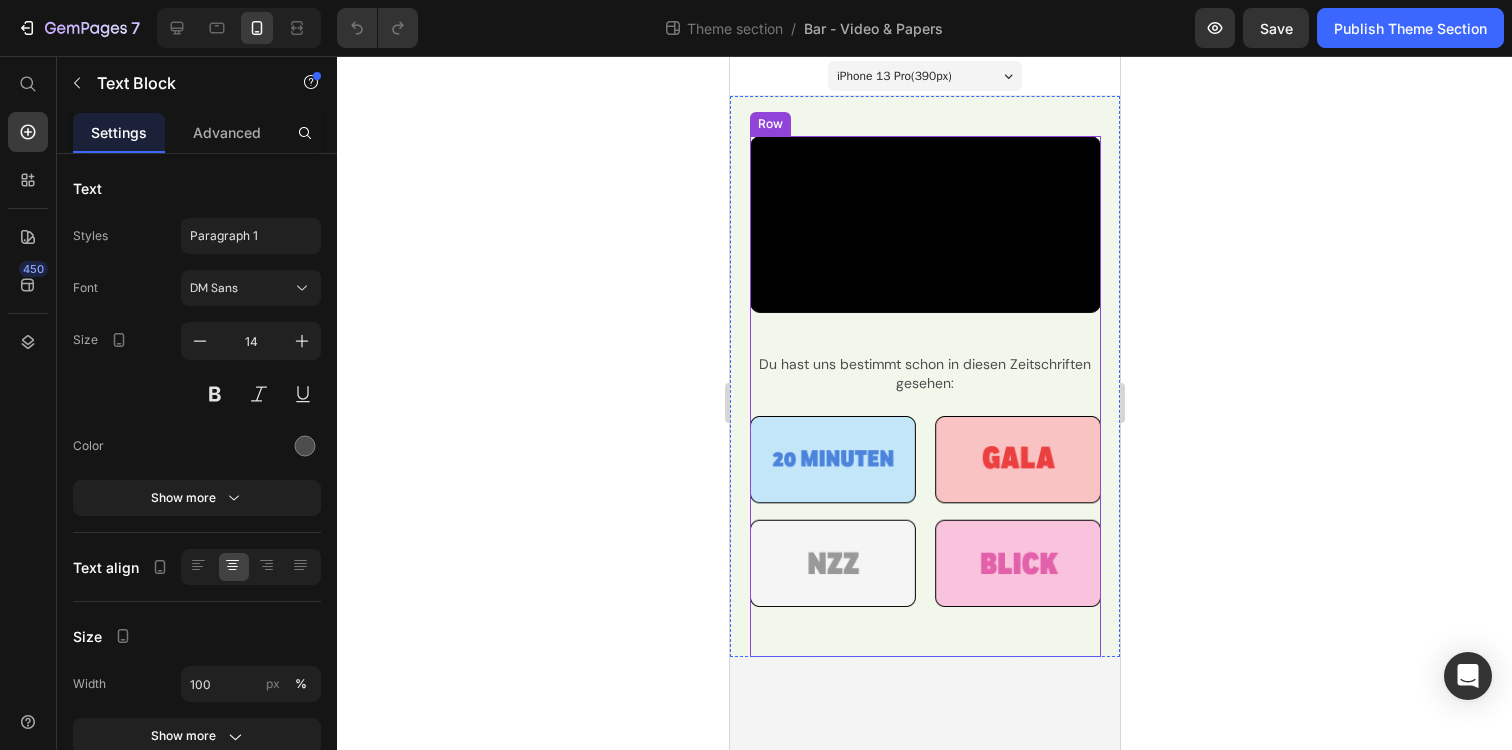 click on "Video Du hast uns bestimmt schon in diesen Zeitschriften gesehen: Text Block Image" at bounding box center [924, 396] 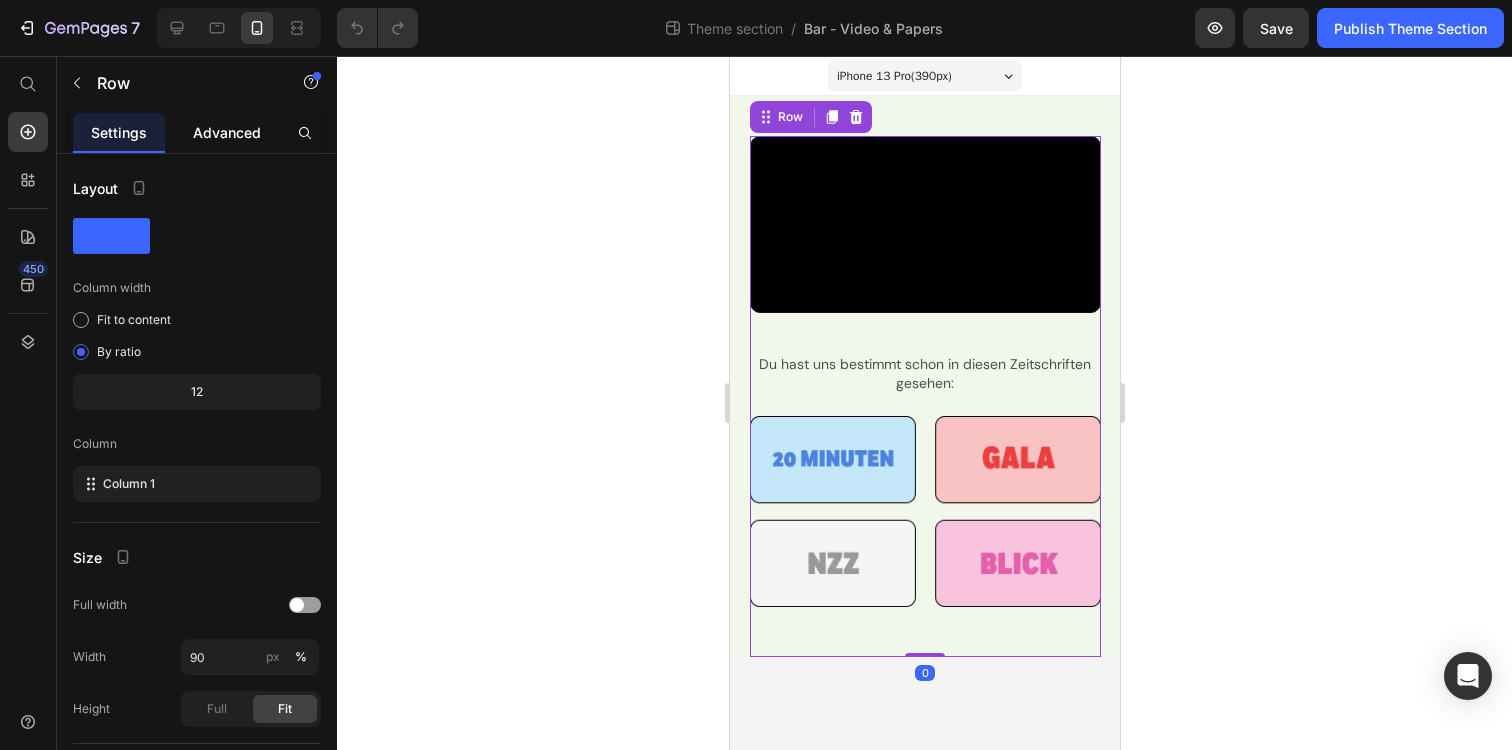 click on "Advanced" 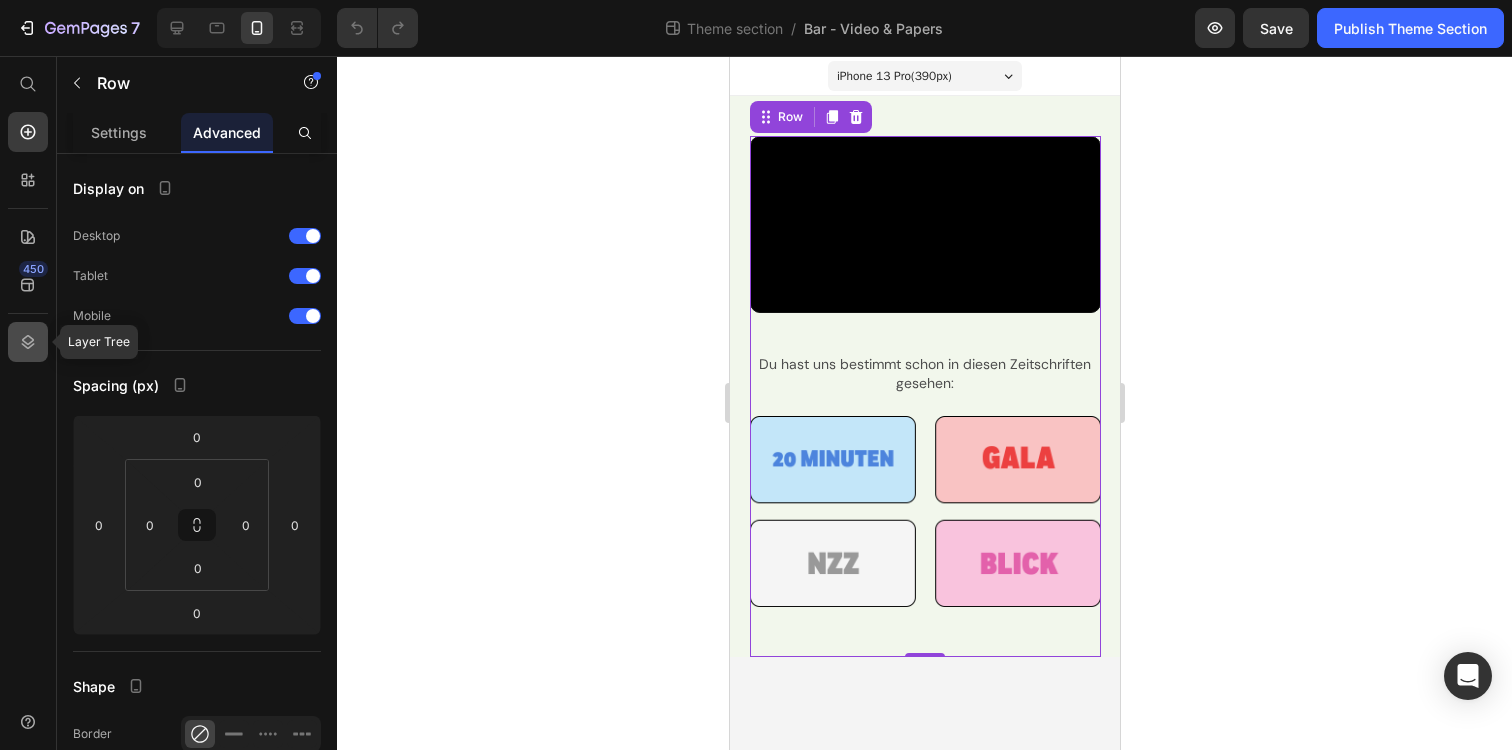 click 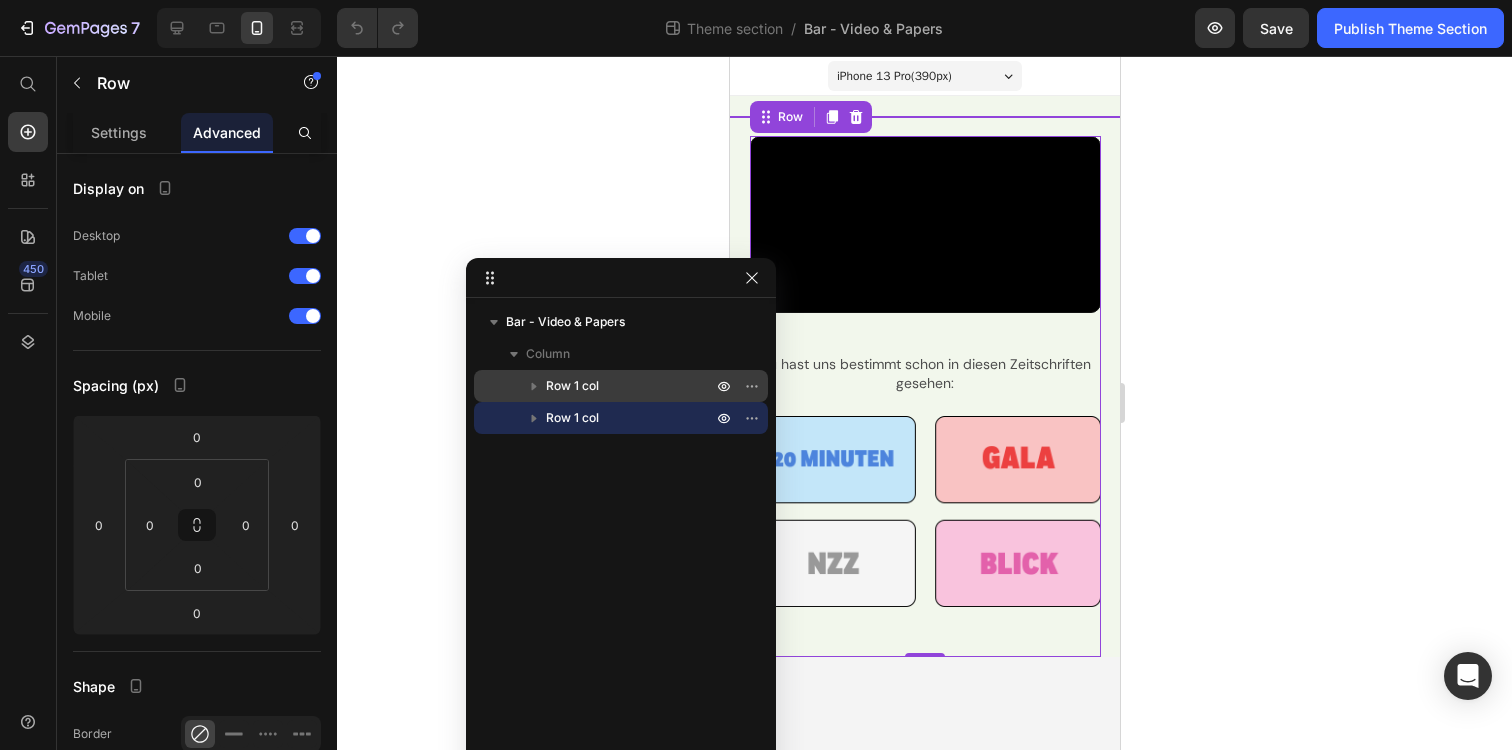 click on "Row 1 col" at bounding box center (572, 386) 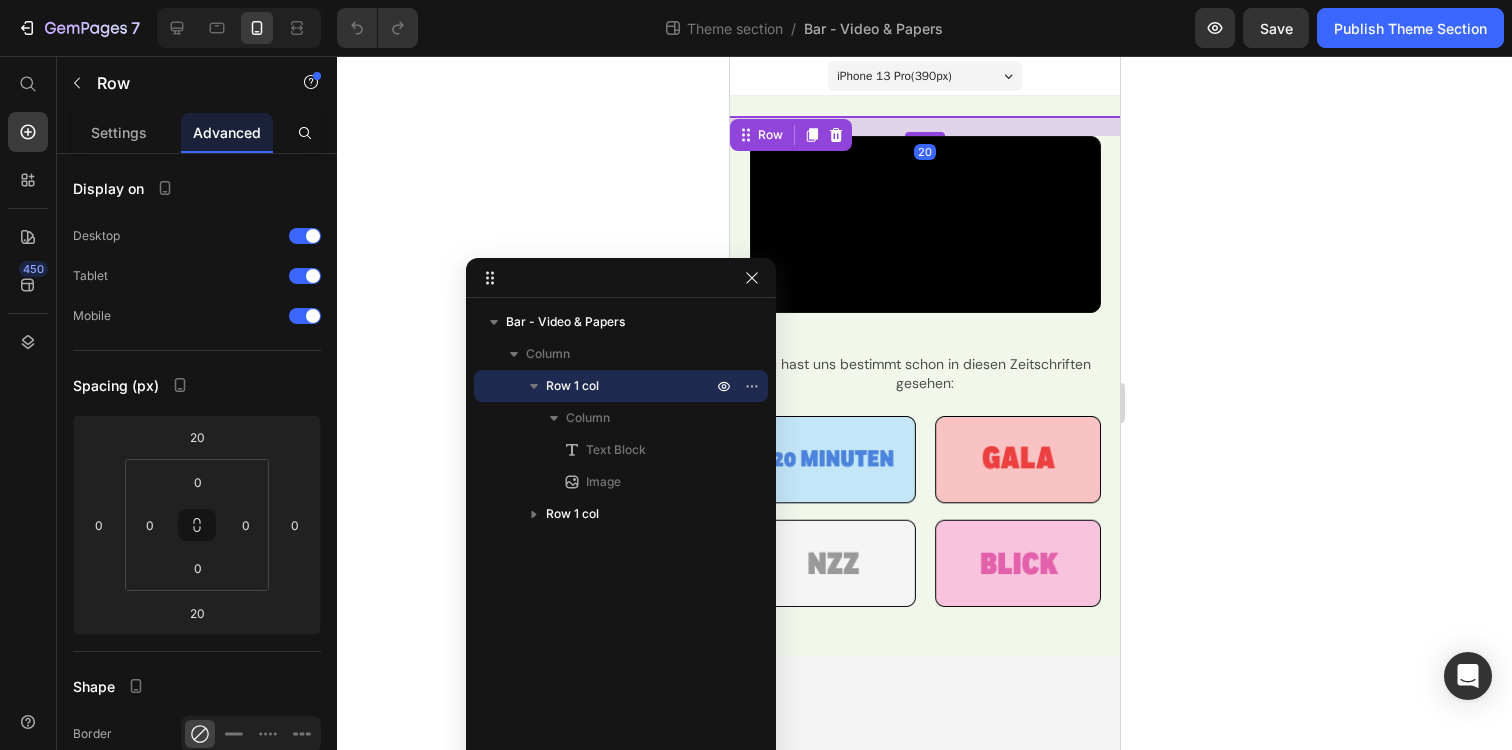 click 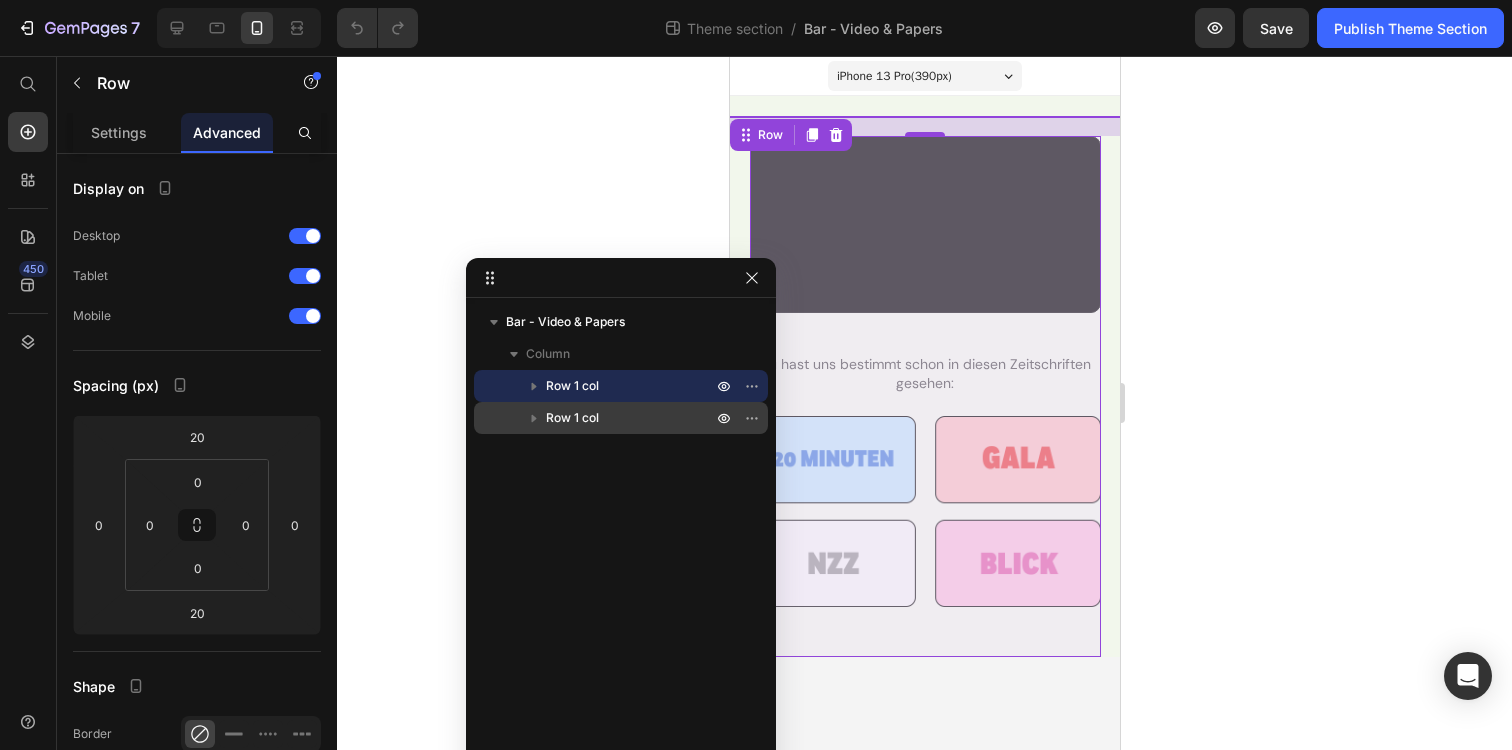 click on "Row 1 col" at bounding box center (621, 418) 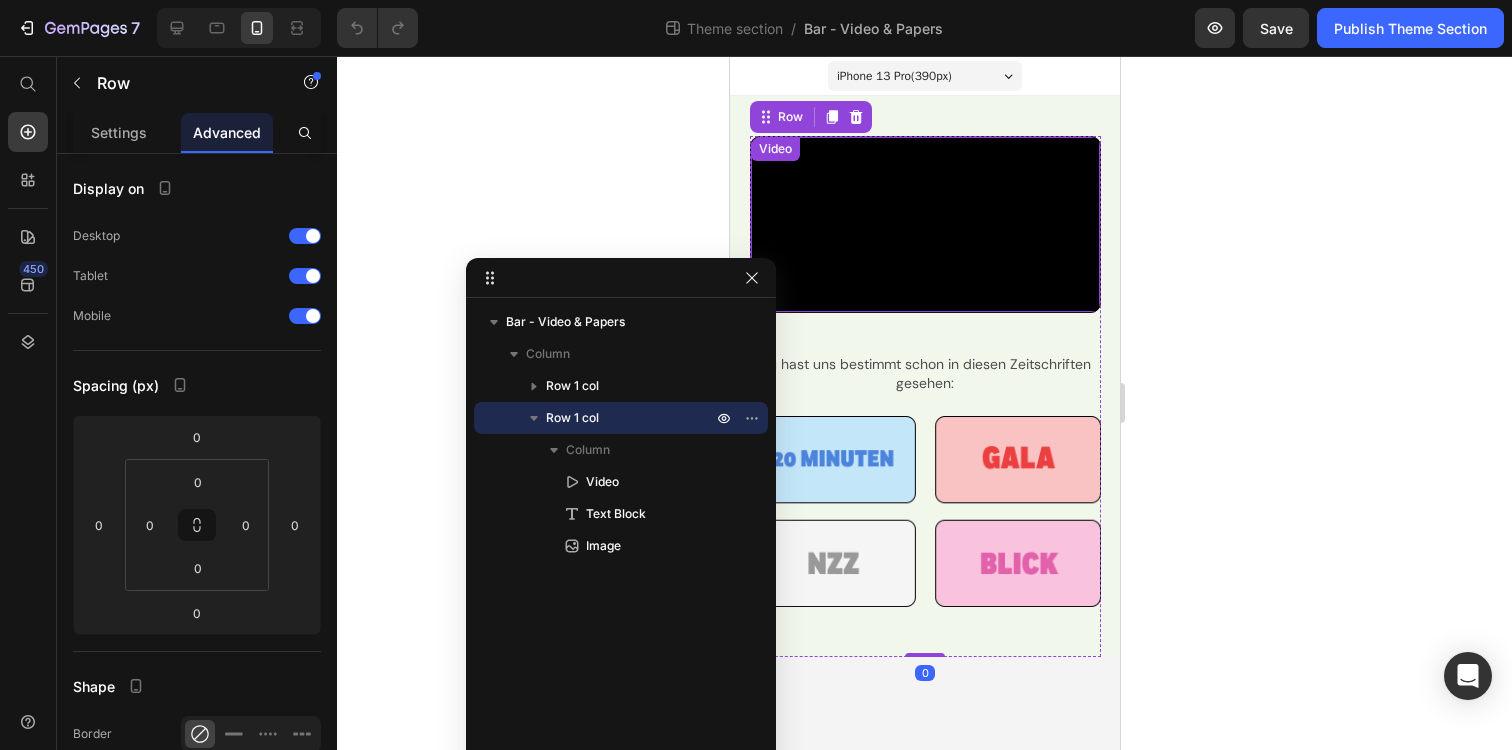scroll, scrollTop: 81, scrollLeft: 0, axis: vertical 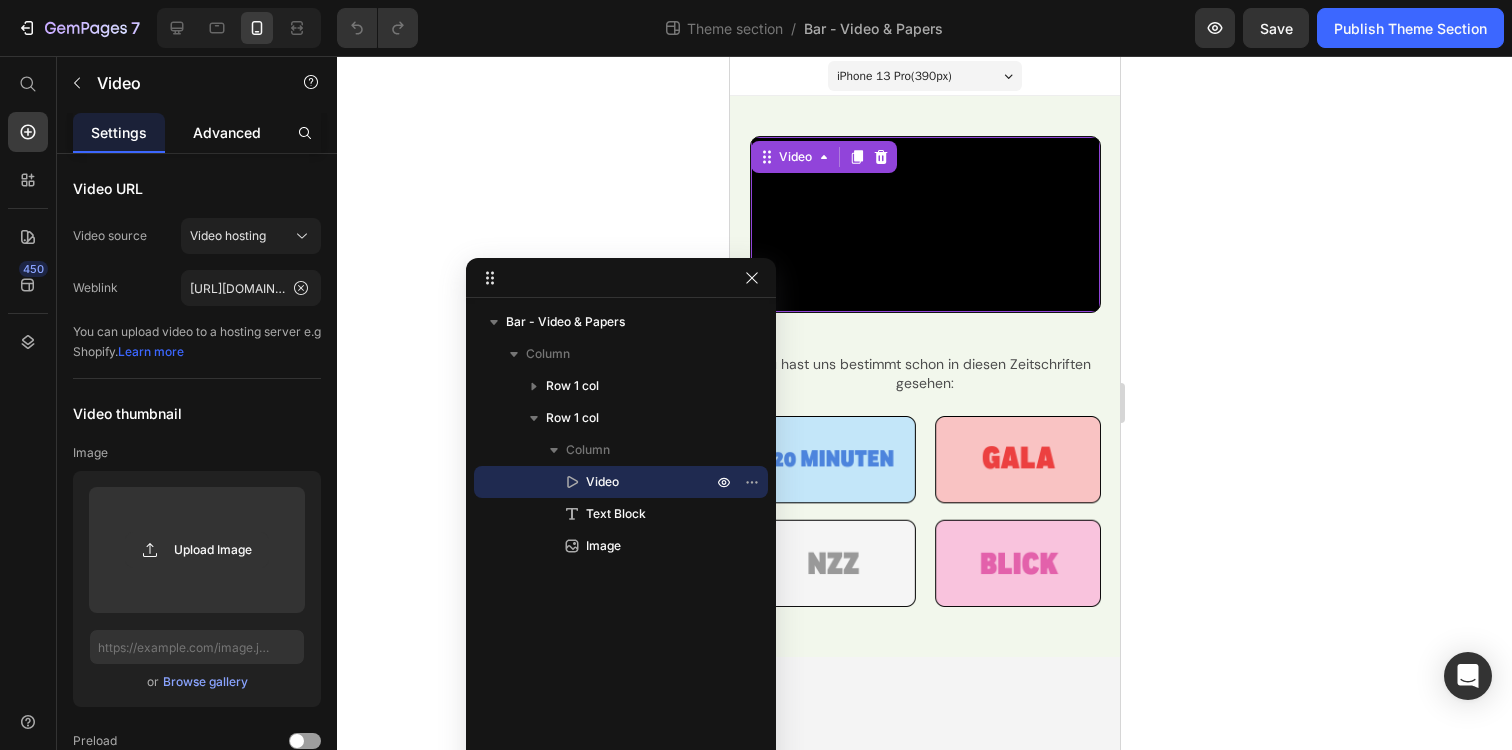 click on "Advanced" at bounding box center (227, 132) 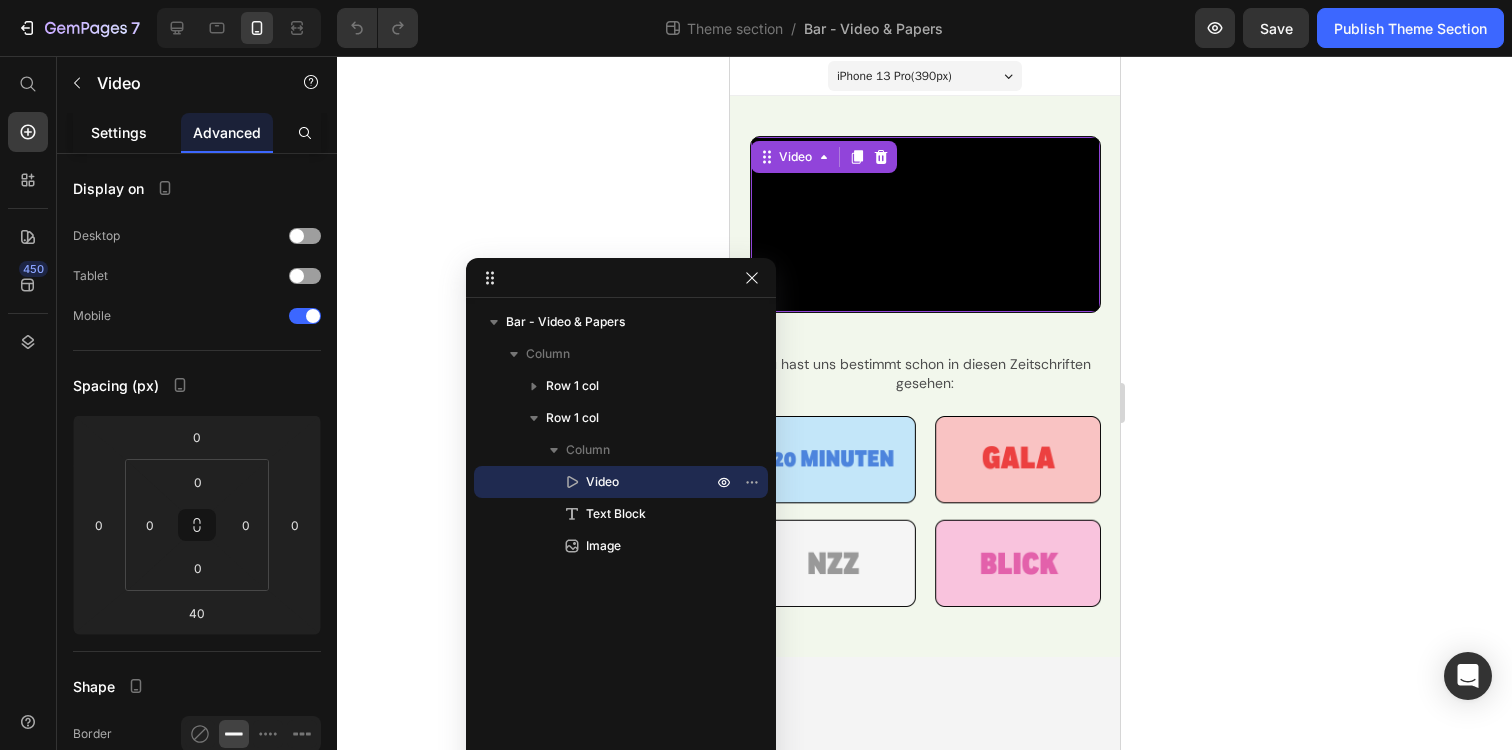 click on "Settings" at bounding box center [119, 132] 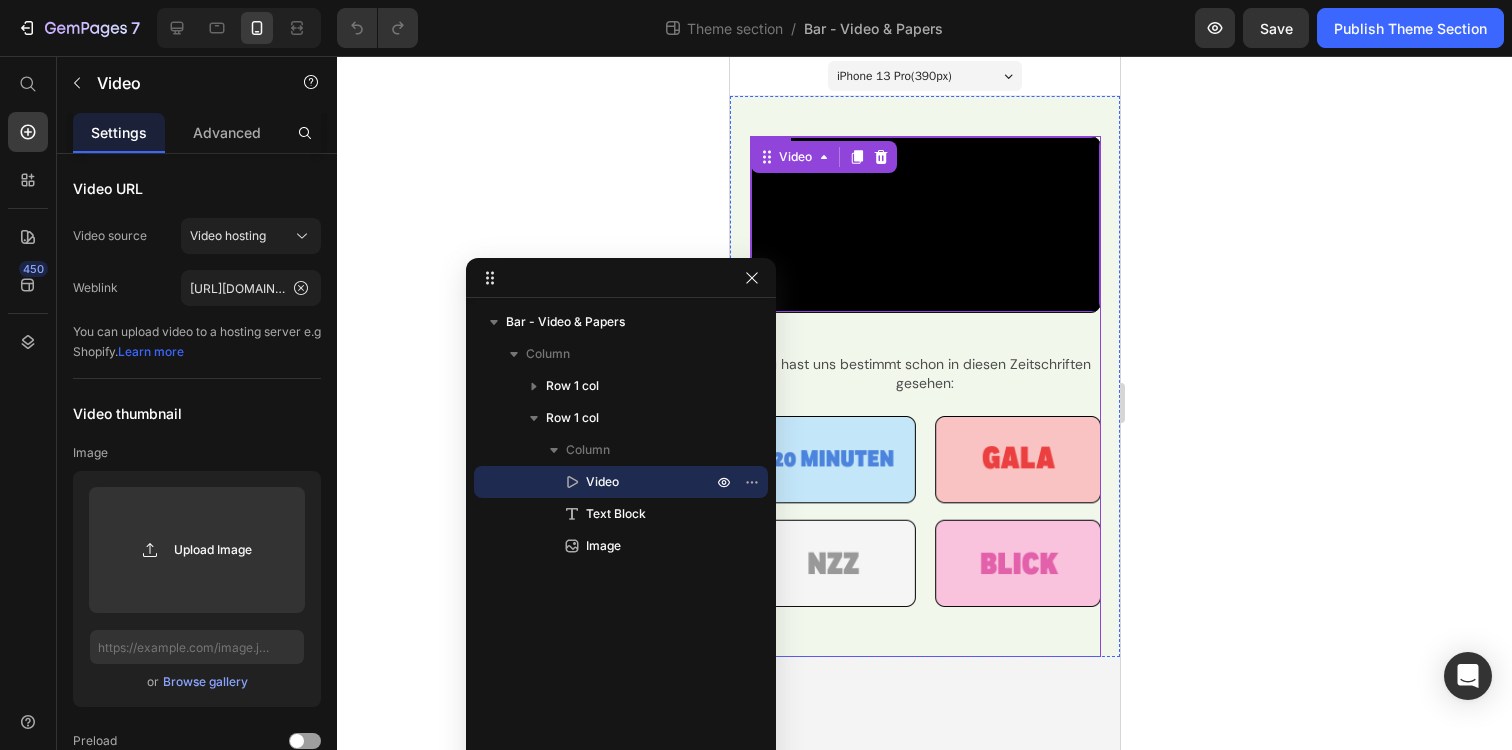 click on "Video   40 Du hast uns bestimmt schon in diesen Zeitschriften gesehen: Text Block Image" at bounding box center (924, 396) 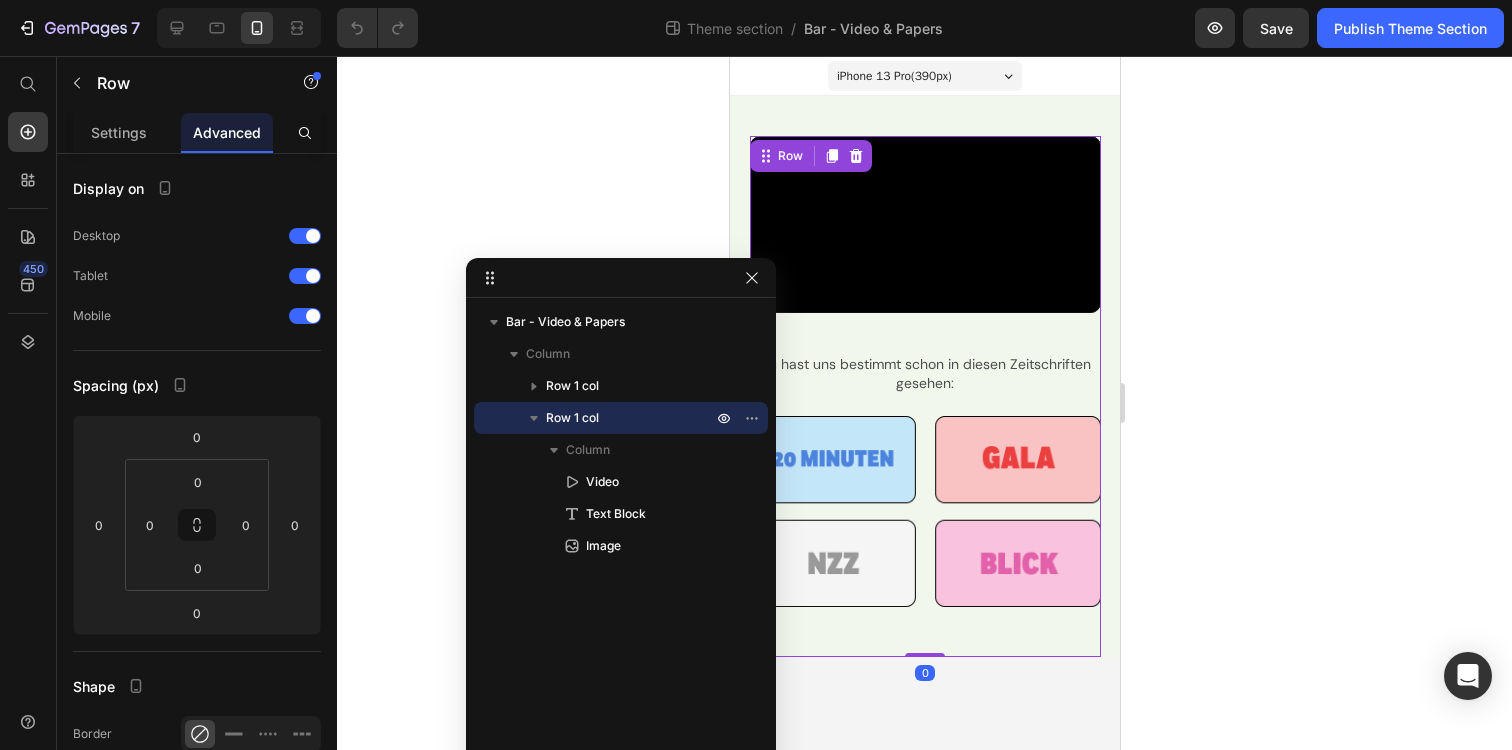 scroll, scrollTop: 105, scrollLeft: 0, axis: vertical 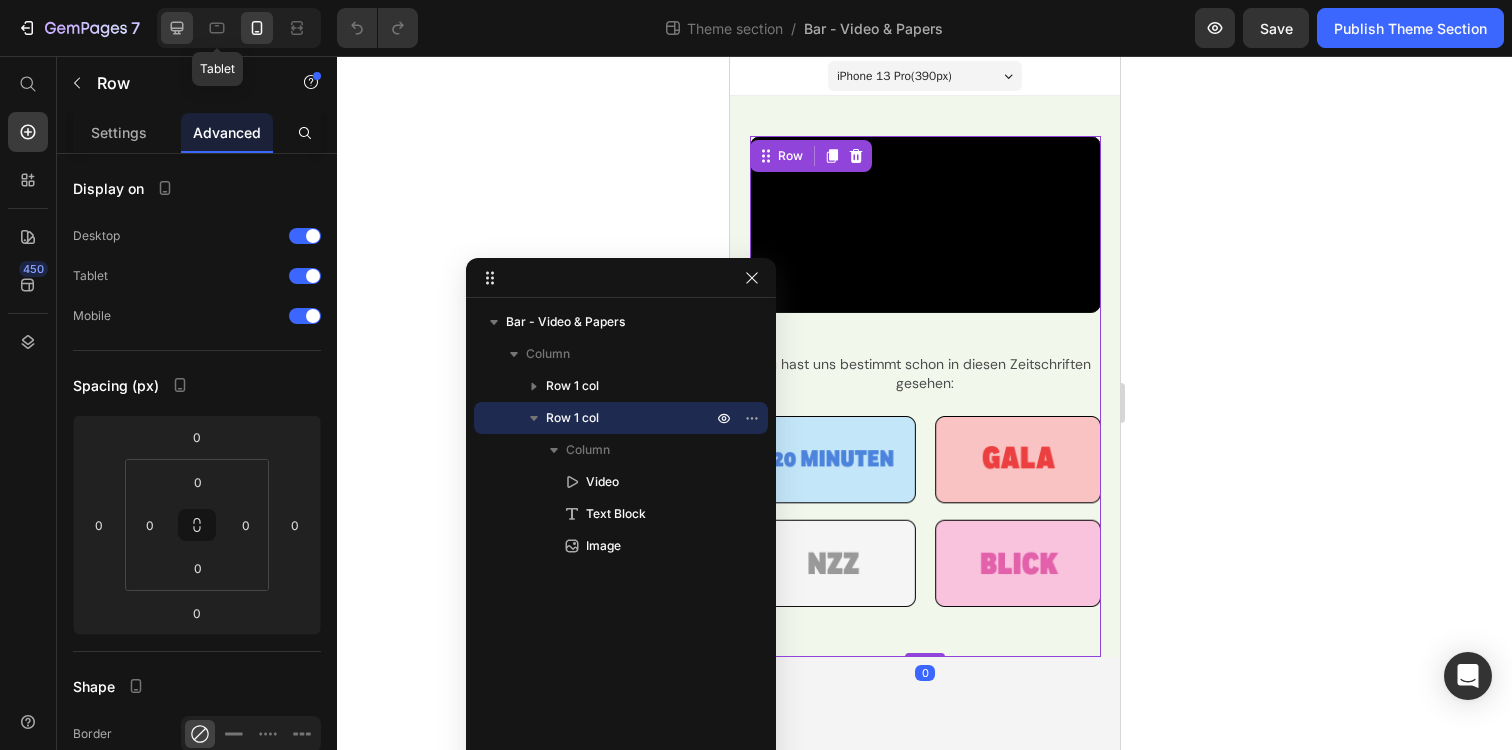 click 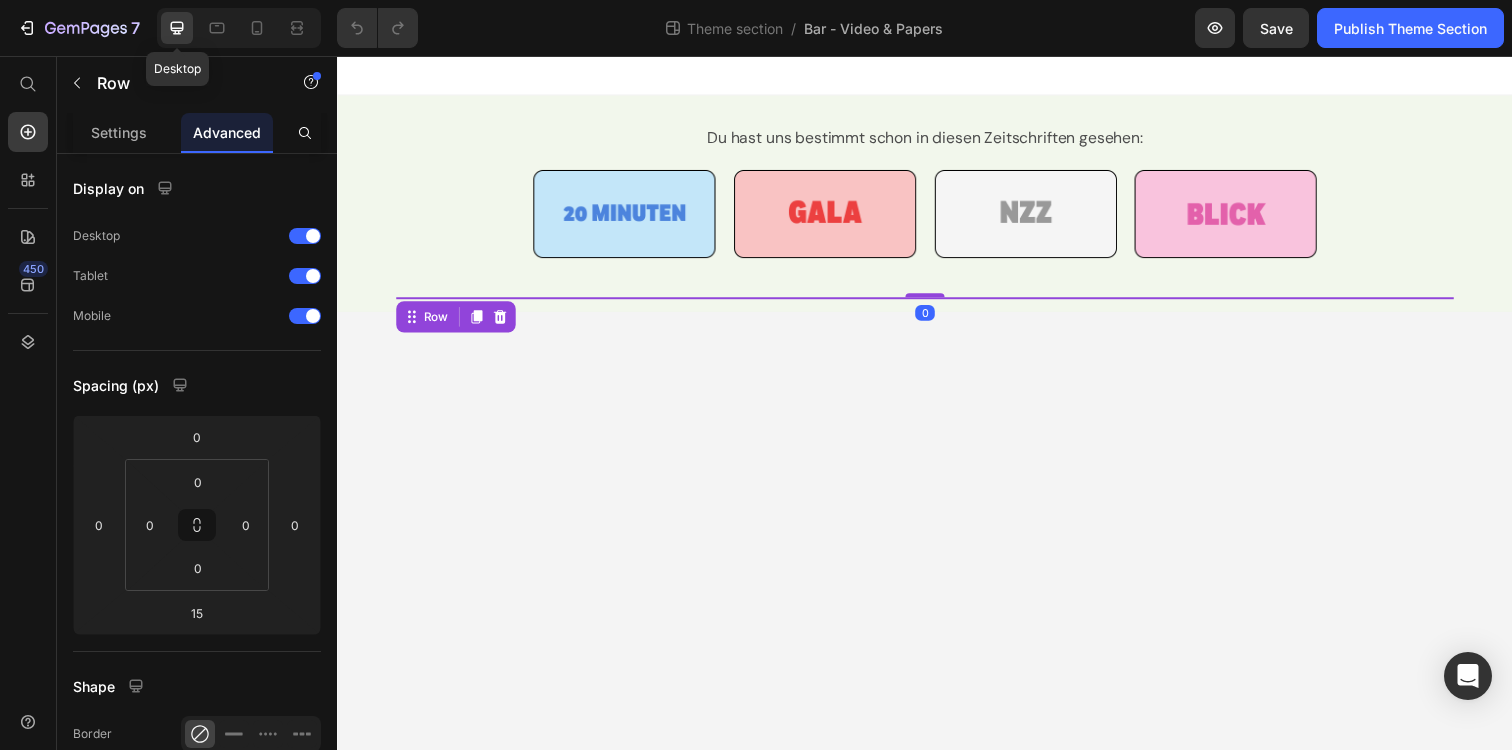 scroll, scrollTop: 0, scrollLeft: 0, axis: both 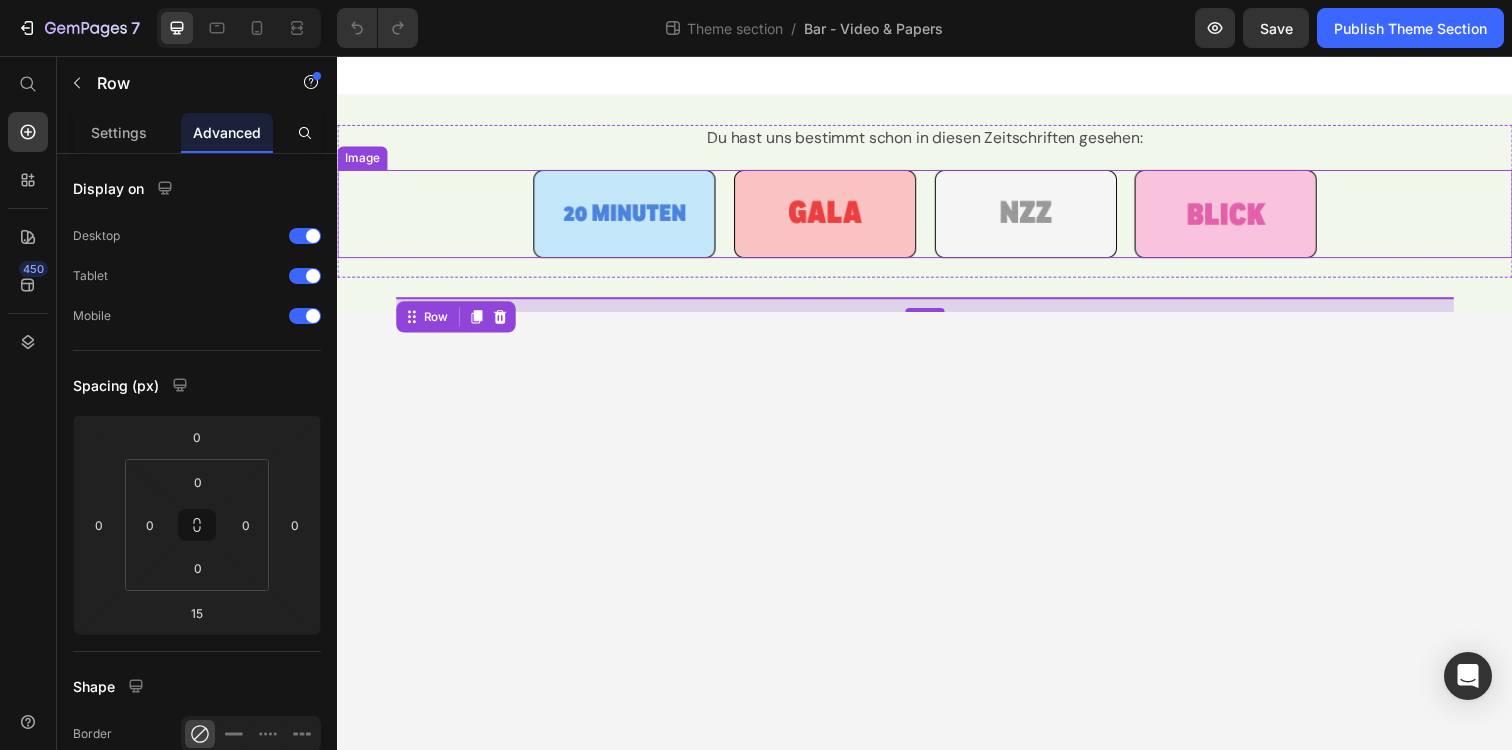 click at bounding box center (937, 217) 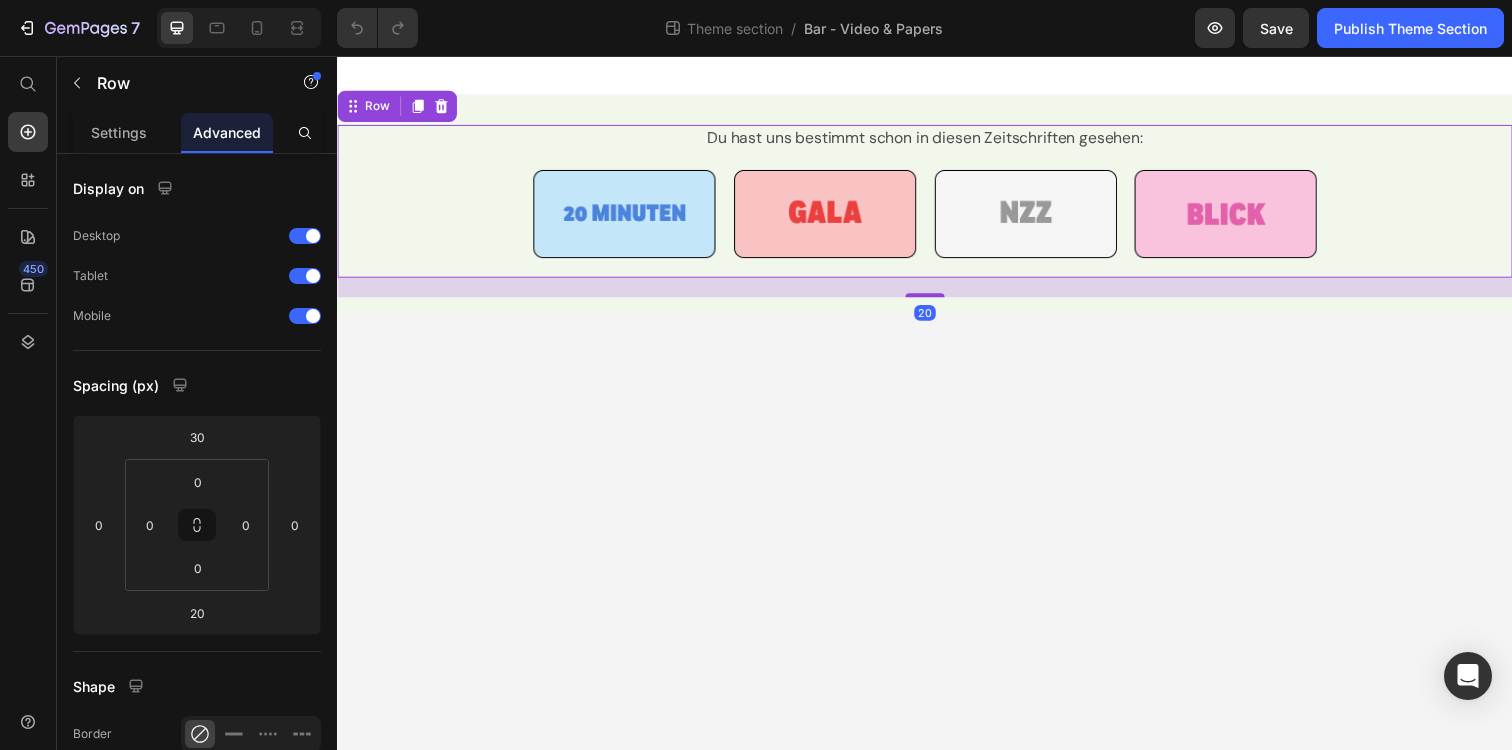 click on "Du hast uns bestimmt schon in diesen Zeitschriften gesehen: Text Block Image" at bounding box center [937, 204] 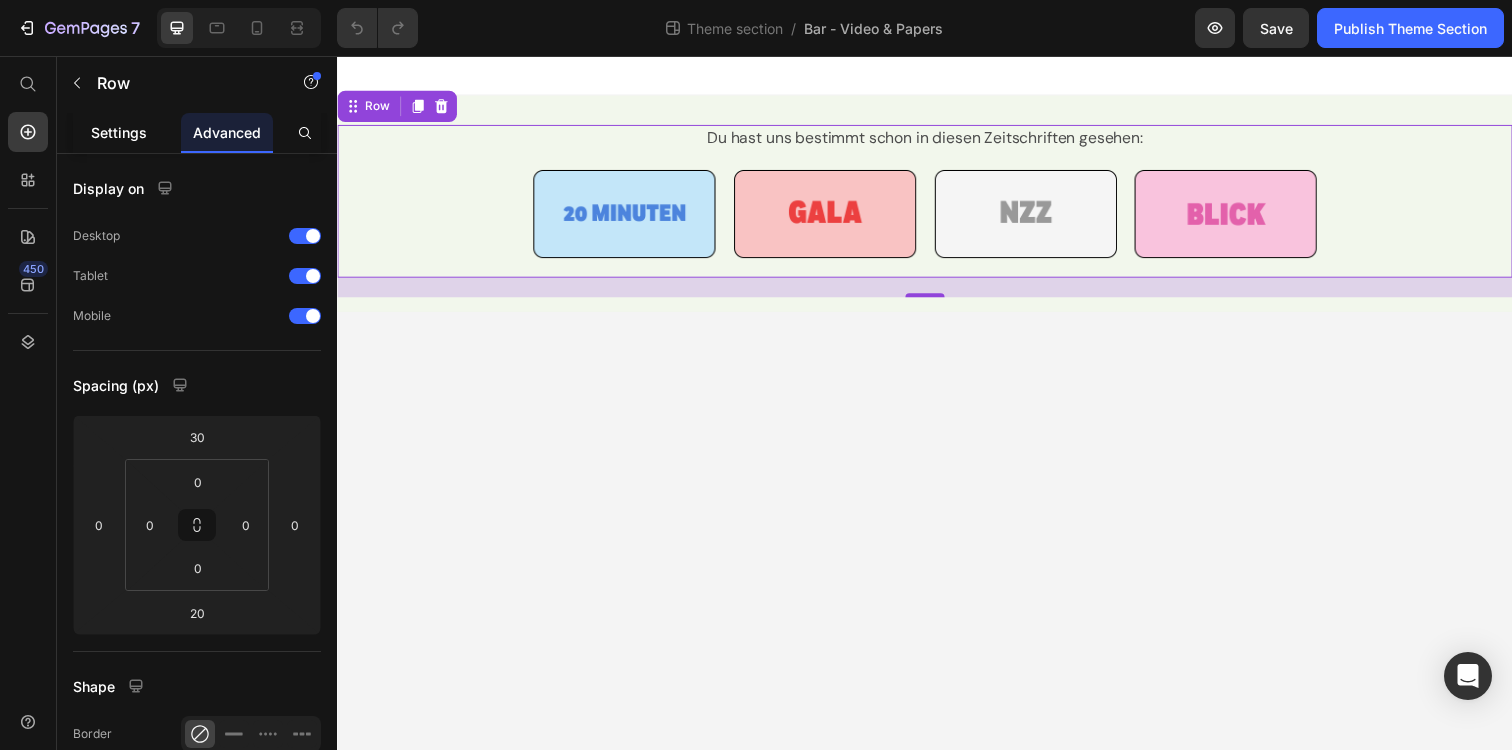click on "Settings" 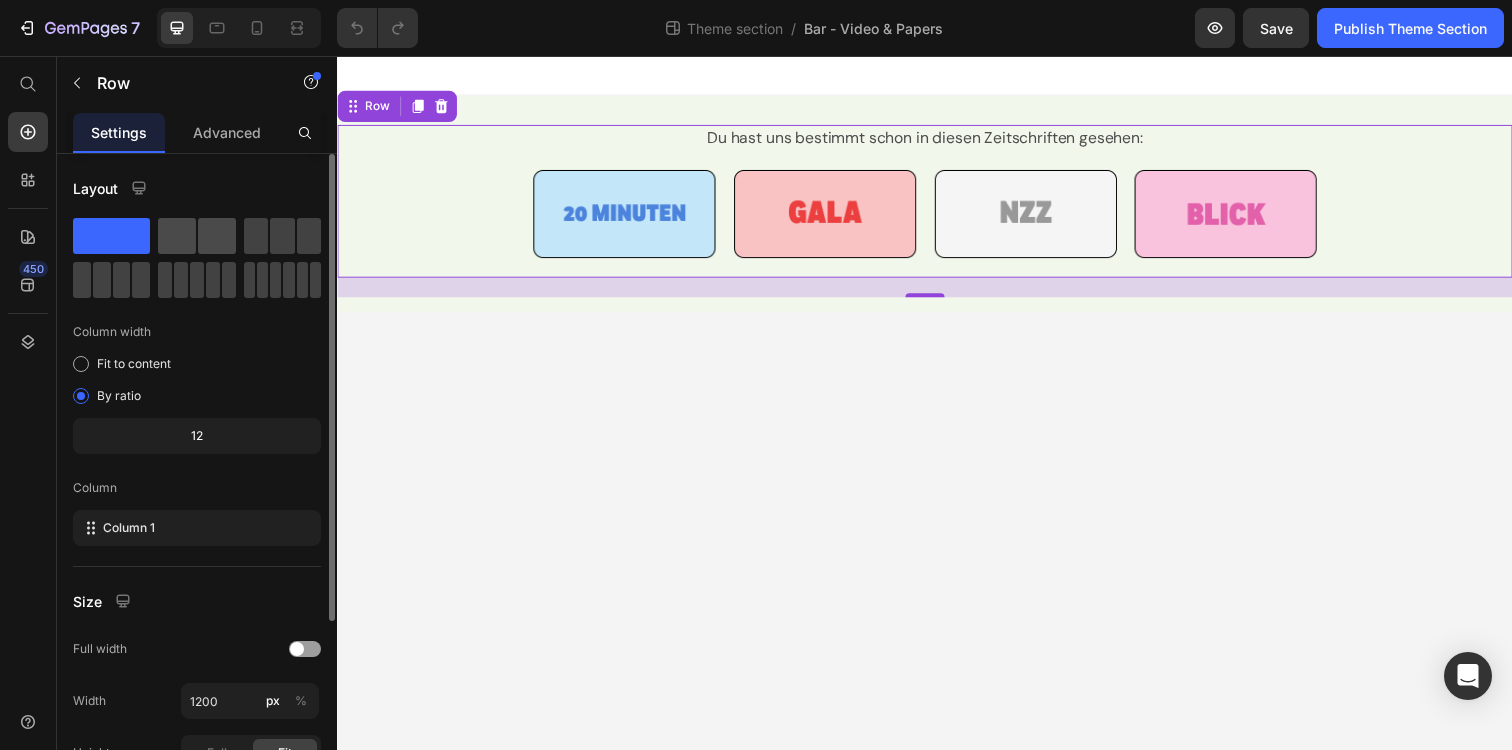 click 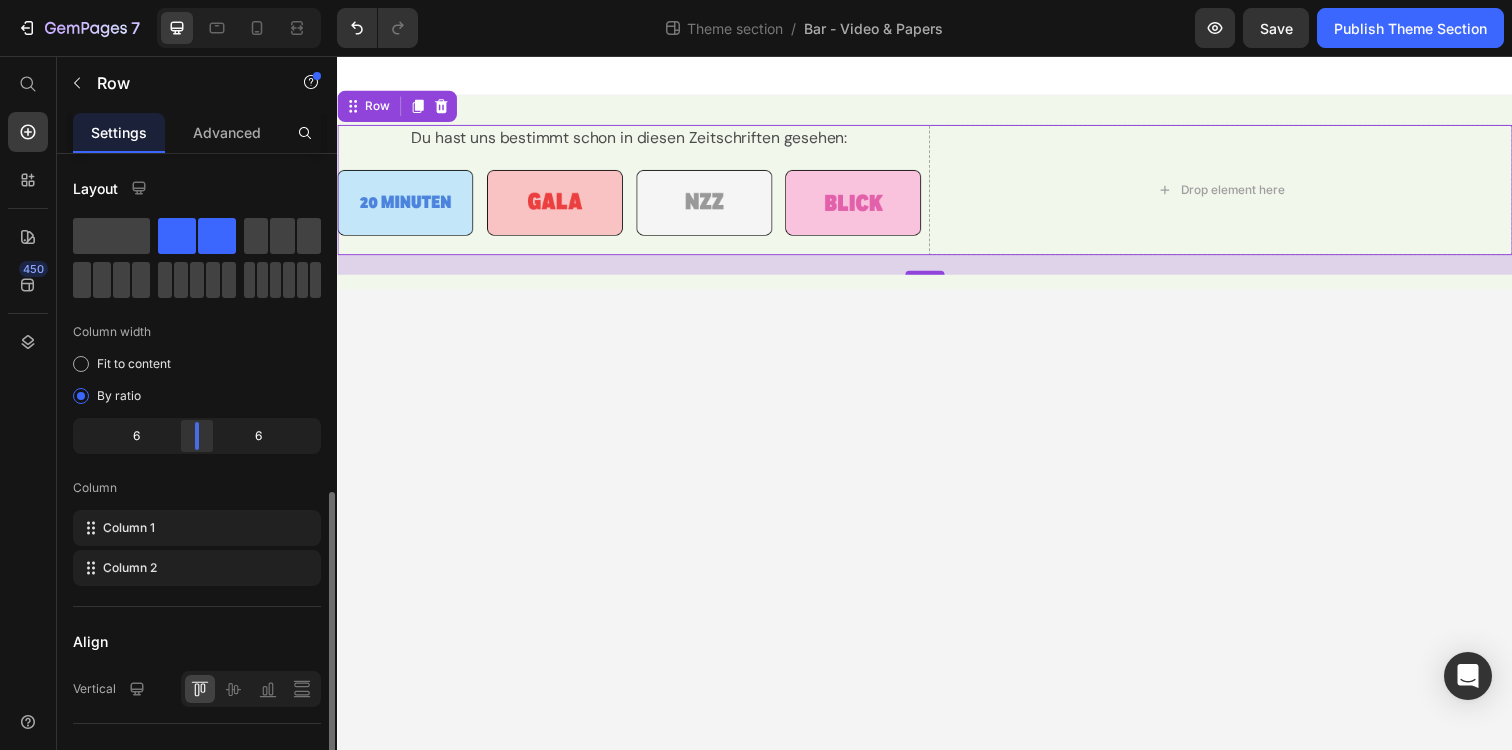scroll, scrollTop: 468, scrollLeft: 0, axis: vertical 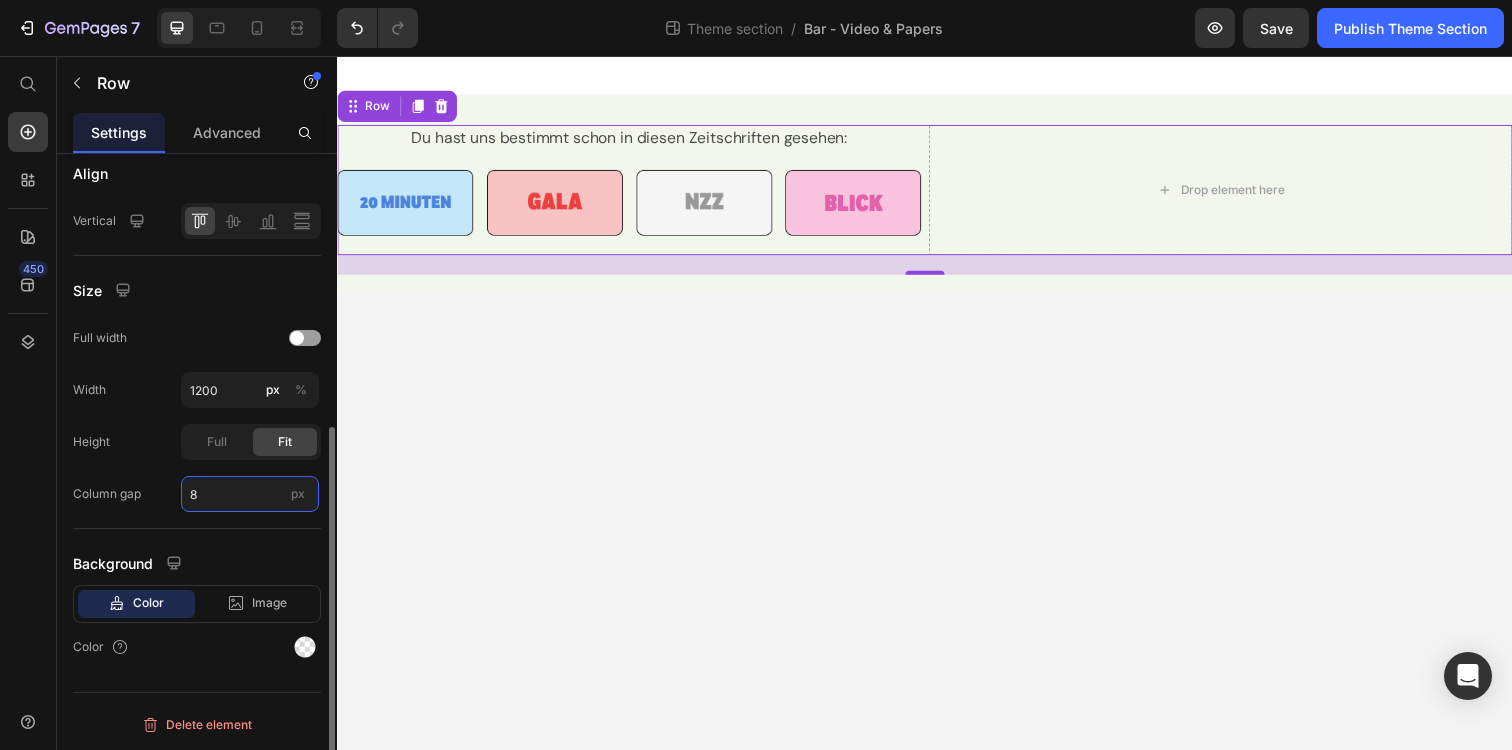 click on "8" at bounding box center [250, 494] 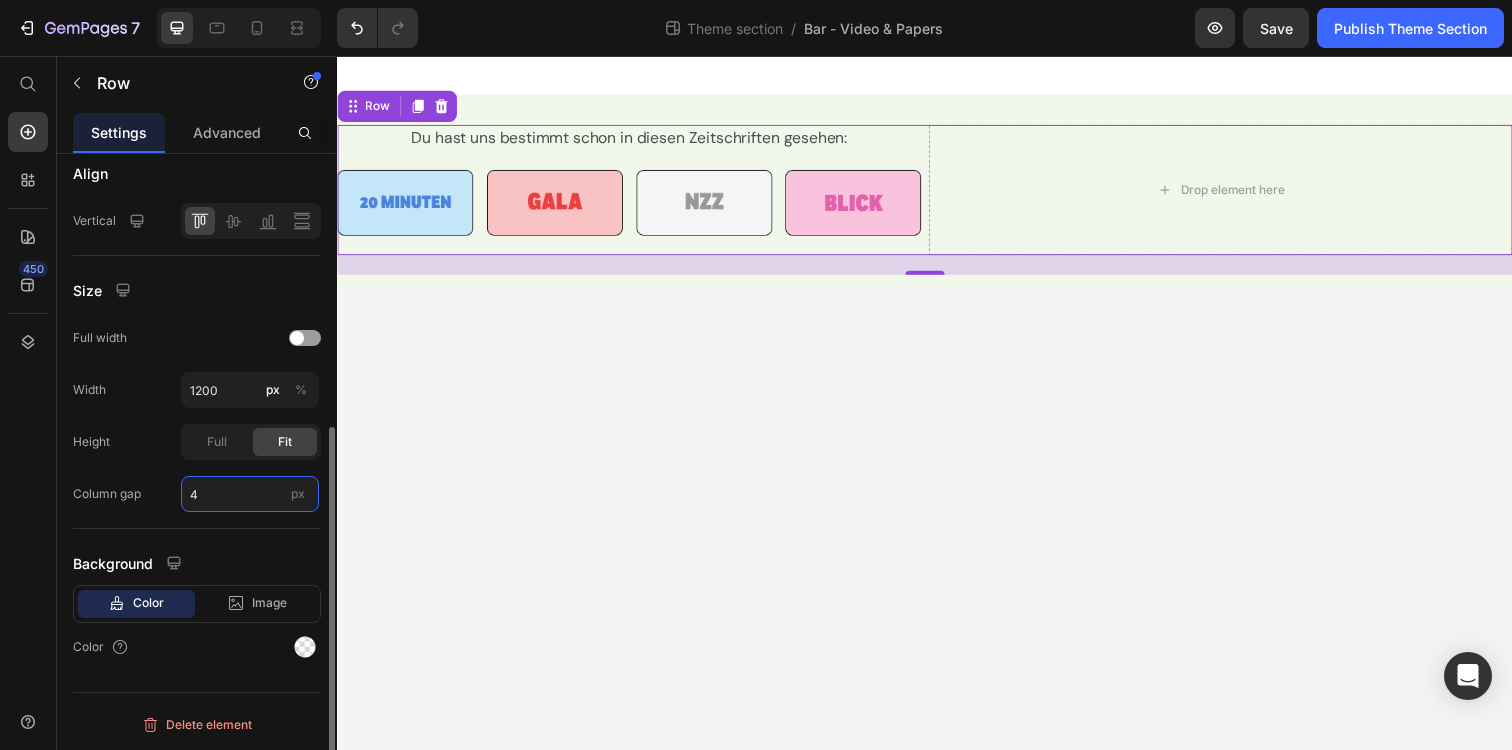 type on "40" 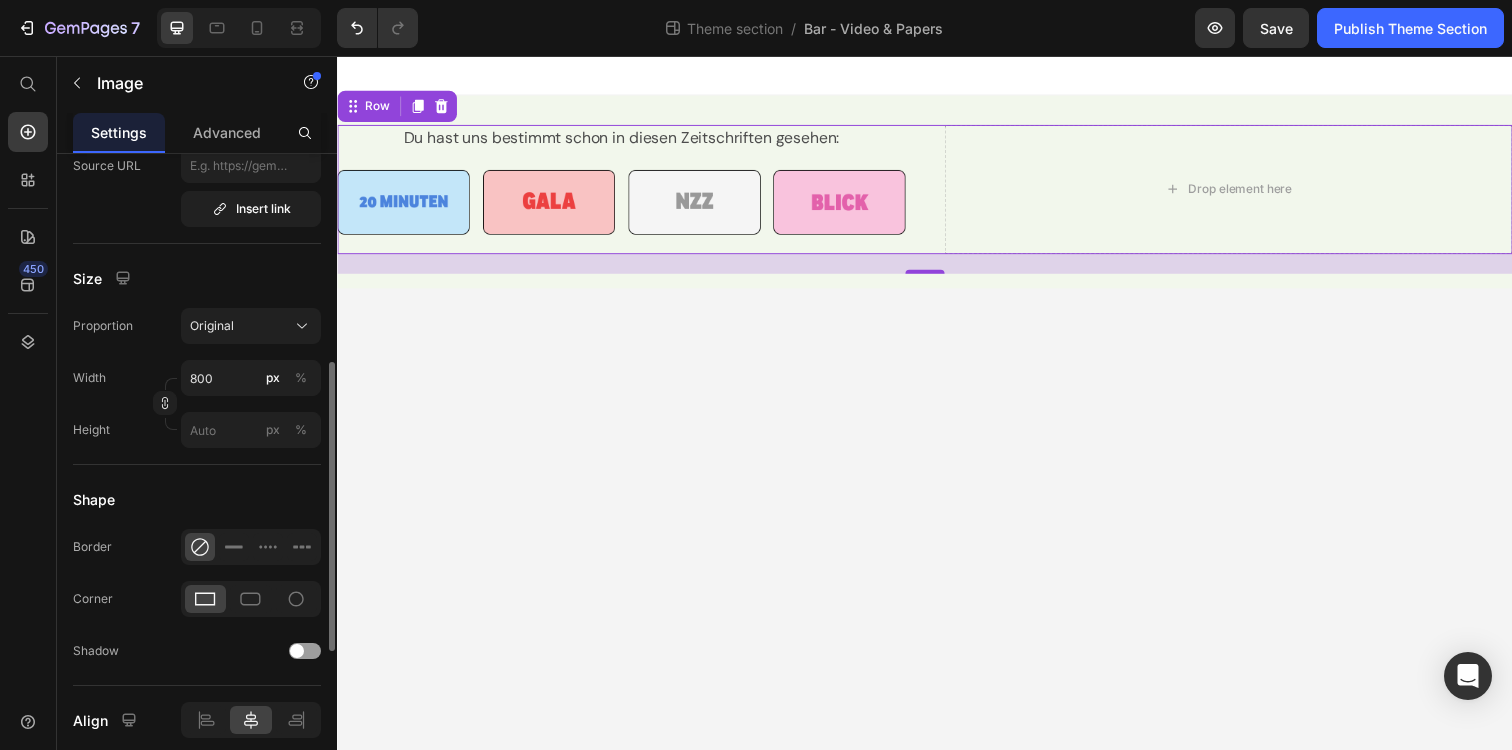 click at bounding box center [627, 204] 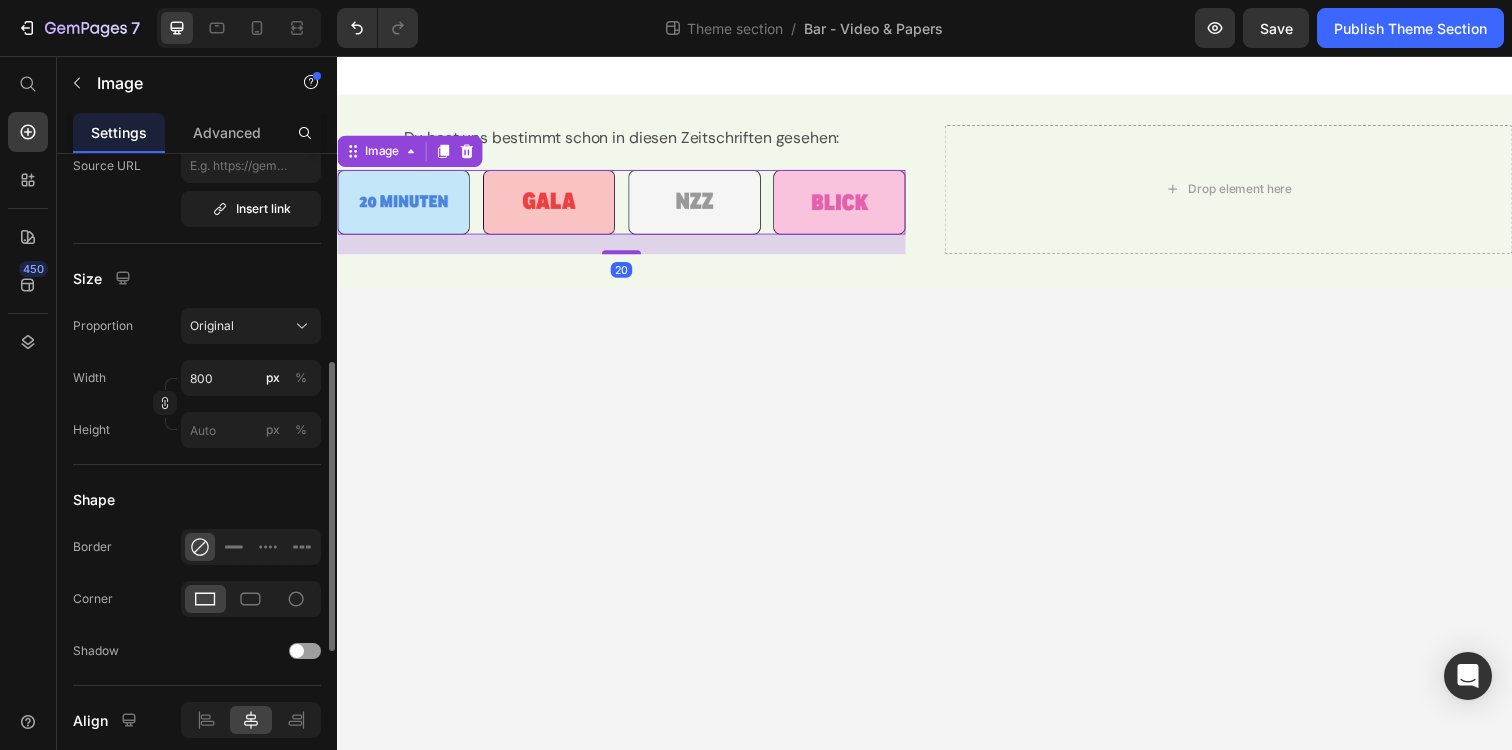 scroll, scrollTop: 0, scrollLeft: 0, axis: both 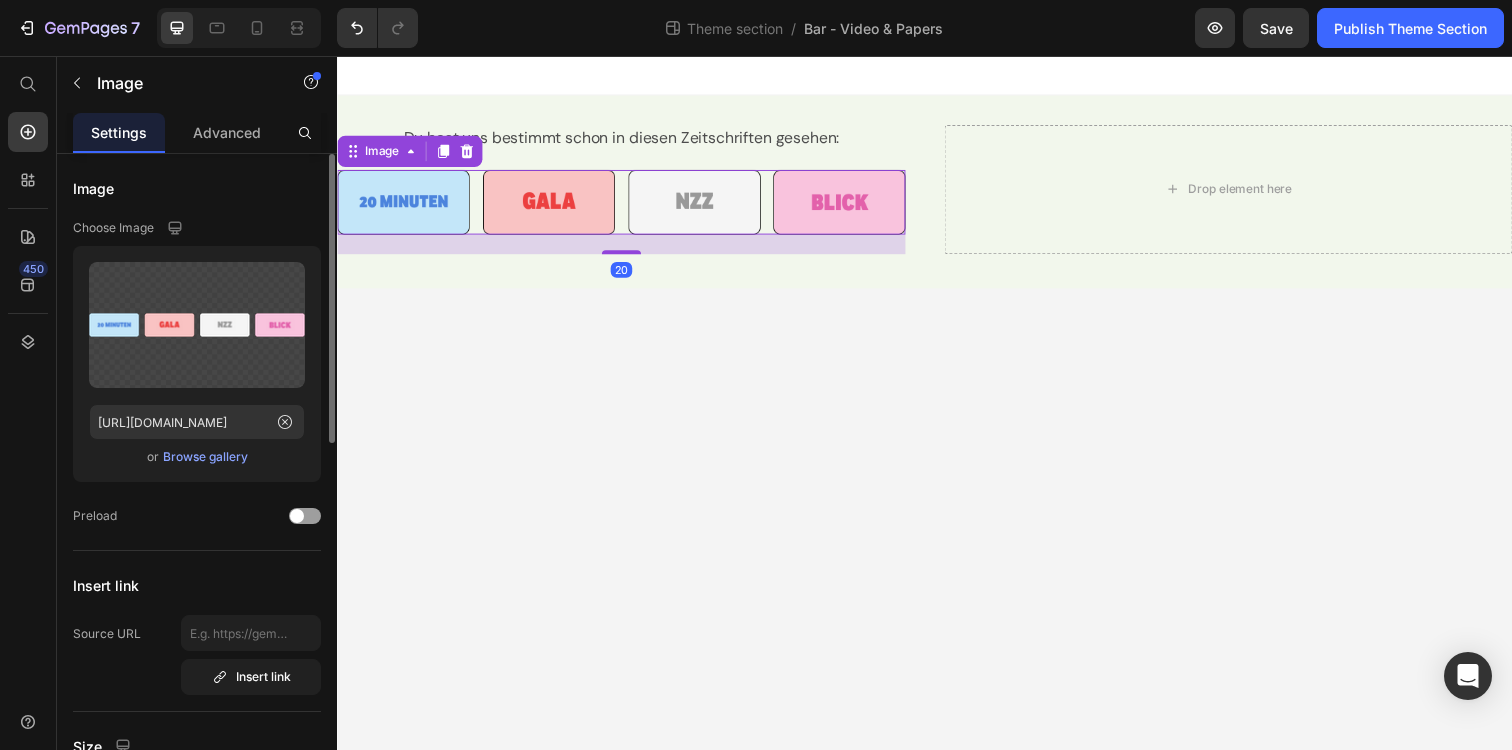 click on "Browse gallery" at bounding box center [205, 457] 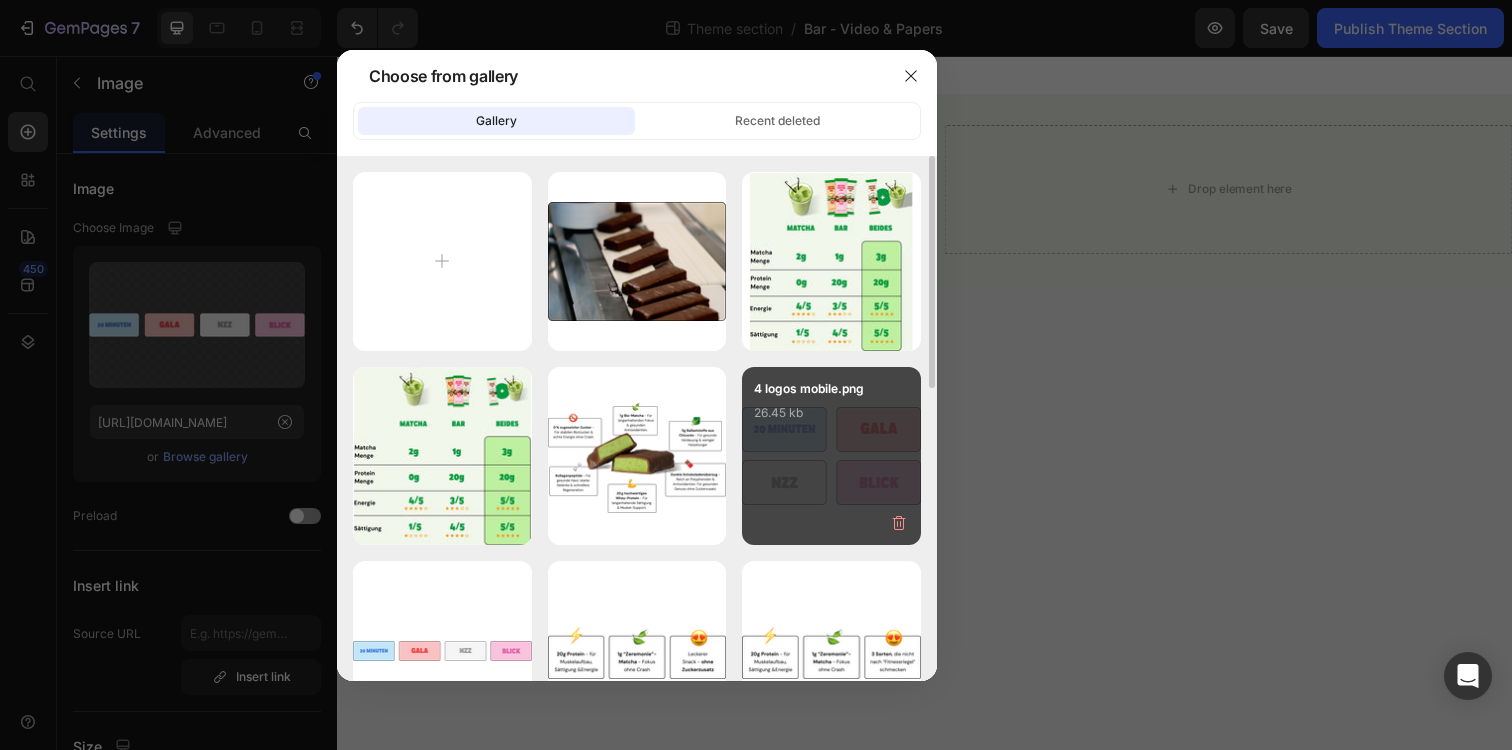 click on "4 logos mobile.png 26.45 kb" at bounding box center [831, 419] 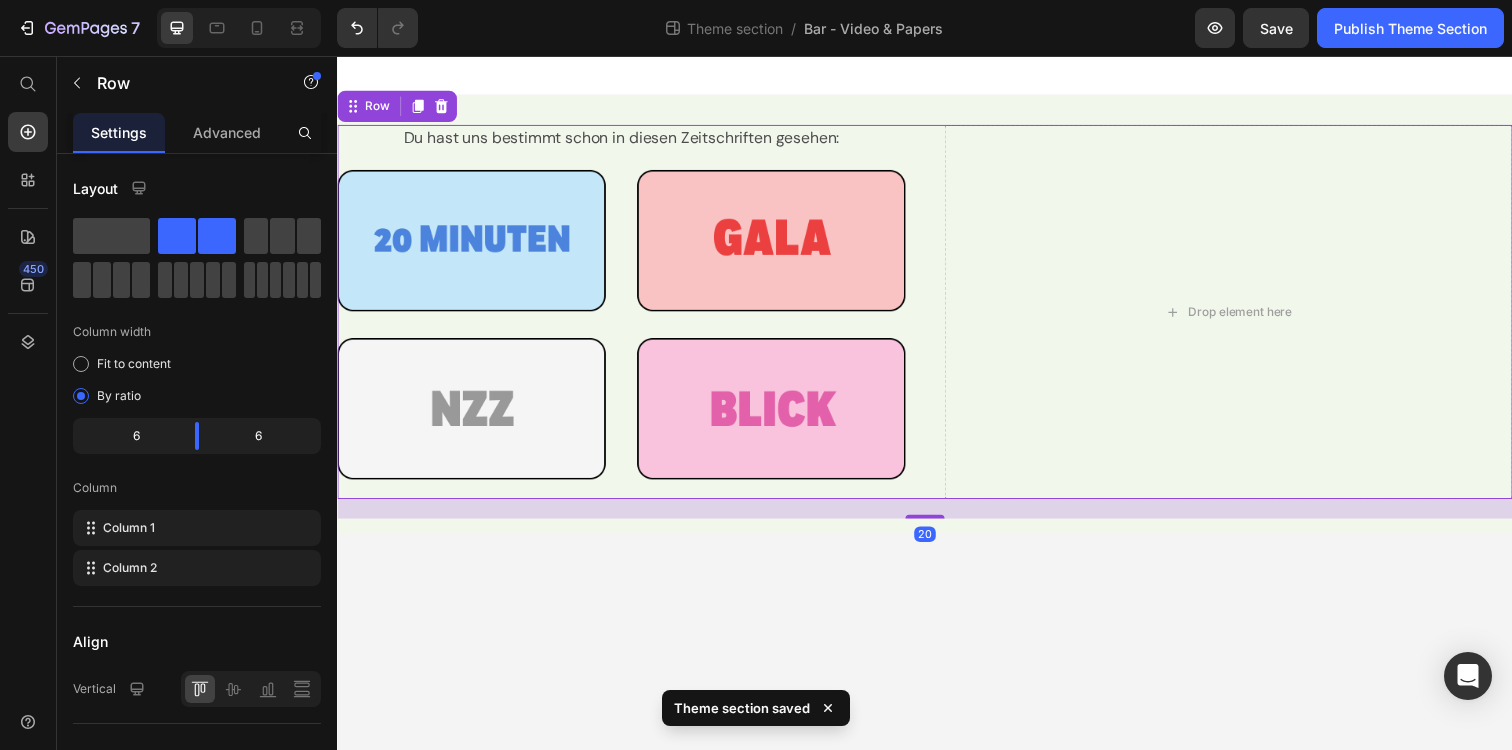 click on "Du hast uns bestimmt schon in diesen Zeitschriften gesehen: Text Block Image
Drop element here Row   20" at bounding box center [937, 317] 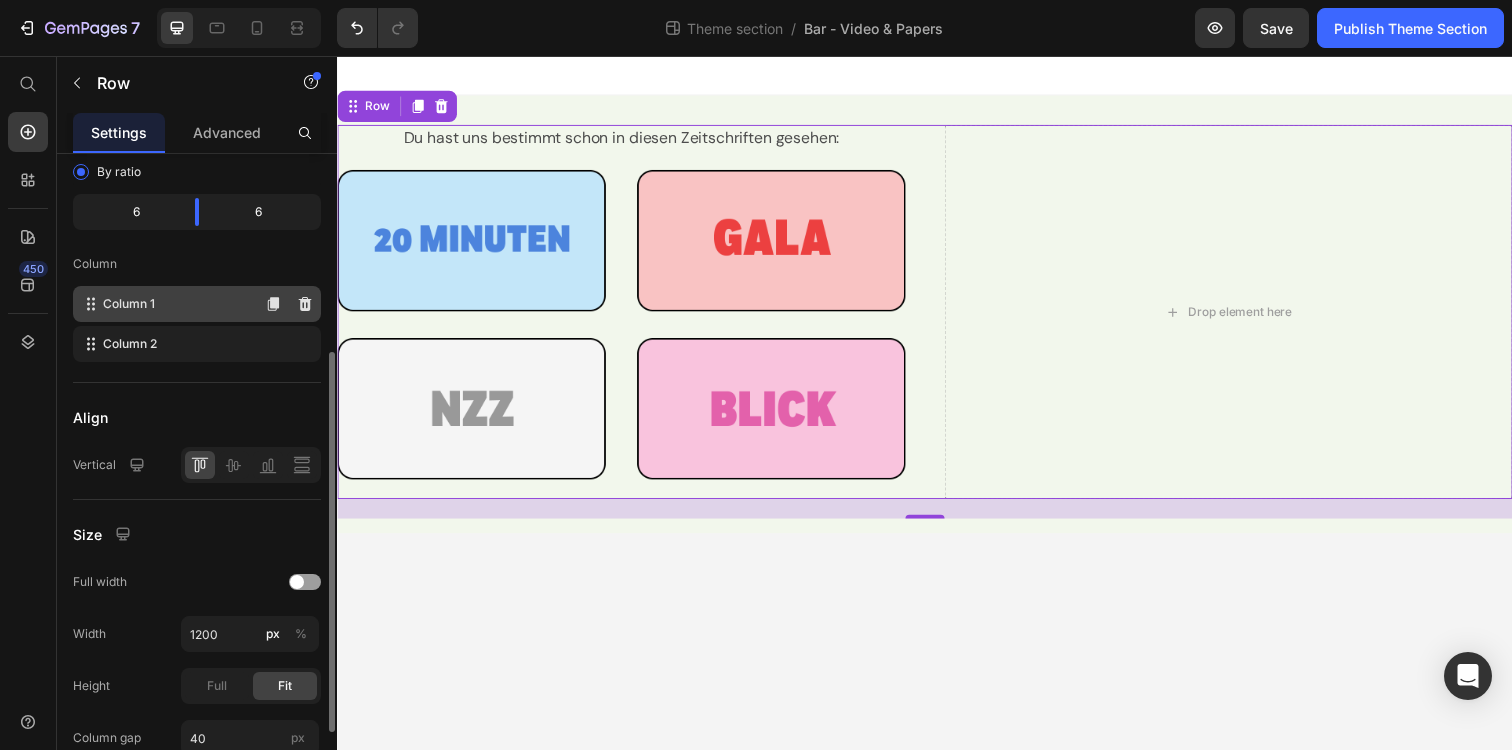 scroll, scrollTop: 267, scrollLeft: 0, axis: vertical 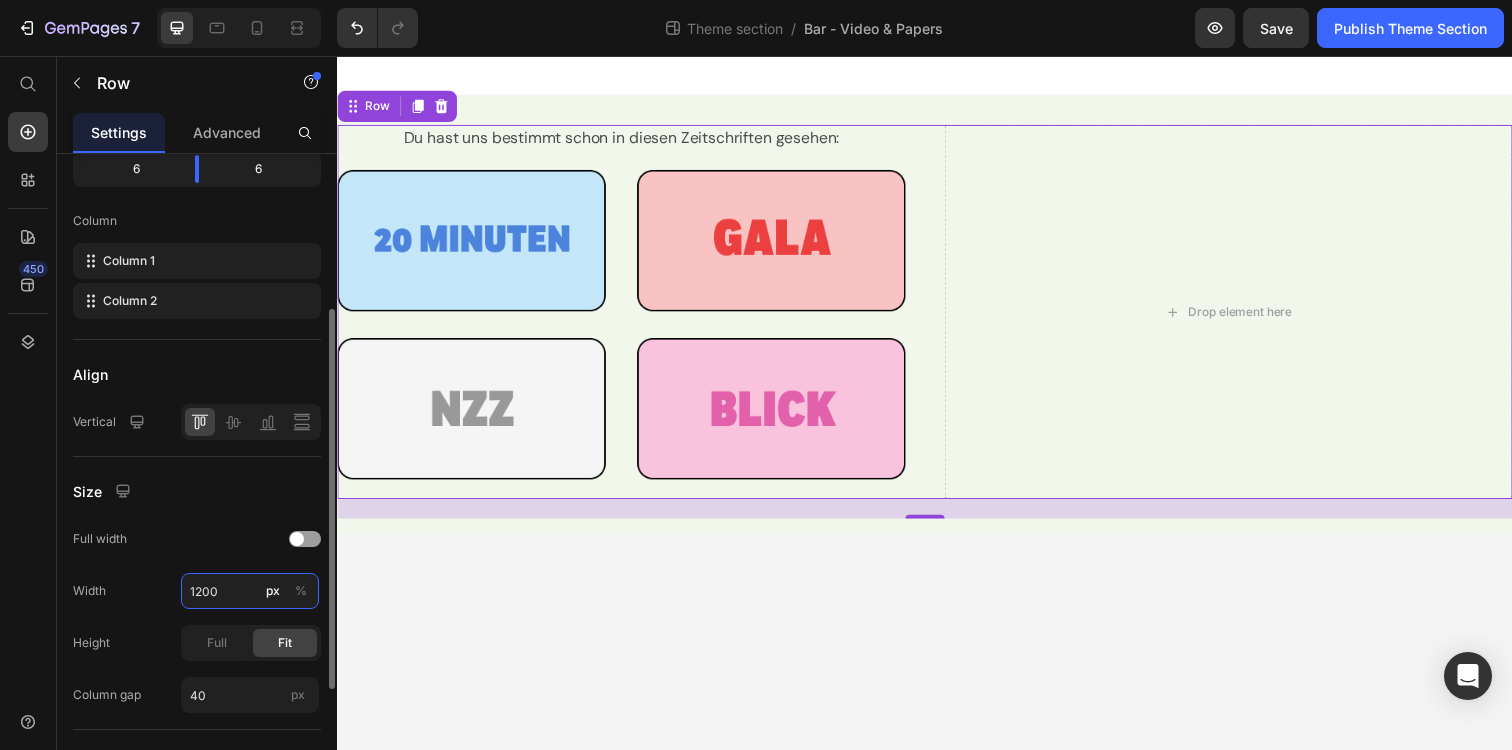 click on "1200" at bounding box center [250, 591] 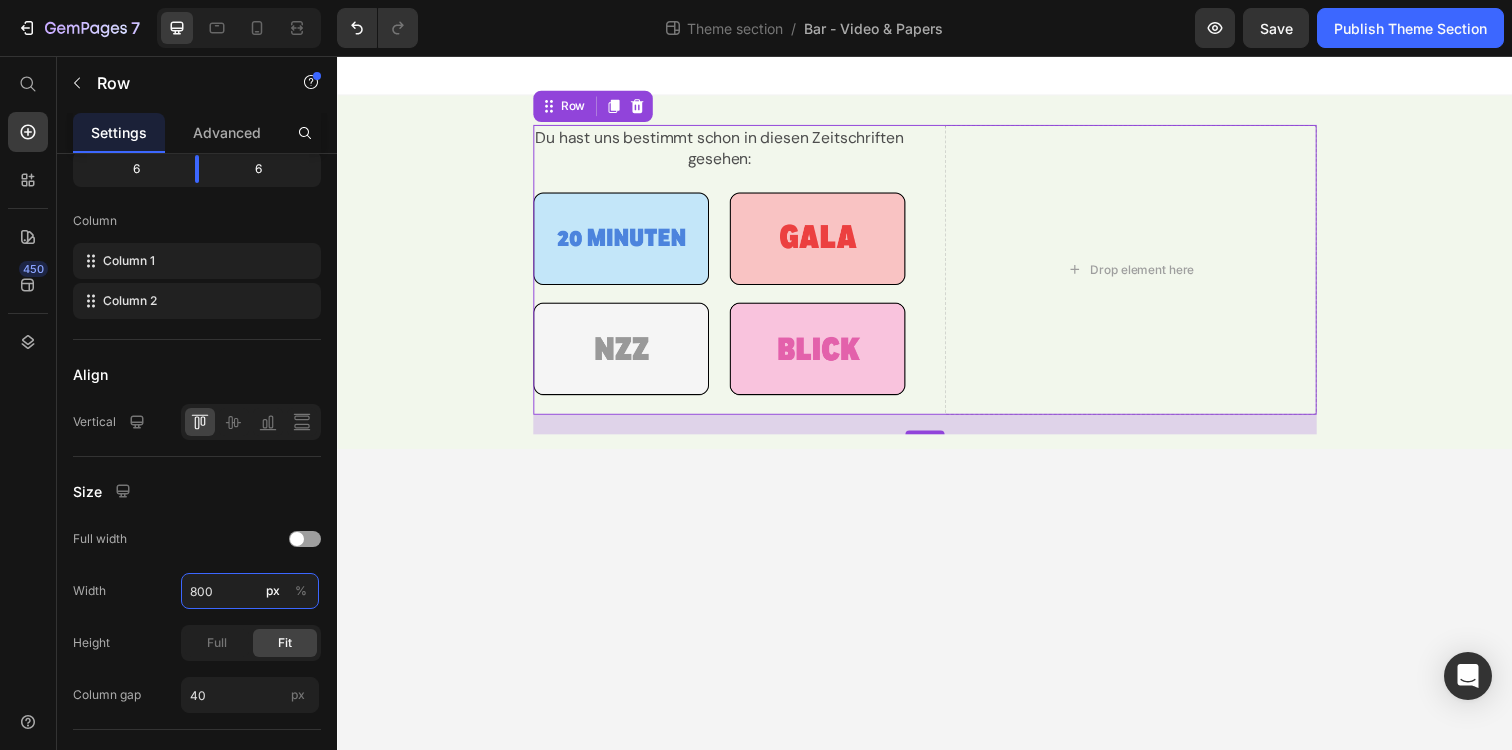 type on "800" 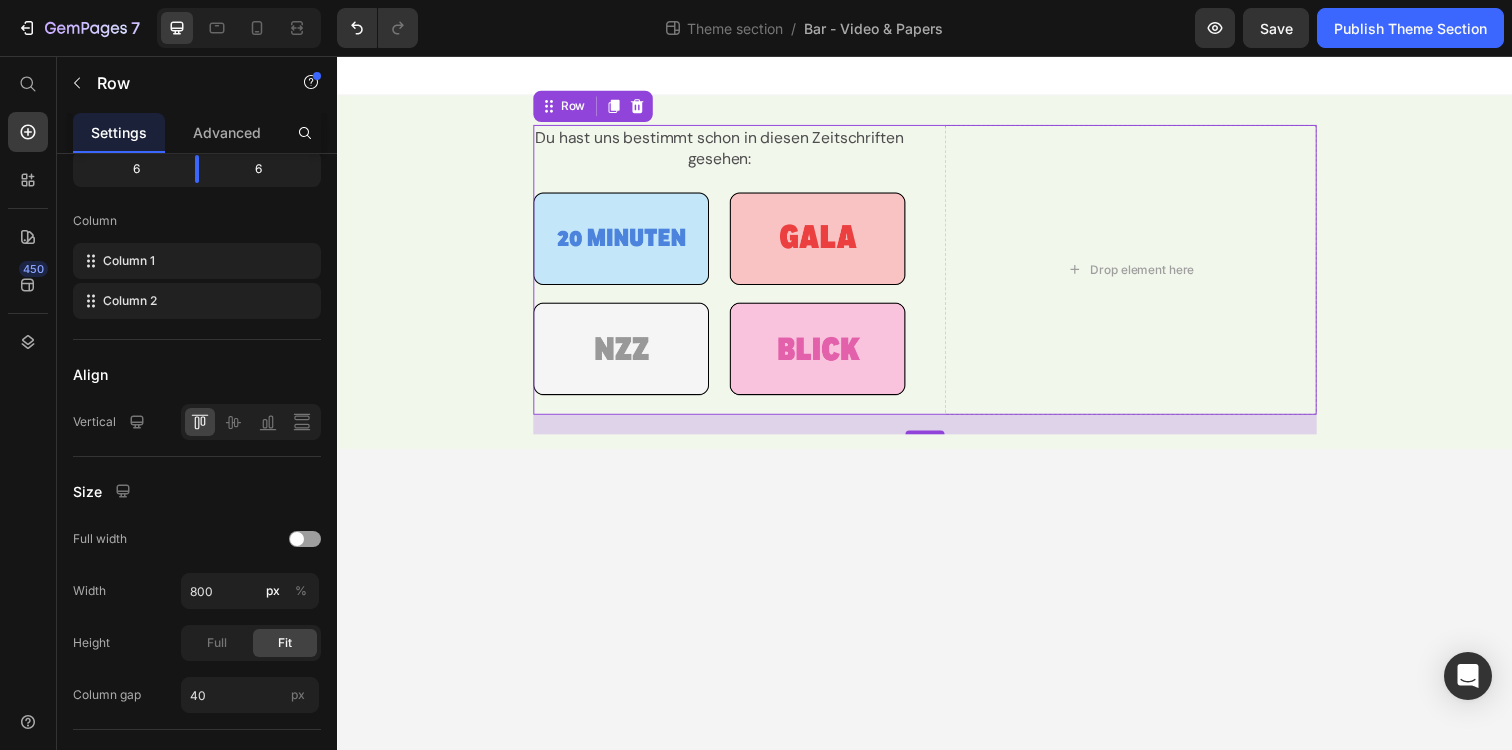 click on "Du hast uns bestimmt schon in diesen Zeitschriften gesehen: Text Block Image
Drop element here Row   20" at bounding box center [937, 274] 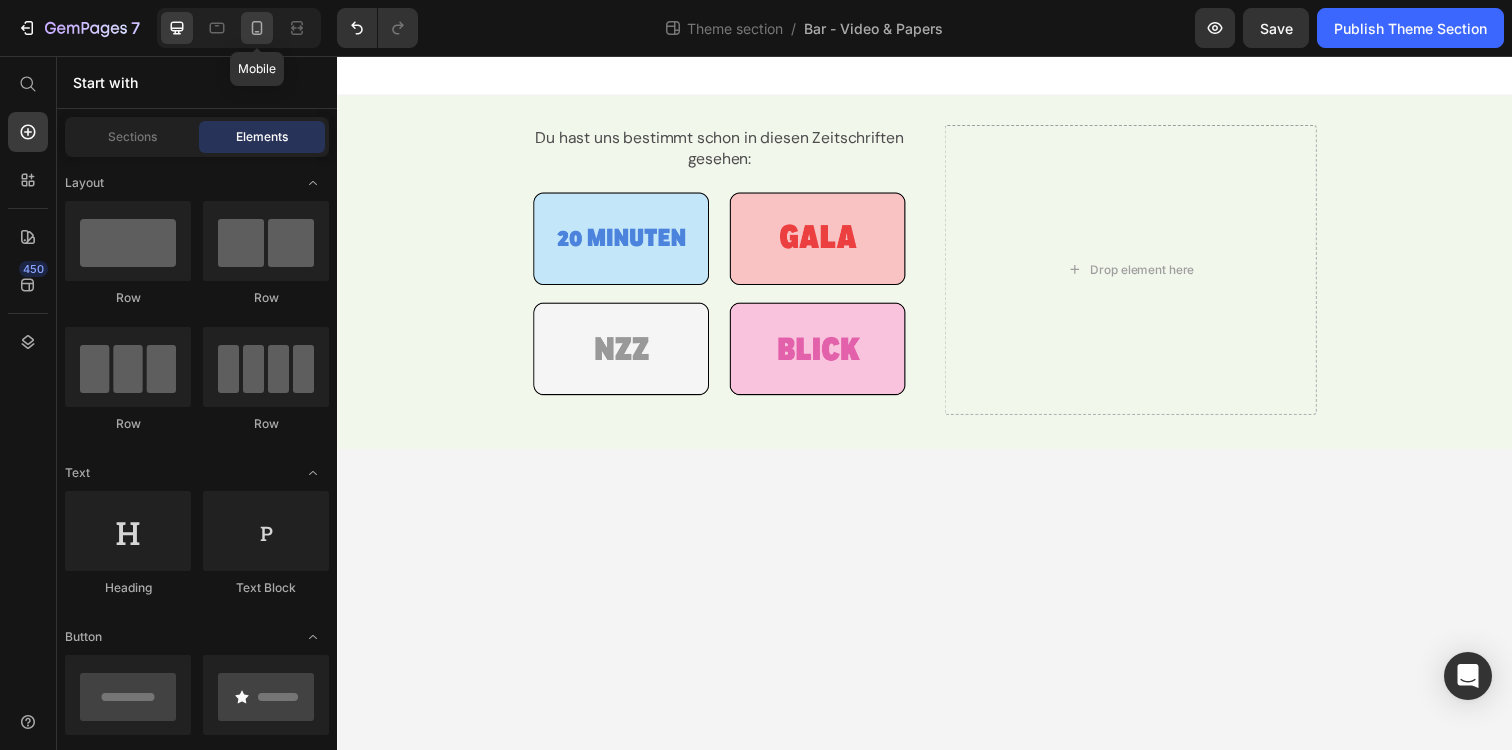 click 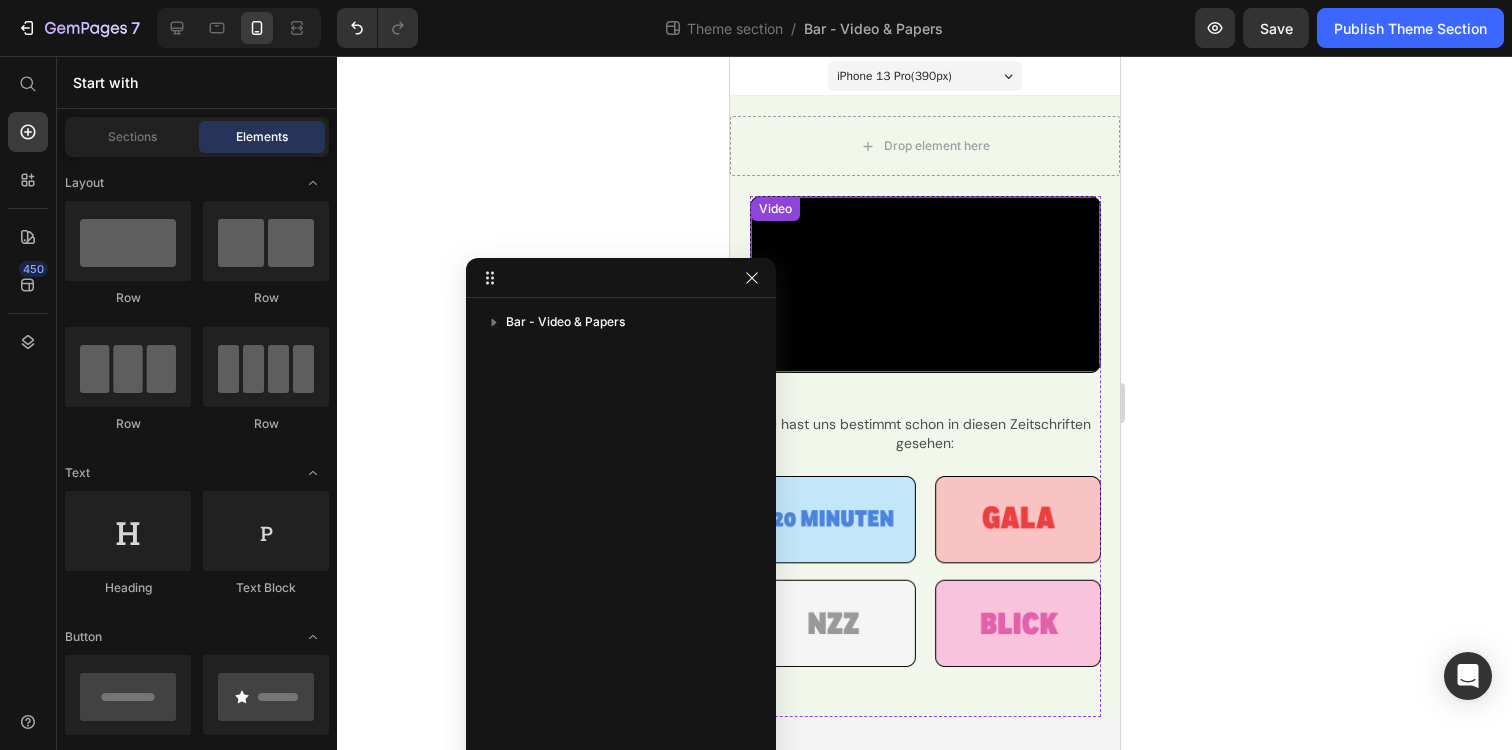 click at bounding box center (924, 284) 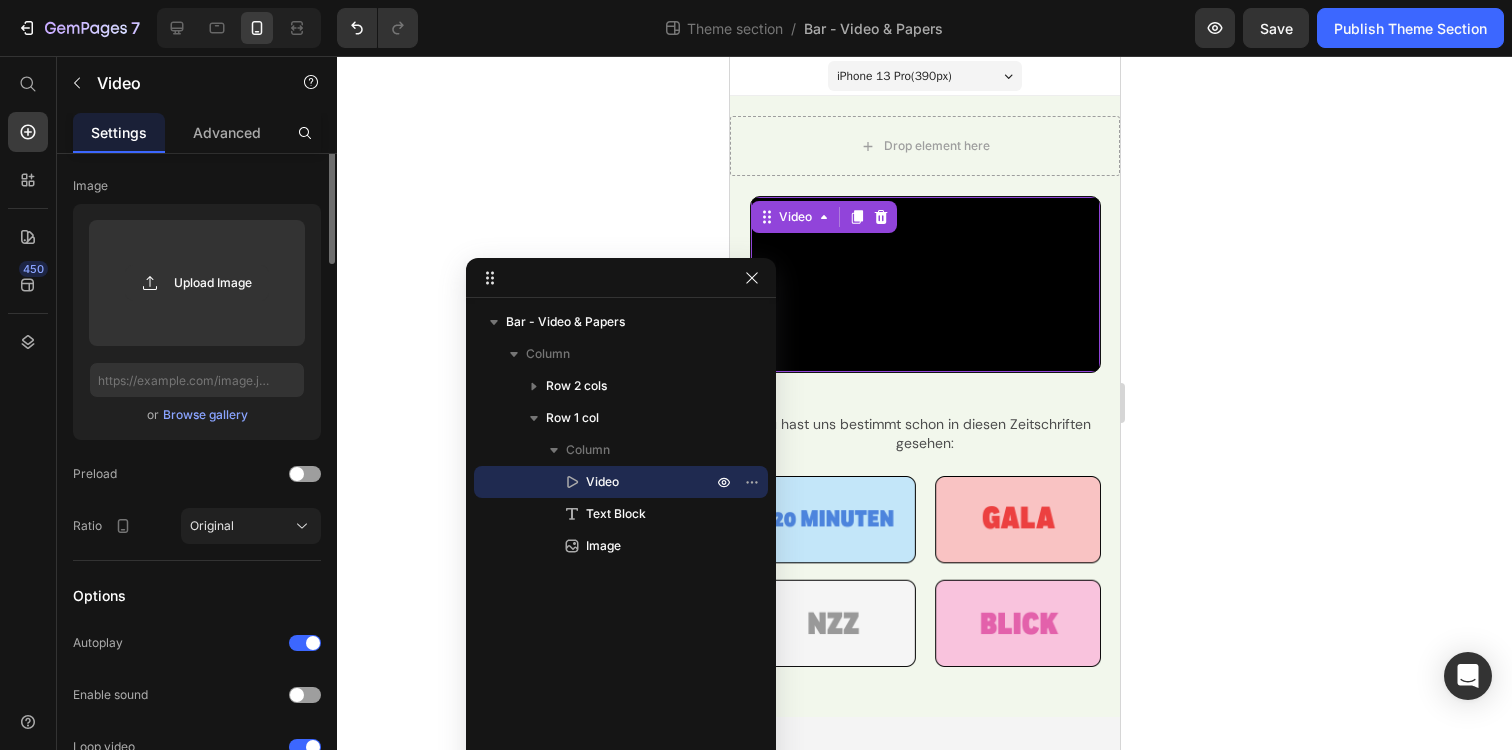 scroll, scrollTop: 0, scrollLeft: 0, axis: both 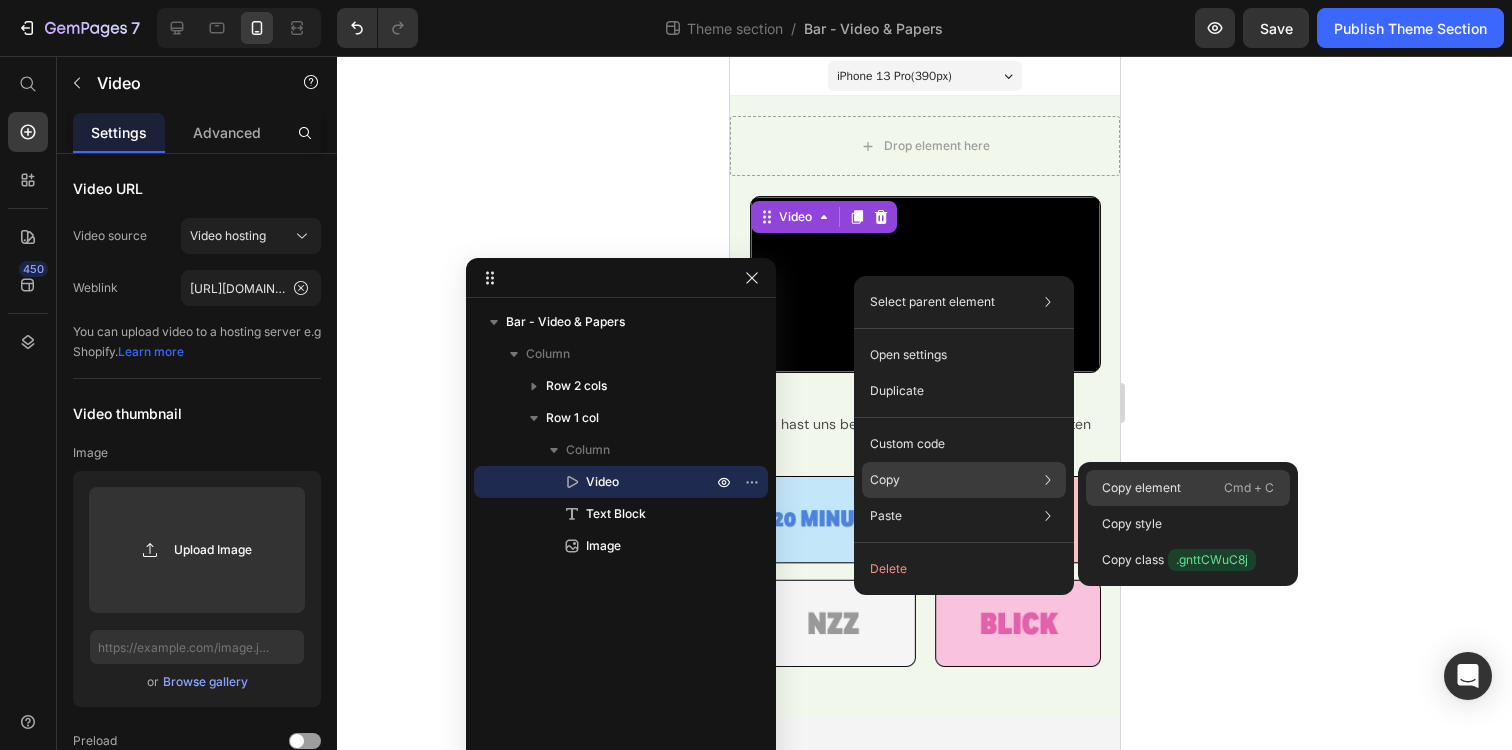 click on "Copy element  Cmd + C" 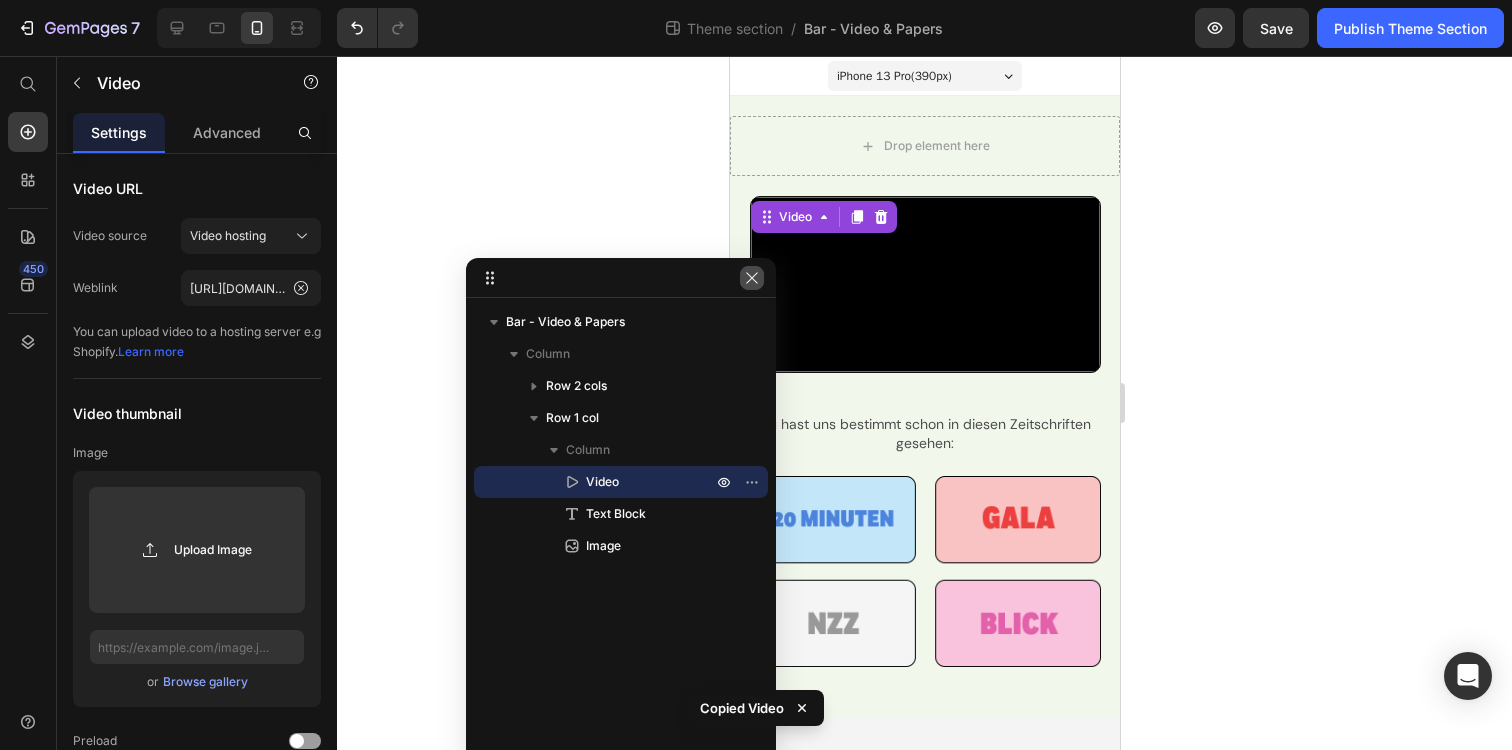 click 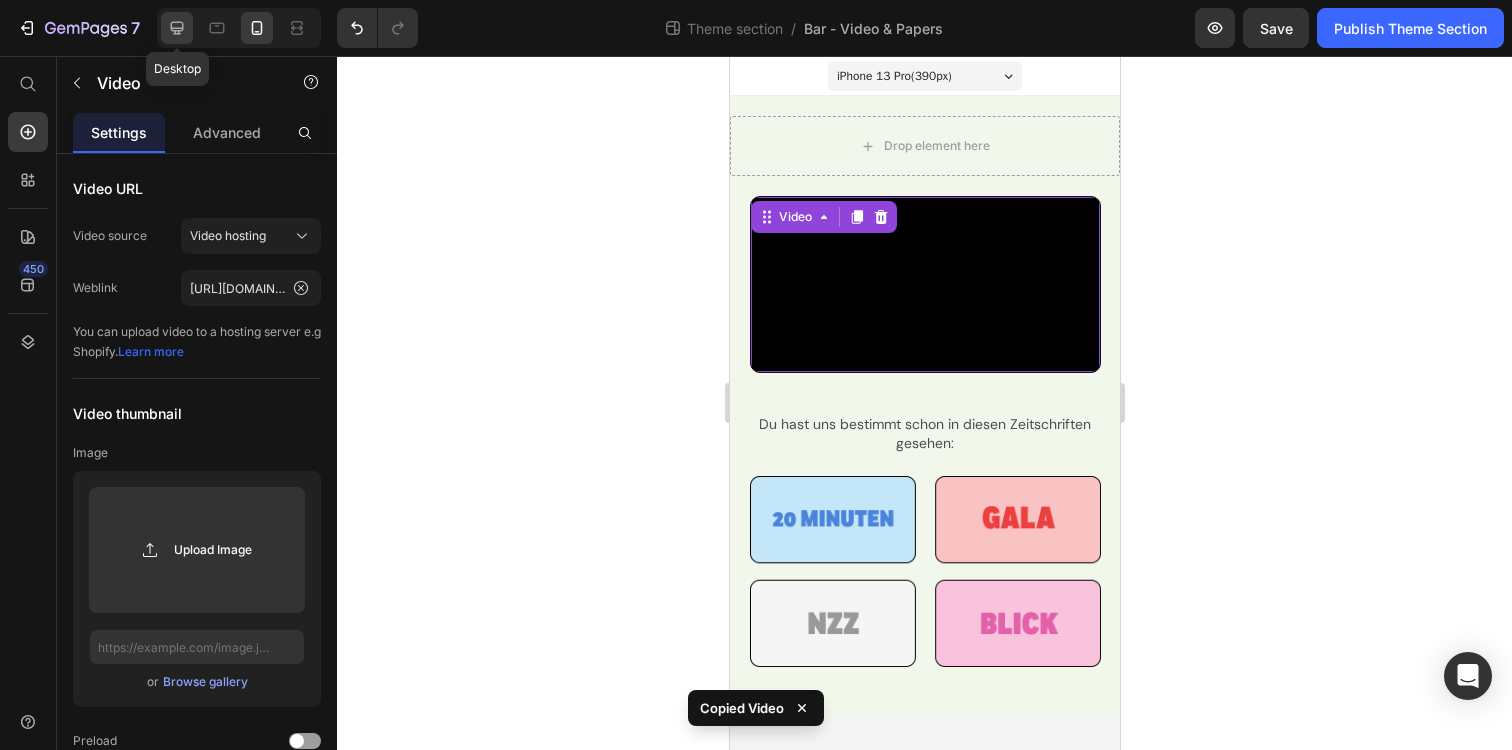 click 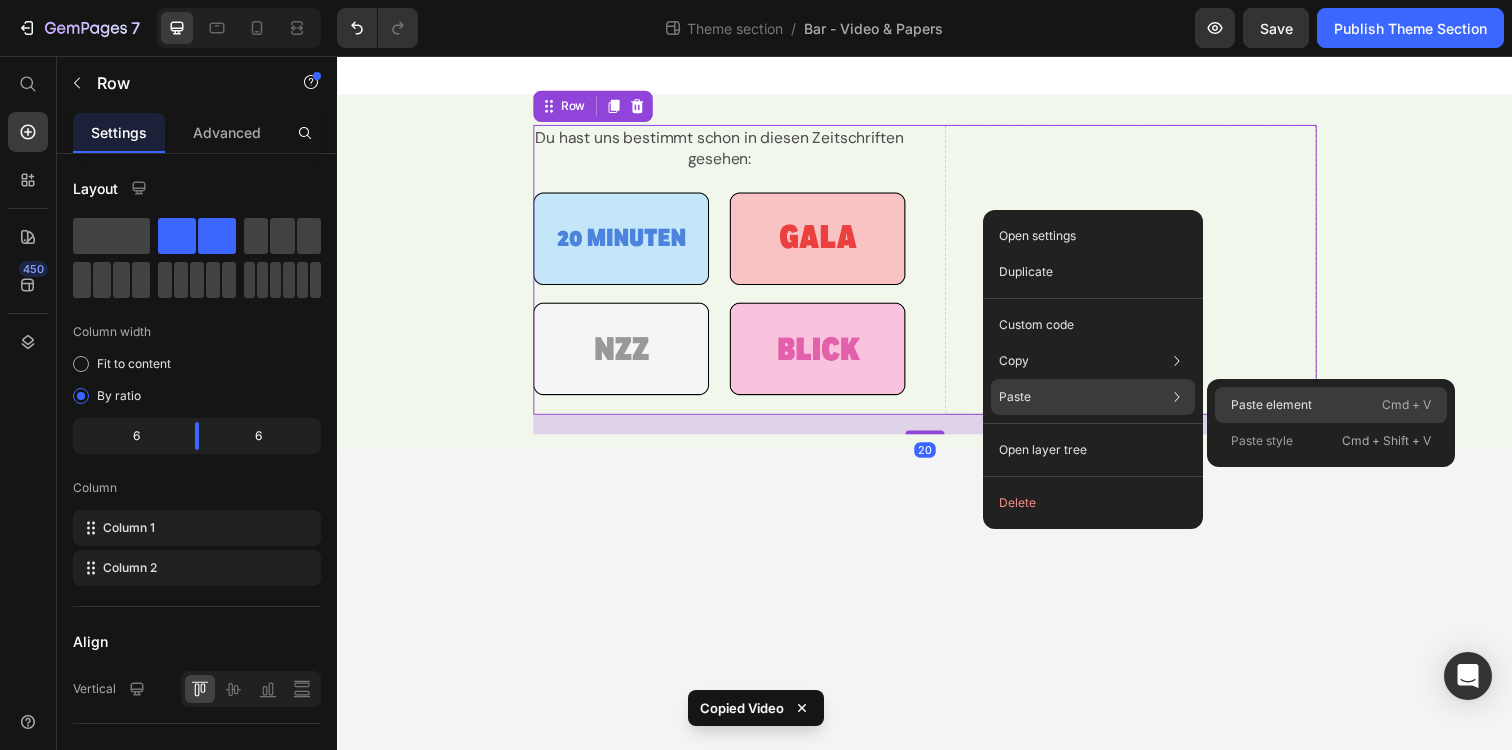 click on "Paste element  Cmd + V" 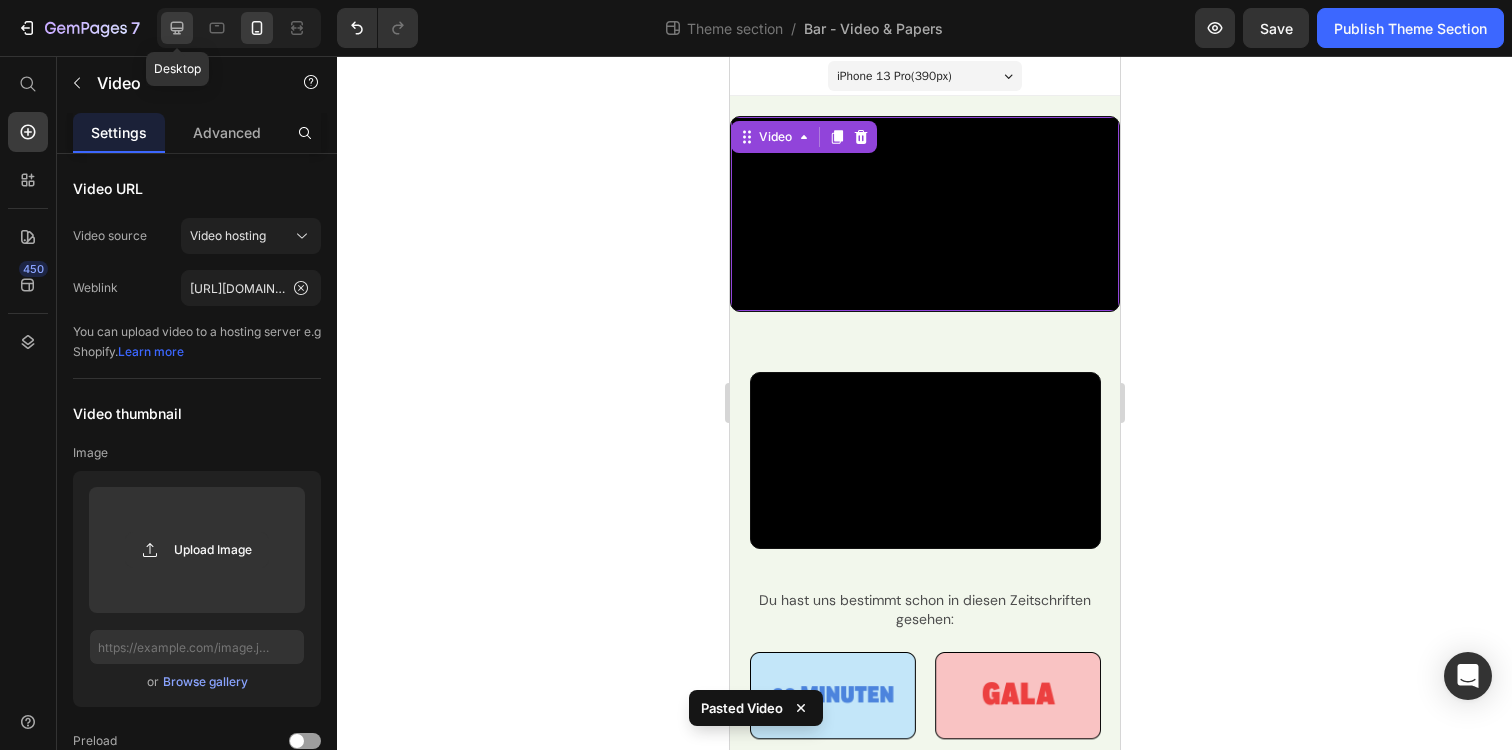 click 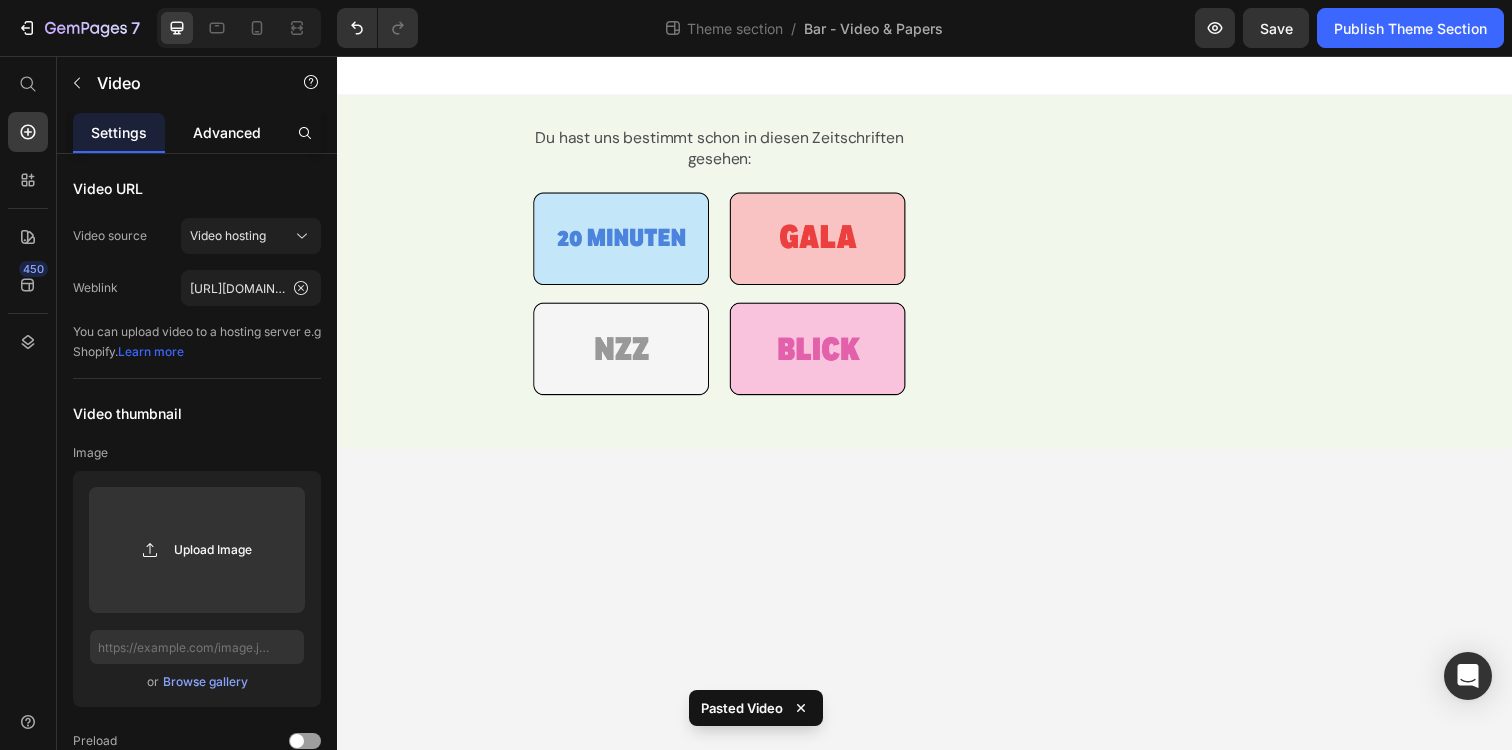 click on "Advanced" at bounding box center (227, 132) 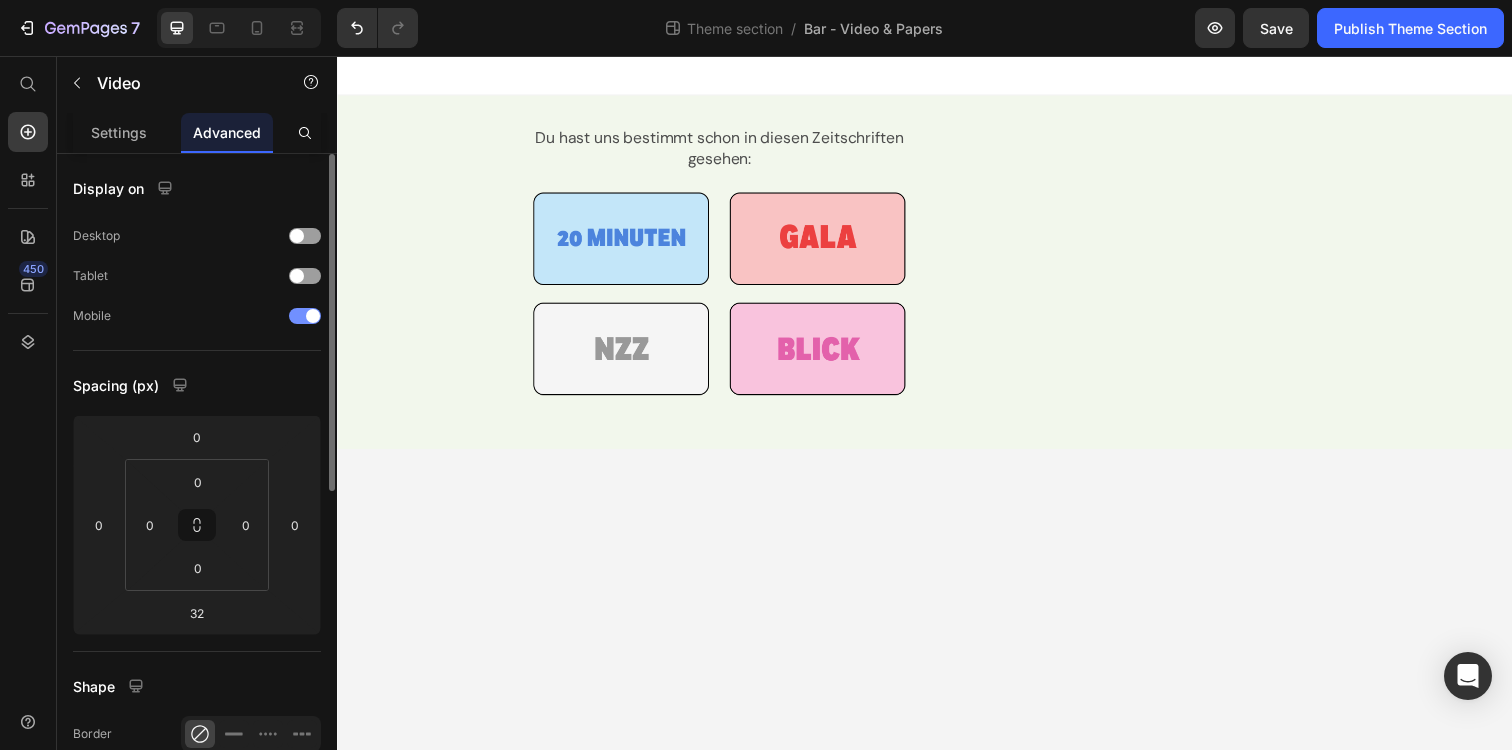 click at bounding box center (305, 316) 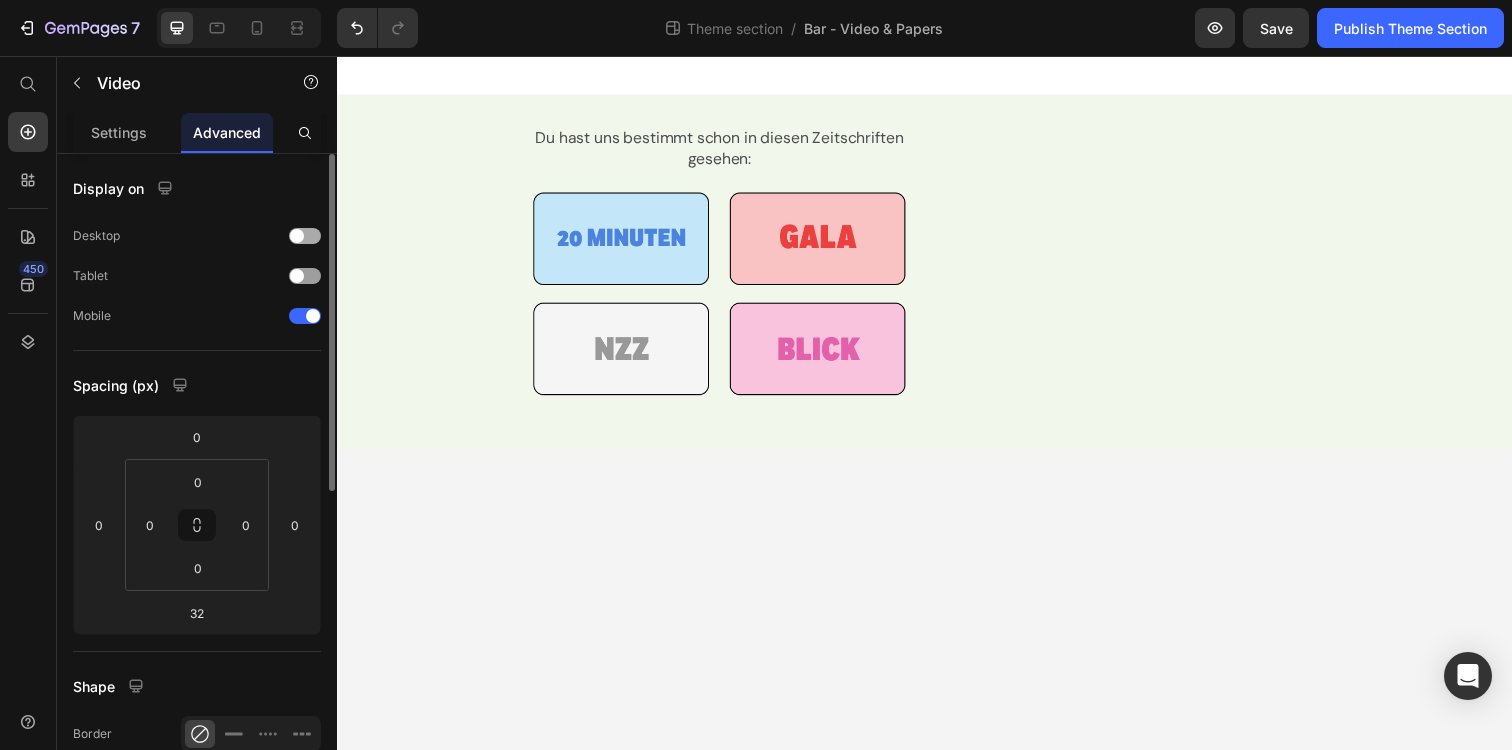 click at bounding box center (305, 236) 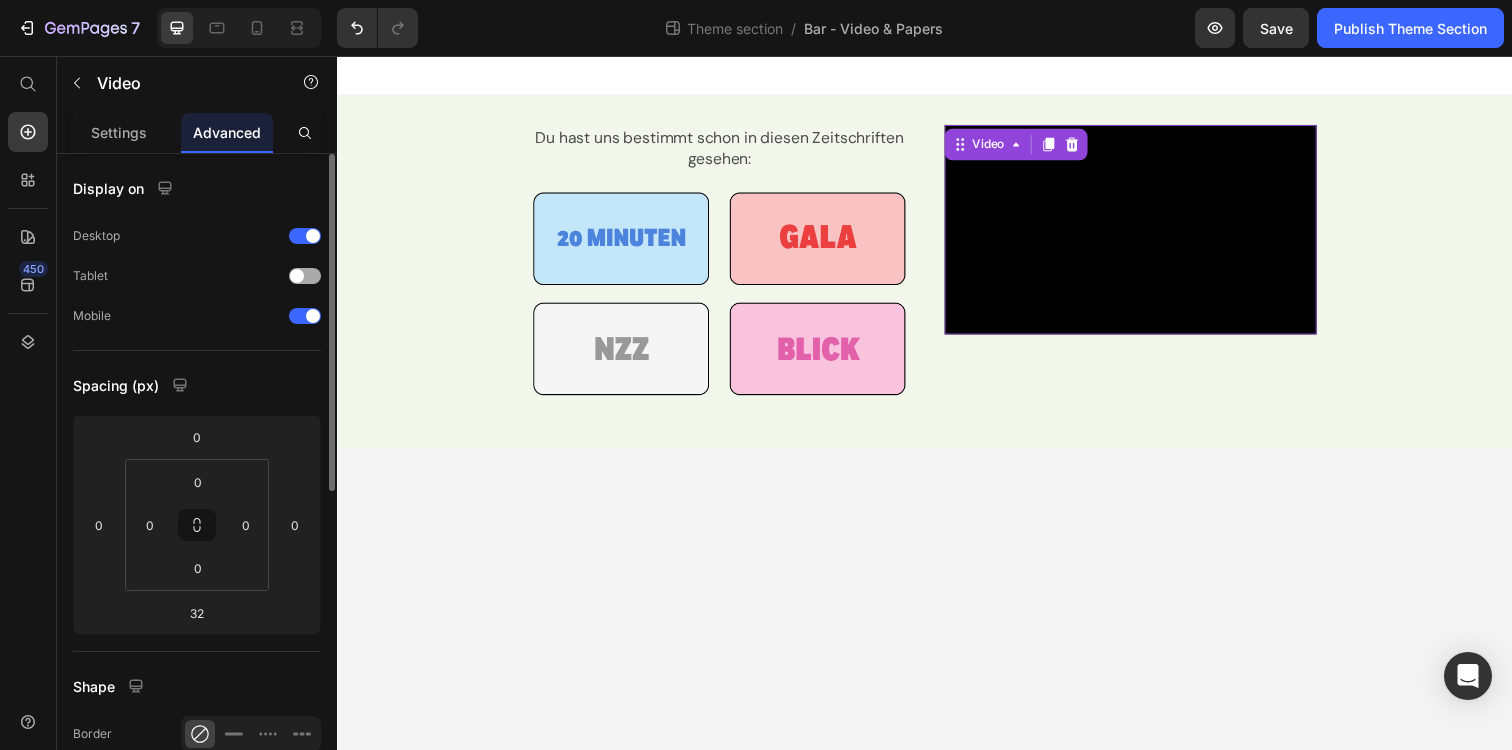 click at bounding box center (297, 276) 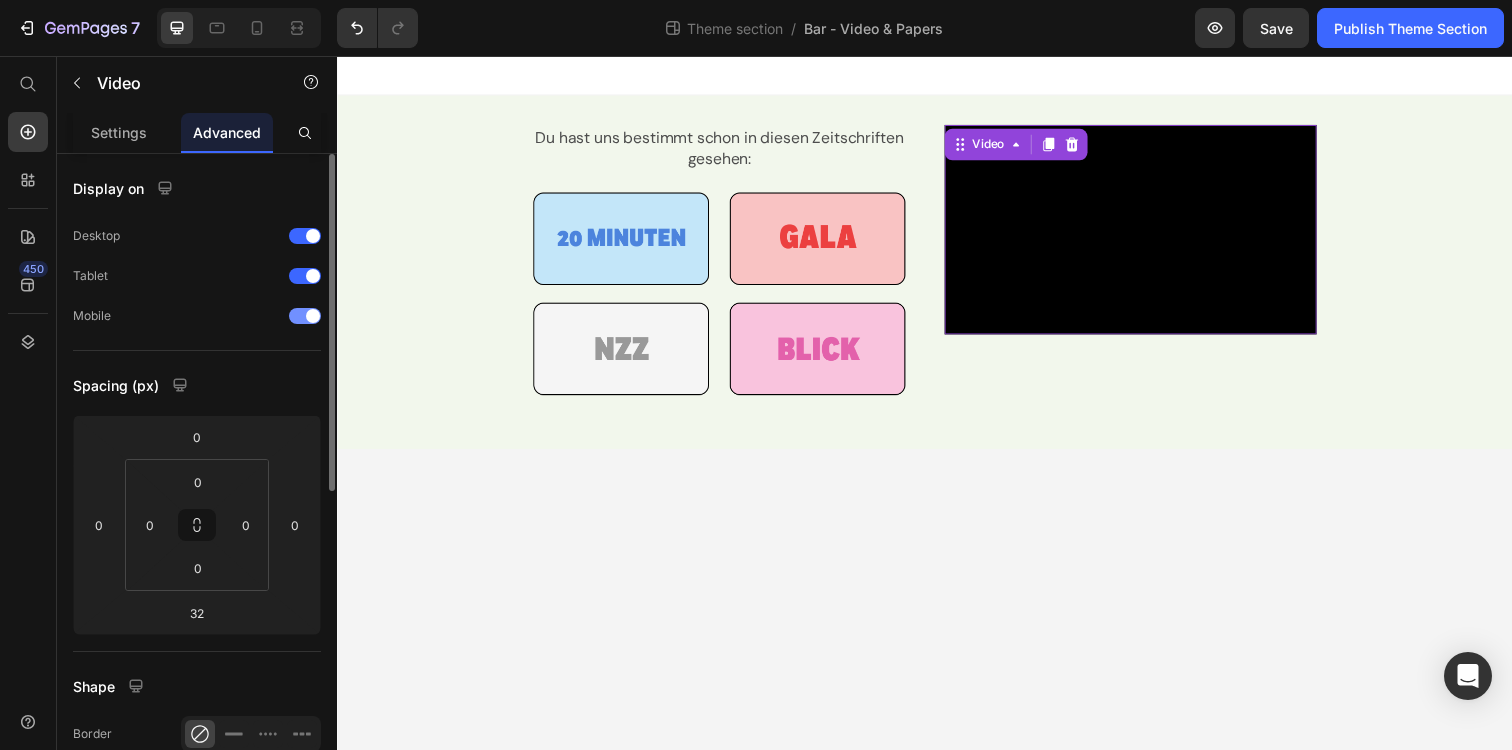 click at bounding box center (313, 316) 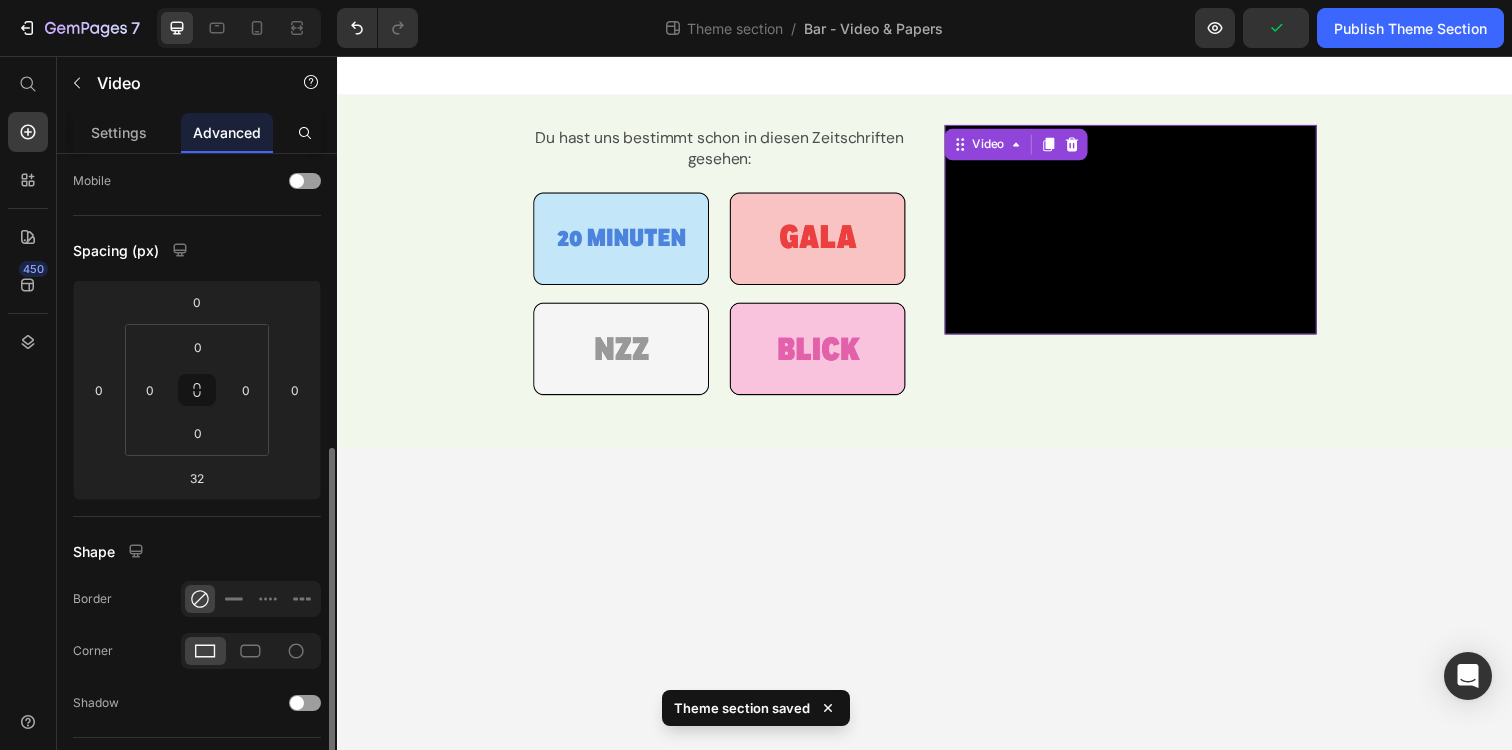 scroll, scrollTop: 283, scrollLeft: 0, axis: vertical 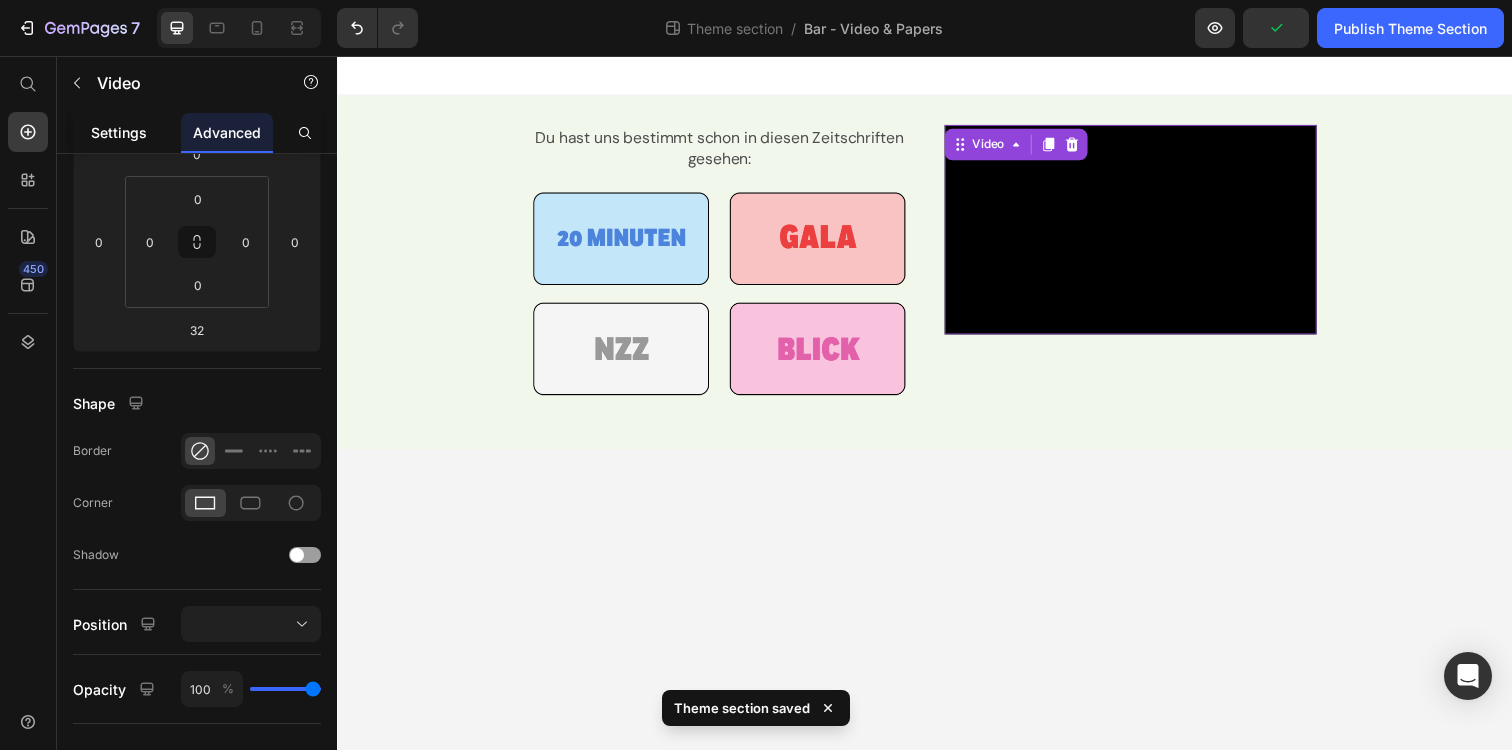 click on "Settings" 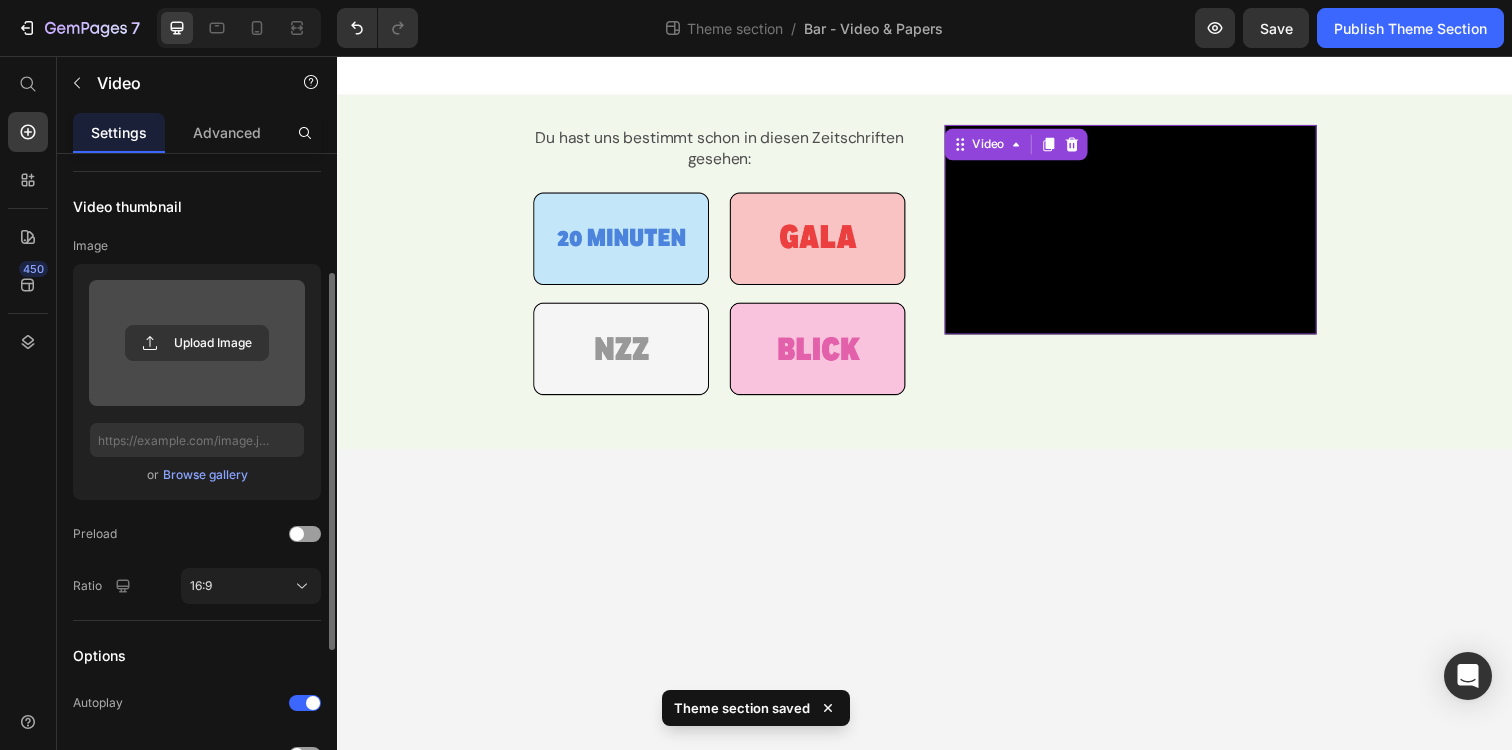 scroll, scrollTop: 210, scrollLeft: 0, axis: vertical 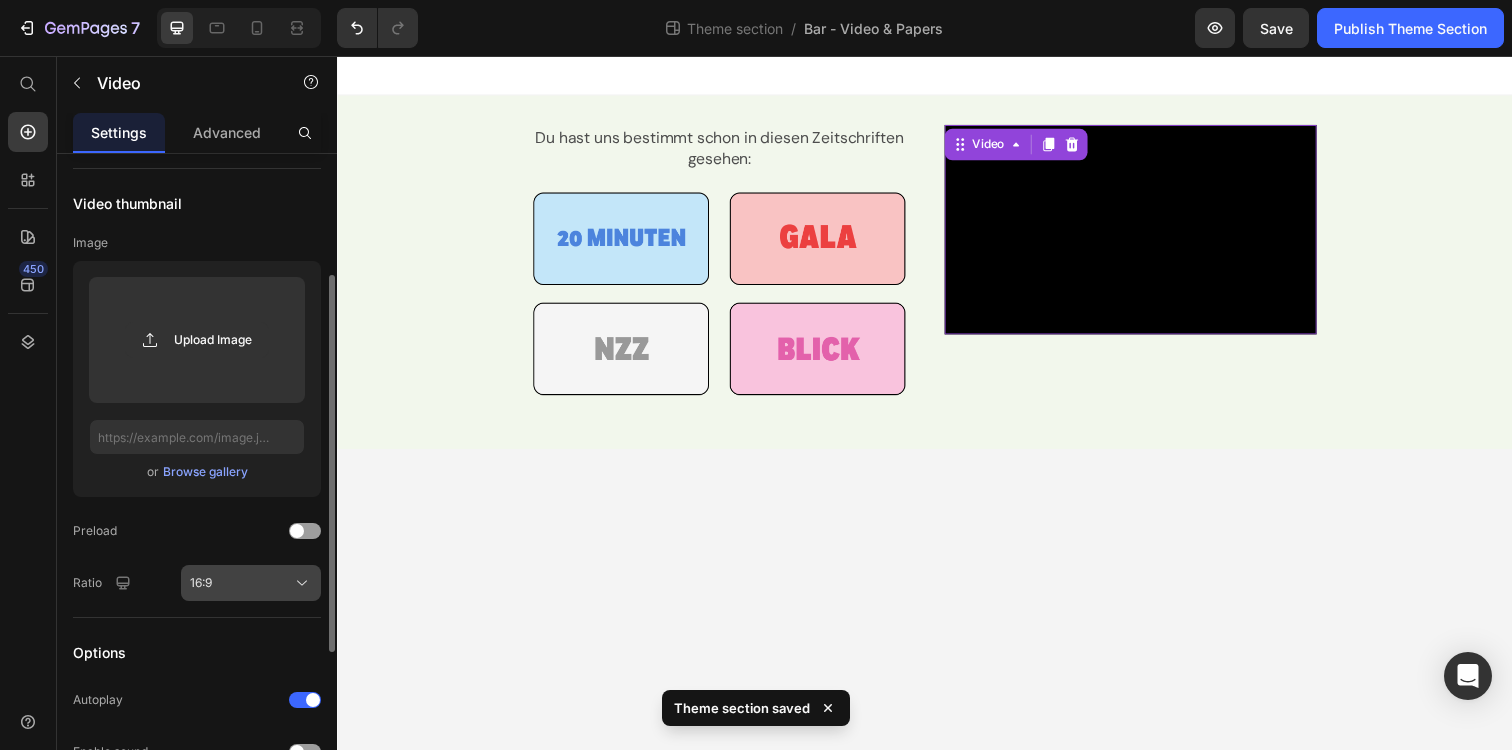 click on "16:9" at bounding box center (251, 583) 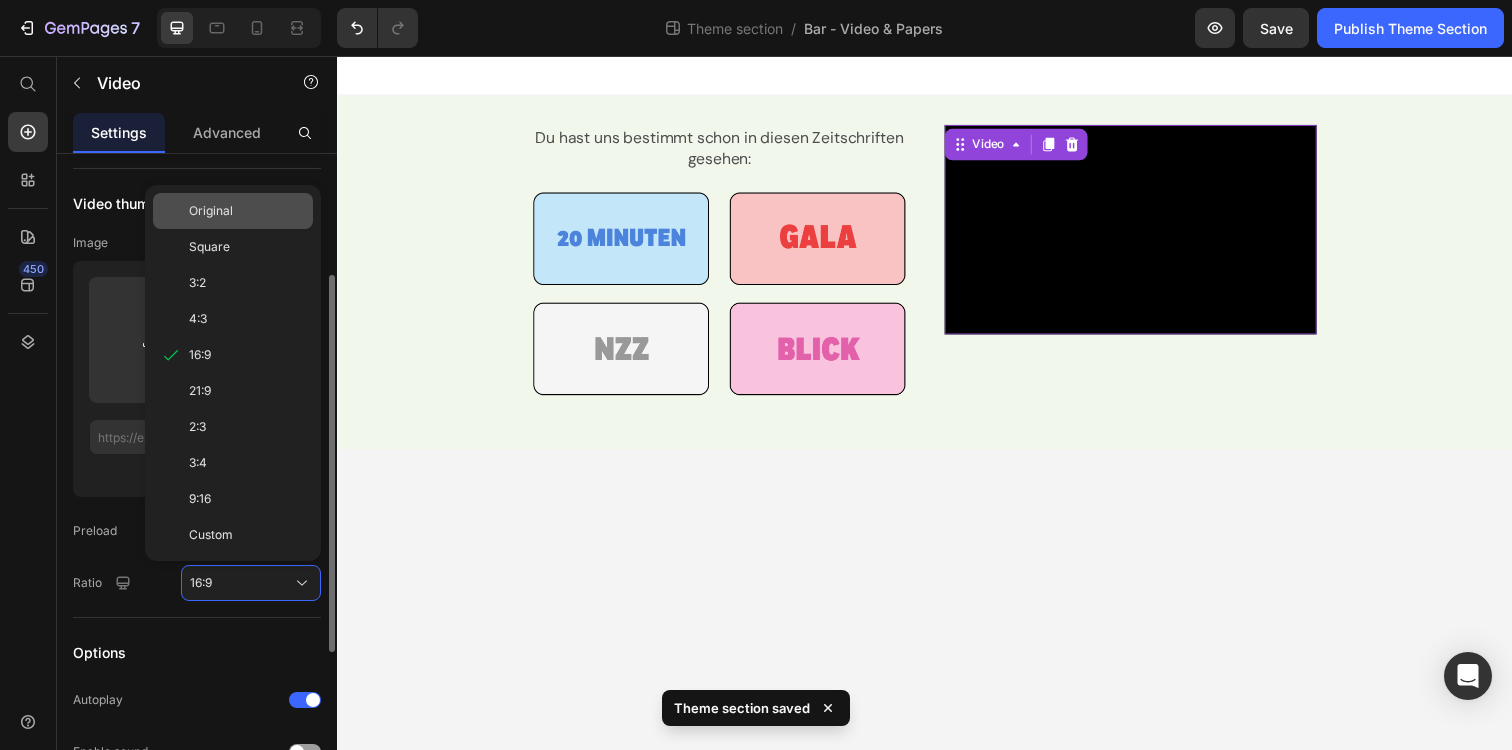 click on "Original" at bounding box center [247, 211] 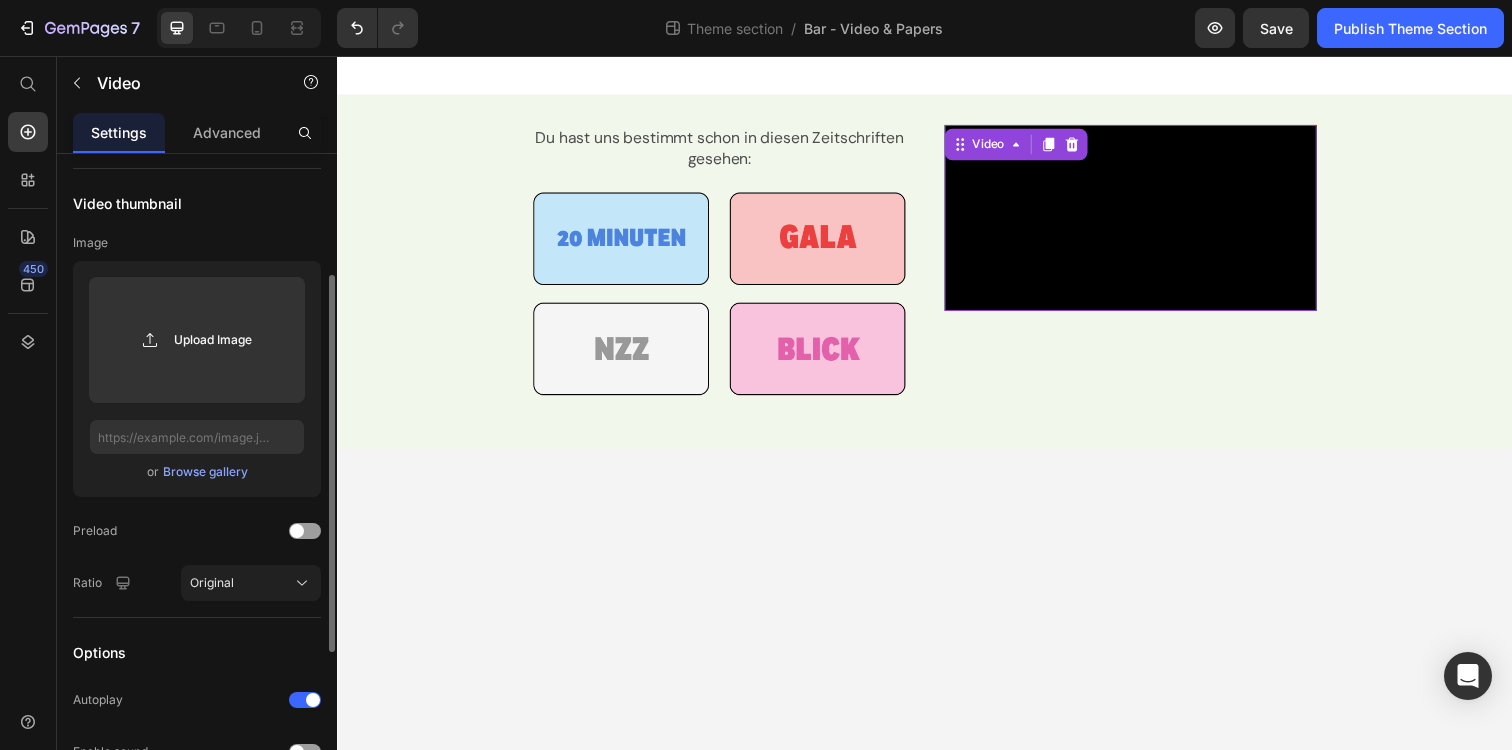 click at bounding box center [1147, 221] 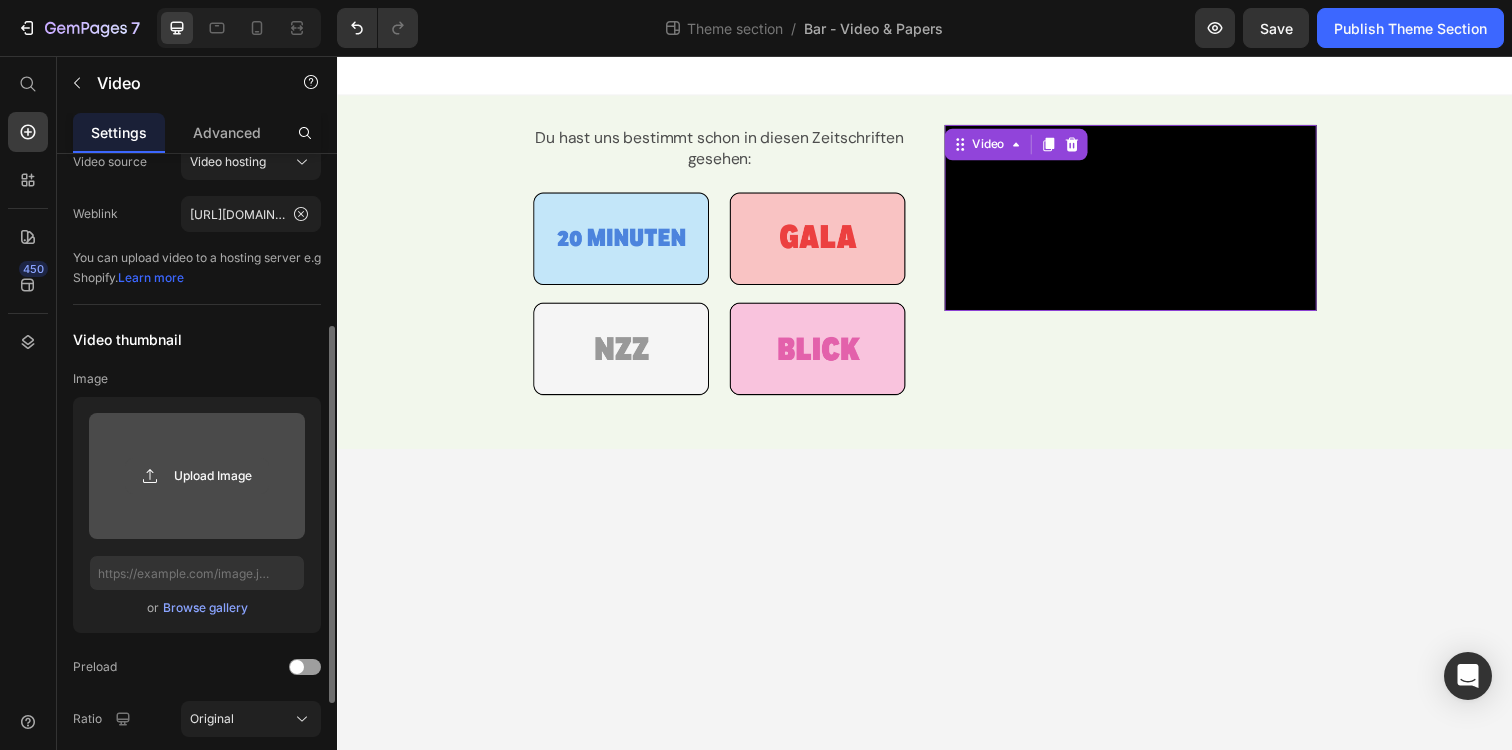 scroll, scrollTop: 0, scrollLeft: 0, axis: both 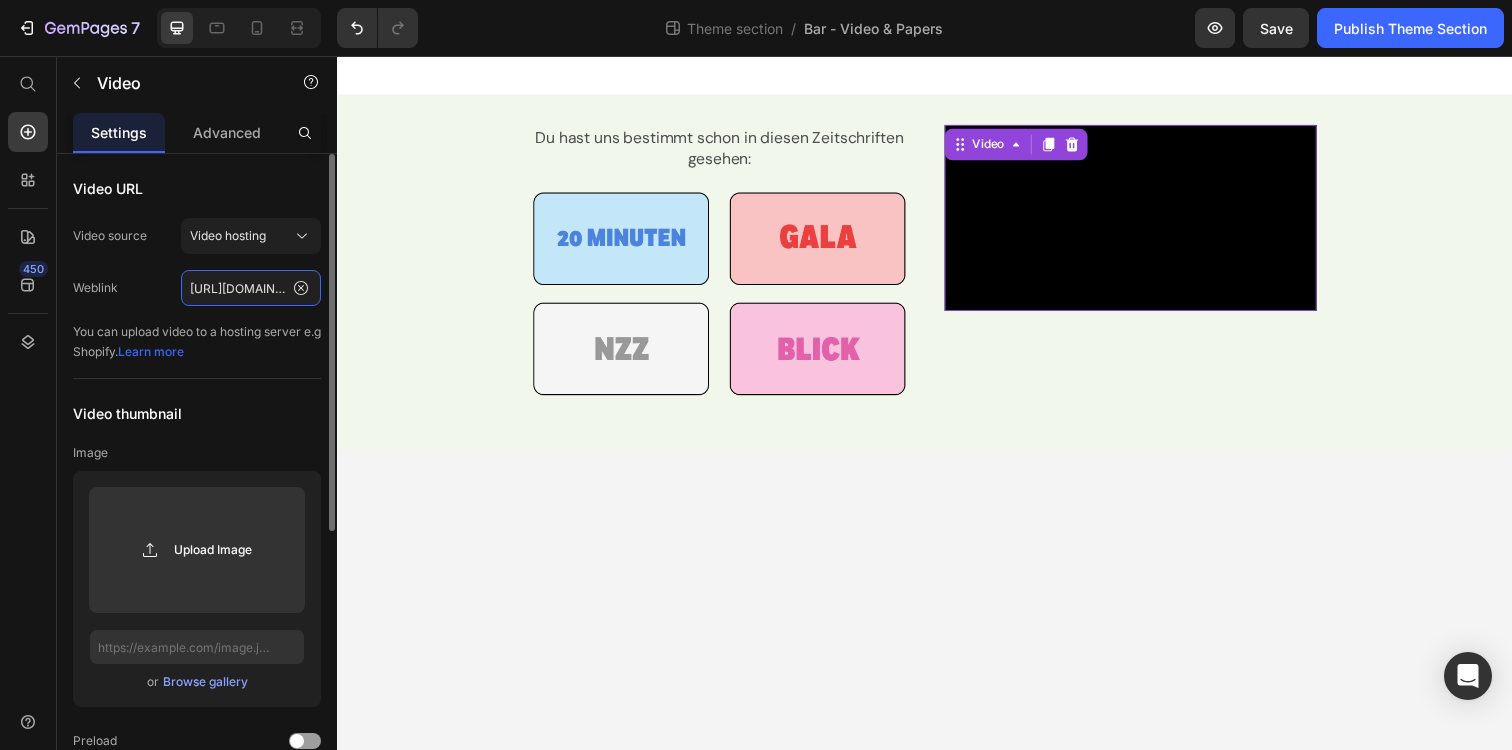 click on "[URL][DOMAIN_NAME]" 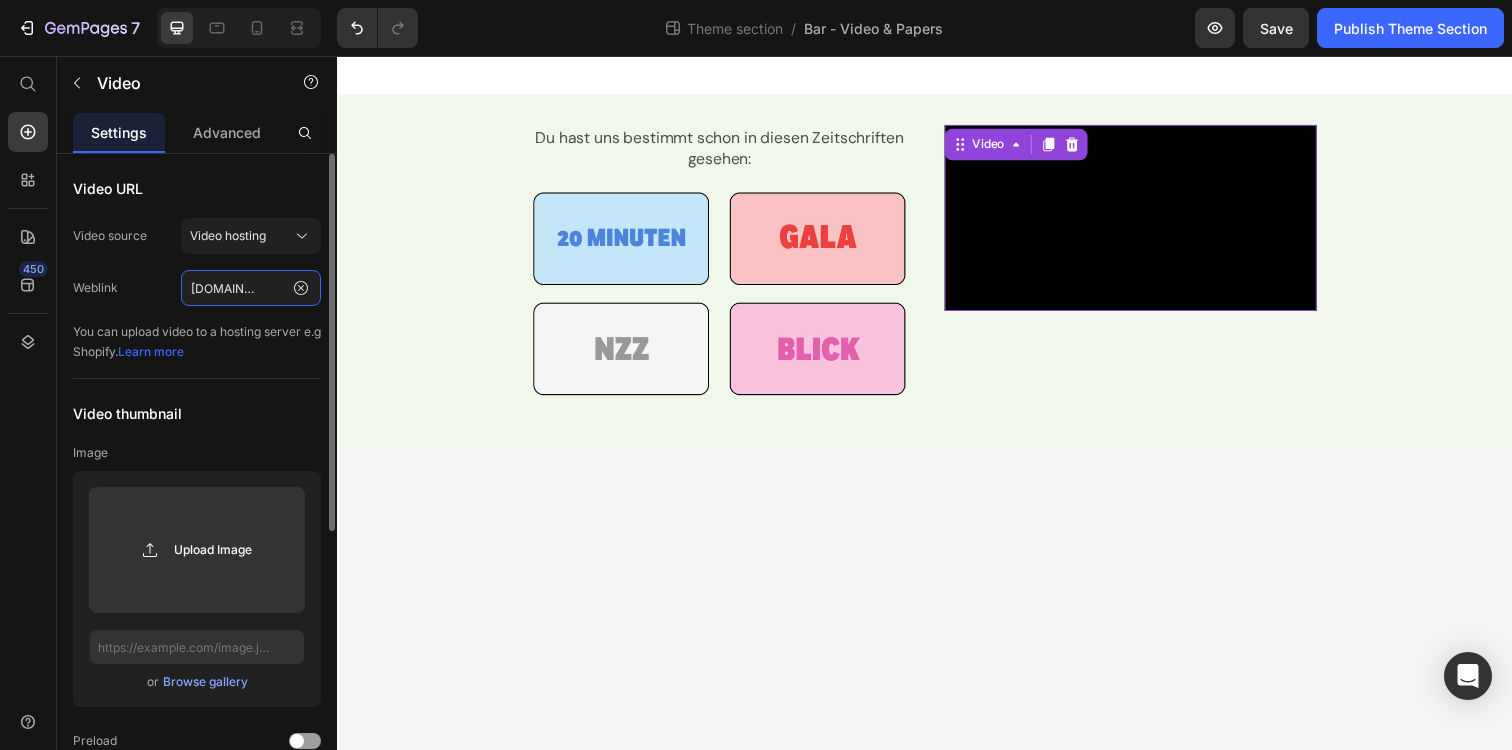 type on "[URL][DOMAIN_NAME]" 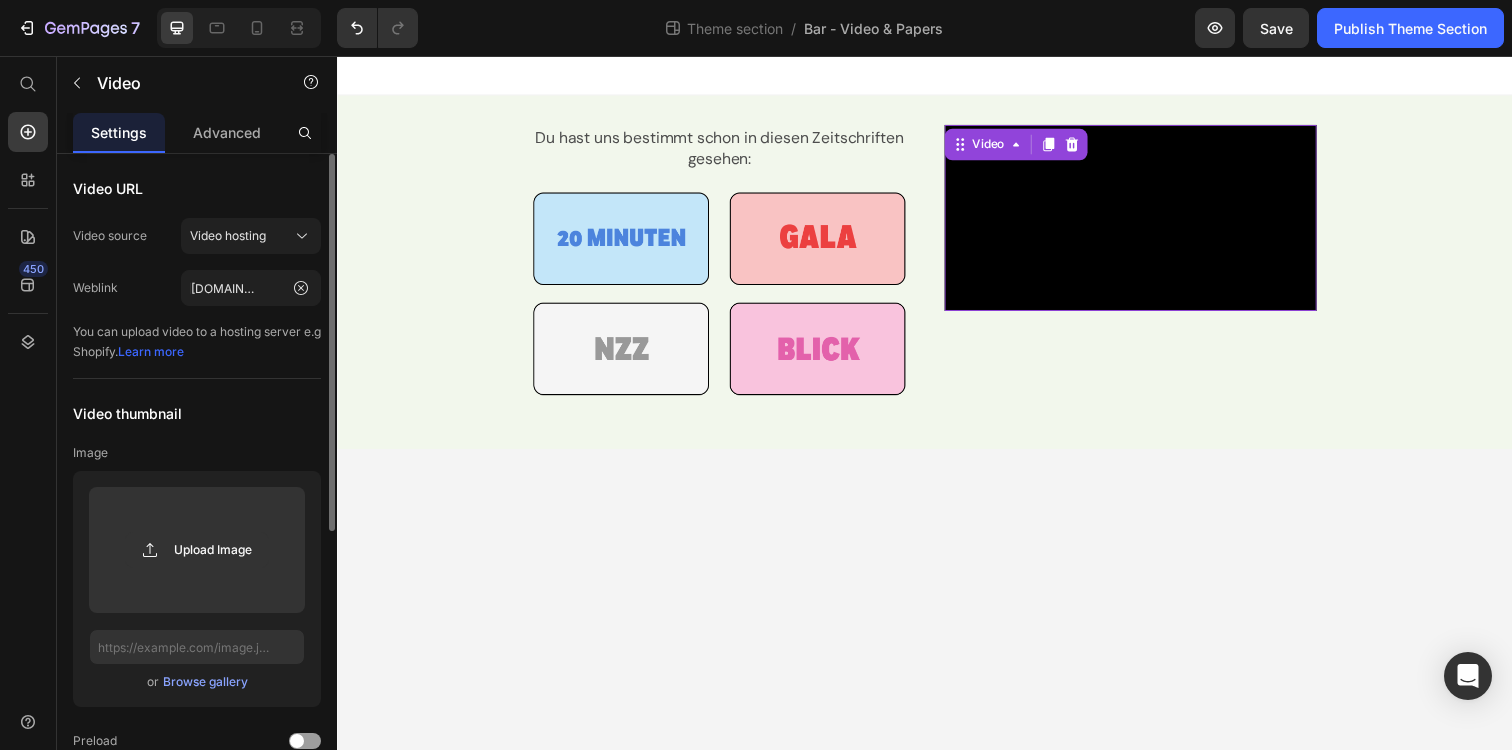 click on "Video URL" at bounding box center (197, 188) 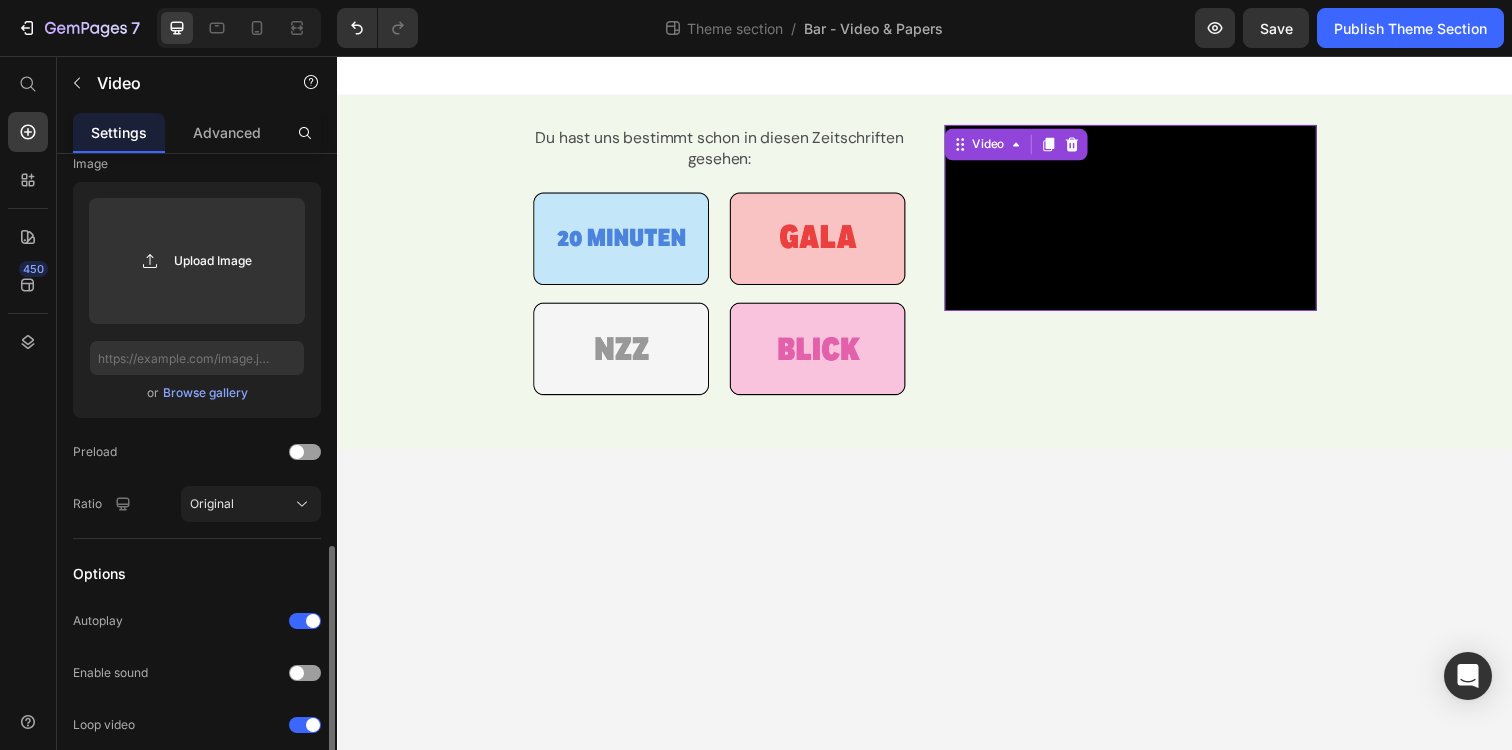 scroll, scrollTop: 477, scrollLeft: 0, axis: vertical 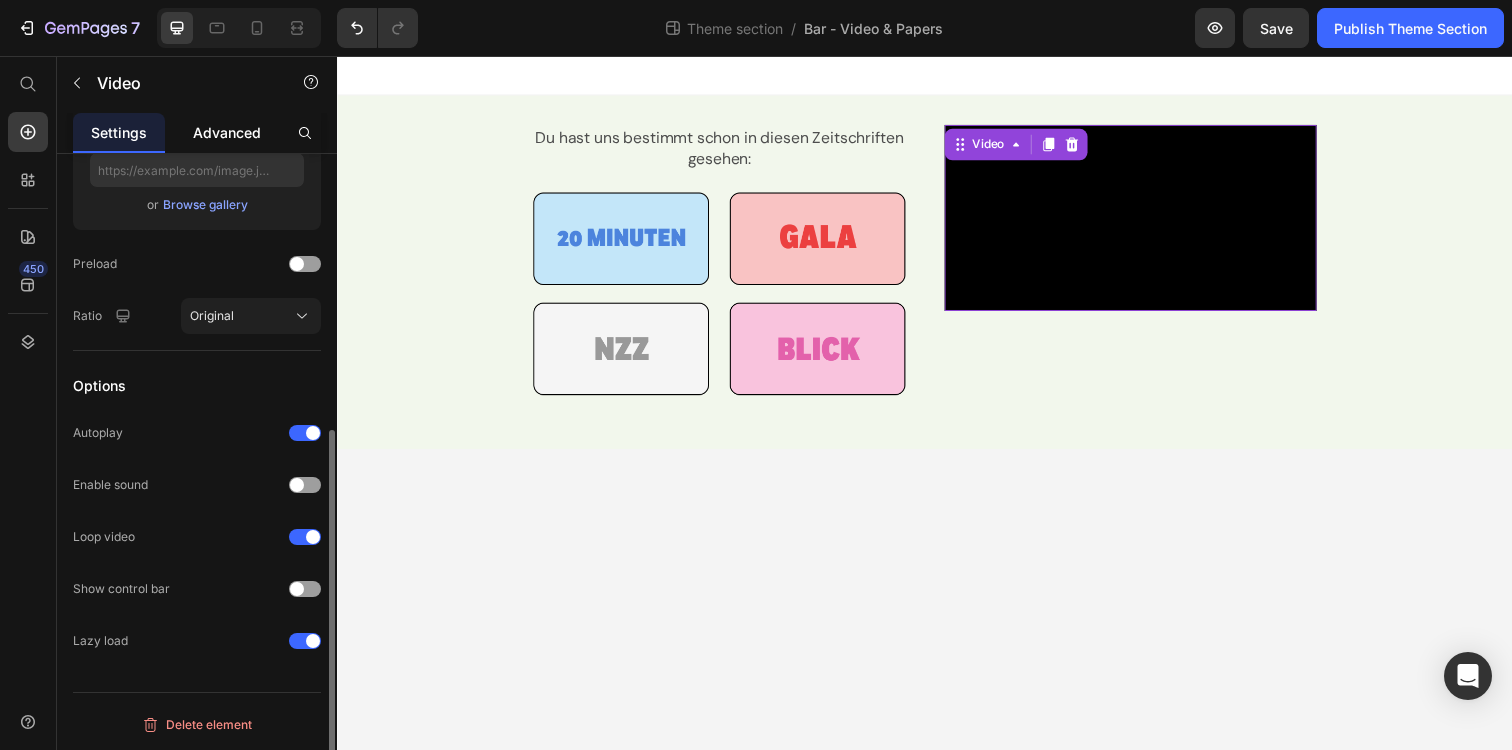 click on "Advanced" at bounding box center (227, 132) 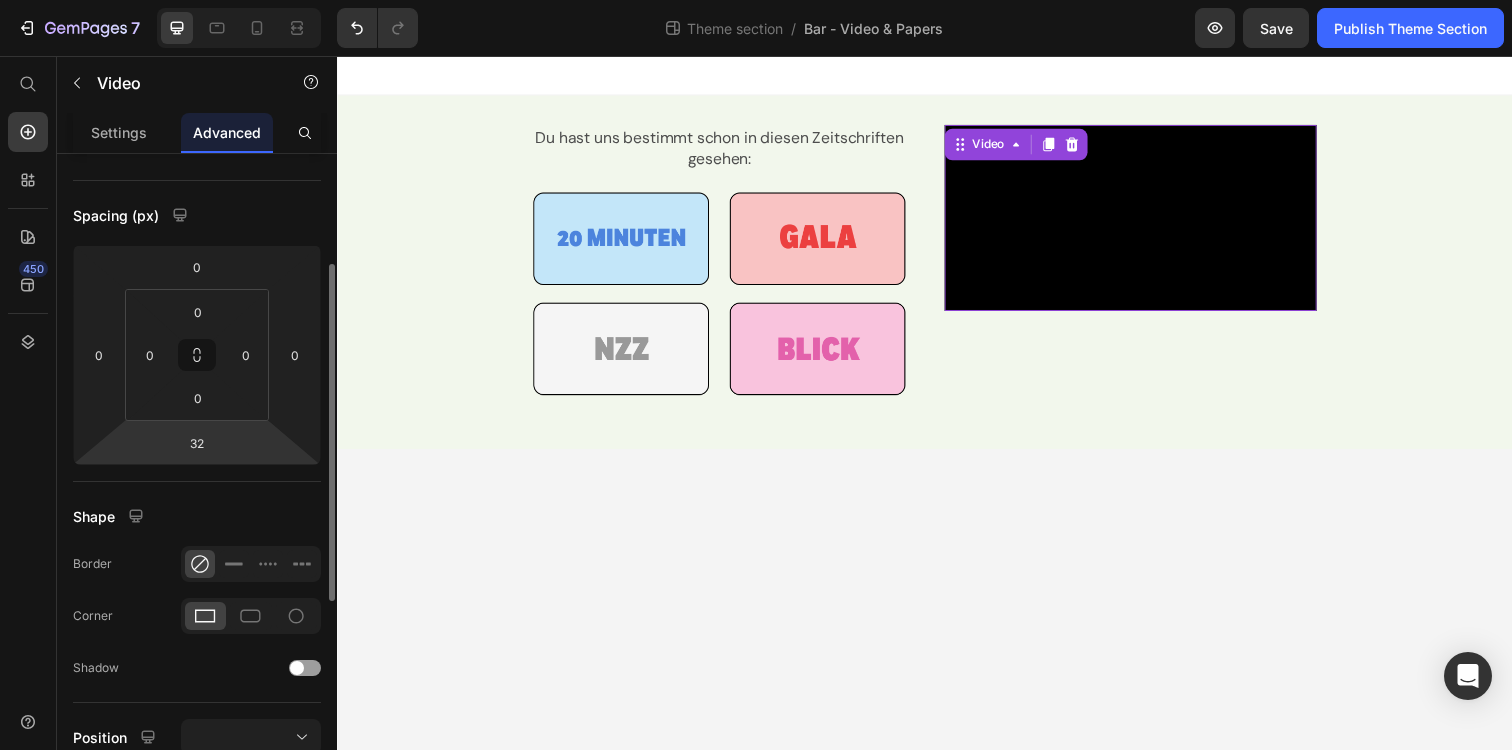 scroll, scrollTop: 185, scrollLeft: 0, axis: vertical 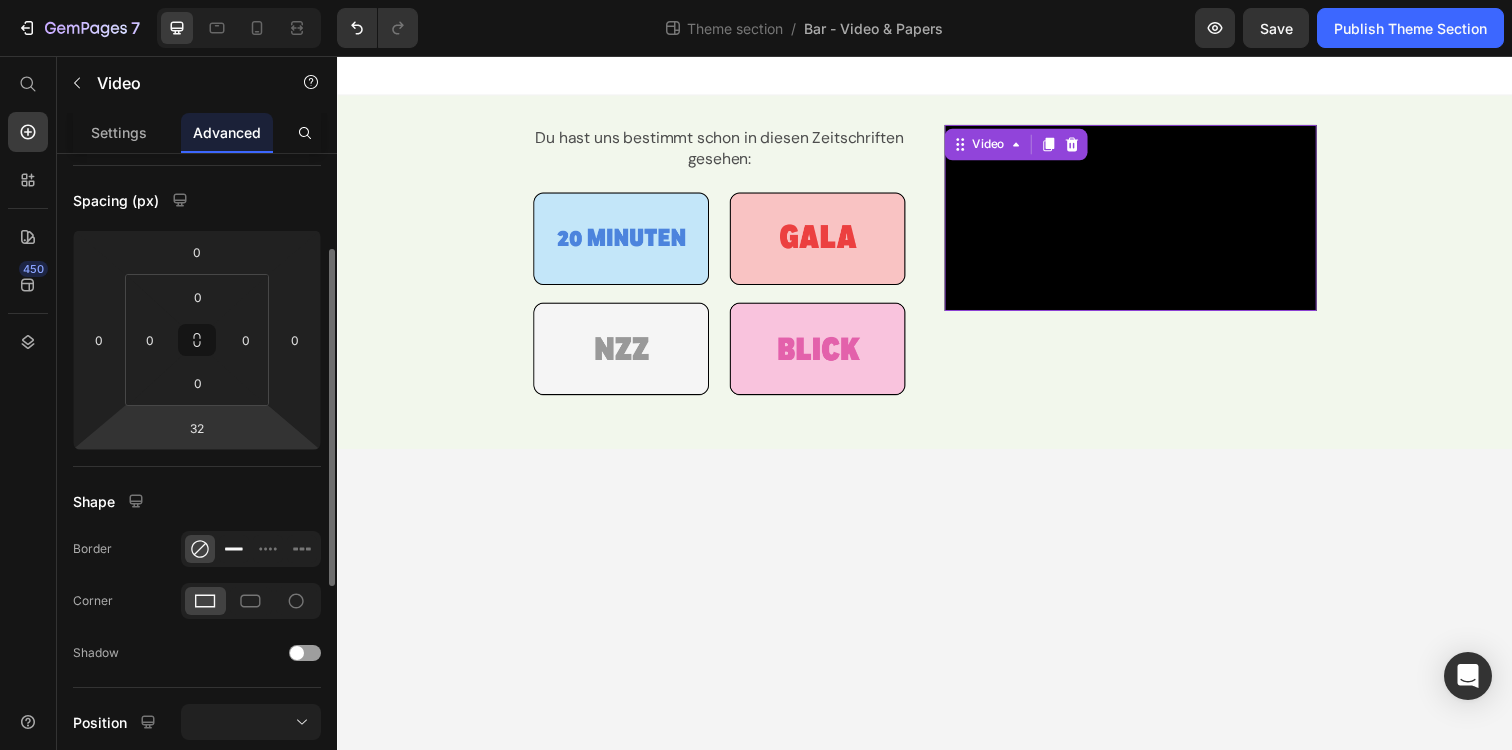 click 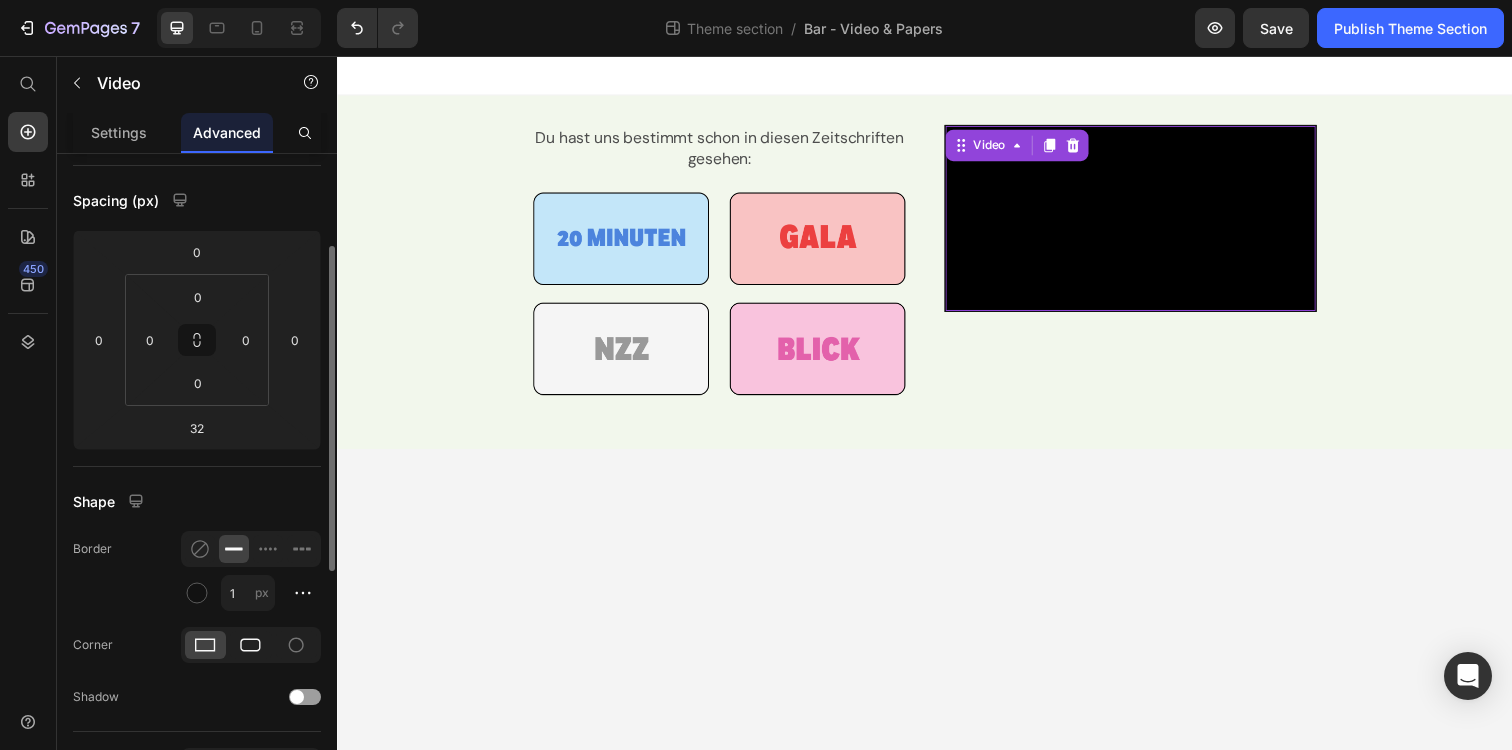 click 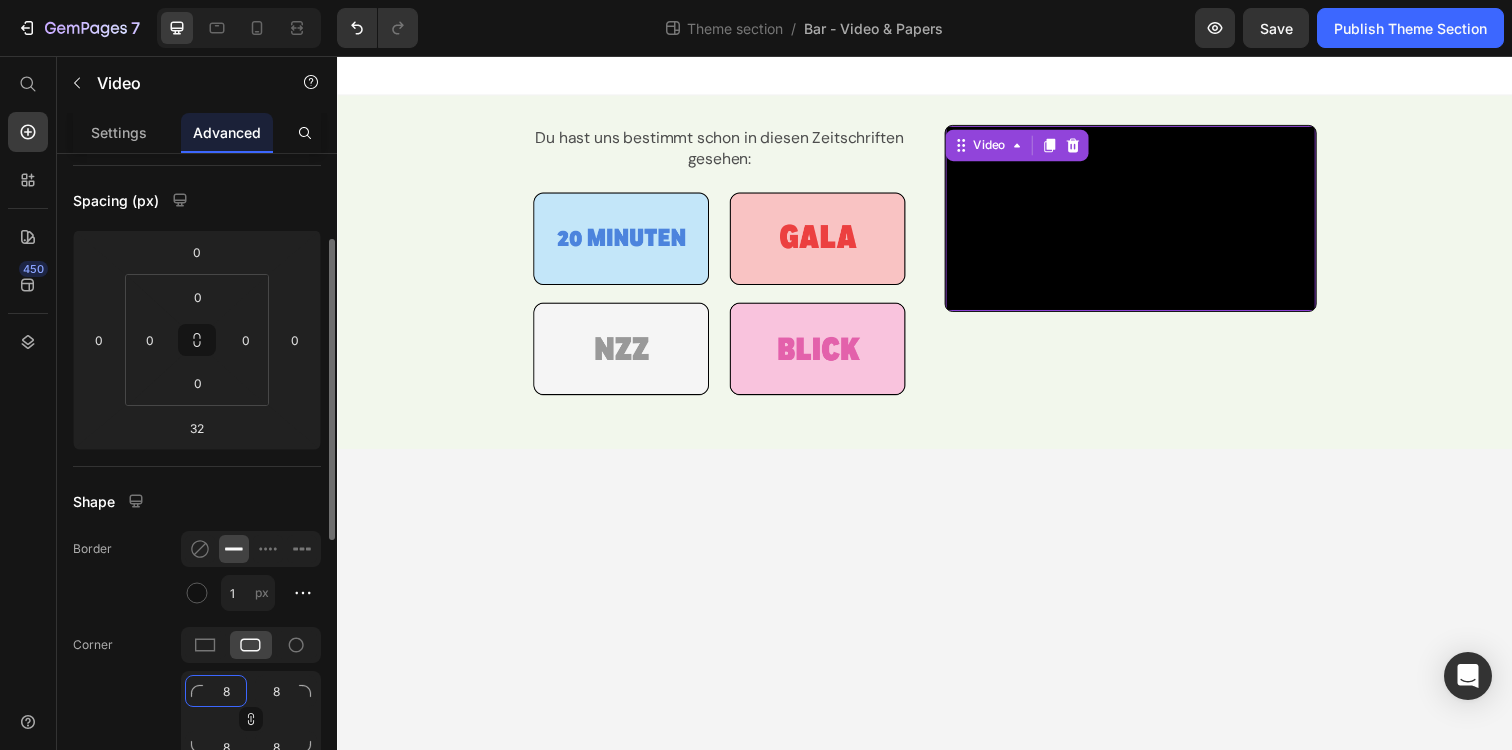 click on "8" 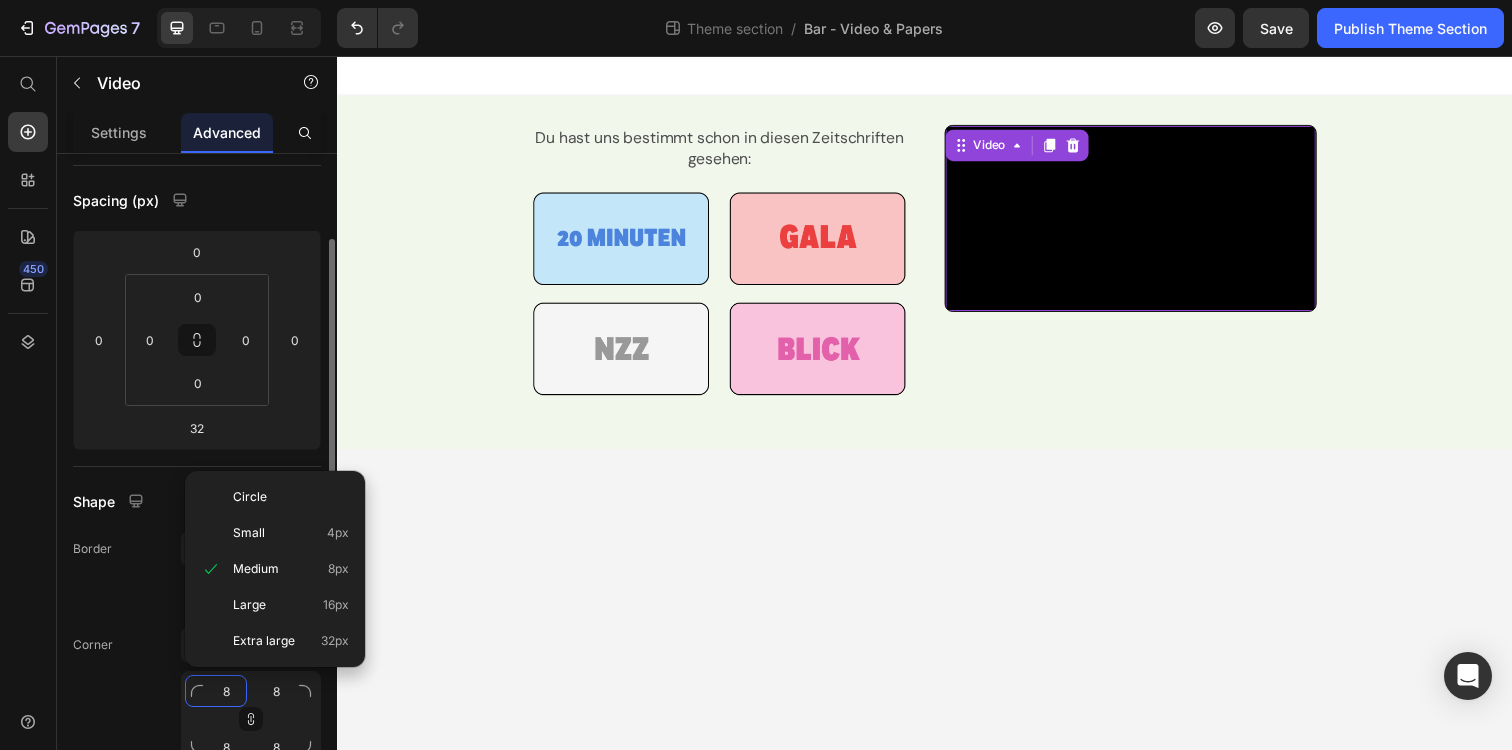type on "1" 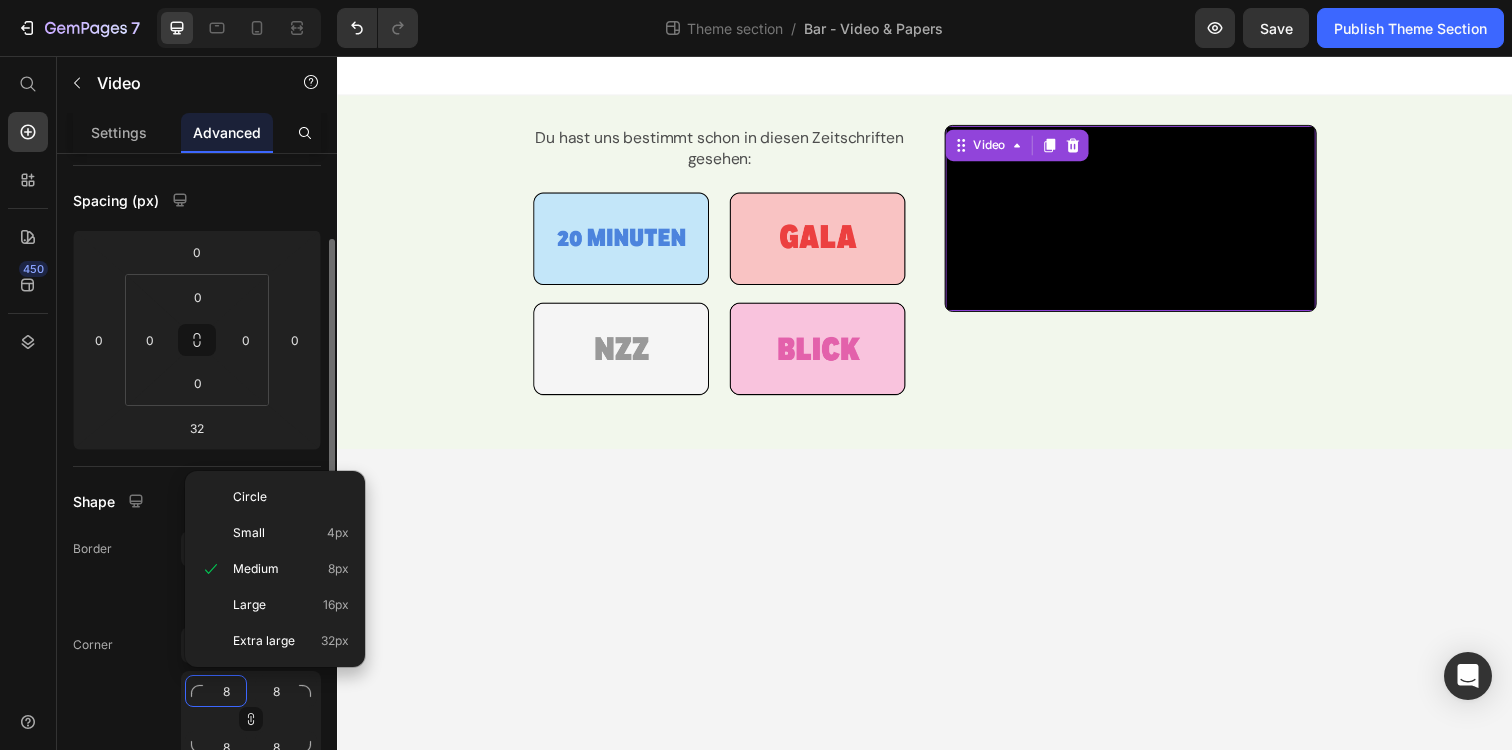 type on "1" 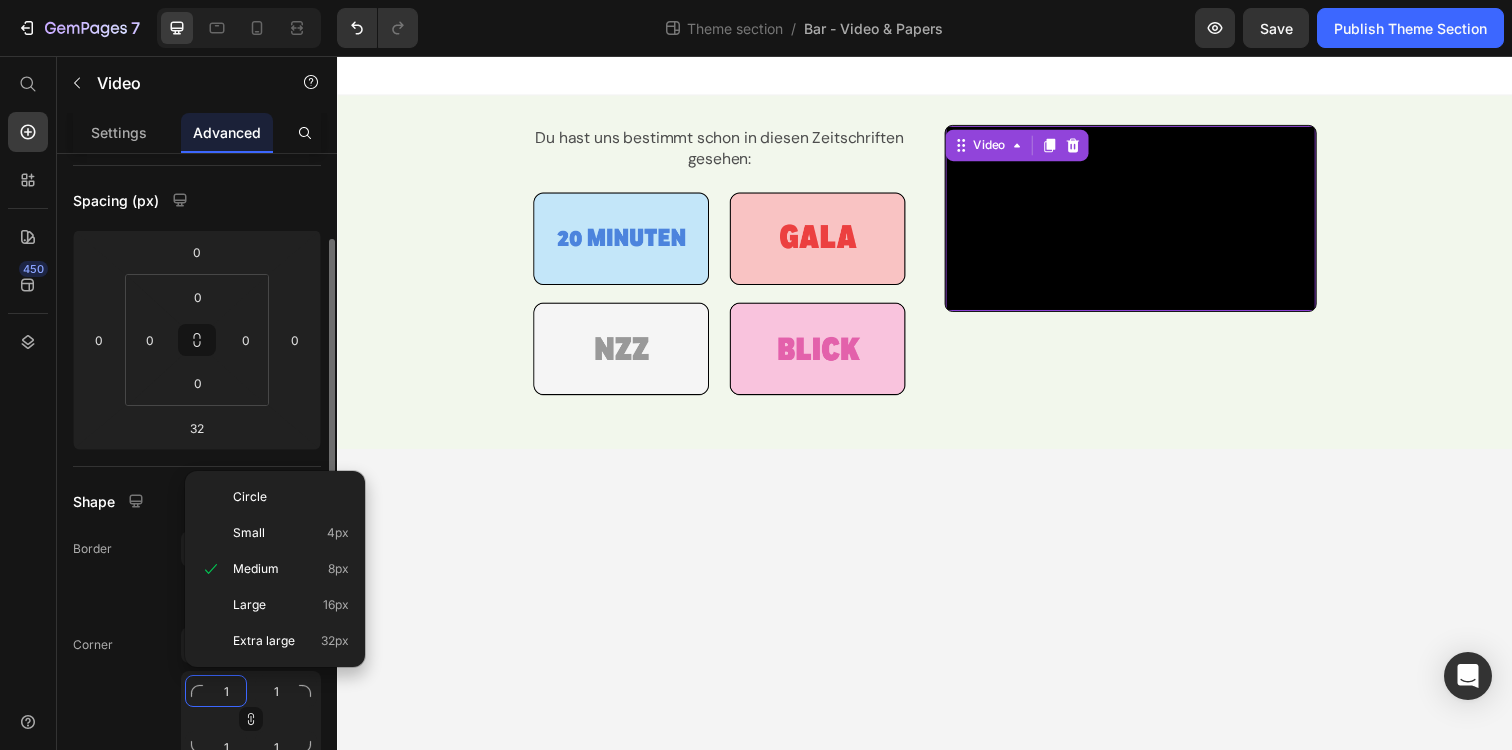 type on "10" 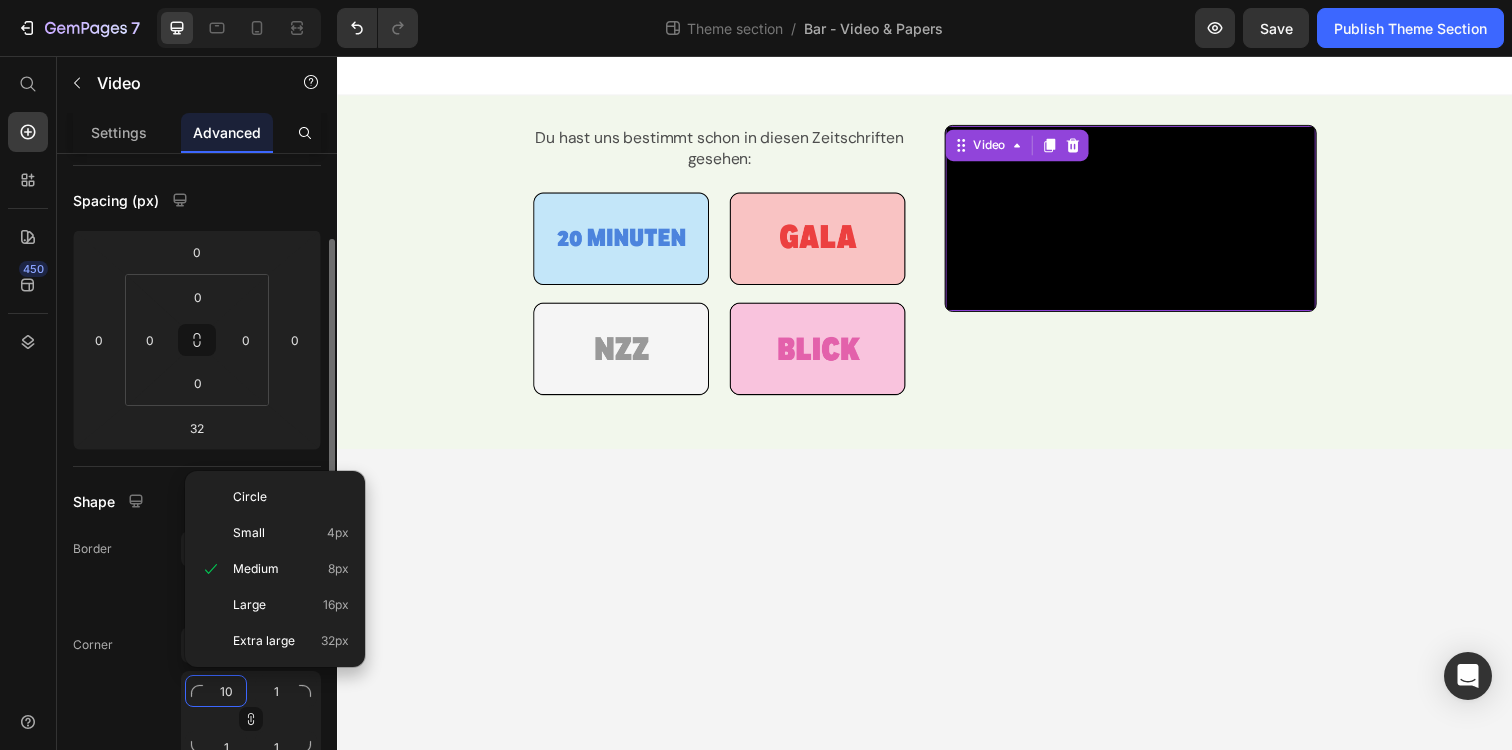 type on "10" 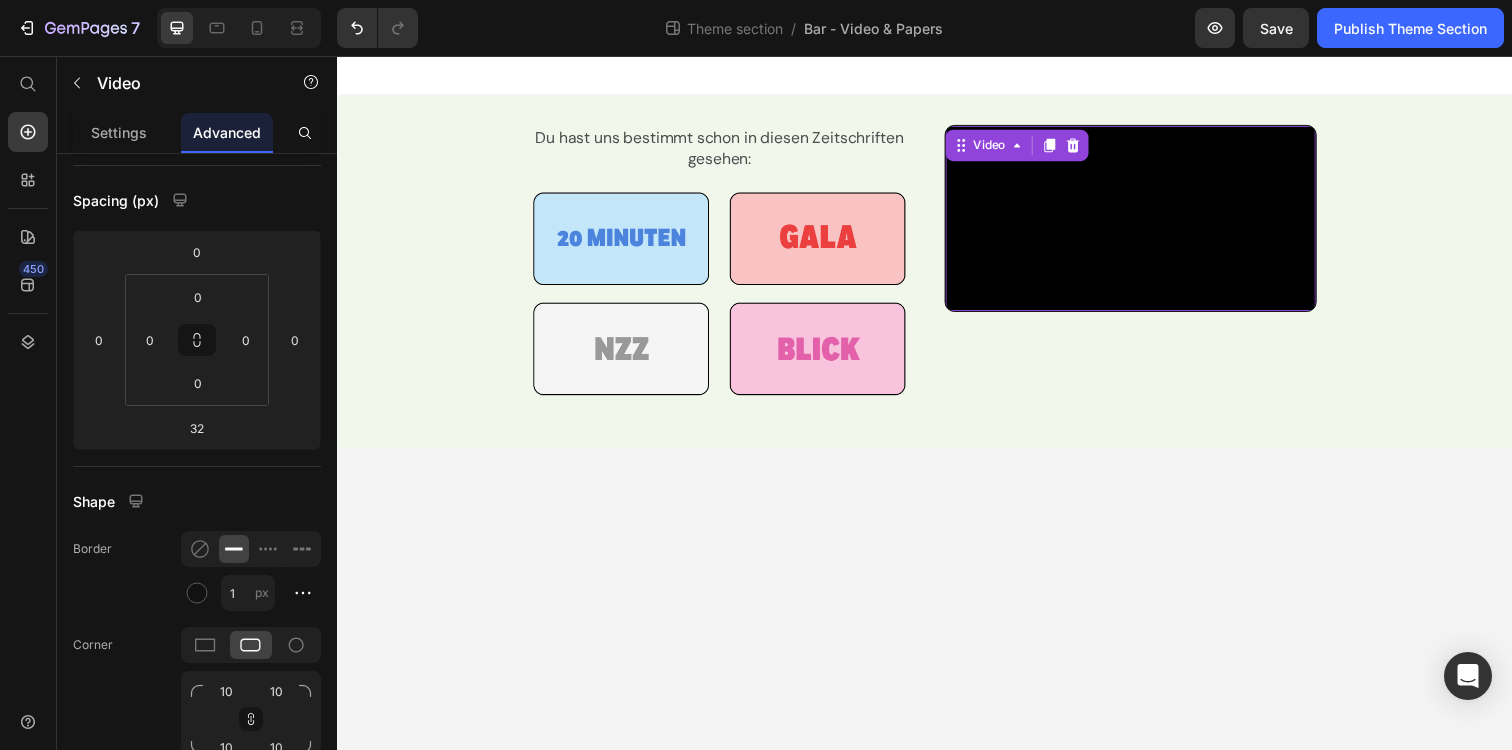 click on "Du hast uns bestimmt schon in diesen Zeitschriften gesehen: Text Block Image Video   40 Row Video Du hast uns bestimmt schon in diesen Zeitschriften gesehen: Text Block Image Row Root
Drag & drop element from sidebar or
Explore Library
Add section Choose templates inspired by CRO experts Generate layout from URL or image Add blank section then drag & drop elements" at bounding box center (937, 410) 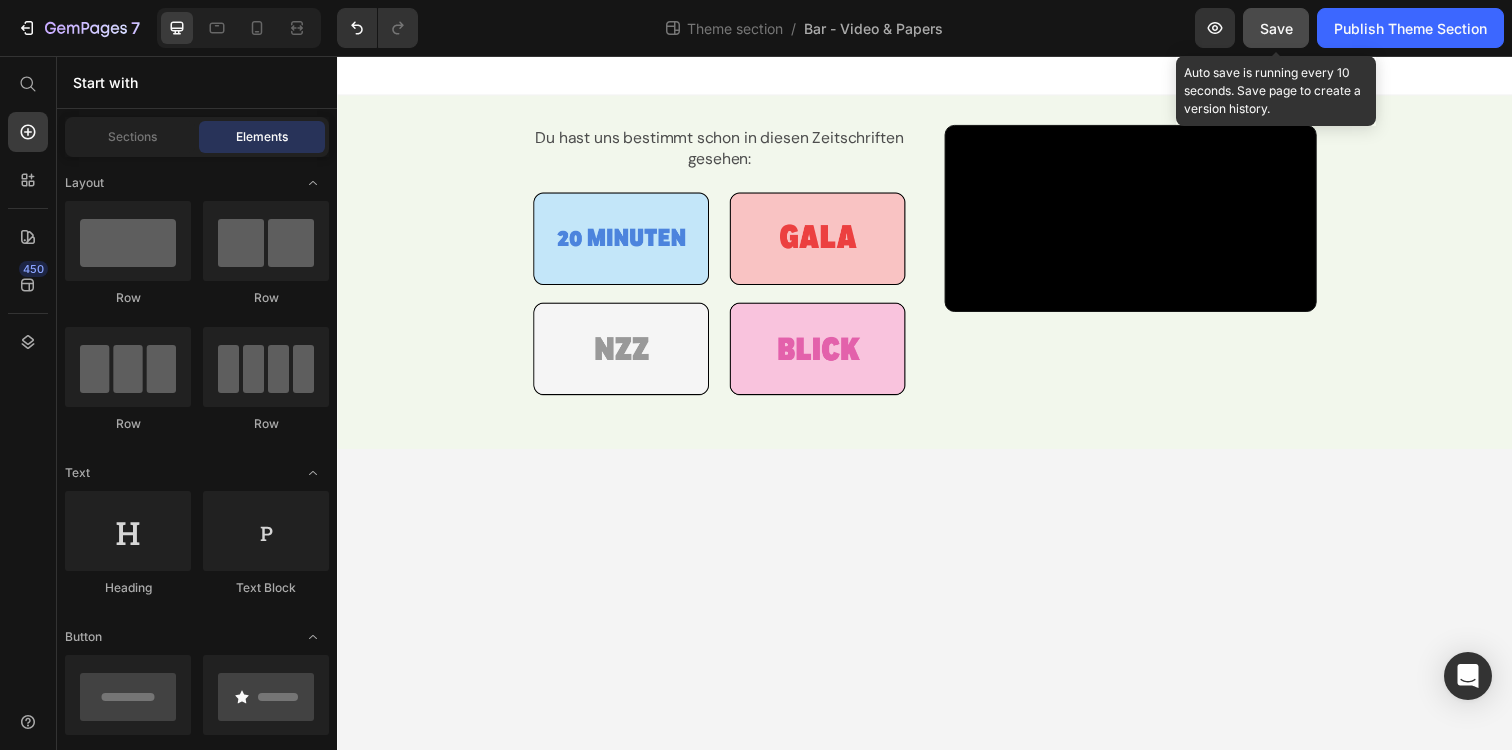 click on "Save" at bounding box center (1276, 28) 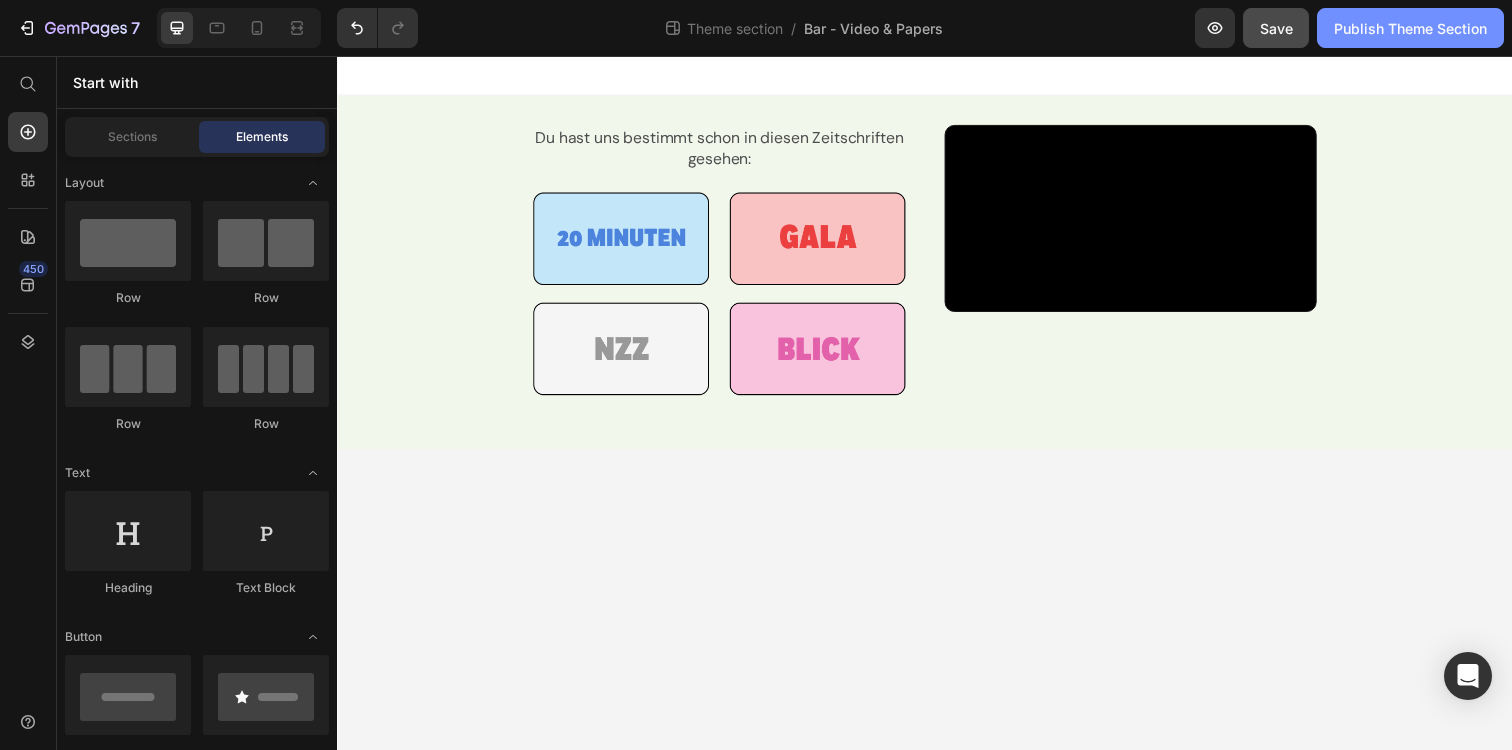 click on "Publish Theme Section" 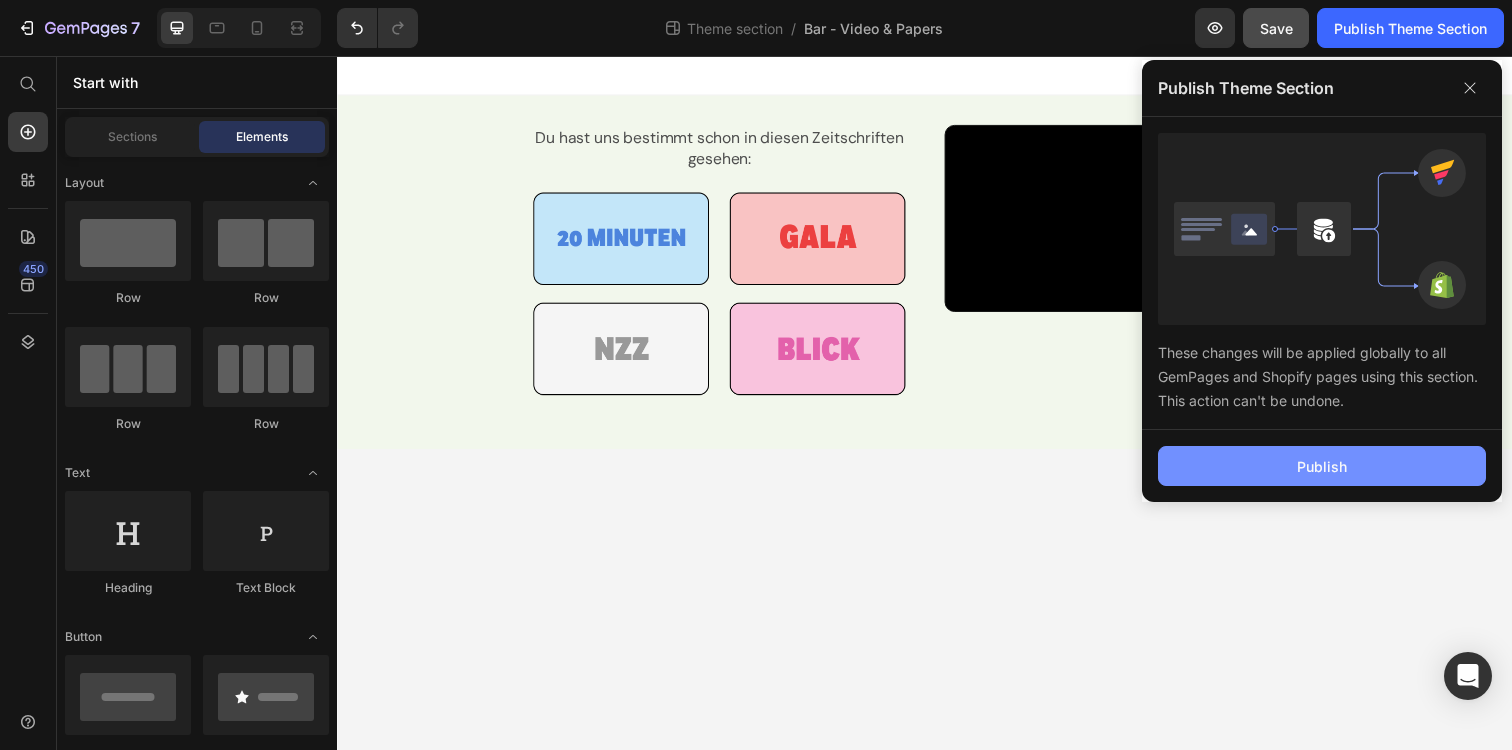 click on "Publish" 